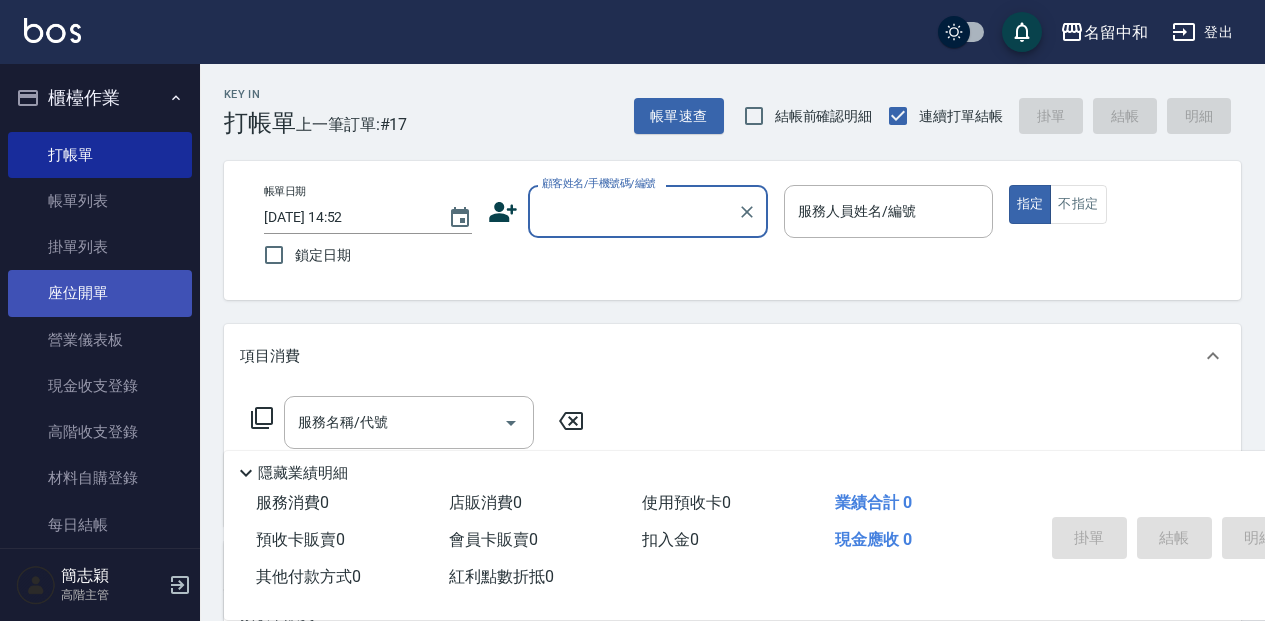 scroll, scrollTop: 66, scrollLeft: 0, axis: vertical 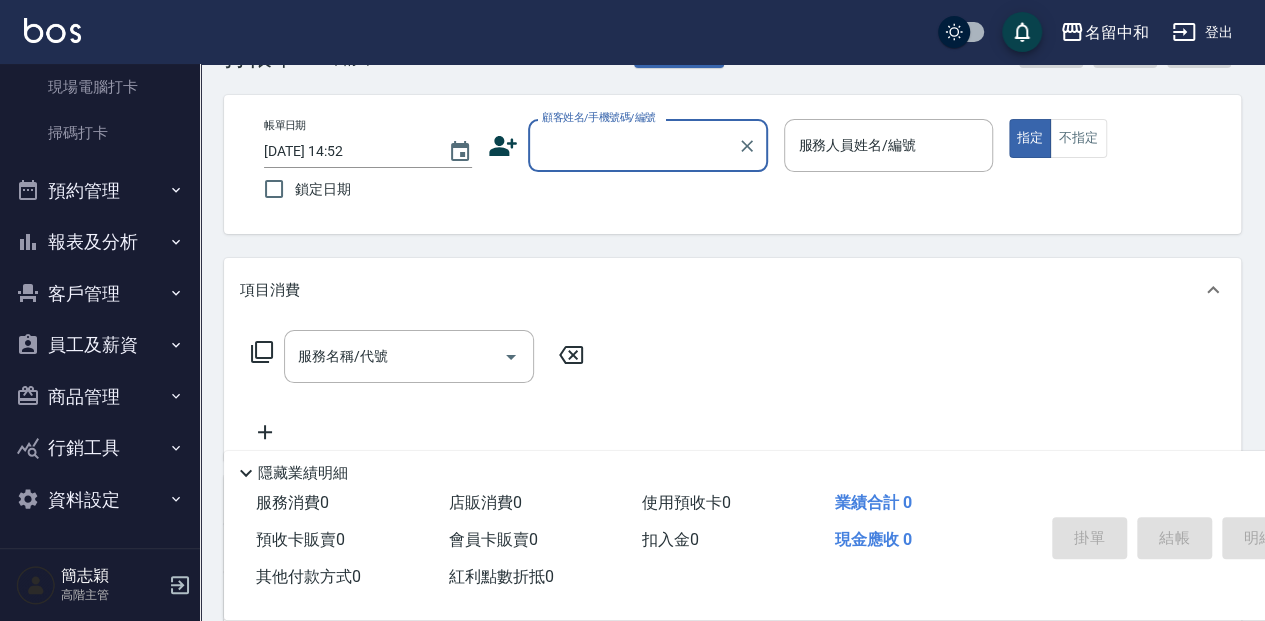 click on "員工及薪資" at bounding box center [100, 345] 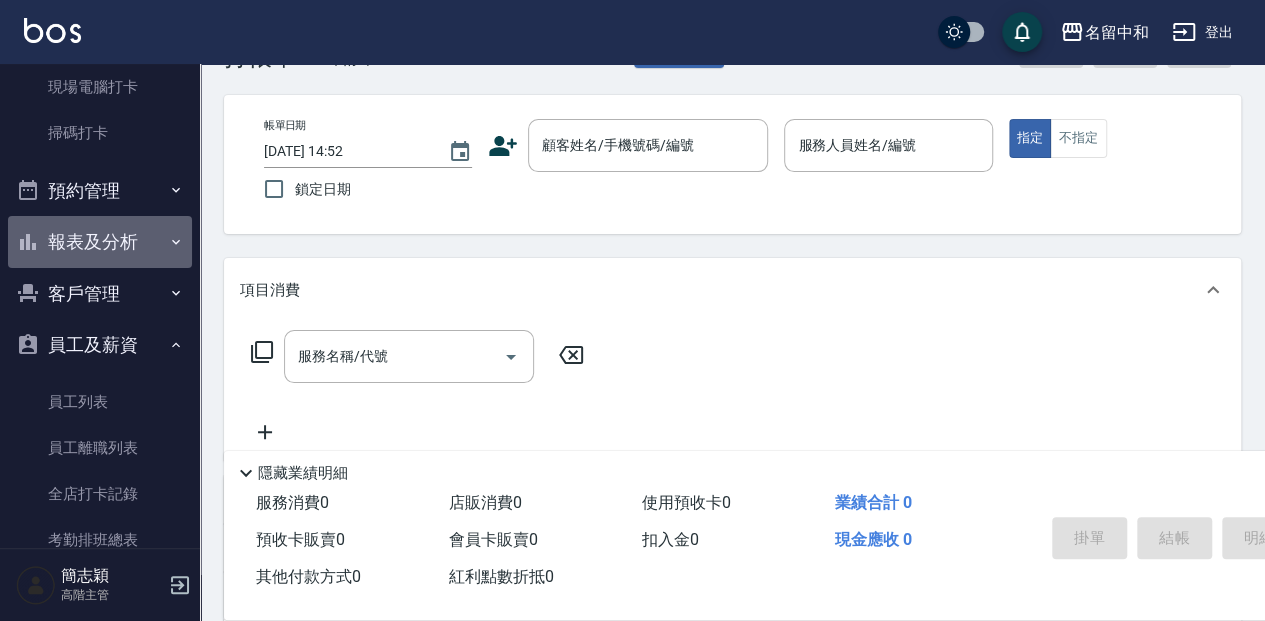 click on "報表及分析" at bounding box center (100, 242) 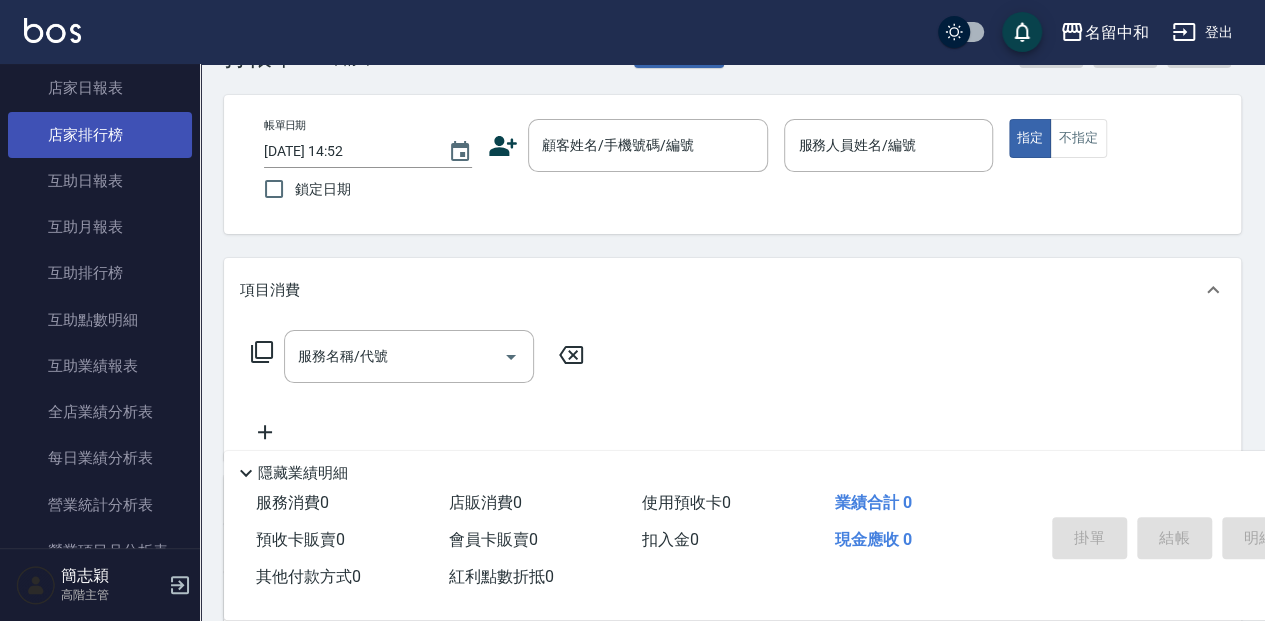 scroll, scrollTop: 997, scrollLeft: 0, axis: vertical 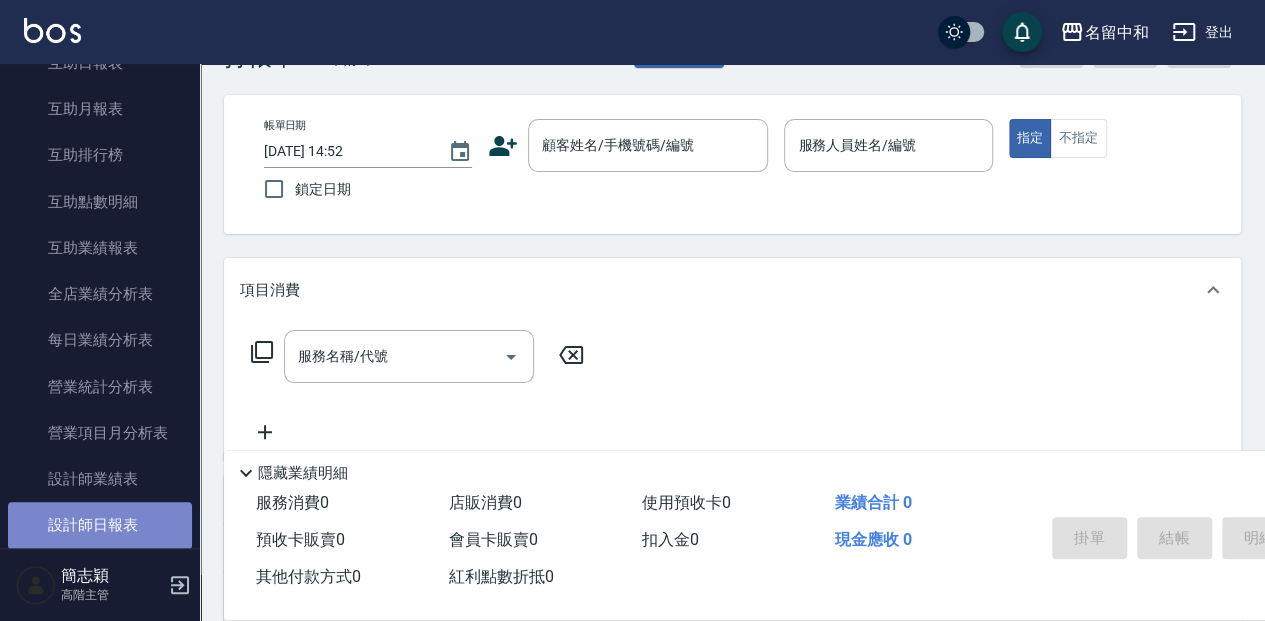 click on "設計師日報表" at bounding box center (100, 525) 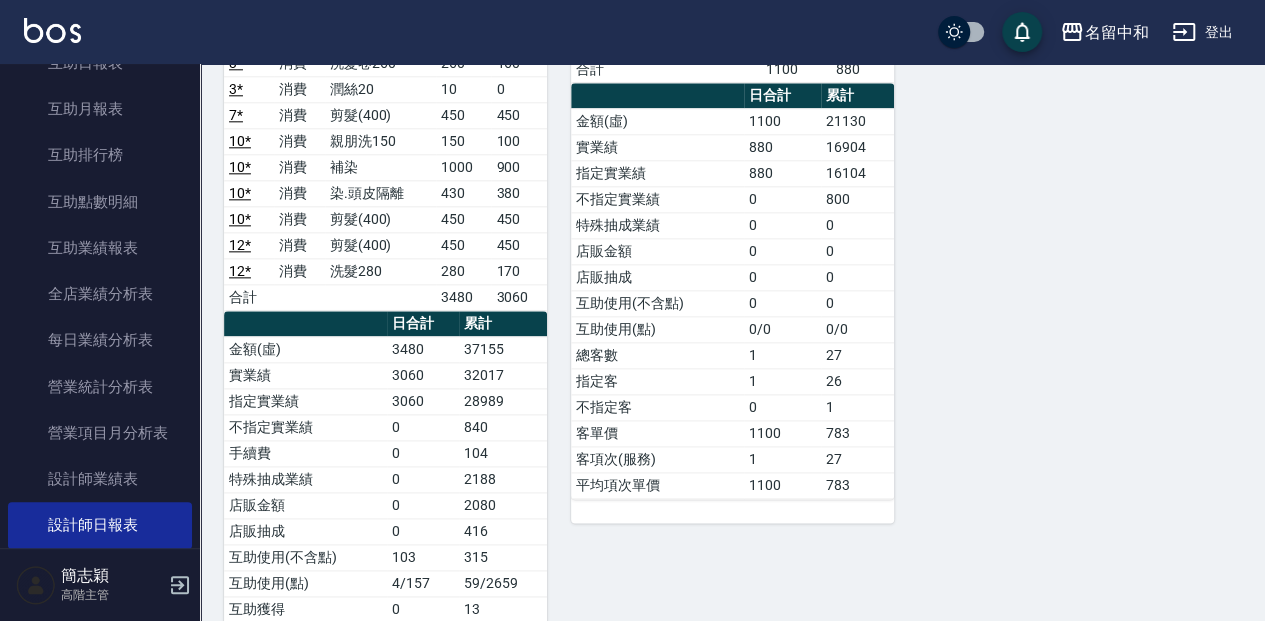 scroll, scrollTop: 1066, scrollLeft: 0, axis: vertical 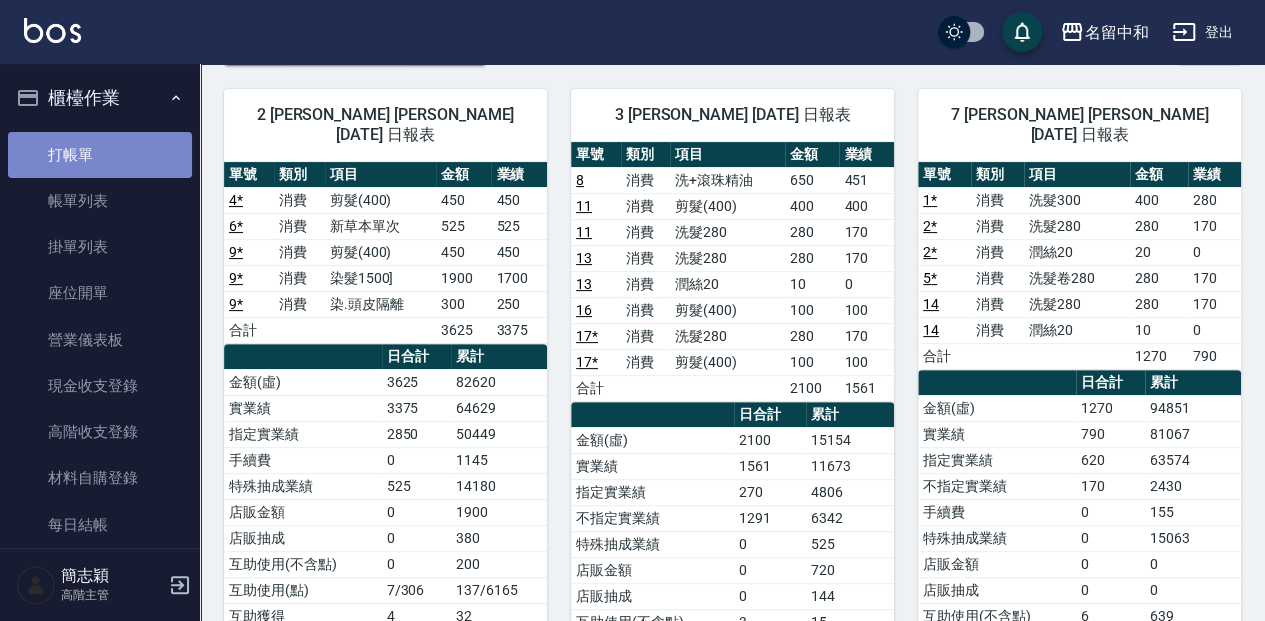 click on "打帳單" at bounding box center [100, 155] 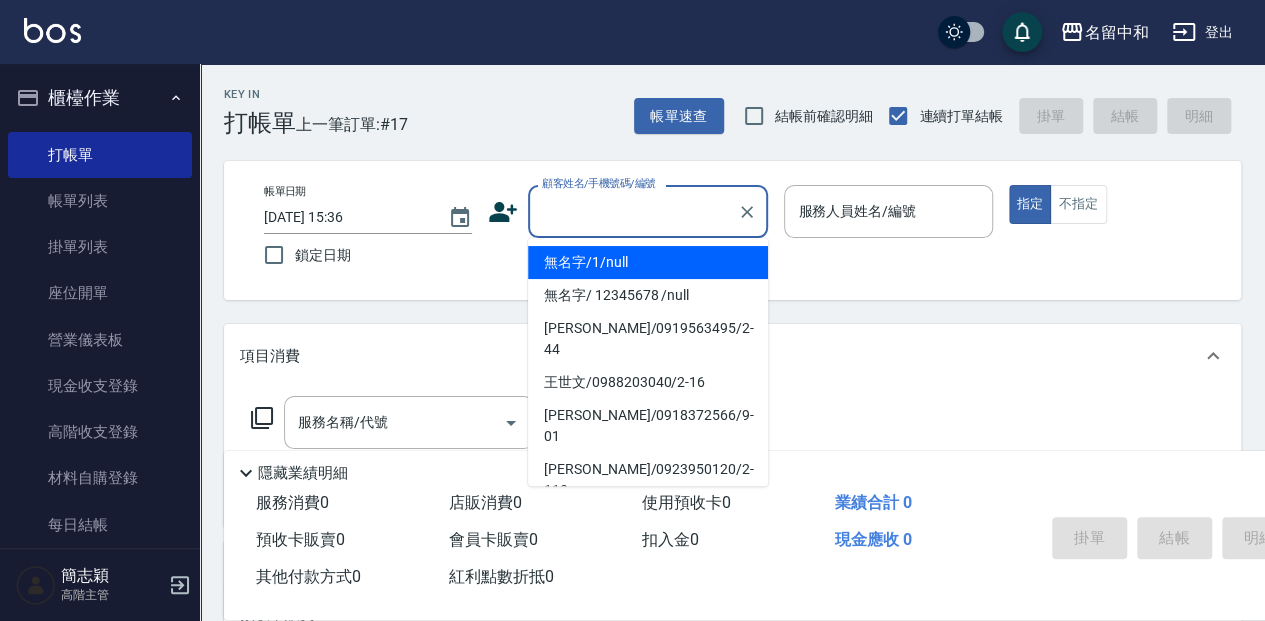 click on "顧客姓名/手機號碼/編號" at bounding box center [633, 211] 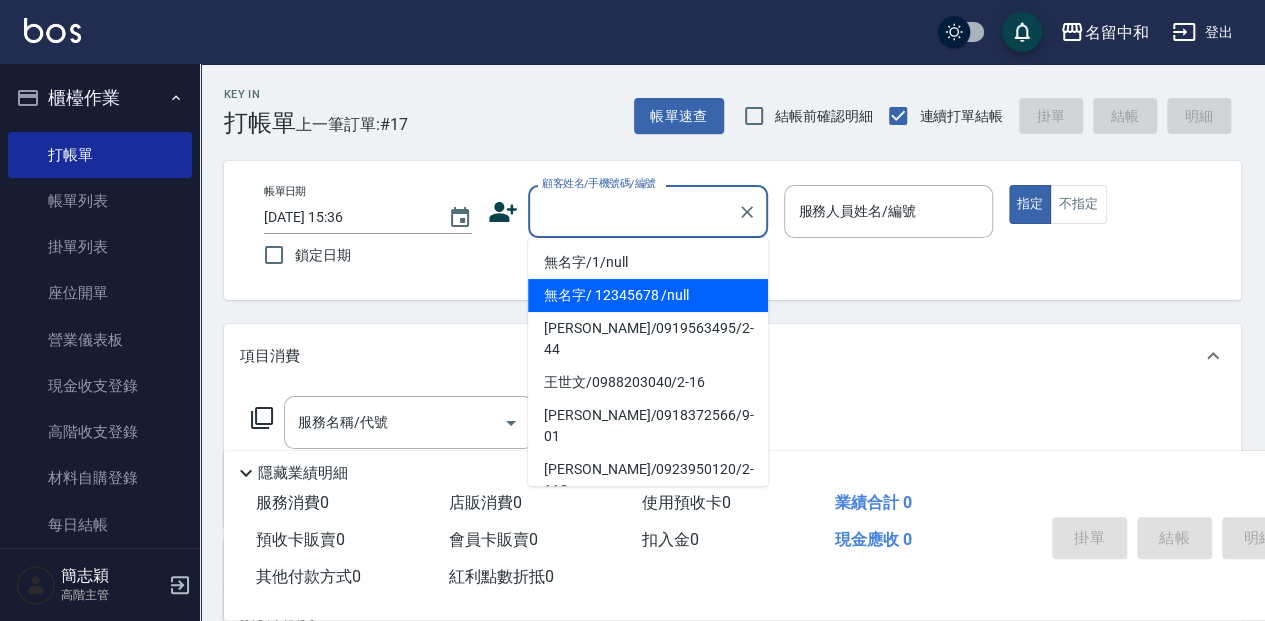 click on "無名字/                                                 12345678                              /null" at bounding box center [648, 295] 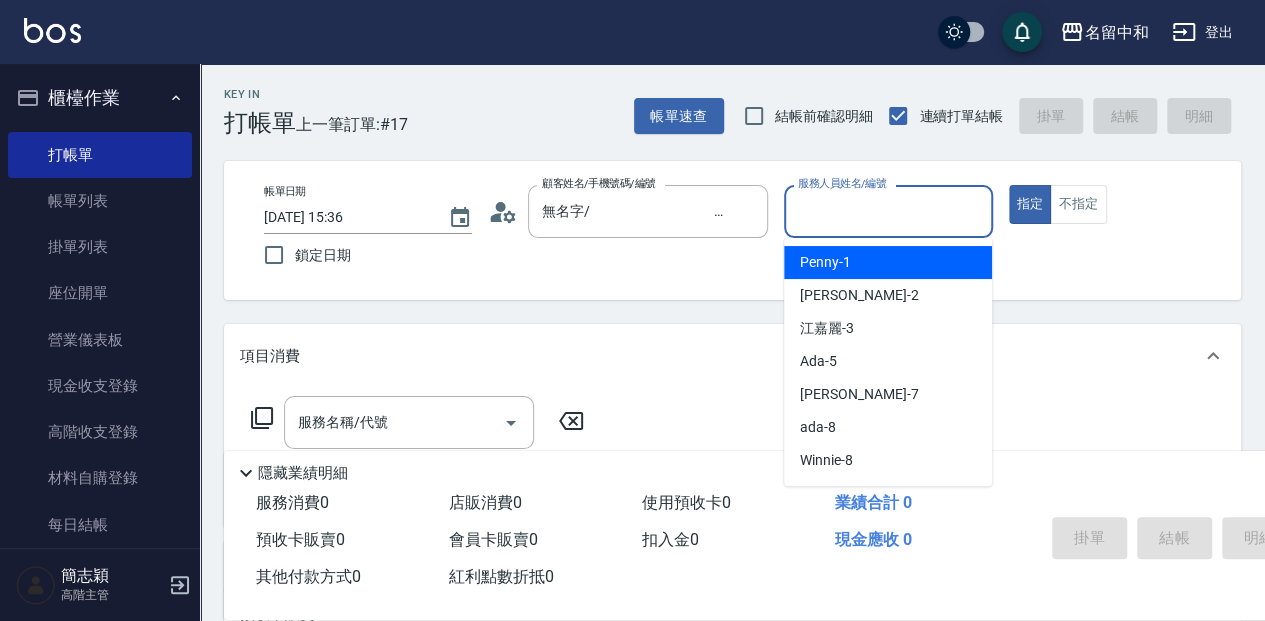 click on "服務人員姓名/編號" at bounding box center (888, 211) 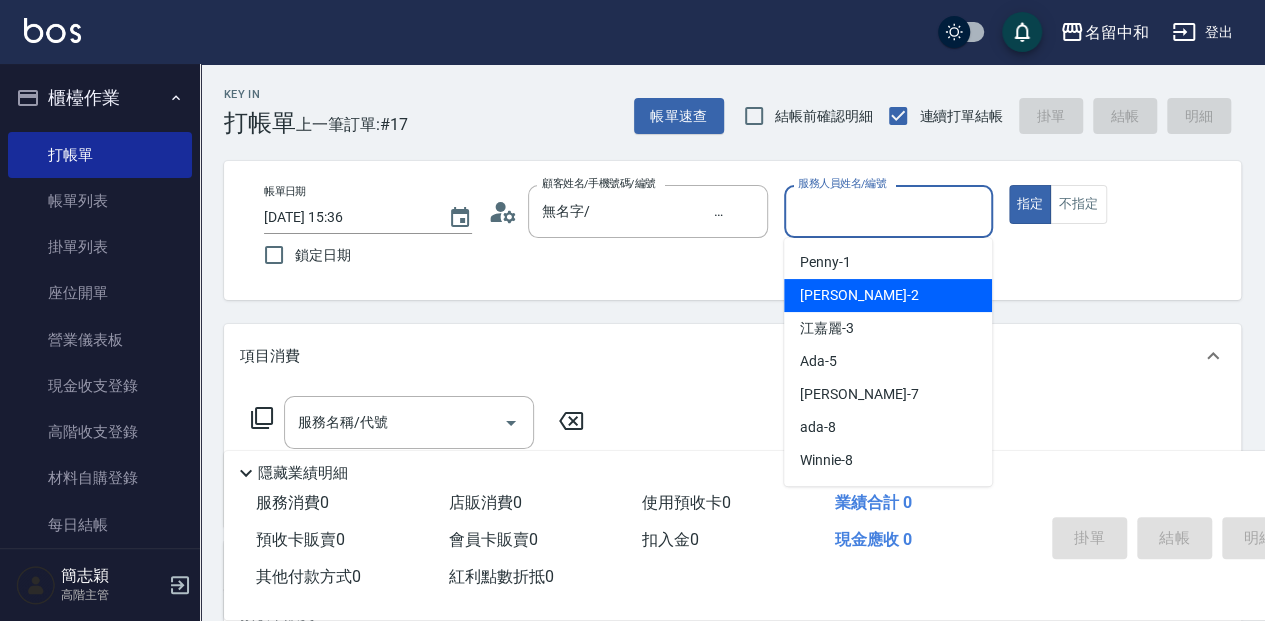 click on "[PERSON_NAME] -2" at bounding box center (888, 295) 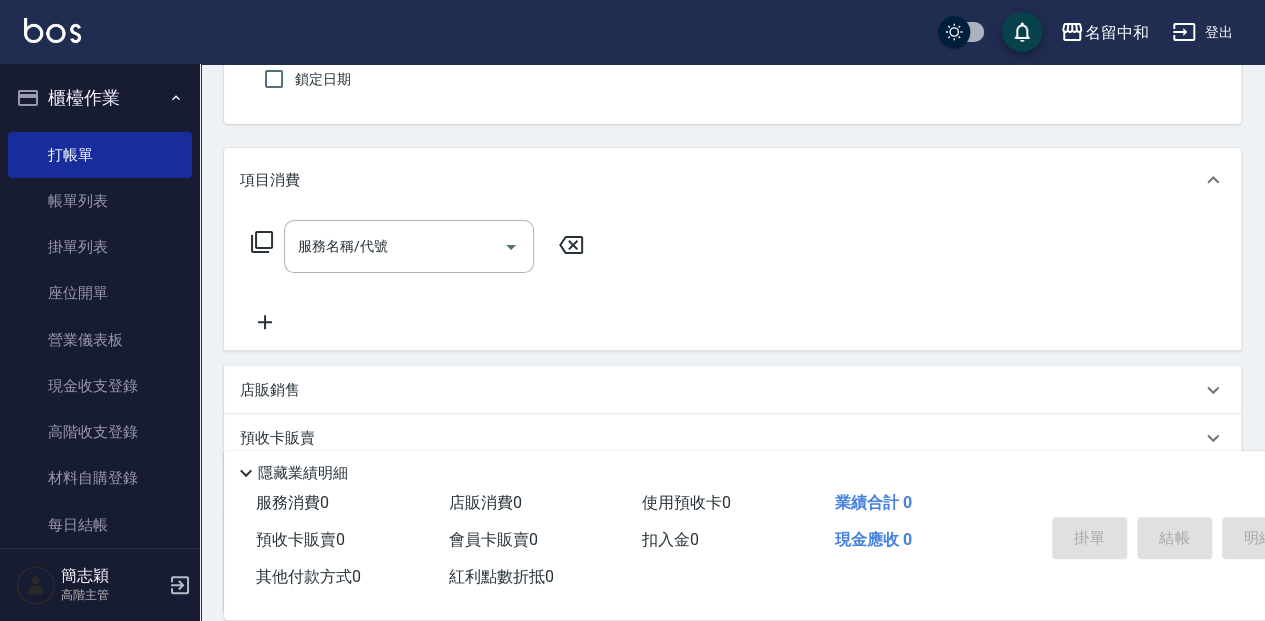 scroll, scrollTop: 200, scrollLeft: 0, axis: vertical 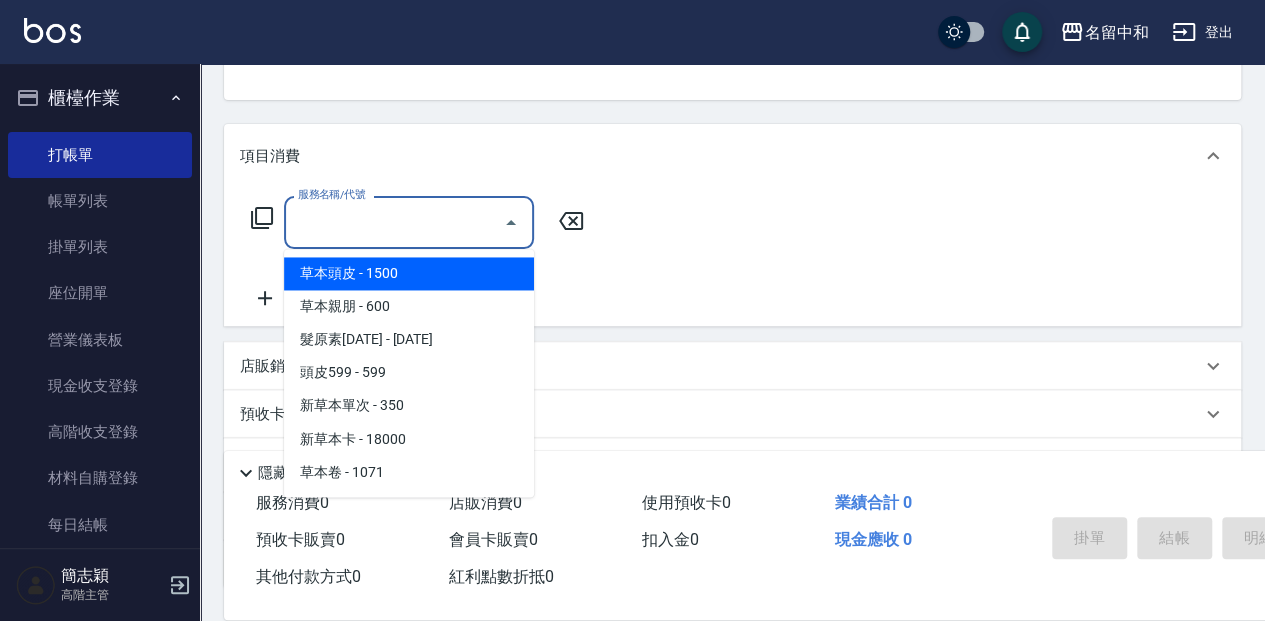 click on "服務名稱/代號" at bounding box center [394, 222] 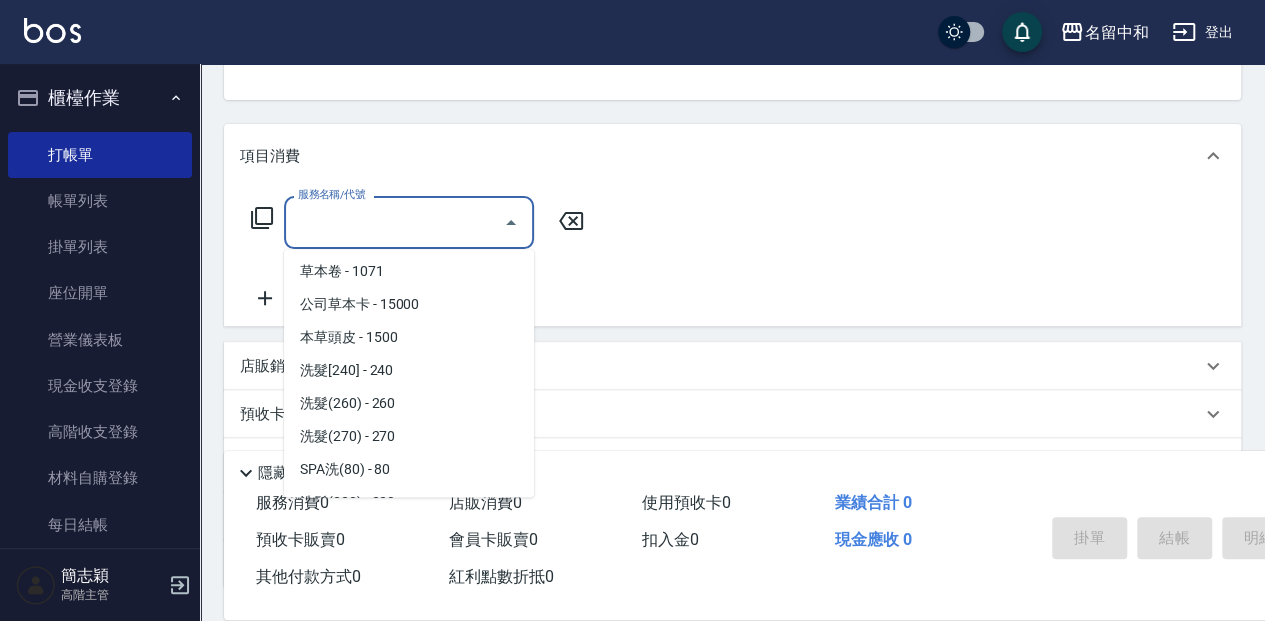 scroll, scrollTop: 266, scrollLeft: 0, axis: vertical 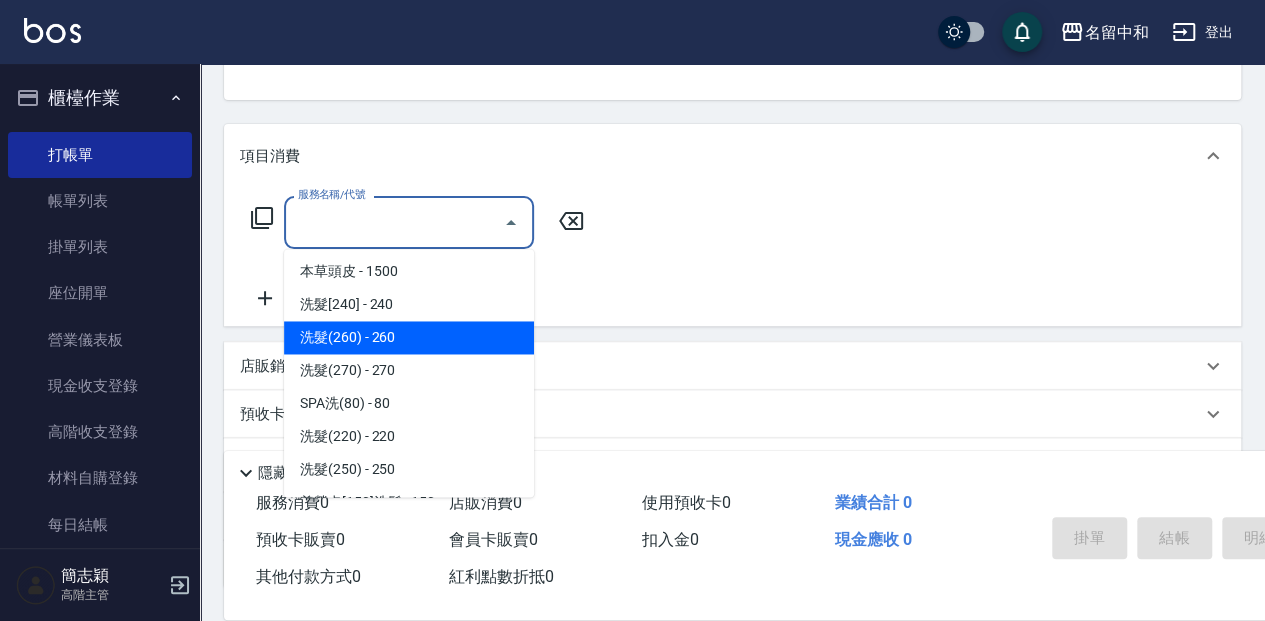click on "洗髮(260) - 260" at bounding box center (409, 337) 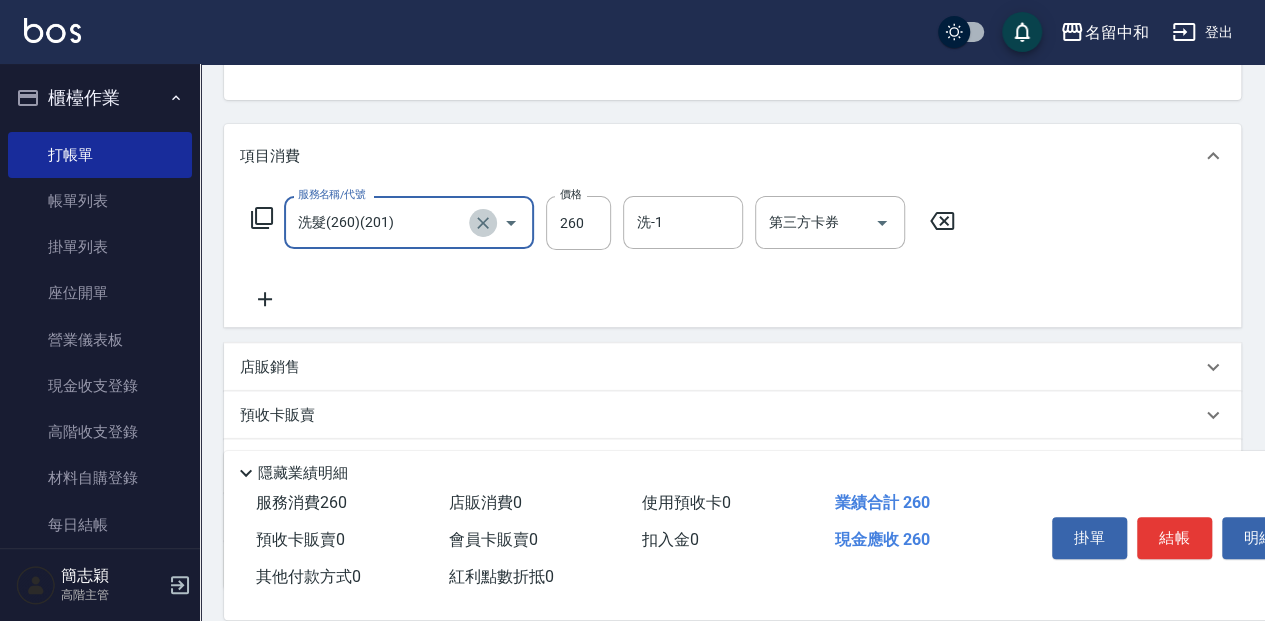 click 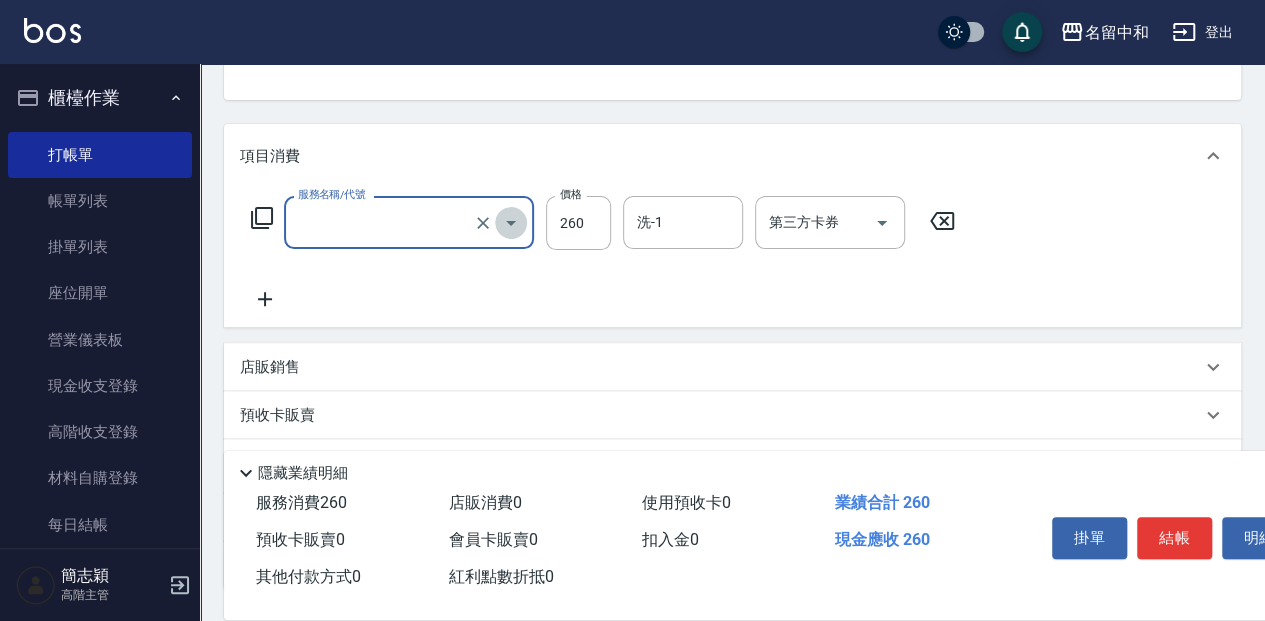 click 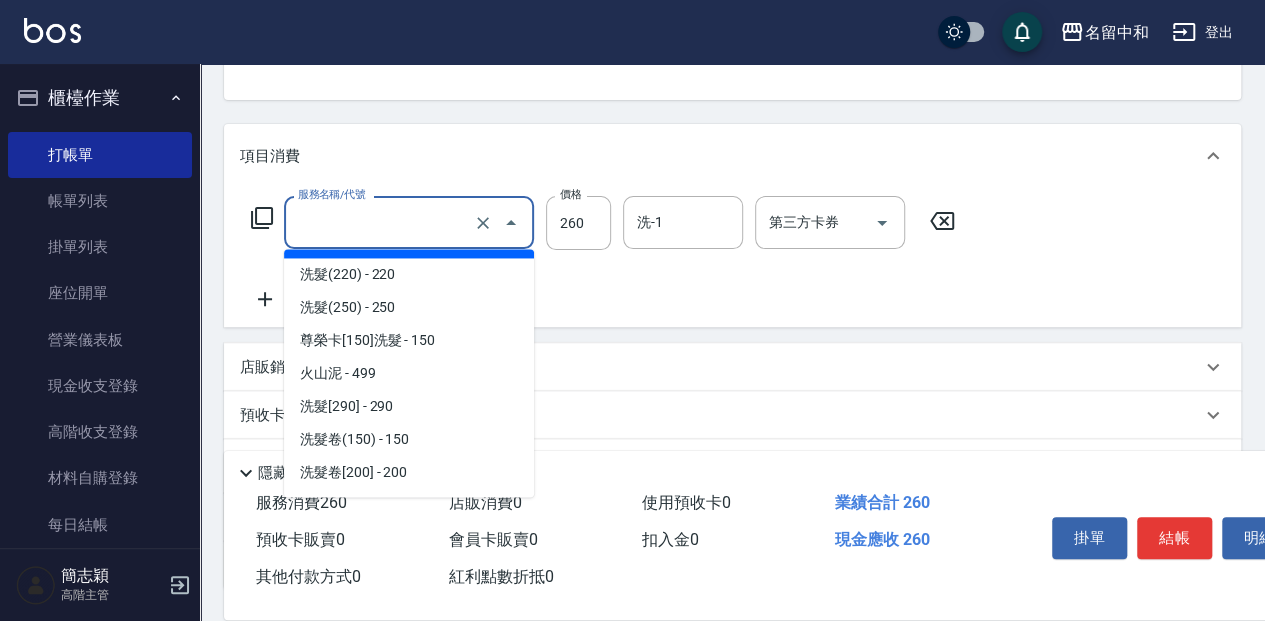 scroll, scrollTop: 455, scrollLeft: 0, axis: vertical 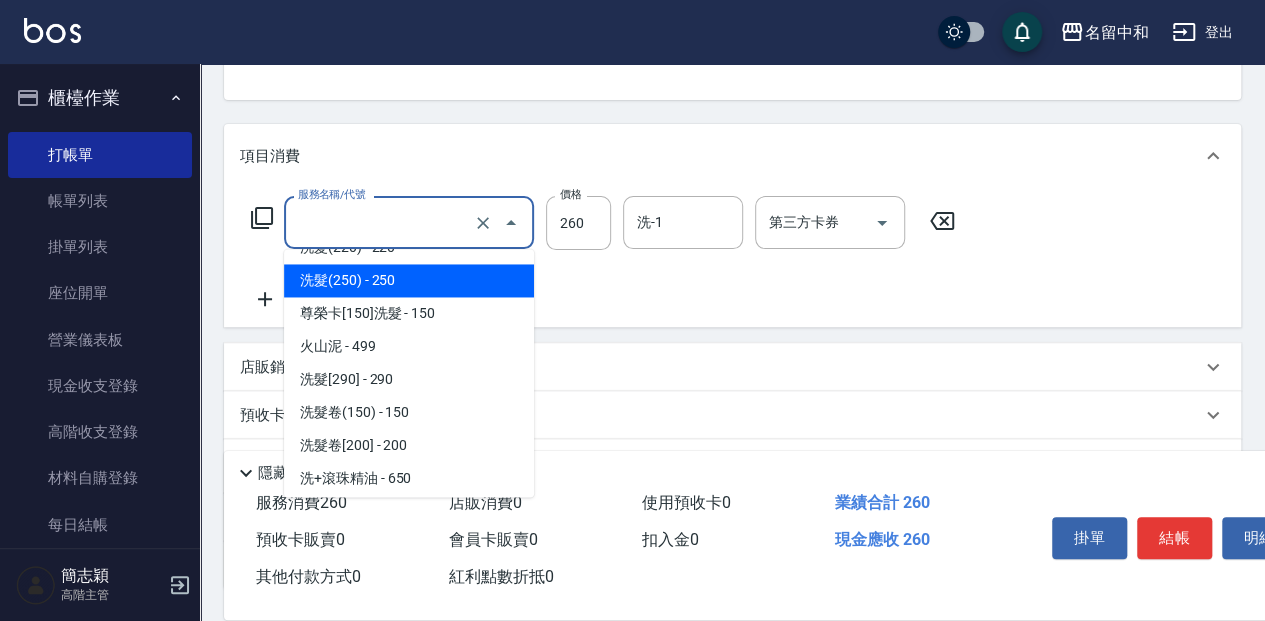 click on "洗髮(250) - 250" at bounding box center [409, 280] 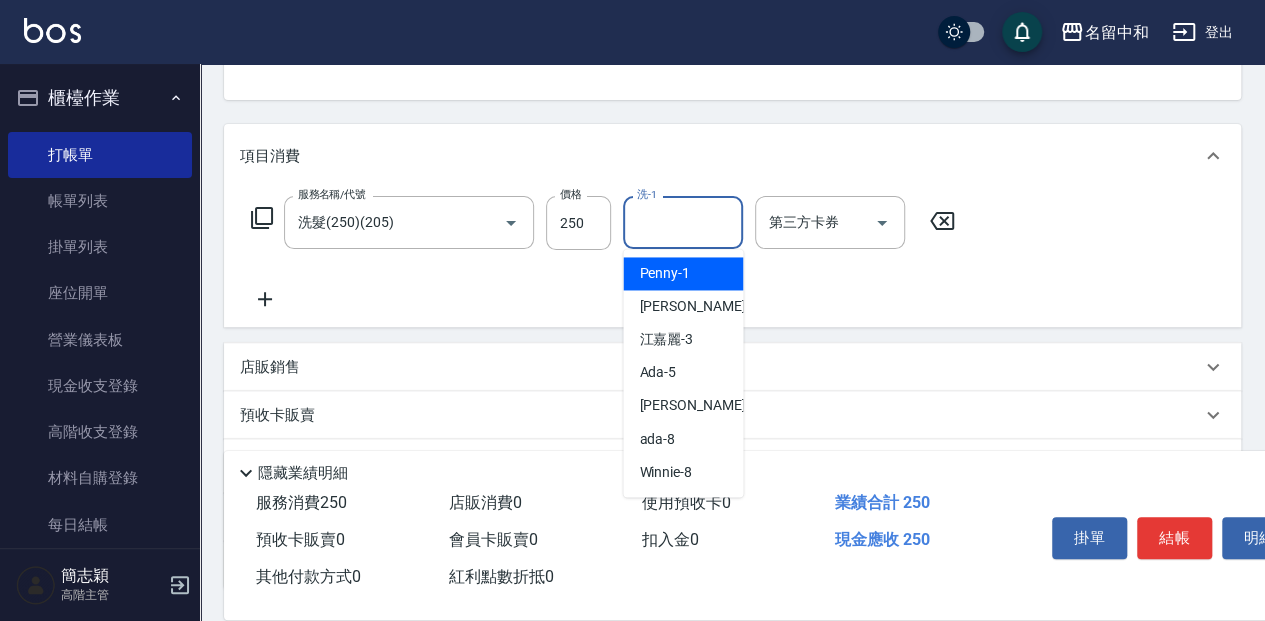 click on "洗-1" at bounding box center (683, 222) 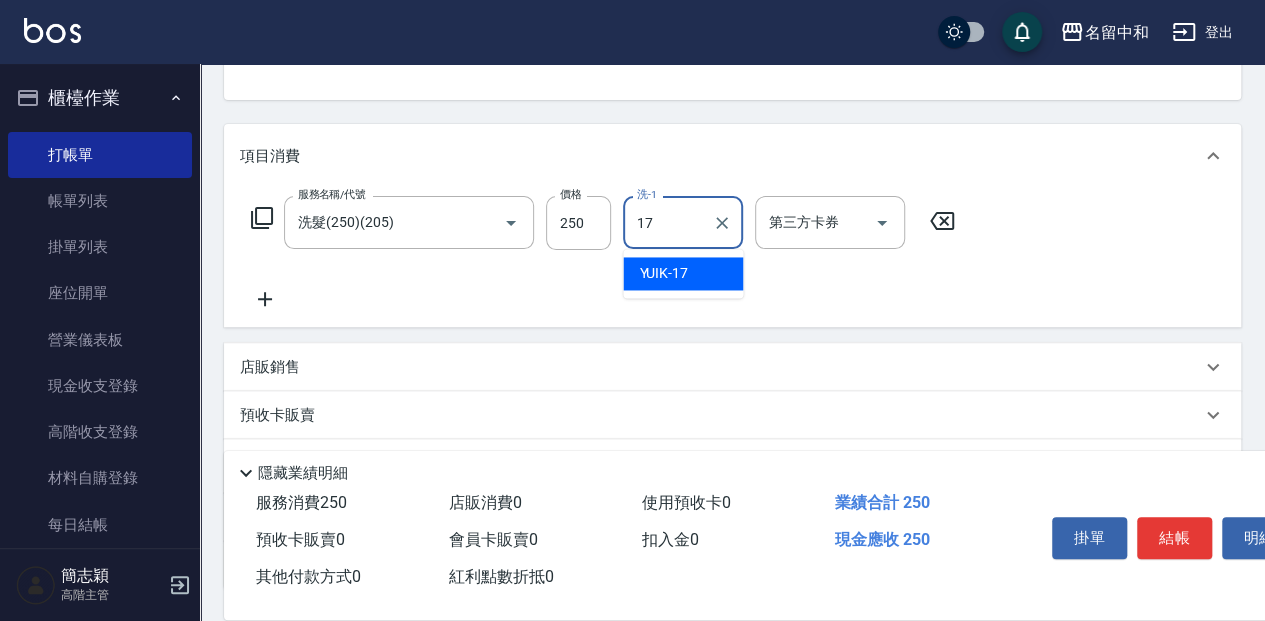 click on "YUIK -17" at bounding box center [683, 273] 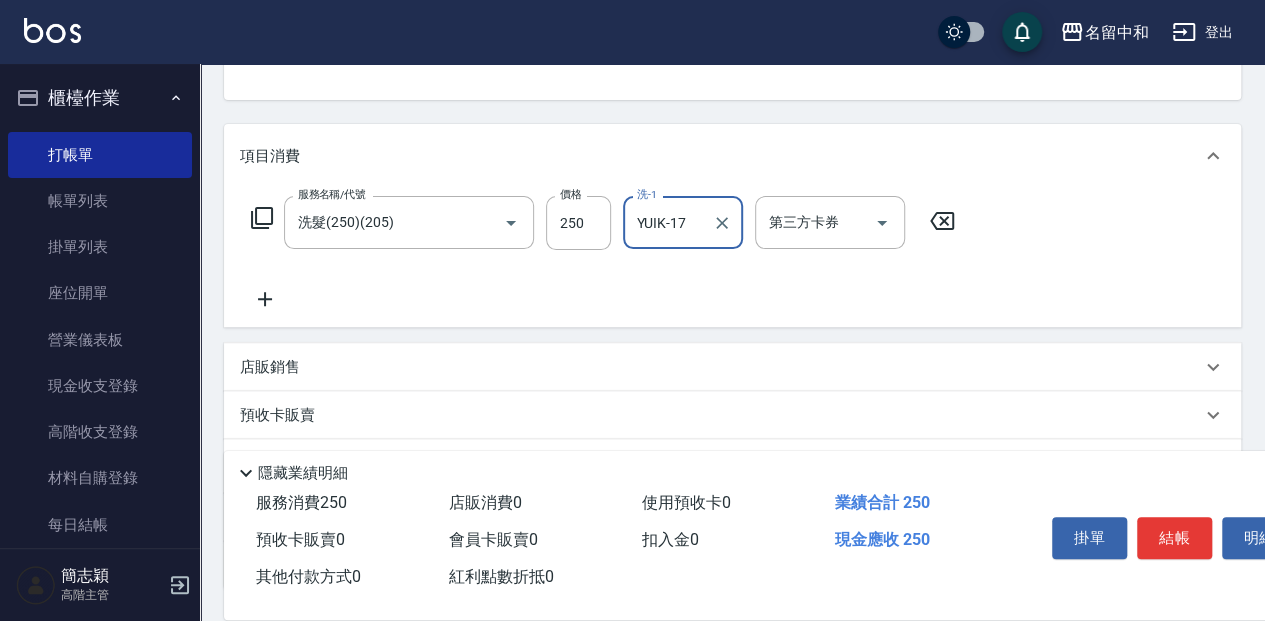 type on "YUIK-17" 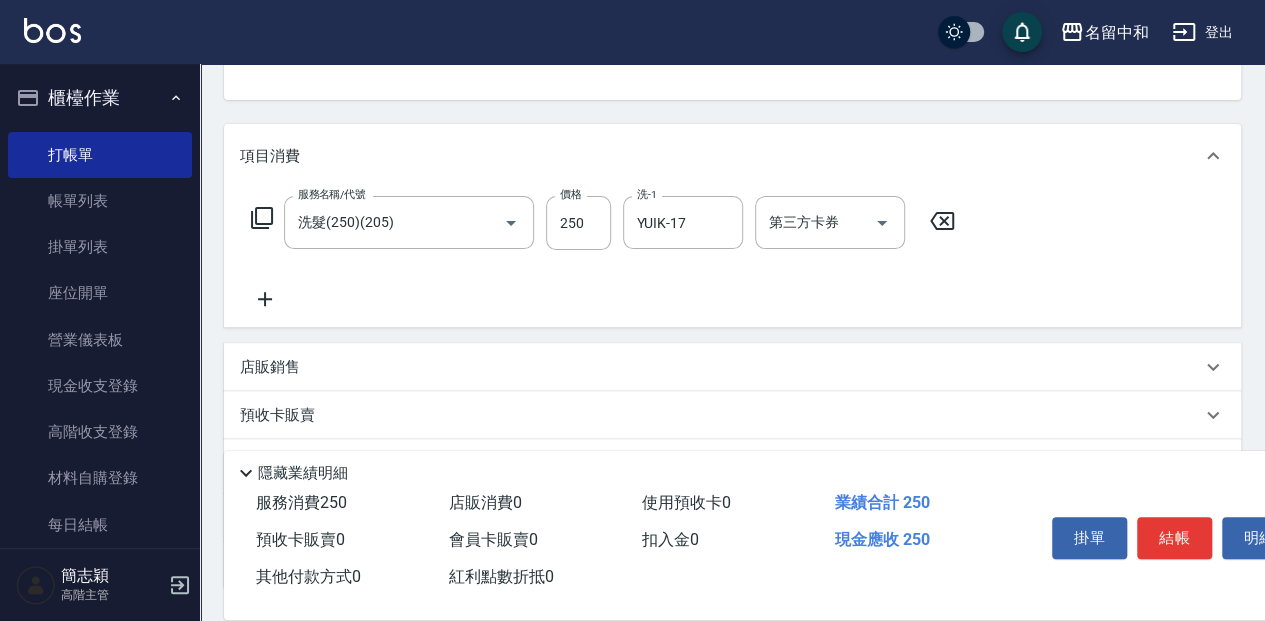 click 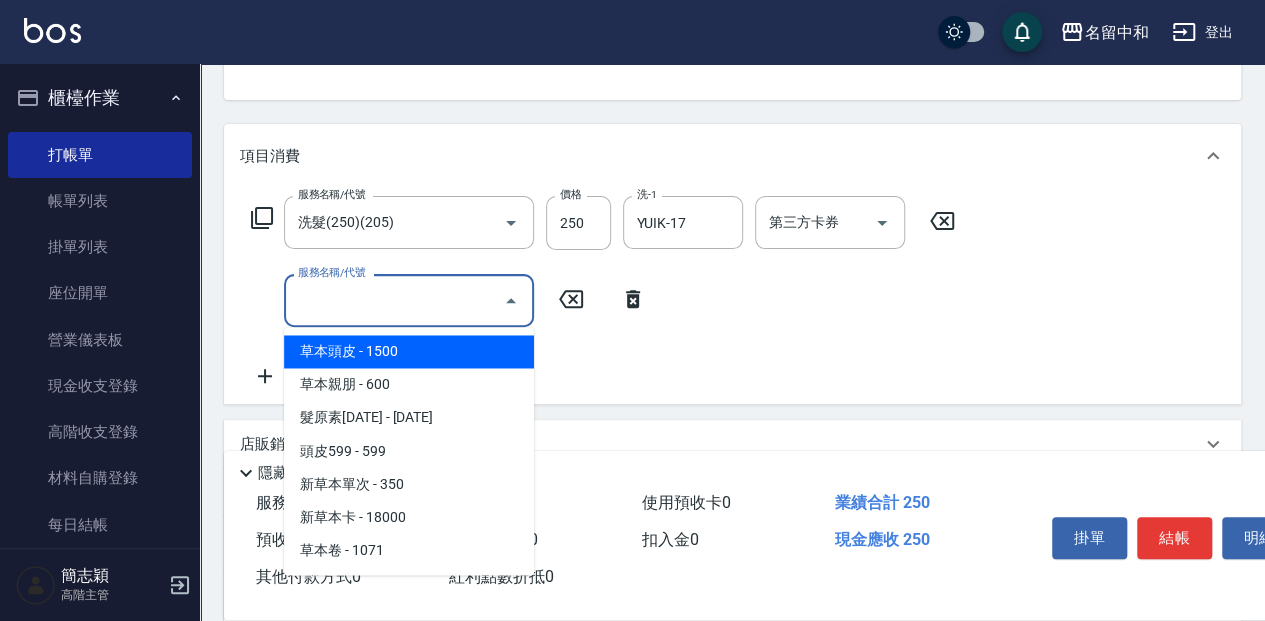 click on "服務名稱/代號" at bounding box center (394, 300) 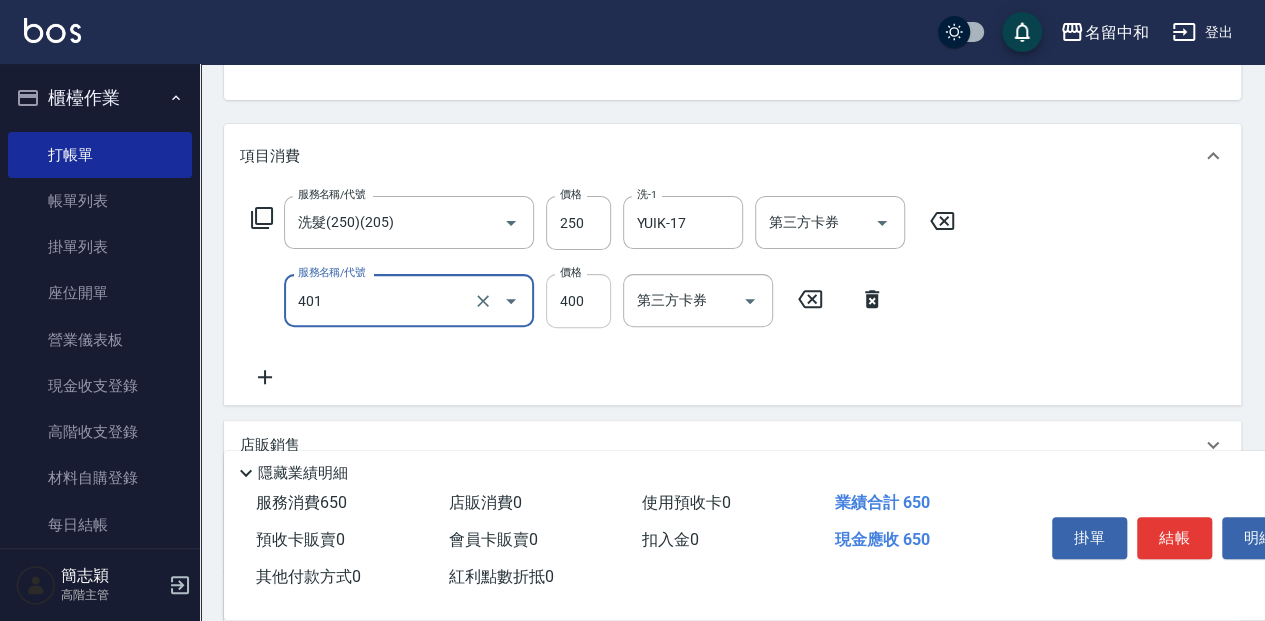 type on "剪髮(400)(401)" 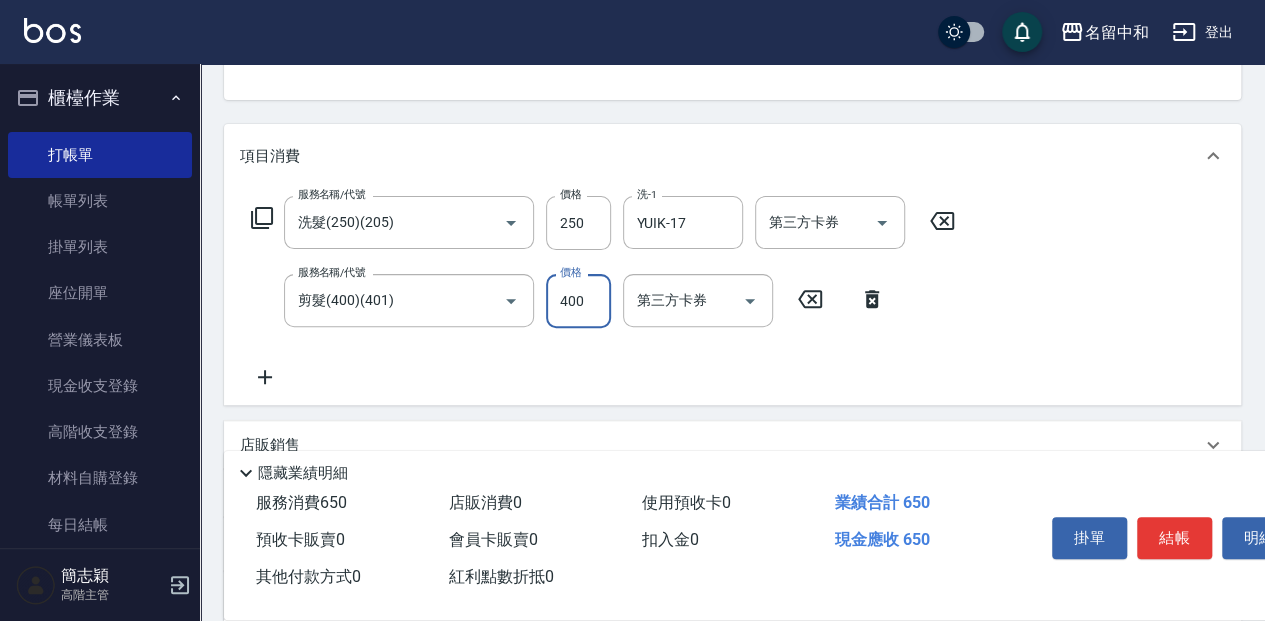 click on "400" at bounding box center (578, 301) 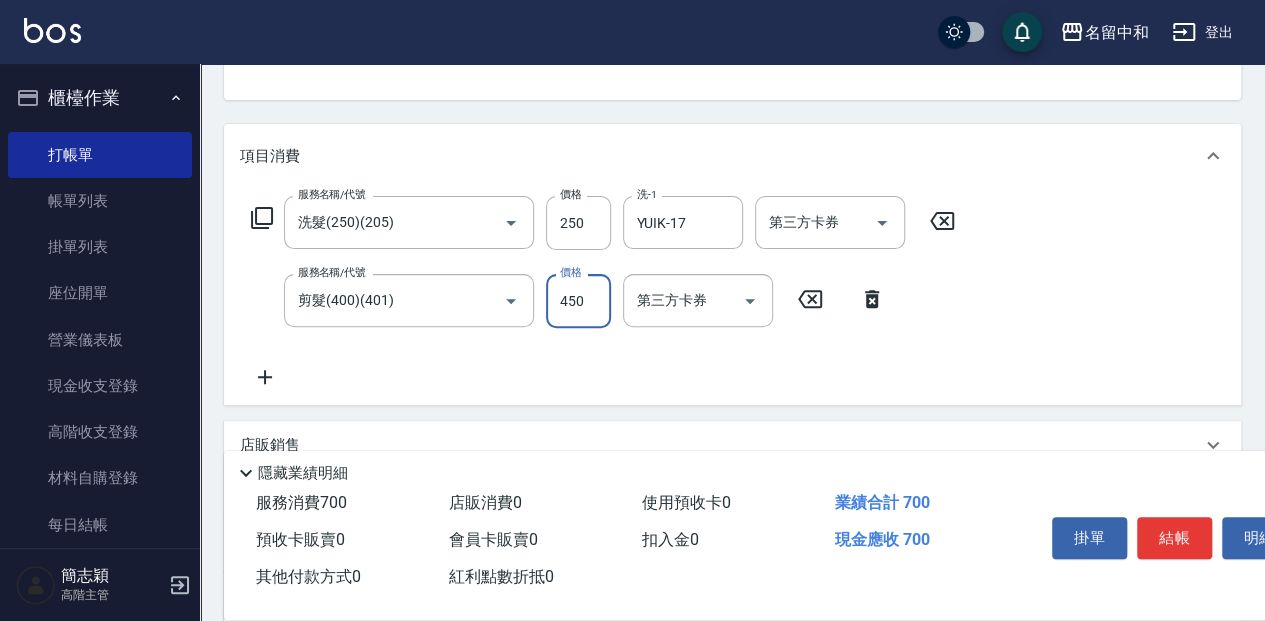 type on "450" 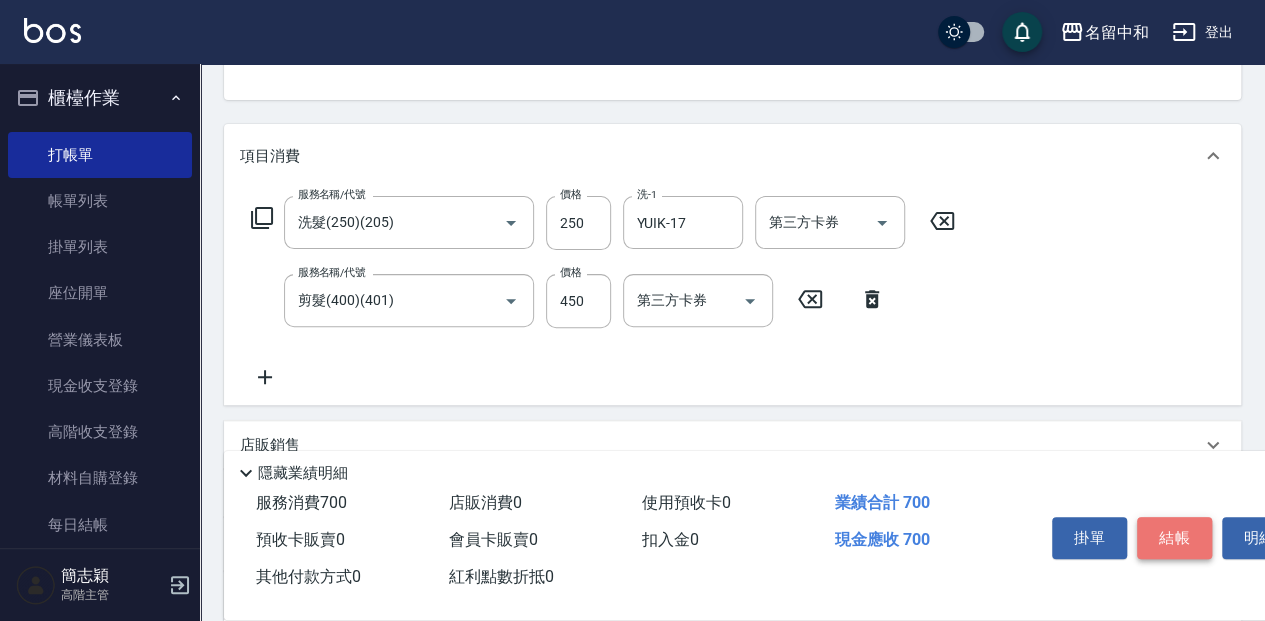 click on "結帳" at bounding box center (1174, 538) 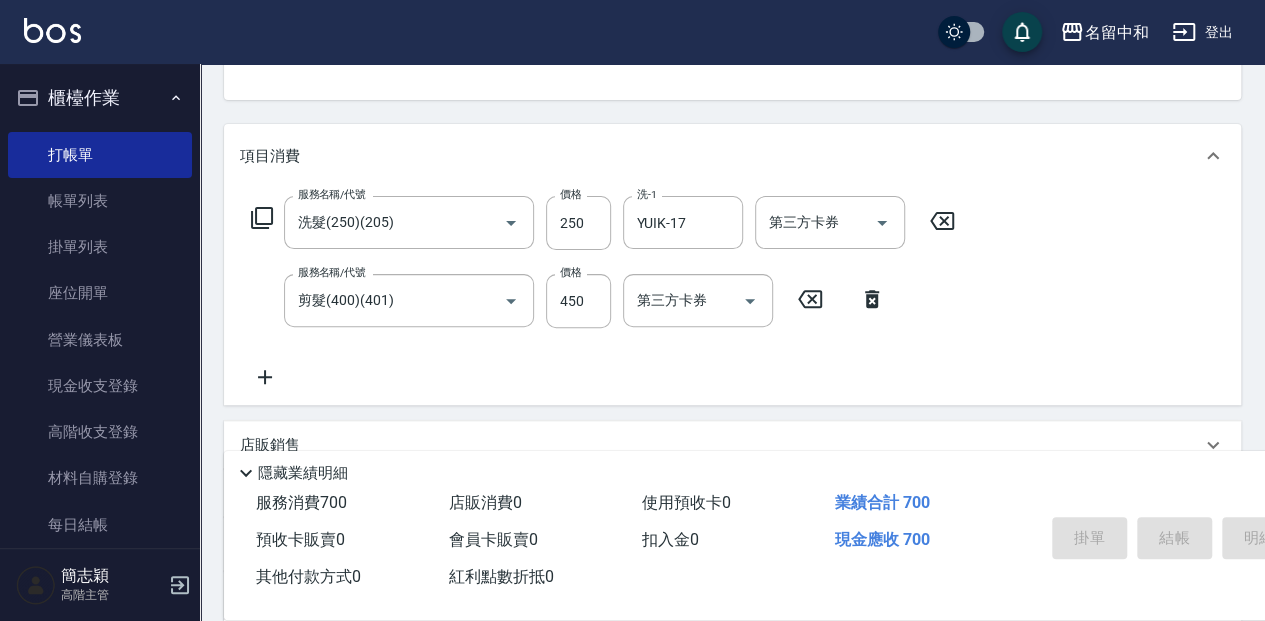 type on "[DATE] 15:42" 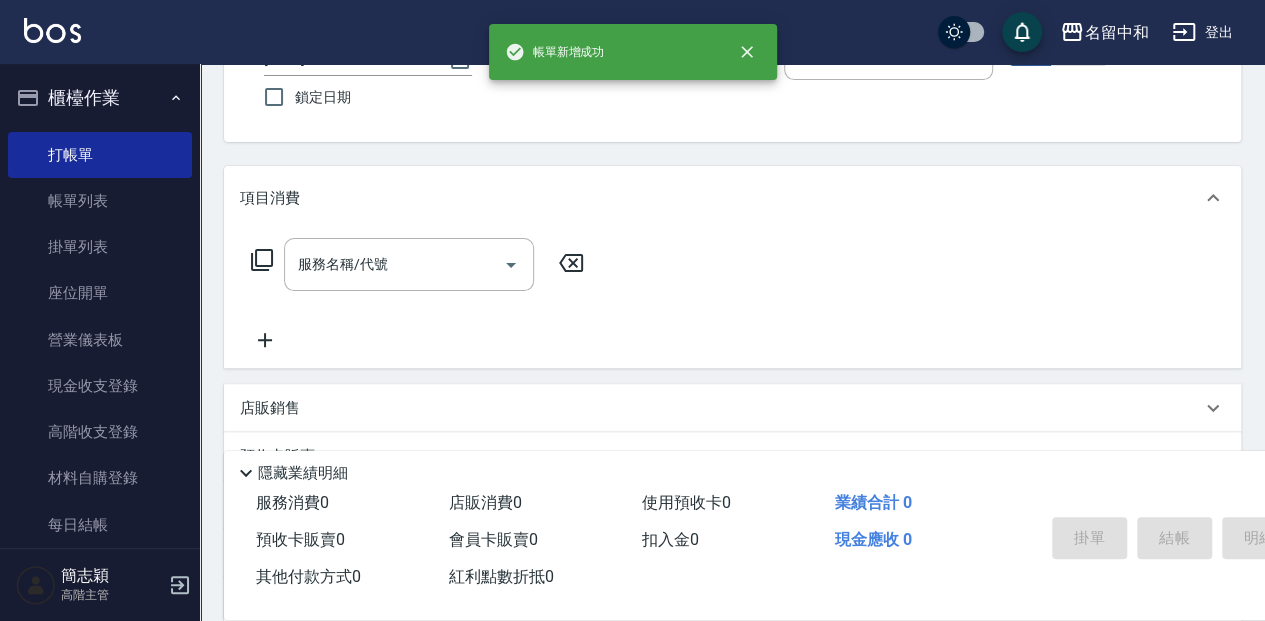scroll, scrollTop: 66, scrollLeft: 0, axis: vertical 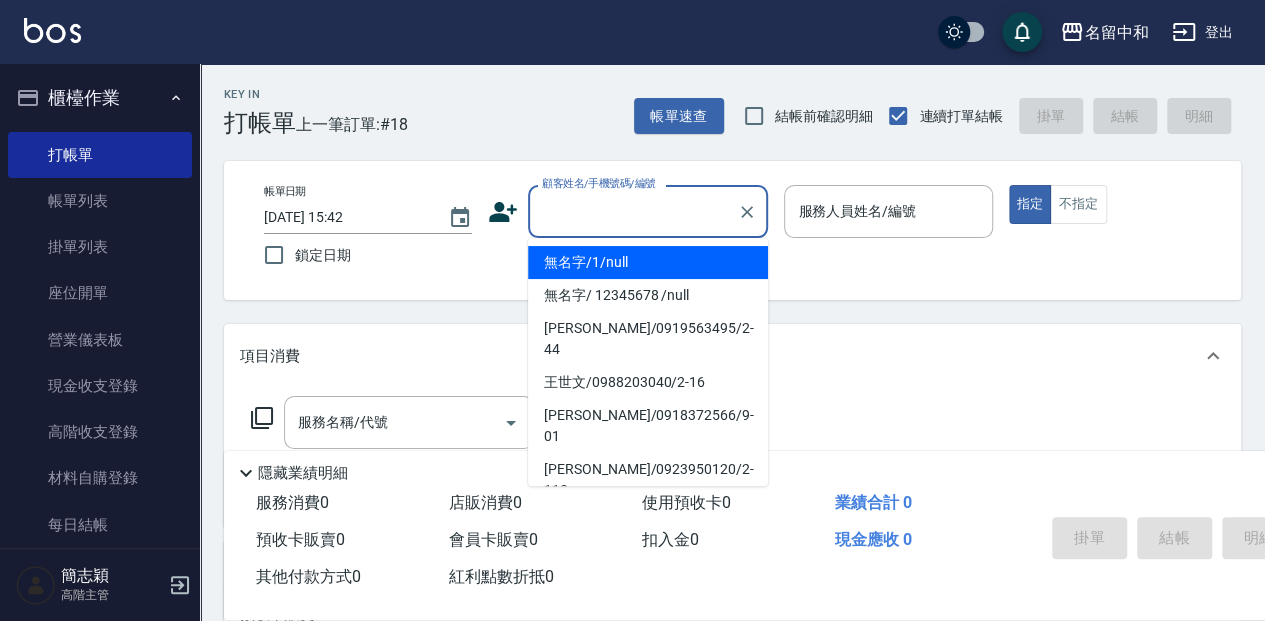 click on "顧客姓名/手機號碼/編號" at bounding box center (633, 211) 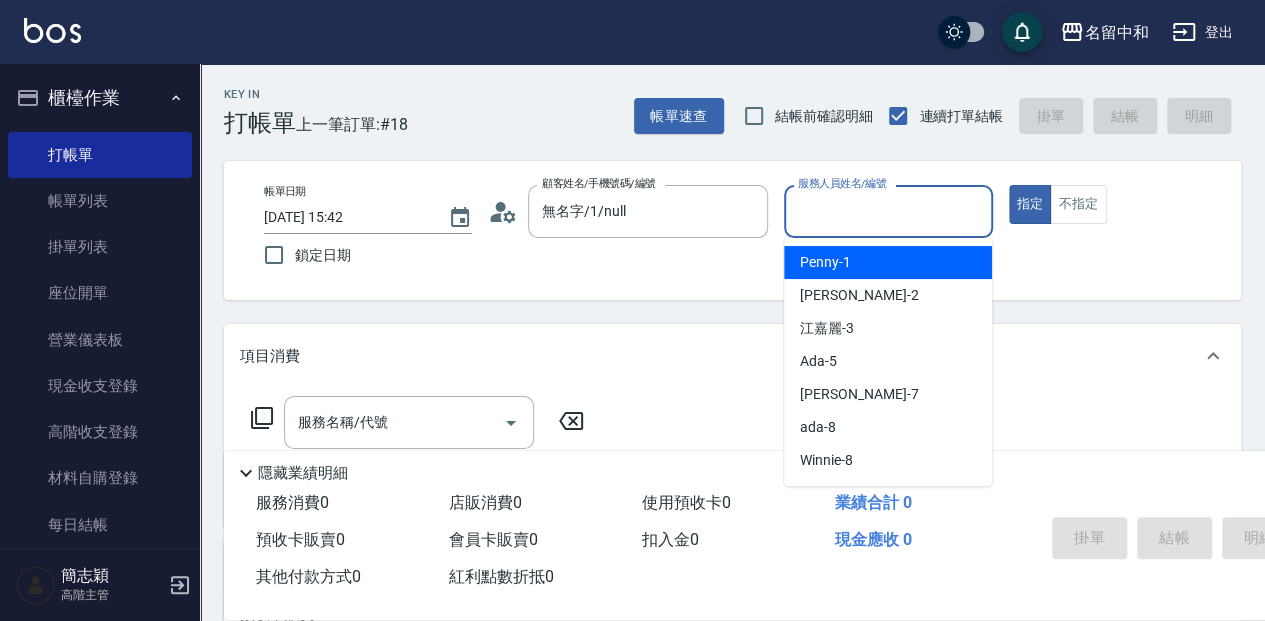 click on "服務人員姓名/編號" at bounding box center (888, 211) 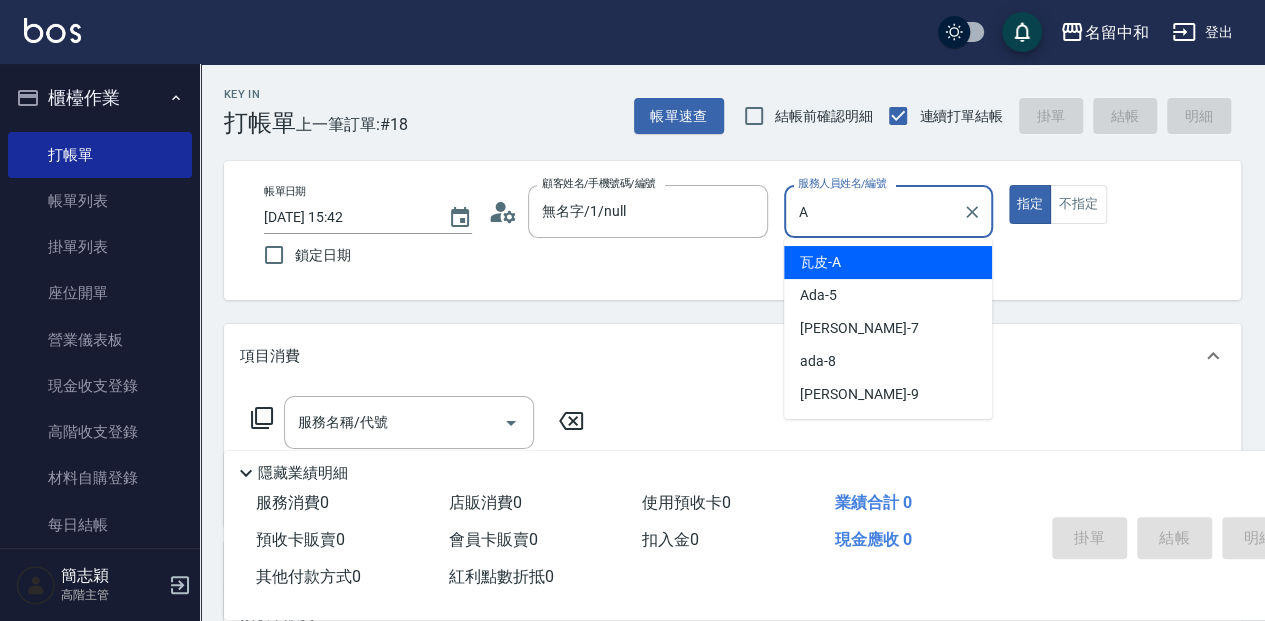 type on "瓦皮-A" 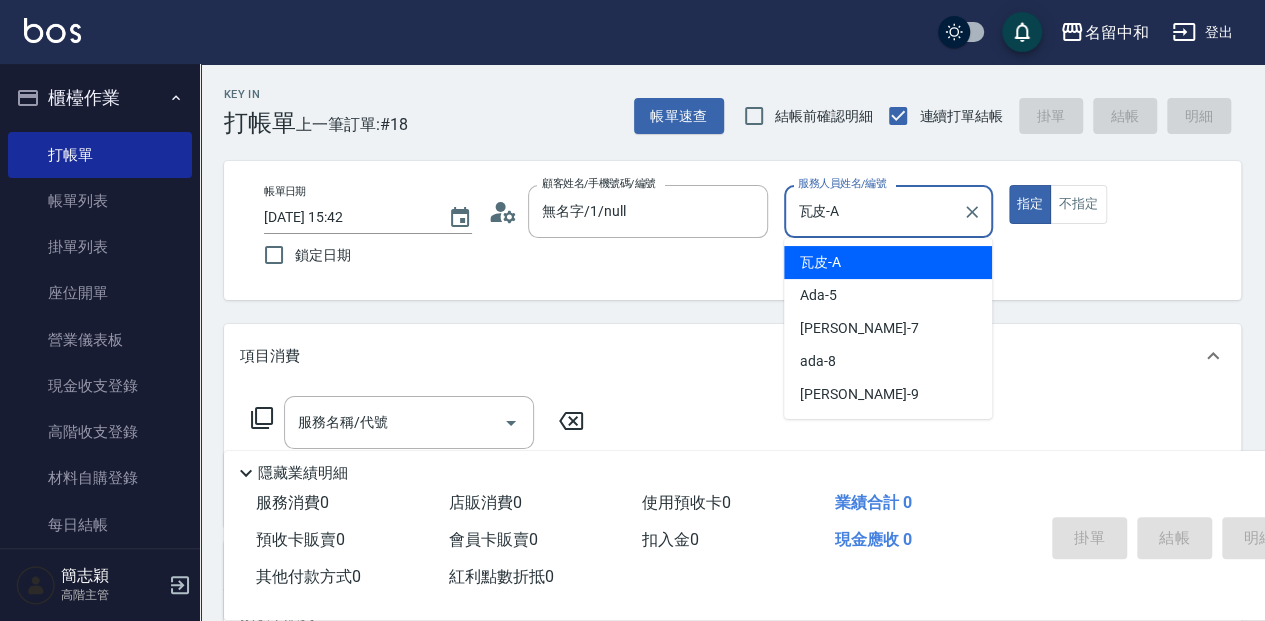 type on "true" 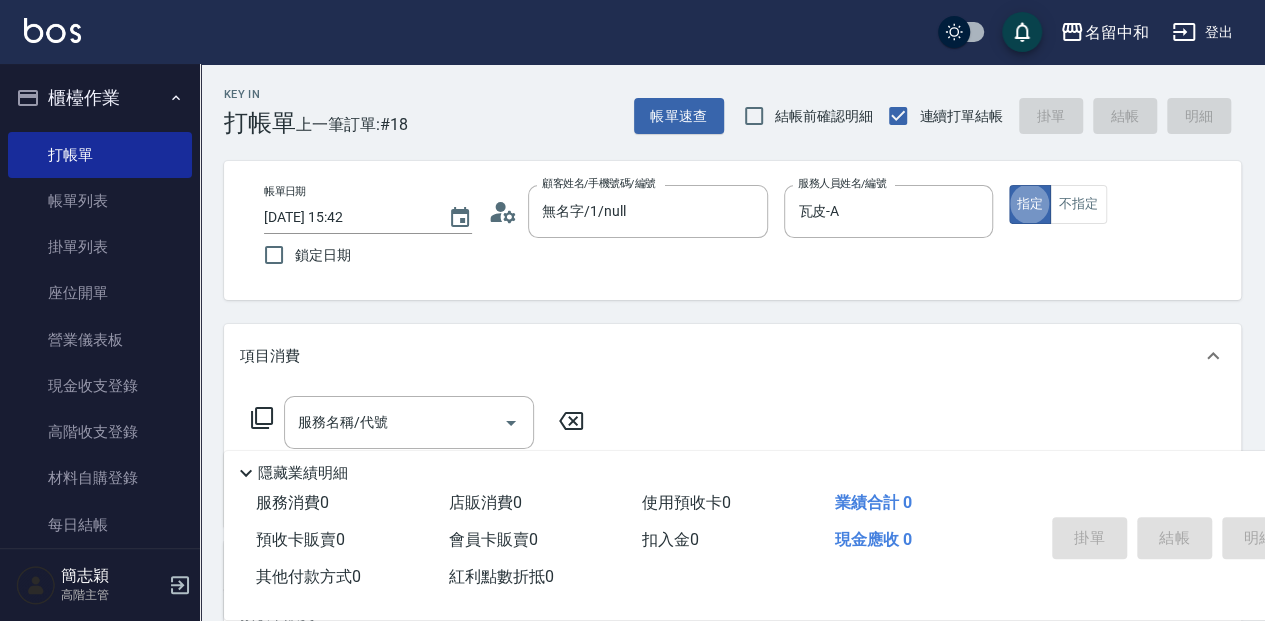 click on "隱藏業績明細" at bounding box center (838, 473) 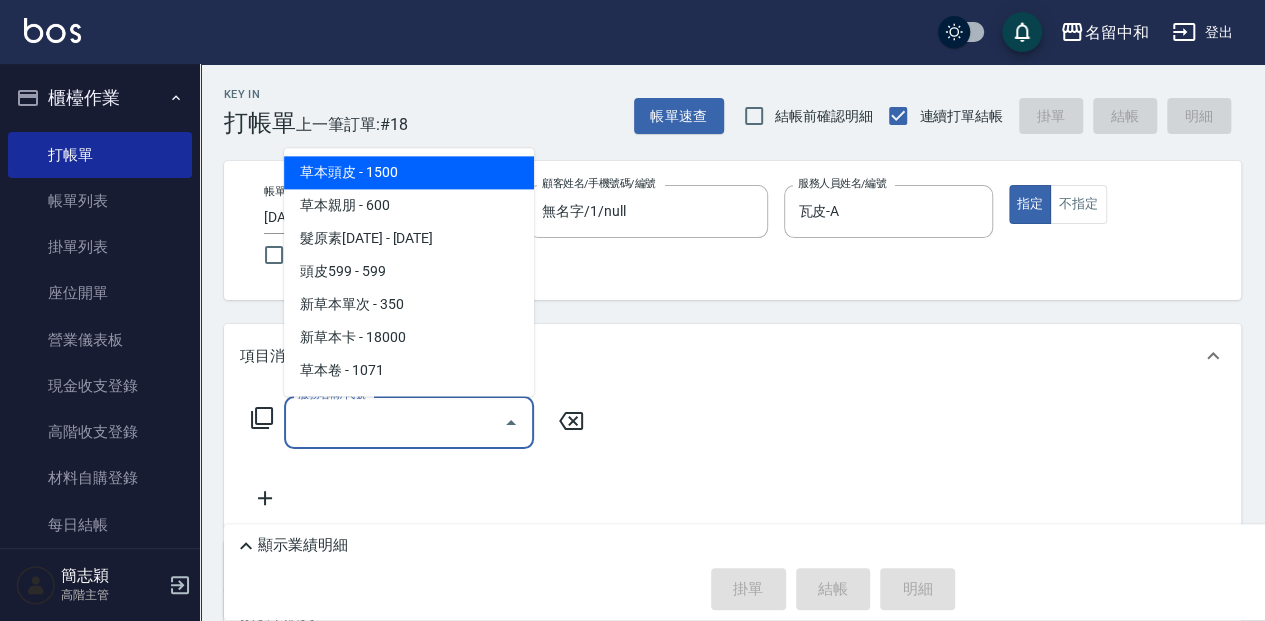 click on "服務名稱/代號" at bounding box center [394, 422] 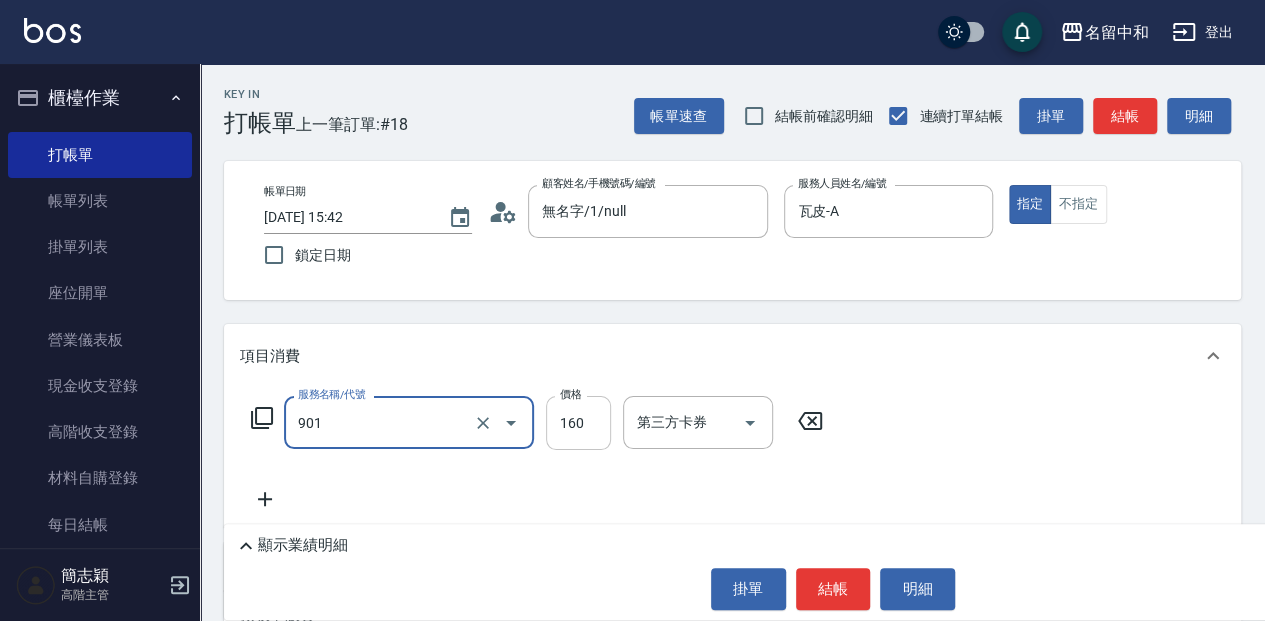 type on "修手(901)" 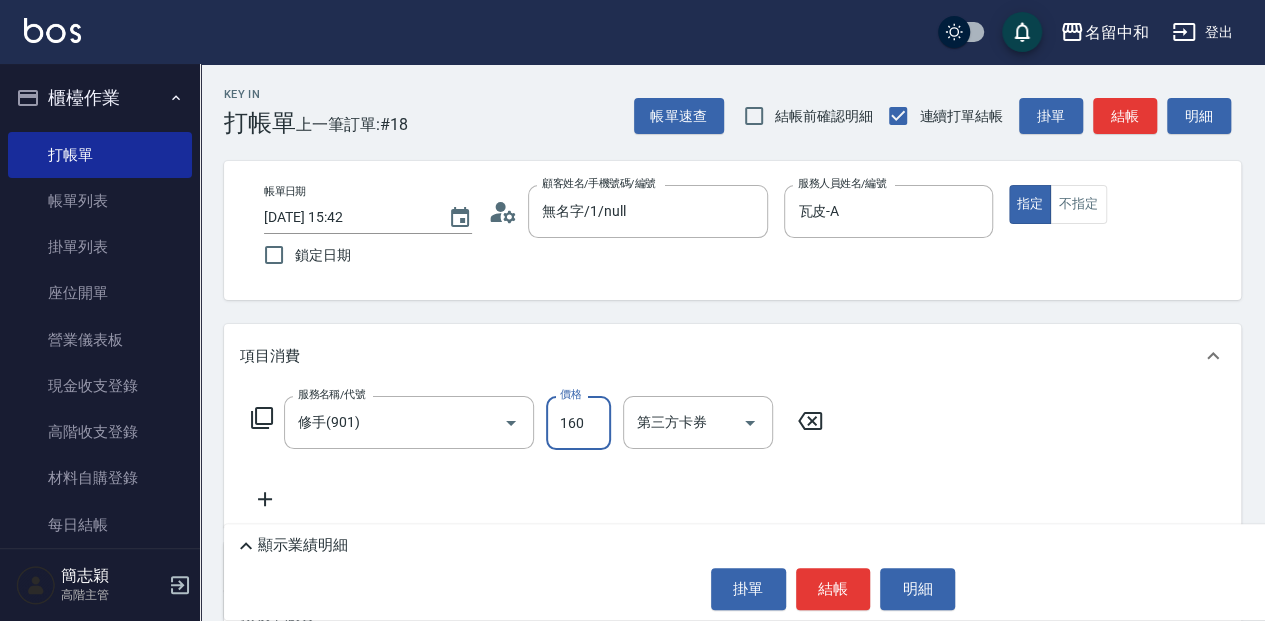 click on "160" at bounding box center (578, 423) 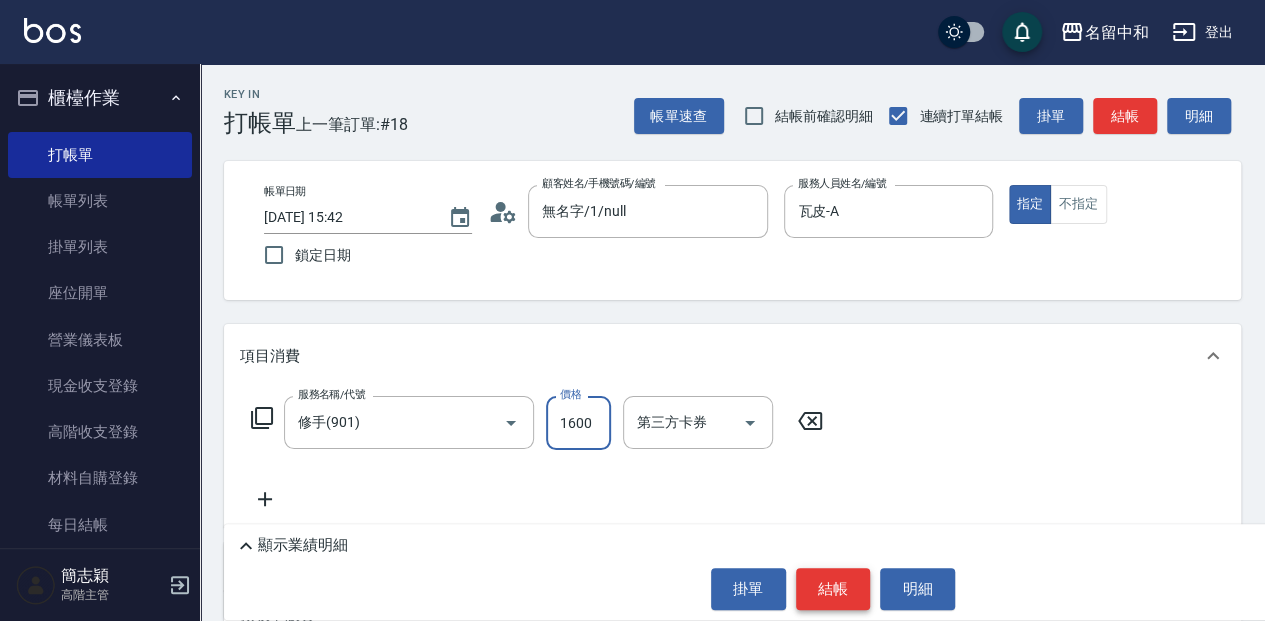 type on "1600" 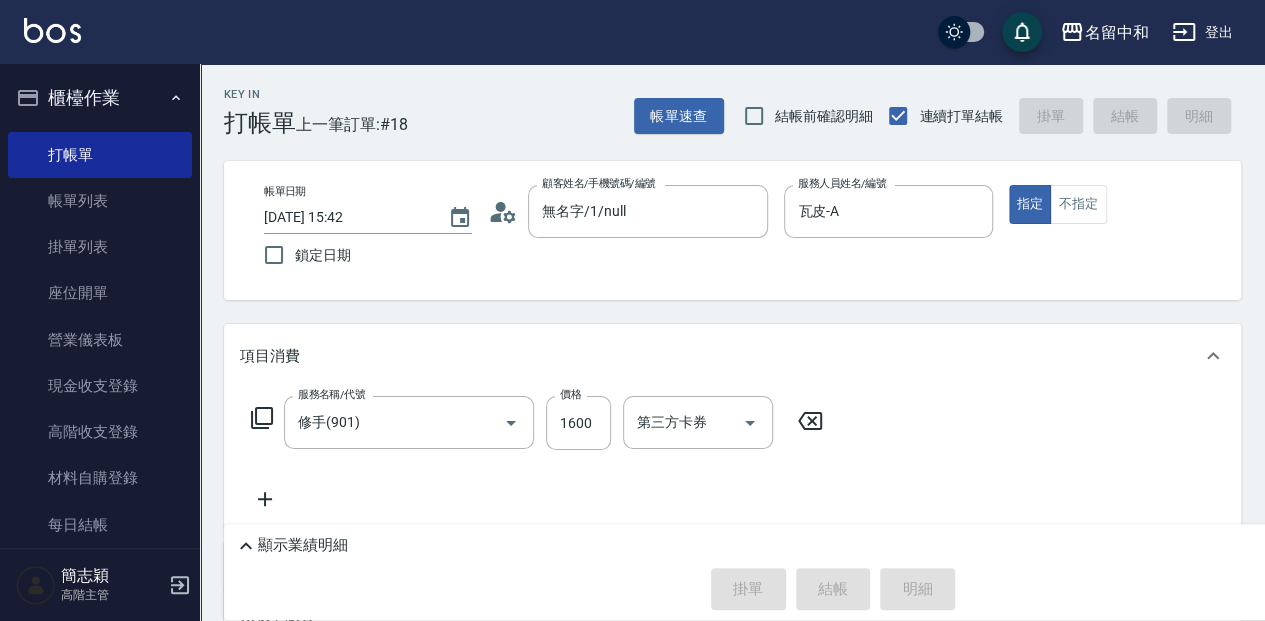type on "[DATE] 15:46" 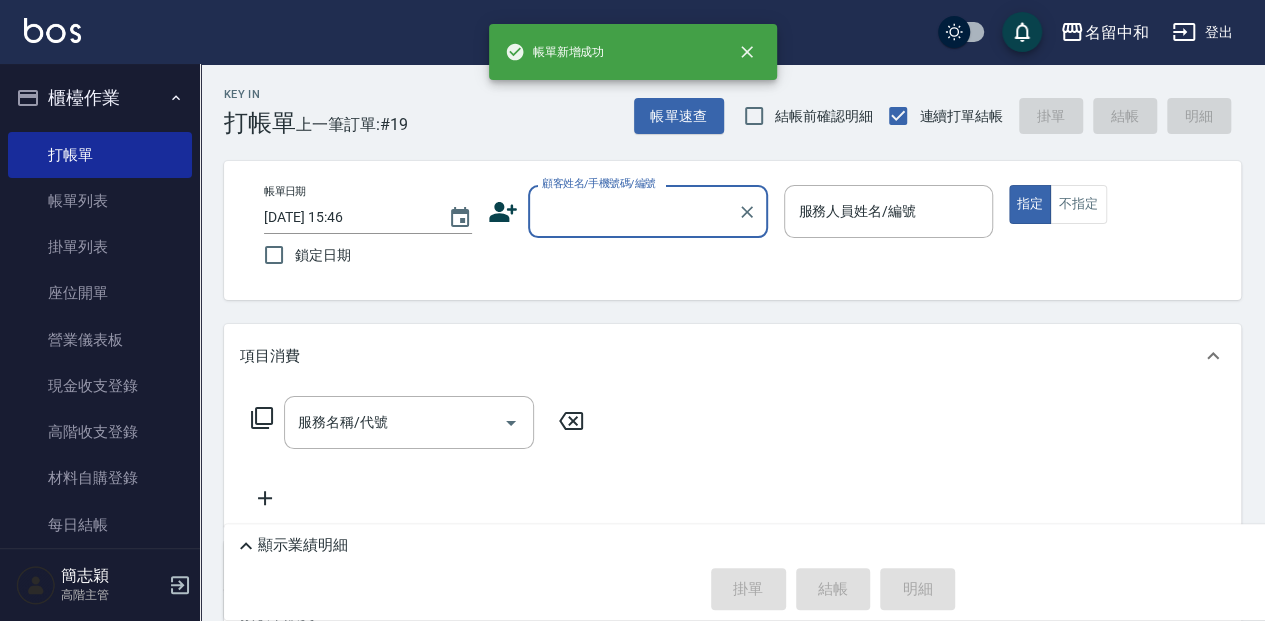 click on "顧客姓名/手機號碼/編號" at bounding box center [648, 211] 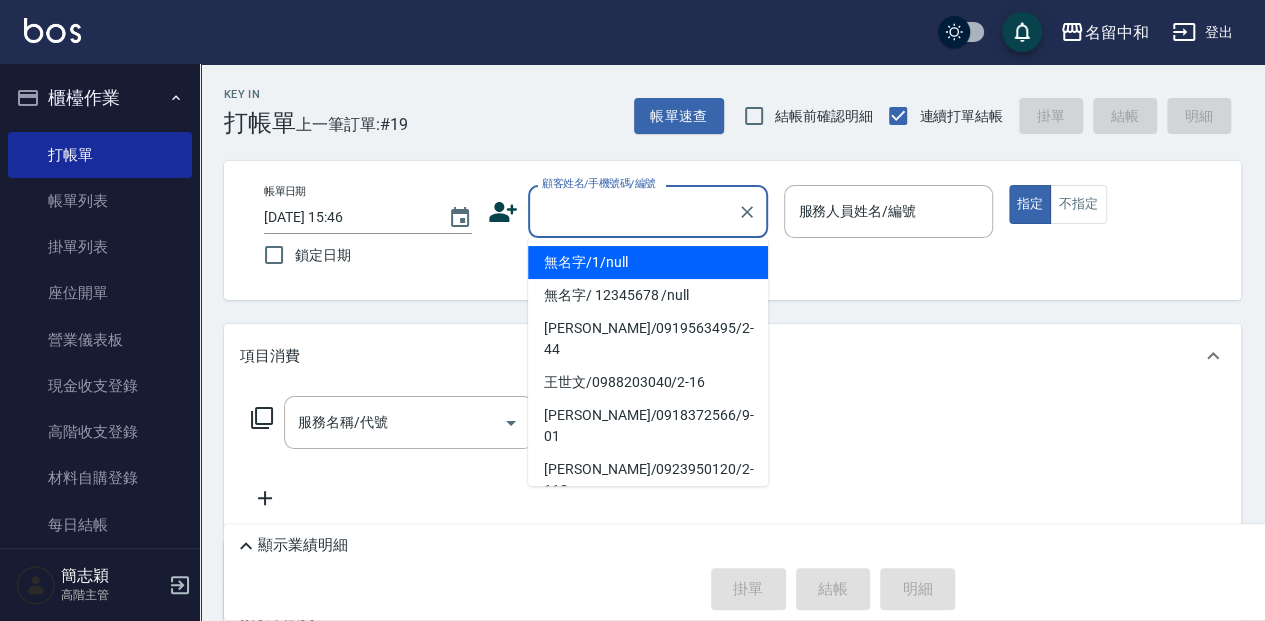click on "無名字/1/null" at bounding box center [648, 262] 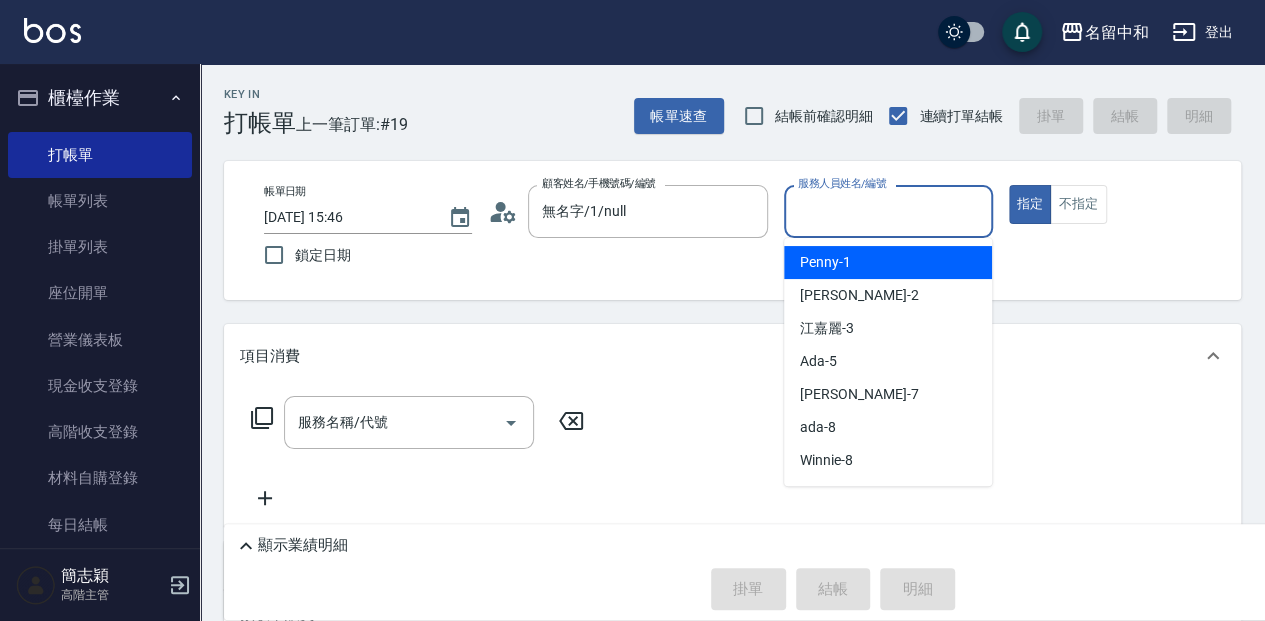 click on "服務人員姓名/編號" at bounding box center [888, 211] 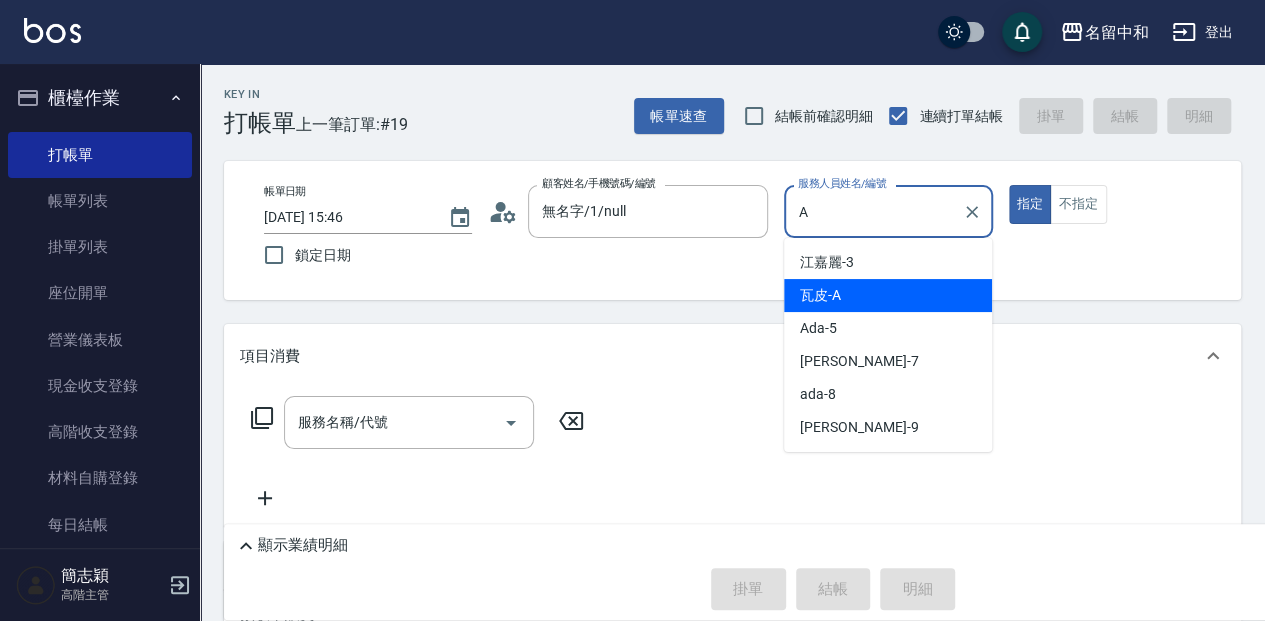 type on "瓦皮-A" 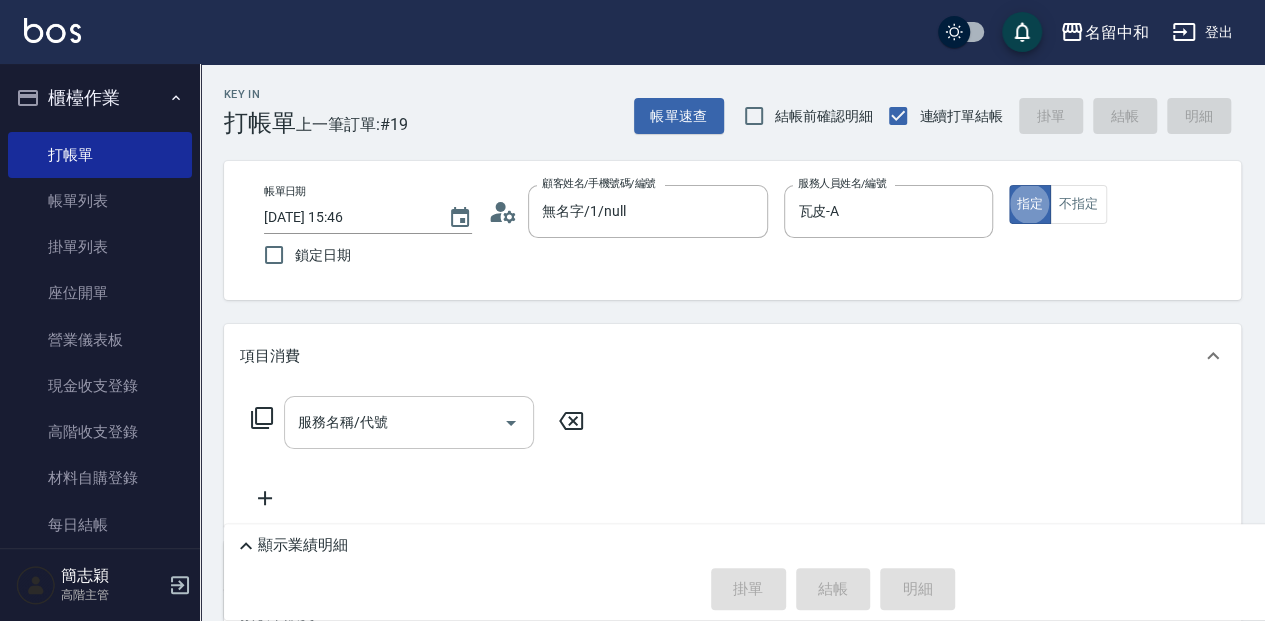 click on "服務名稱/代號" at bounding box center [394, 422] 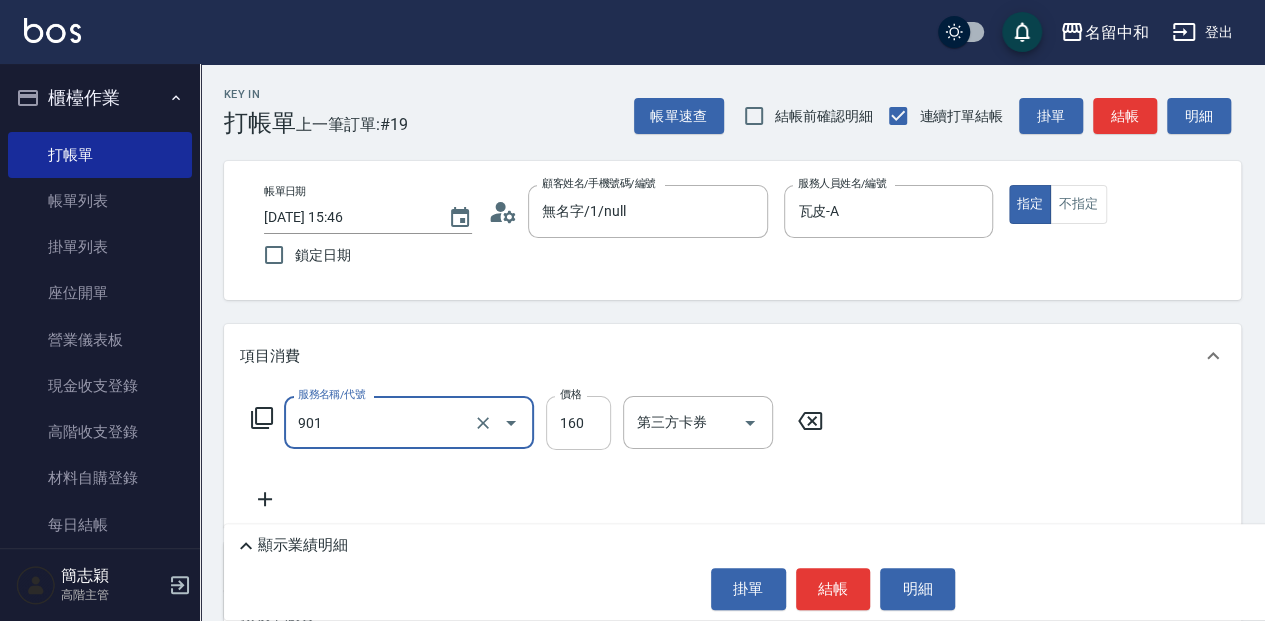 type on "修手(901)" 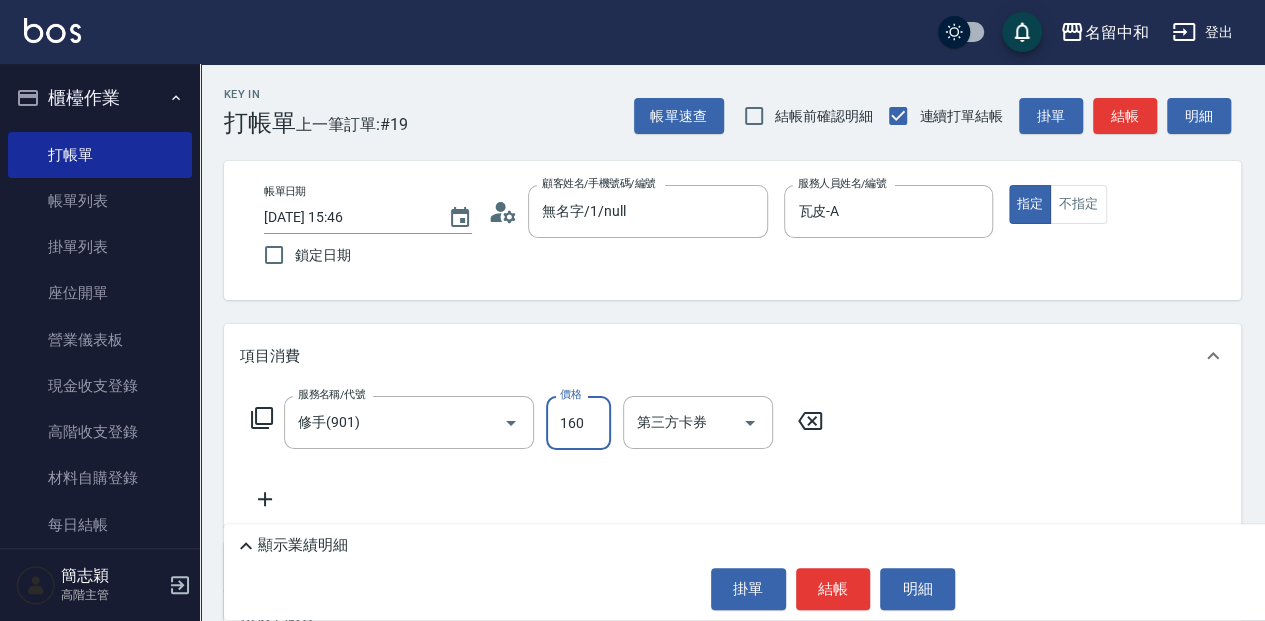 click on "160" at bounding box center (578, 423) 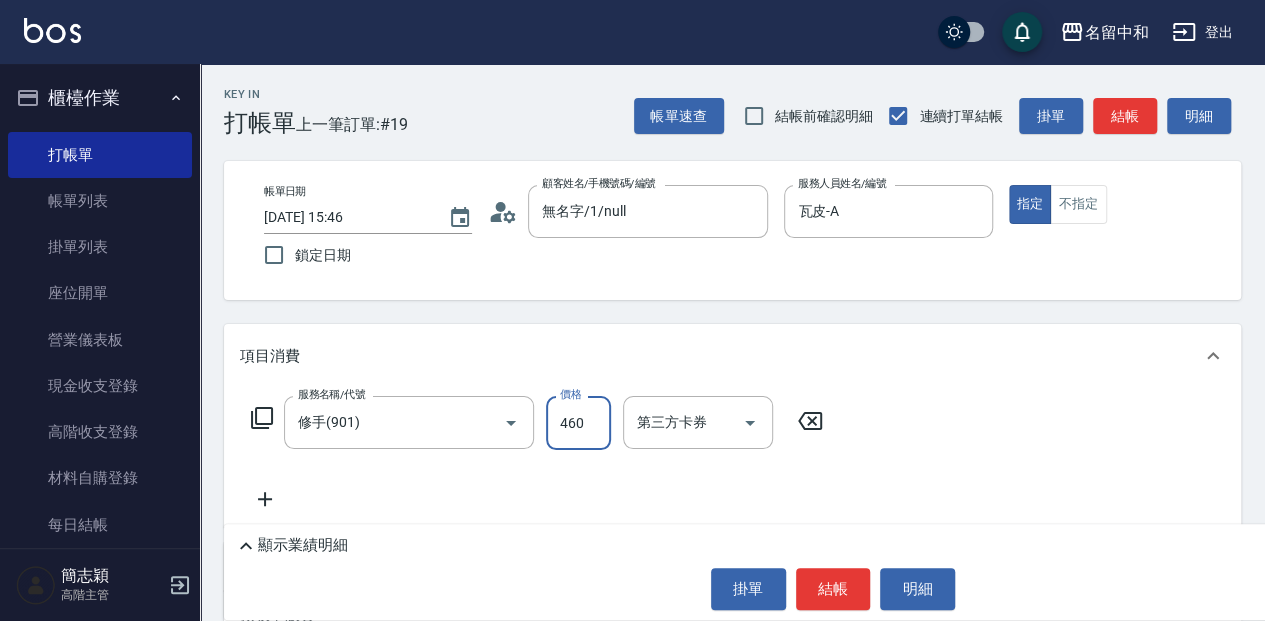 type on "460" 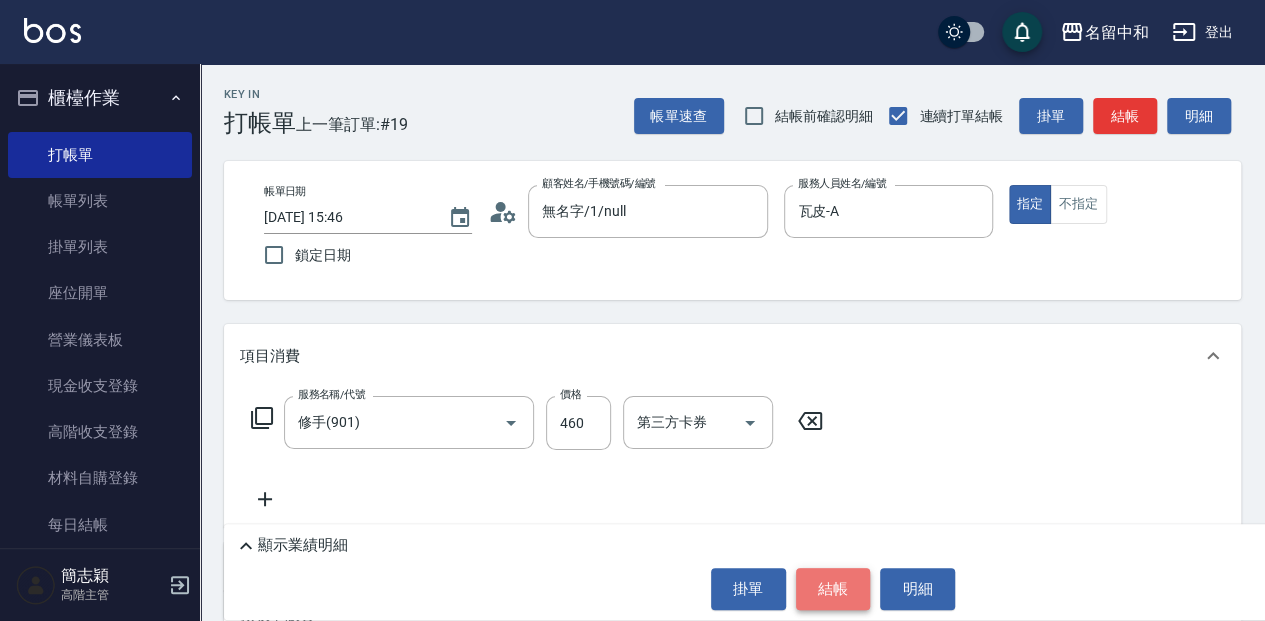 click on "結帳" at bounding box center [833, 589] 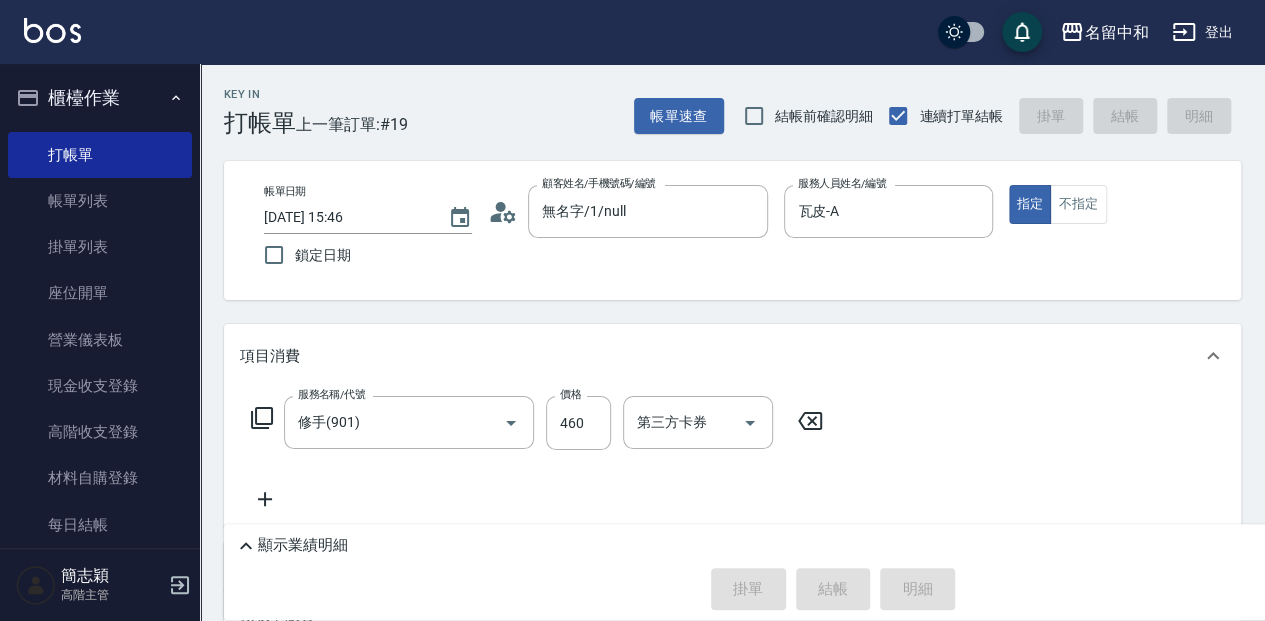 type 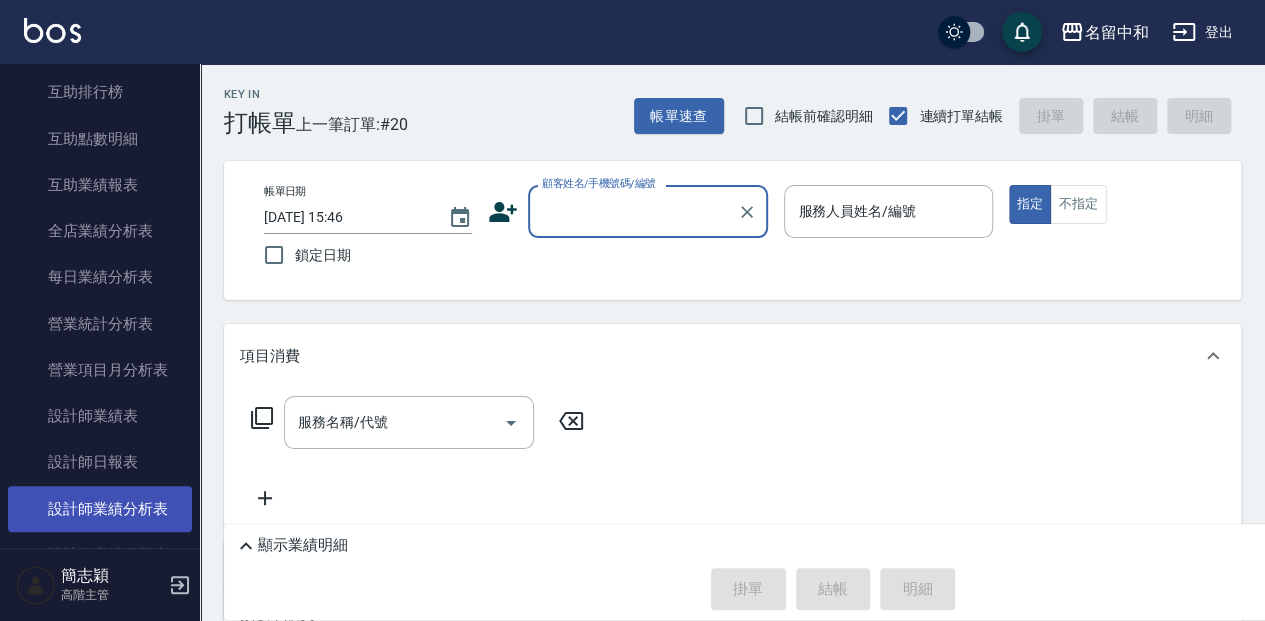 scroll, scrollTop: 1066, scrollLeft: 0, axis: vertical 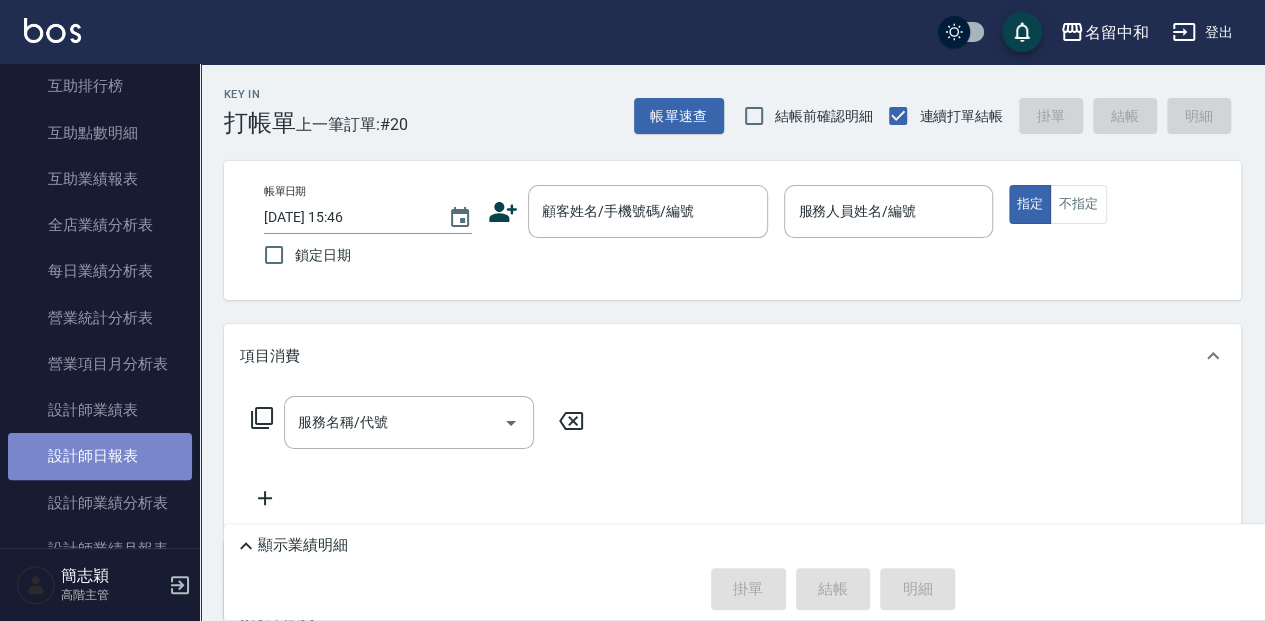 click on "設計師日報表" at bounding box center [100, 456] 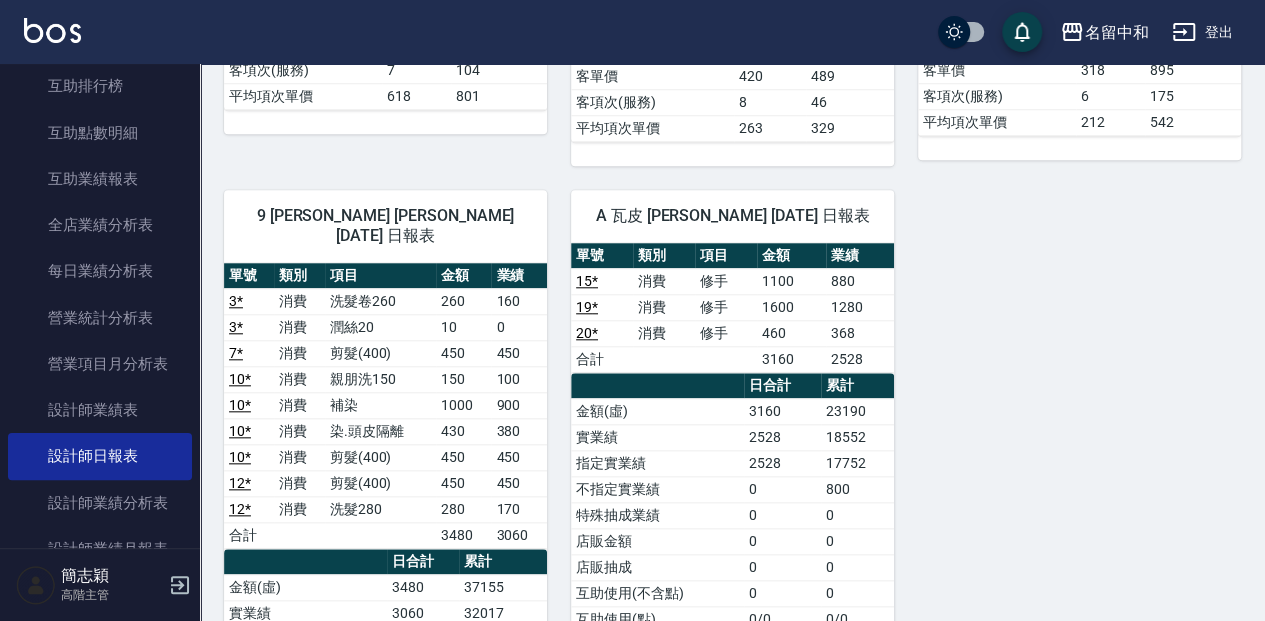 scroll, scrollTop: 866, scrollLeft: 0, axis: vertical 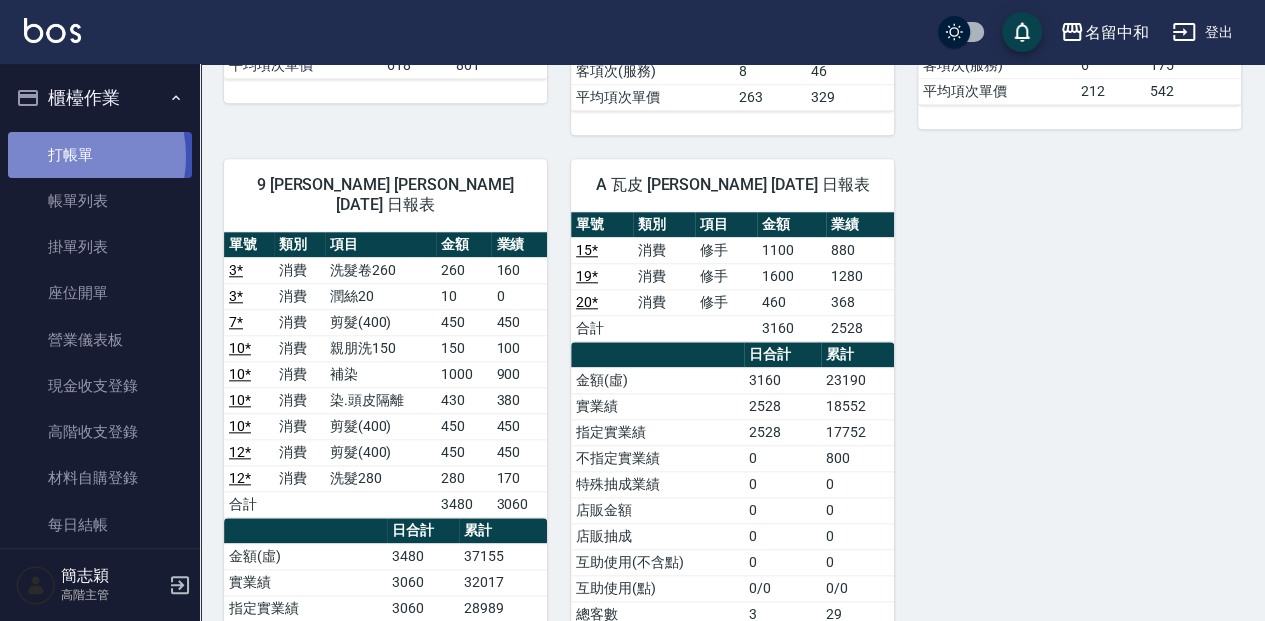click on "打帳單" at bounding box center (100, 155) 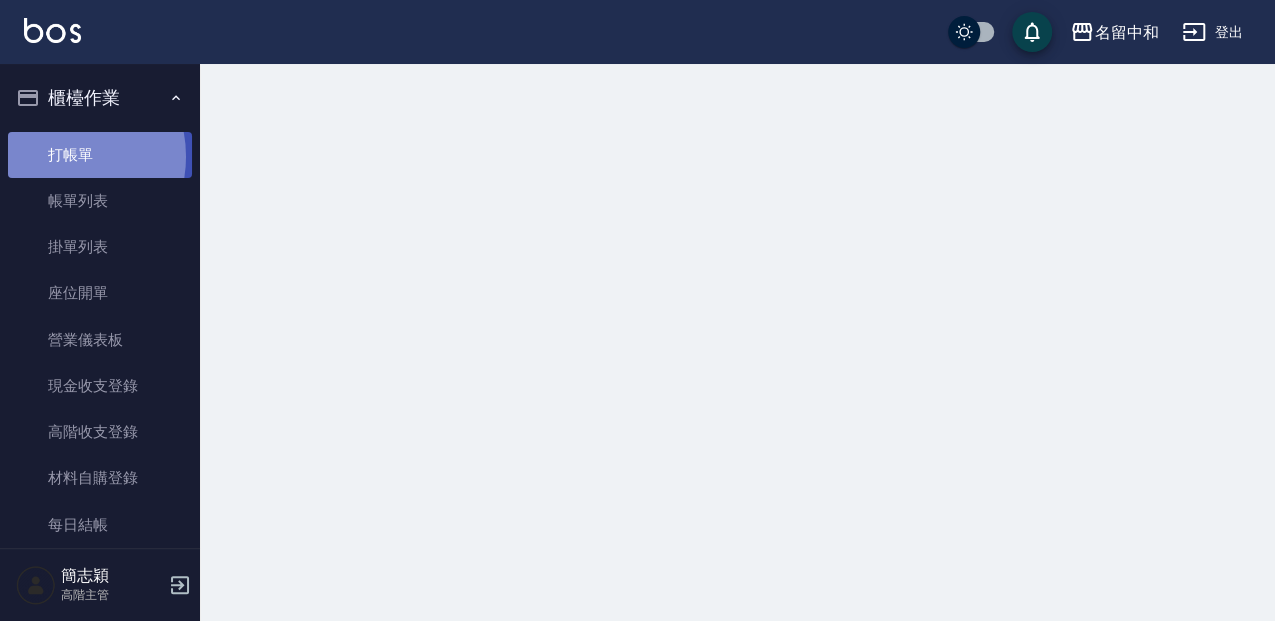 click on "打帳單" at bounding box center [100, 155] 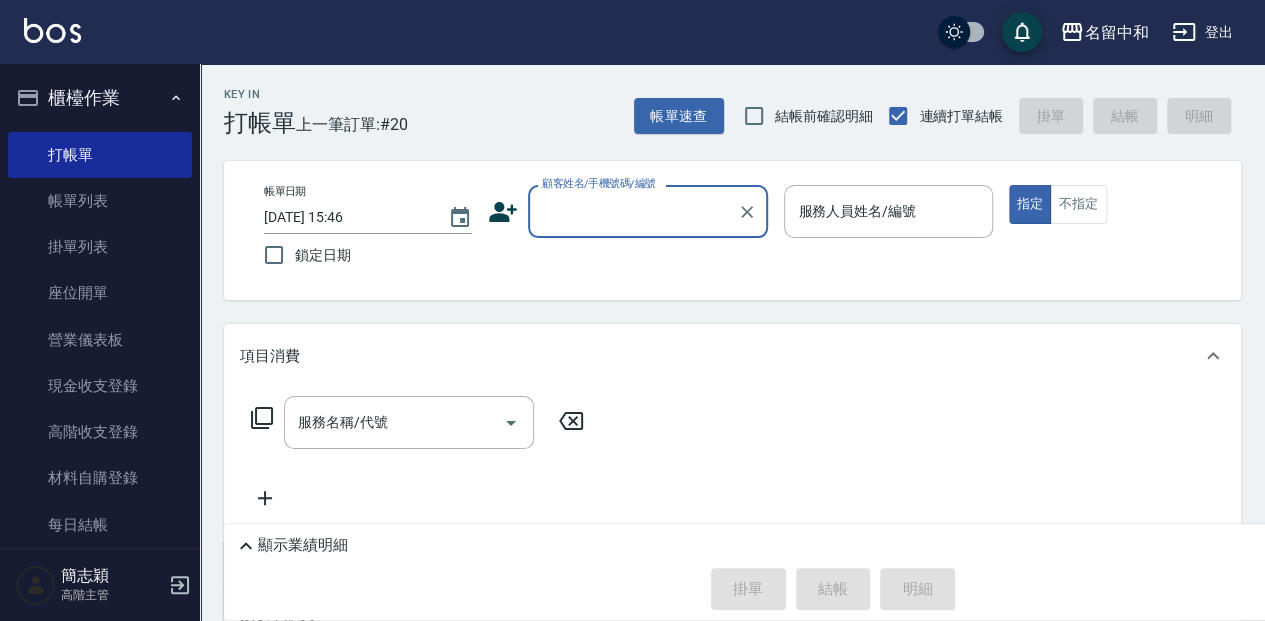click on "顧客姓名/手機號碼/編號" at bounding box center [633, 211] 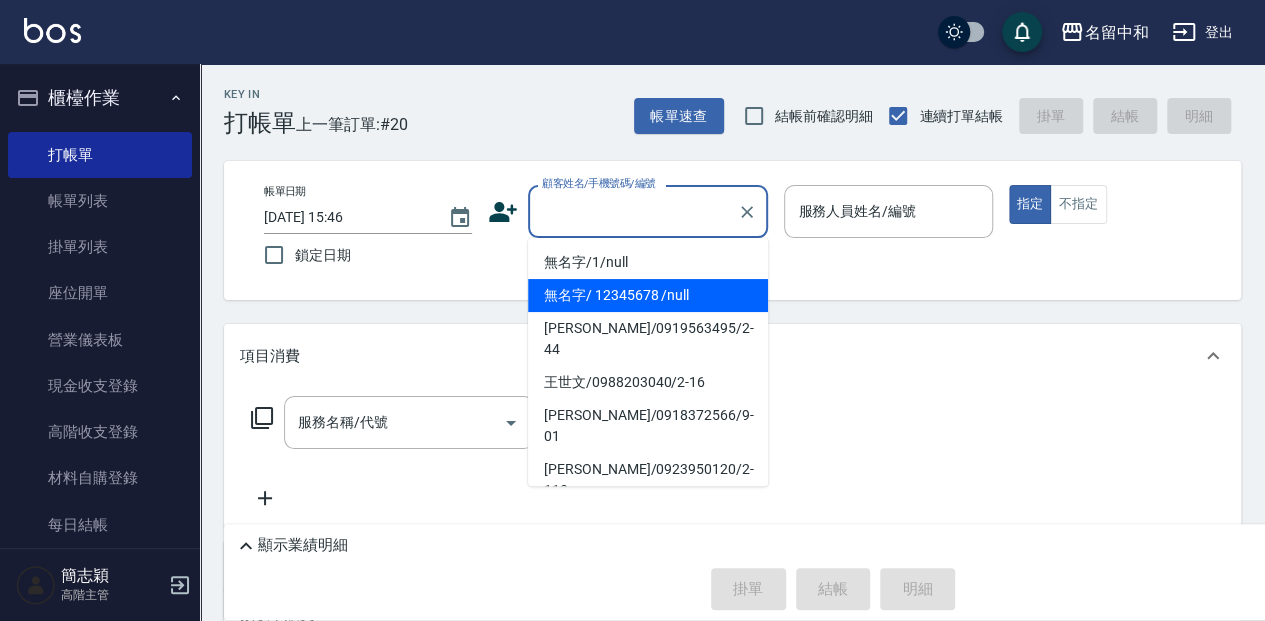 click on "無名字/                                                 12345678                              /null" at bounding box center (648, 295) 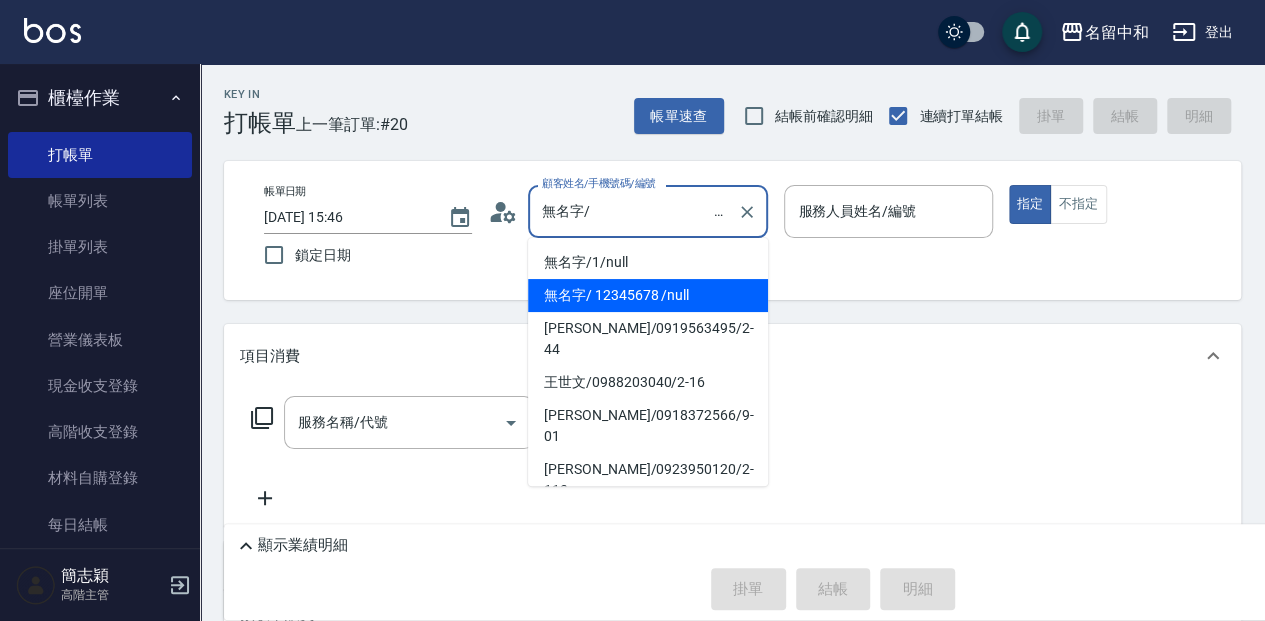 click on "無名字/                                                 12345678                              /null" at bounding box center [633, 211] 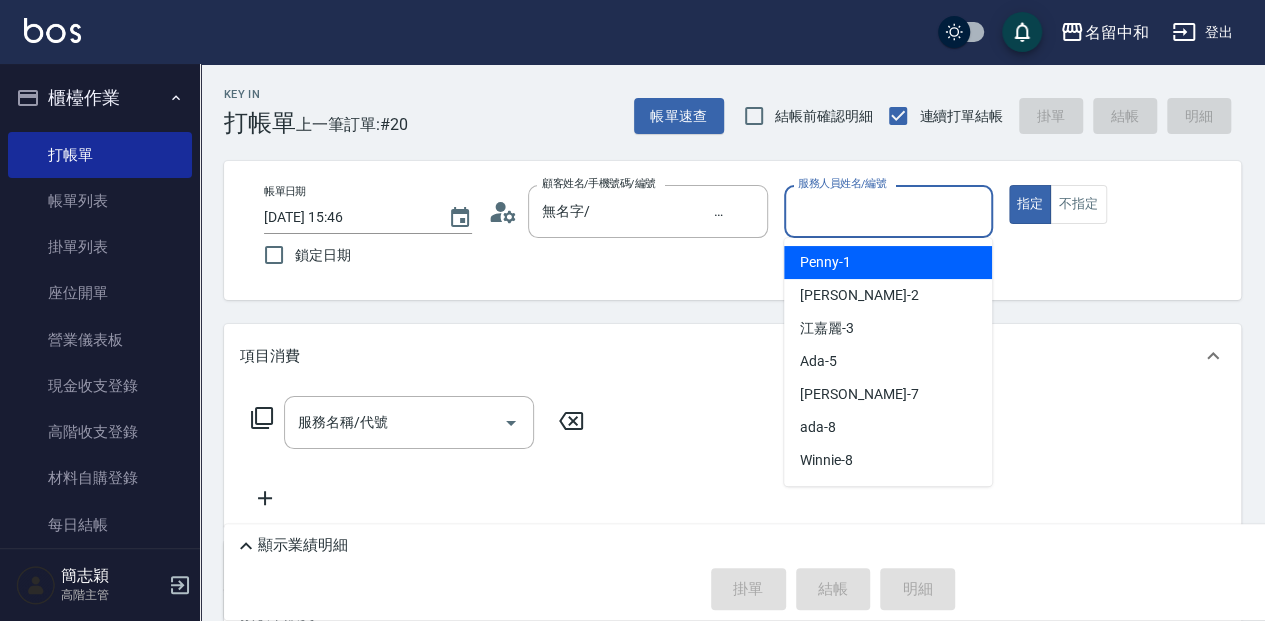 click on "服務人員姓名/編號" at bounding box center (888, 211) 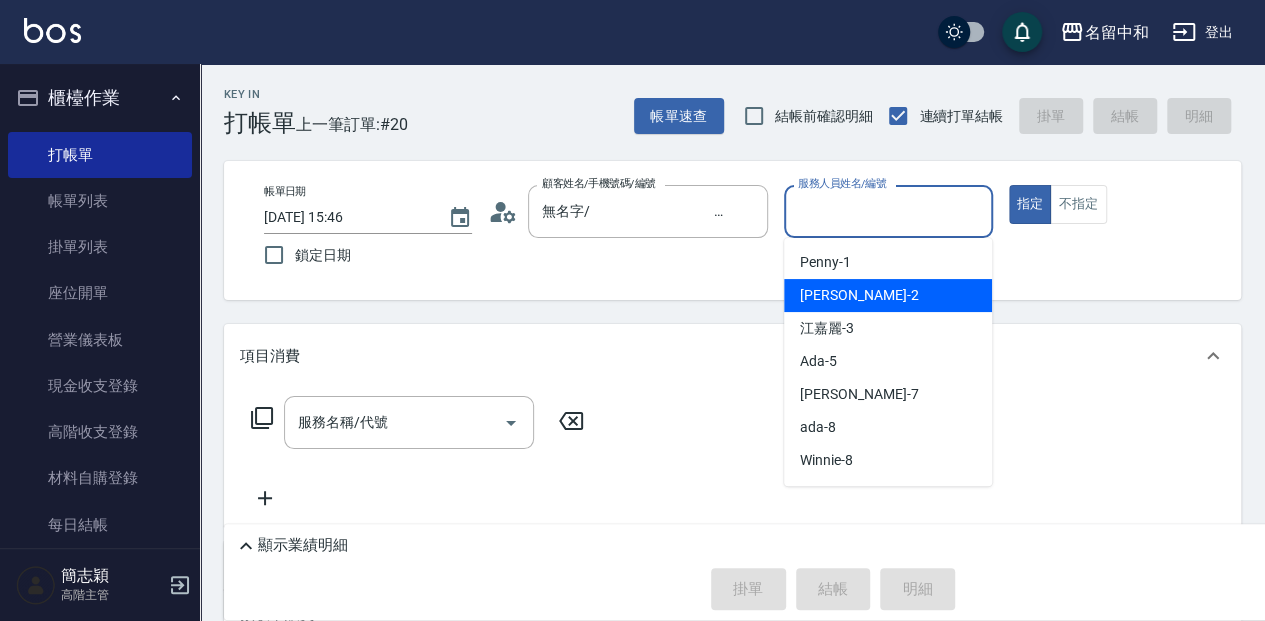 click on "[PERSON_NAME] -2" at bounding box center (888, 295) 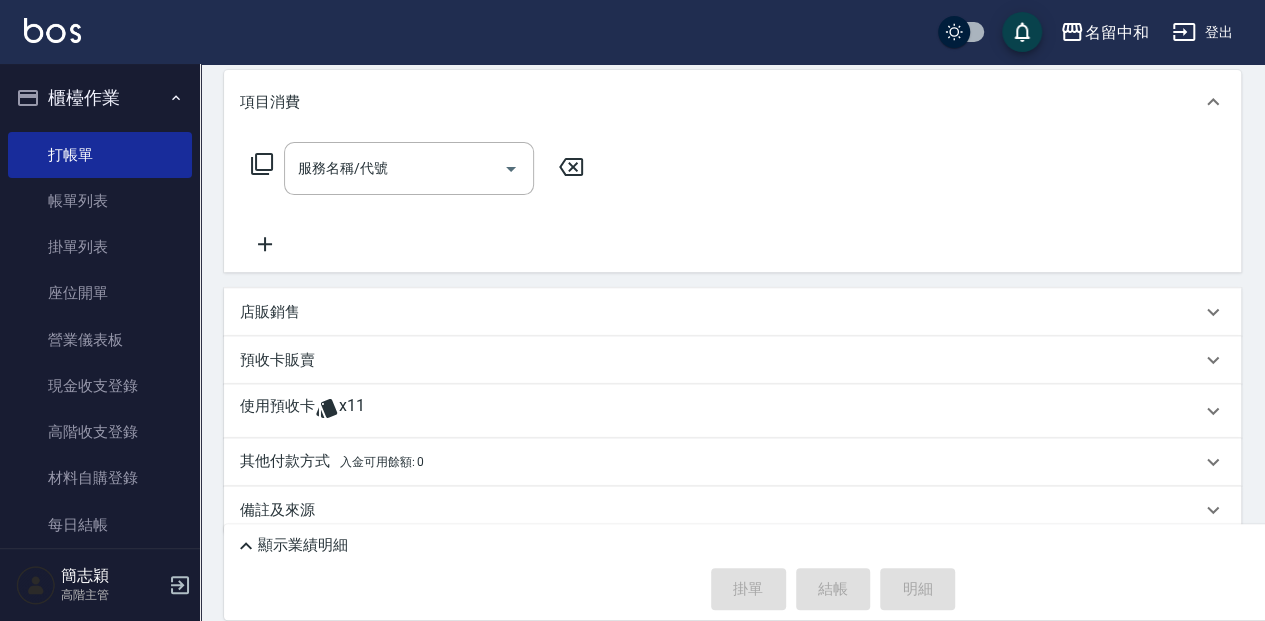 scroll, scrollTop: 266, scrollLeft: 0, axis: vertical 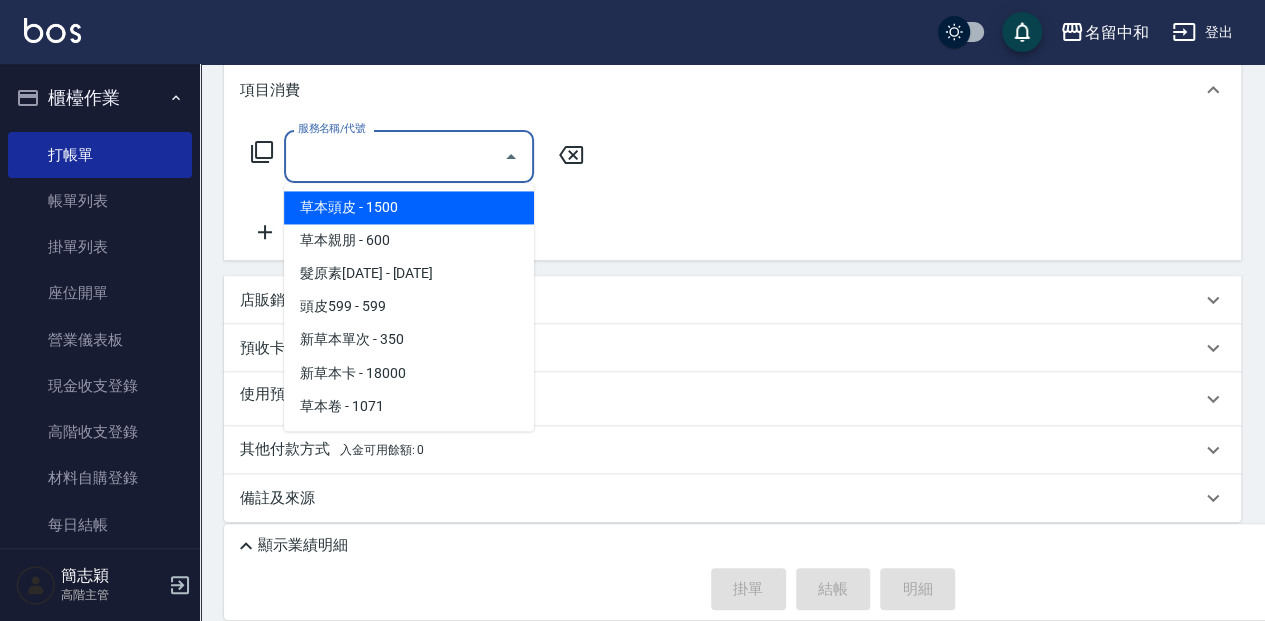 click on "服務名稱/代號" at bounding box center (394, 156) 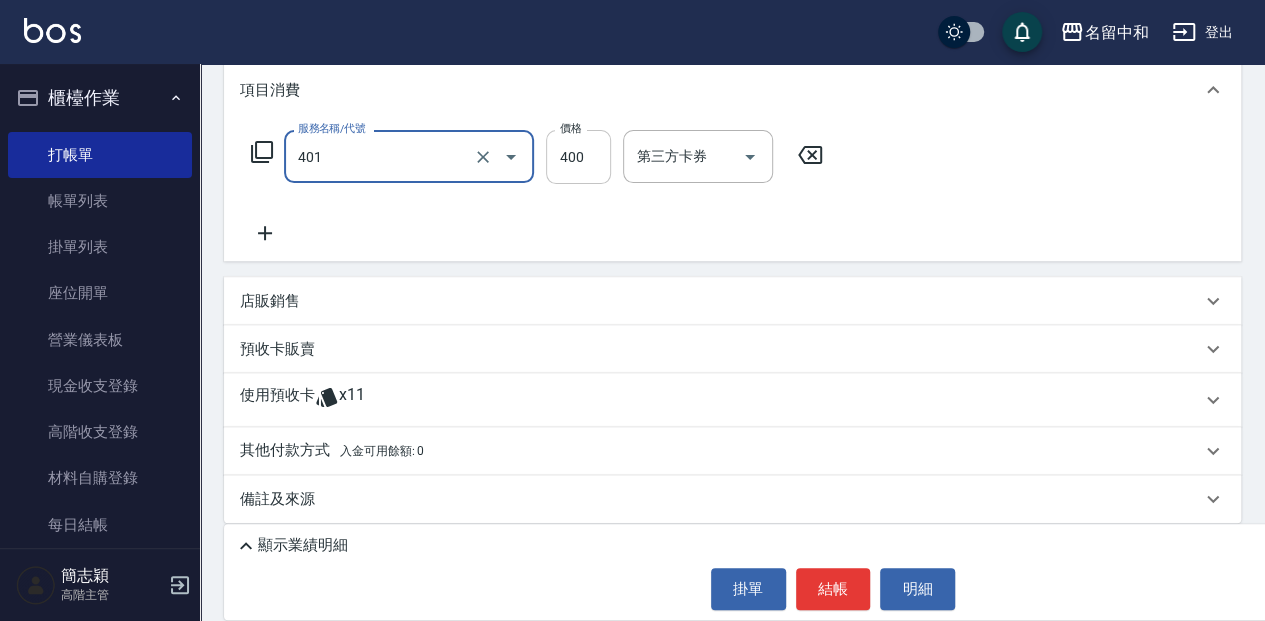 type on "剪髮(400)(401)" 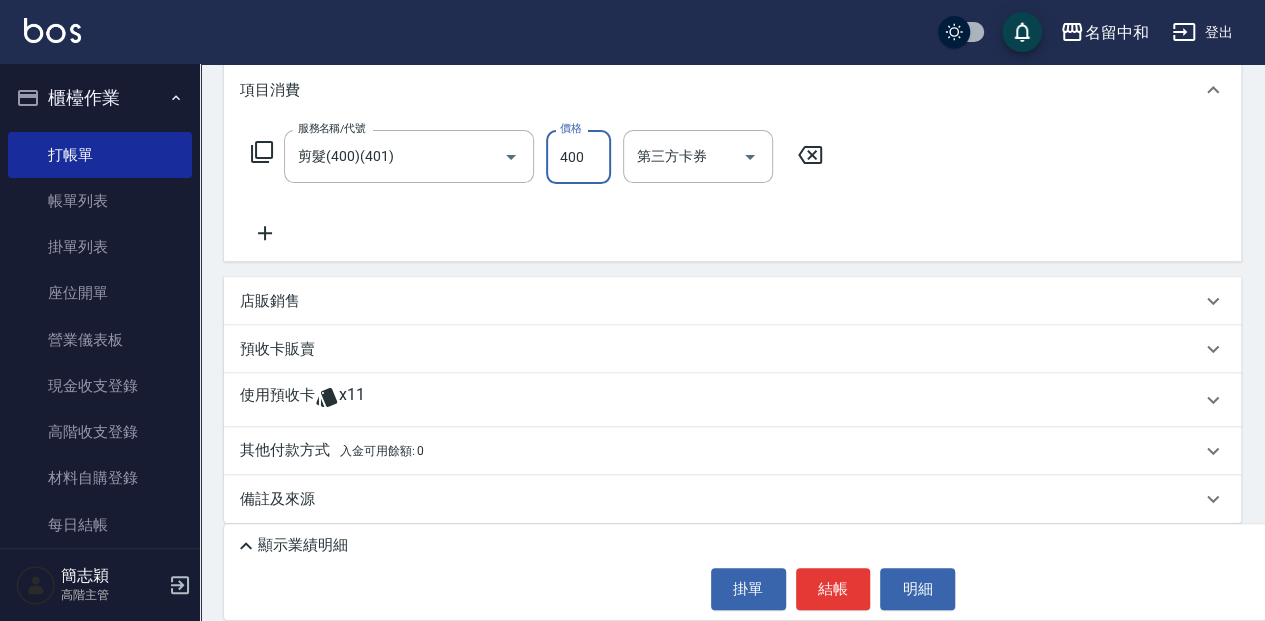 click on "400" at bounding box center [578, 157] 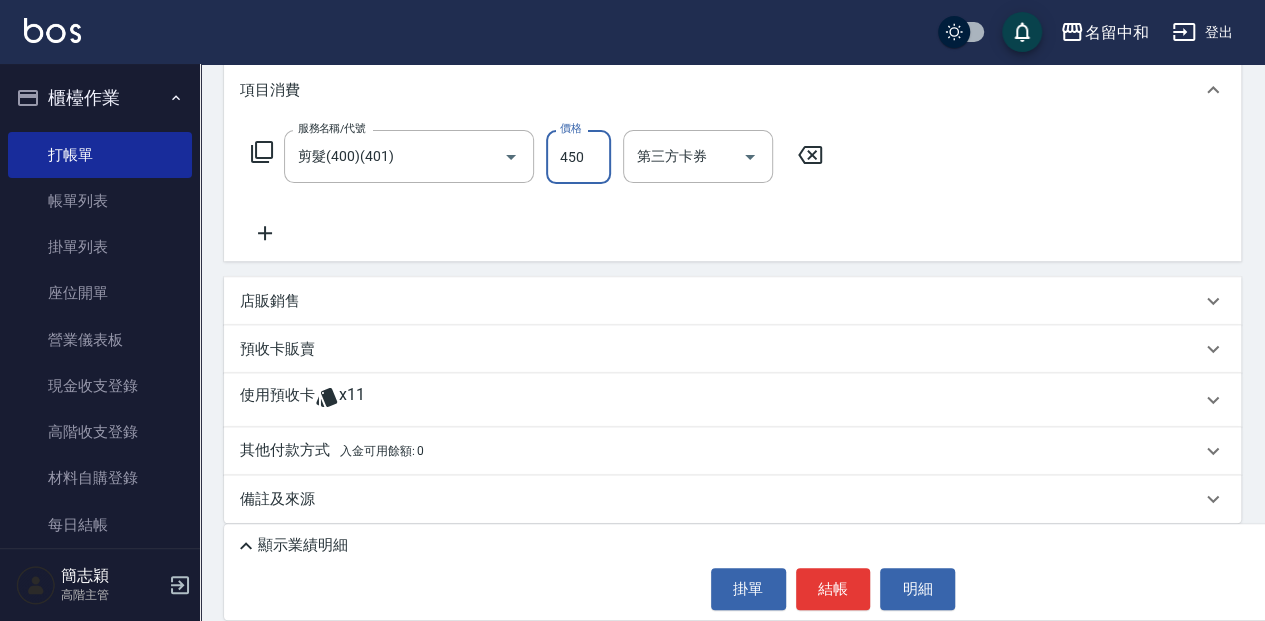 type on "450" 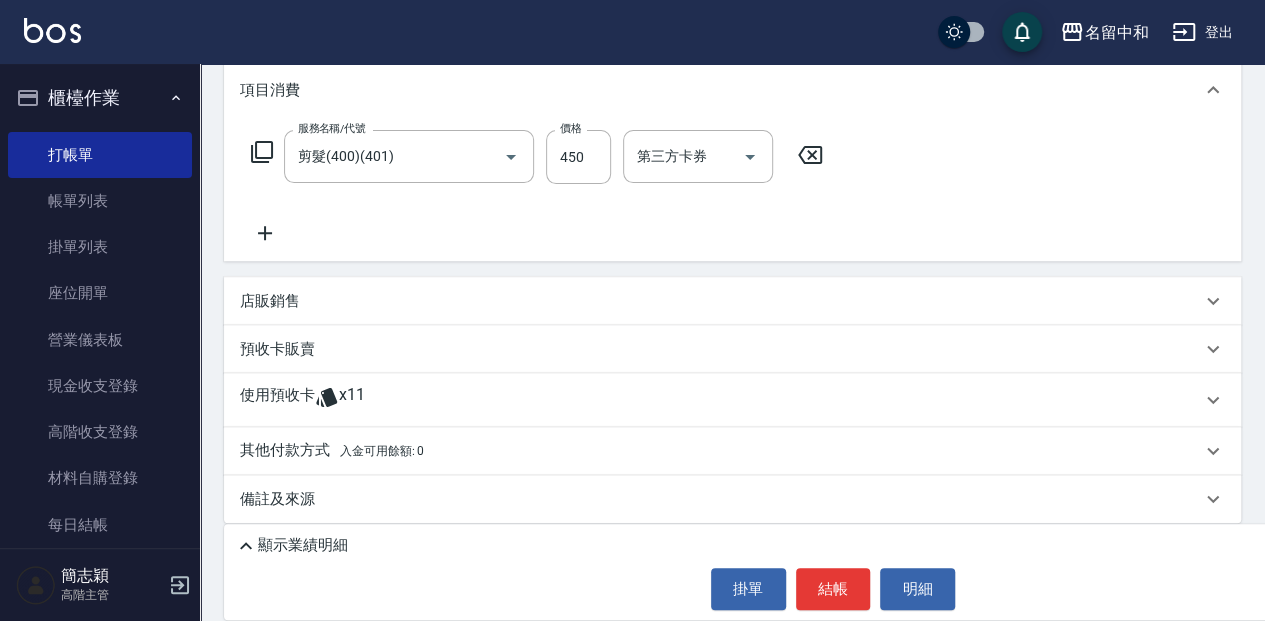 click on "服務名稱/代號 剪髮(400)(401) 服務名稱/代號 價格 450 價格 第三方卡券 第三方卡券" at bounding box center [732, 191] 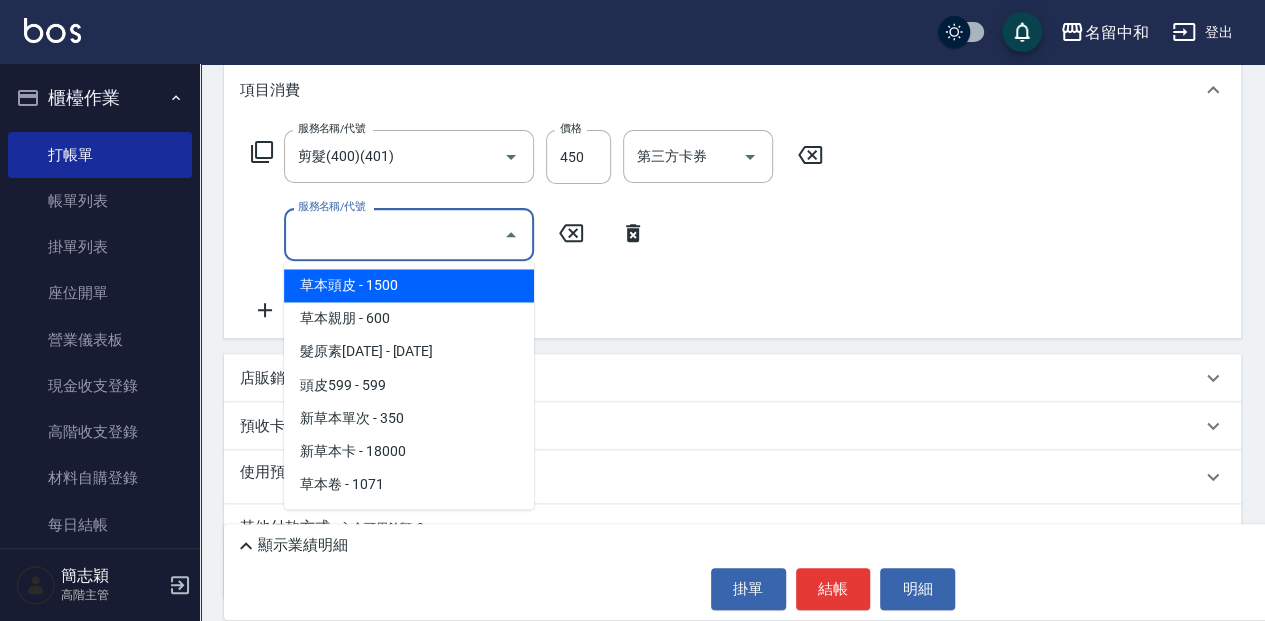 click on "服務名稱/代號" at bounding box center [394, 234] 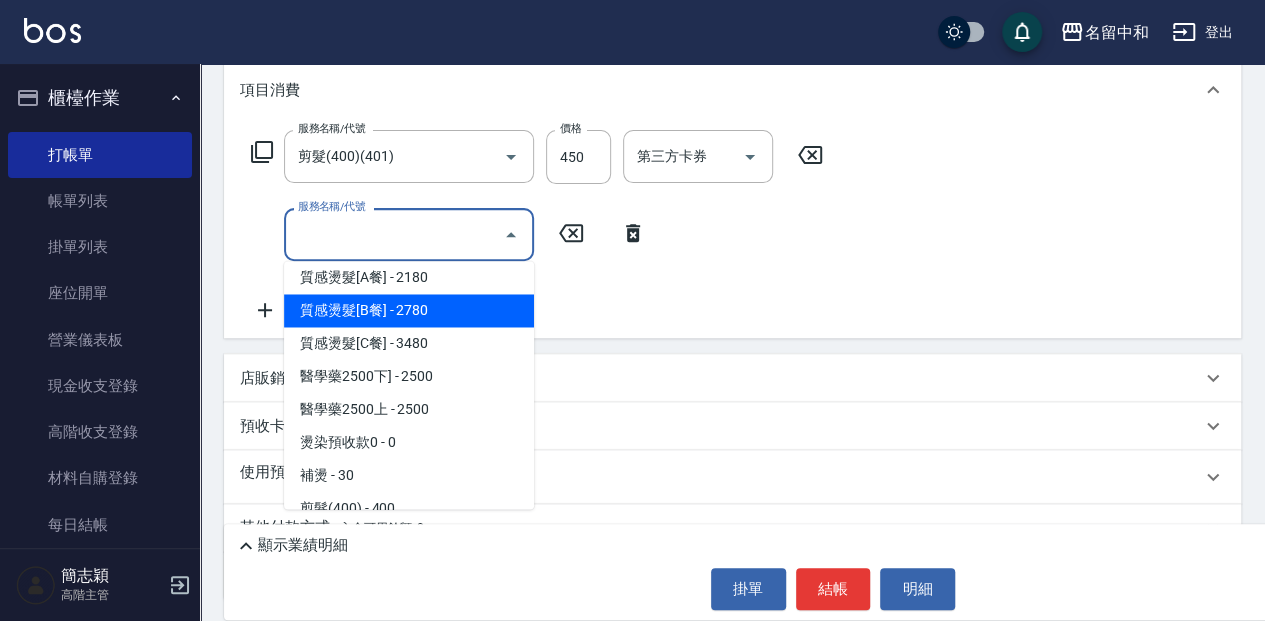 scroll, scrollTop: 1200, scrollLeft: 0, axis: vertical 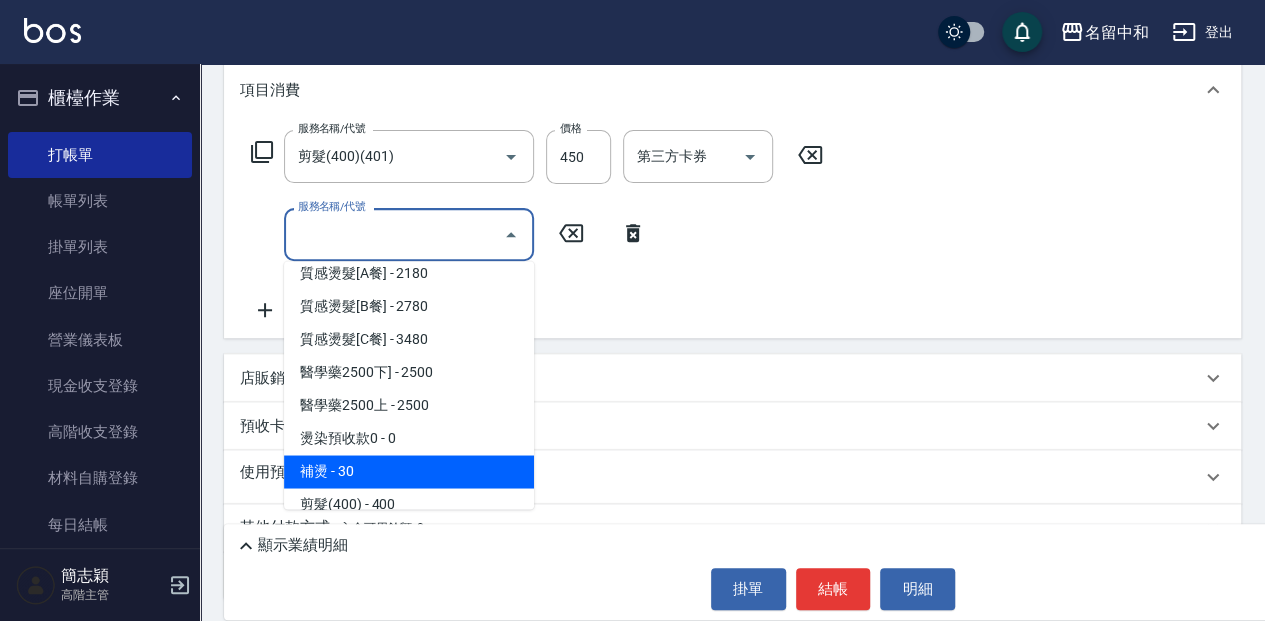 click on "補燙 - 30" at bounding box center (409, 471) 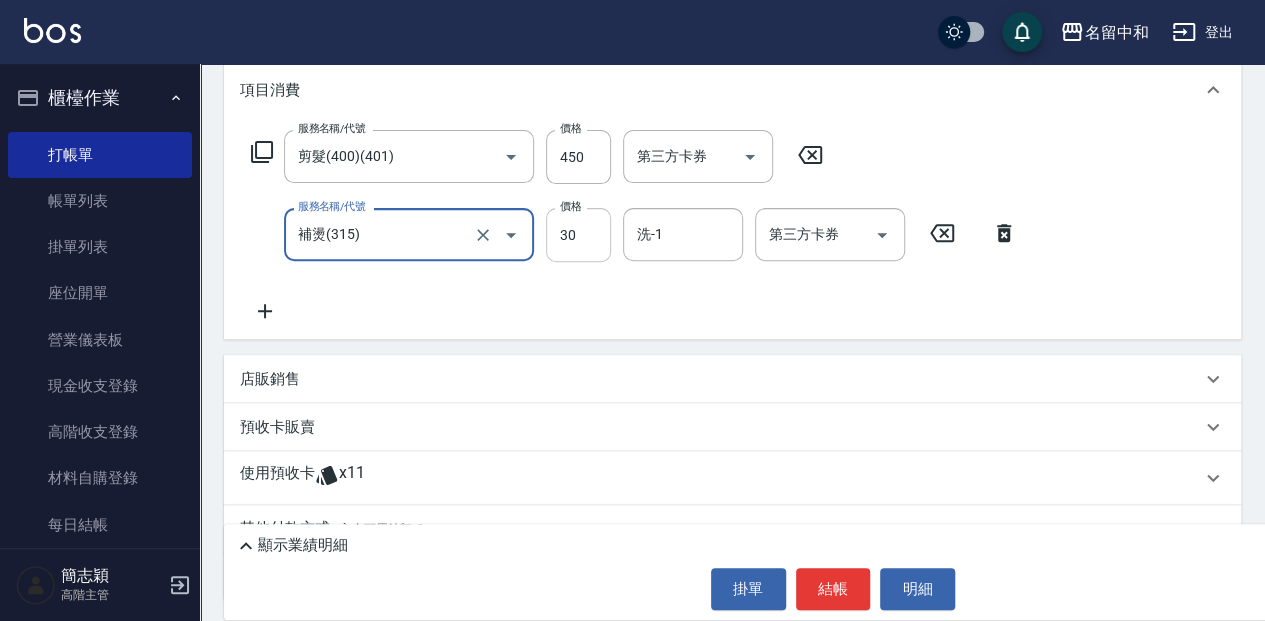 click on "30" at bounding box center [578, 235] 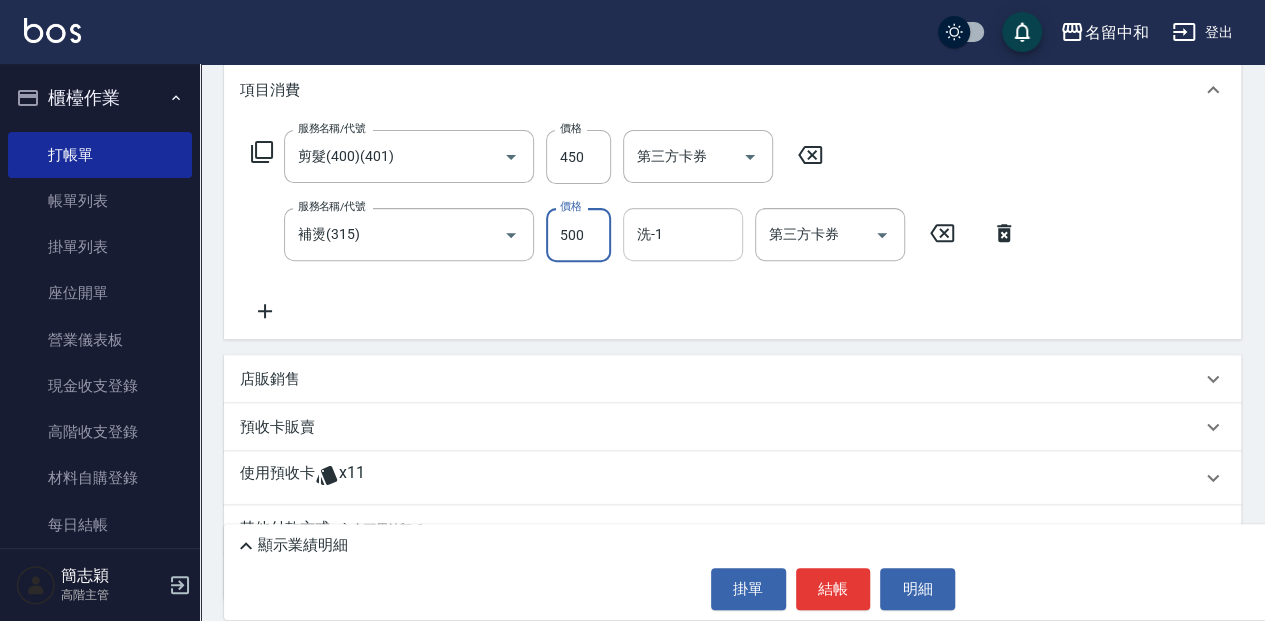 type on "500" 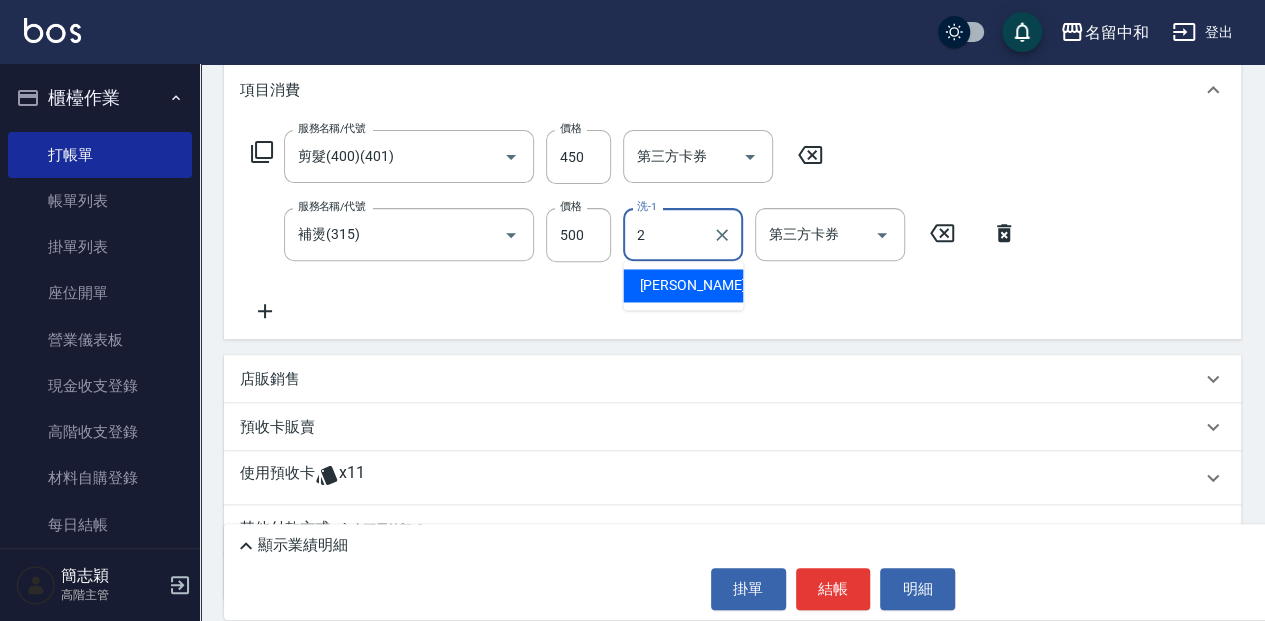 click on "[PERSON_NAME] -2" at bounding box center [683, 285] 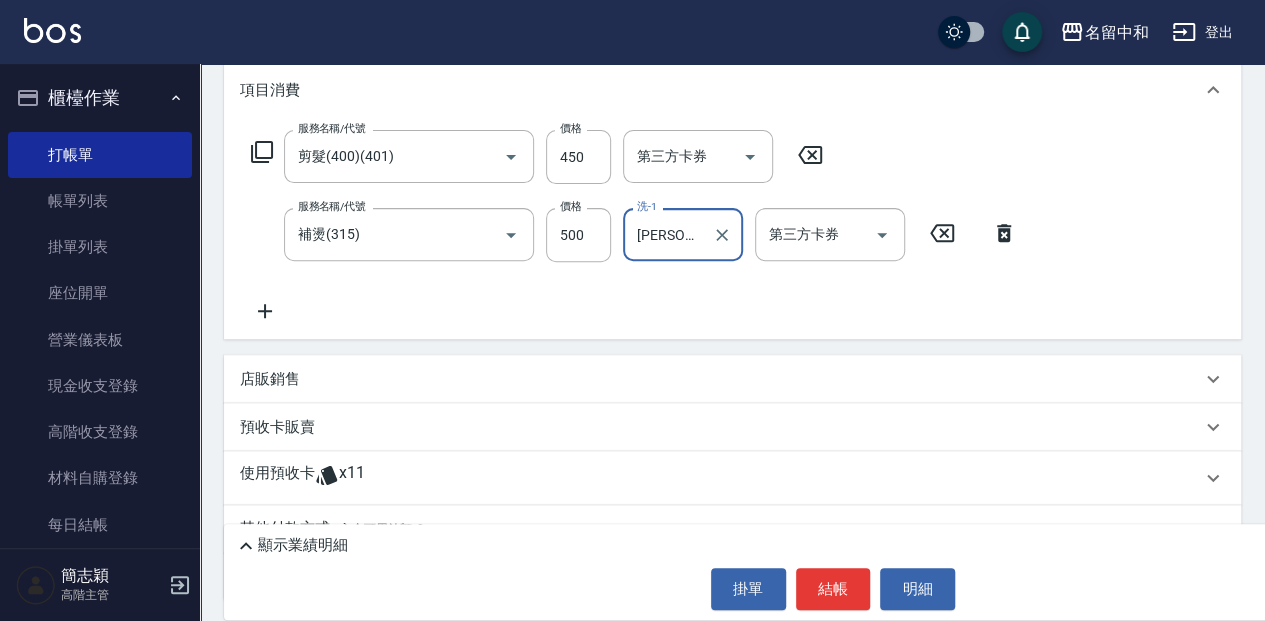 type on "[PERSON_NAME]-2" 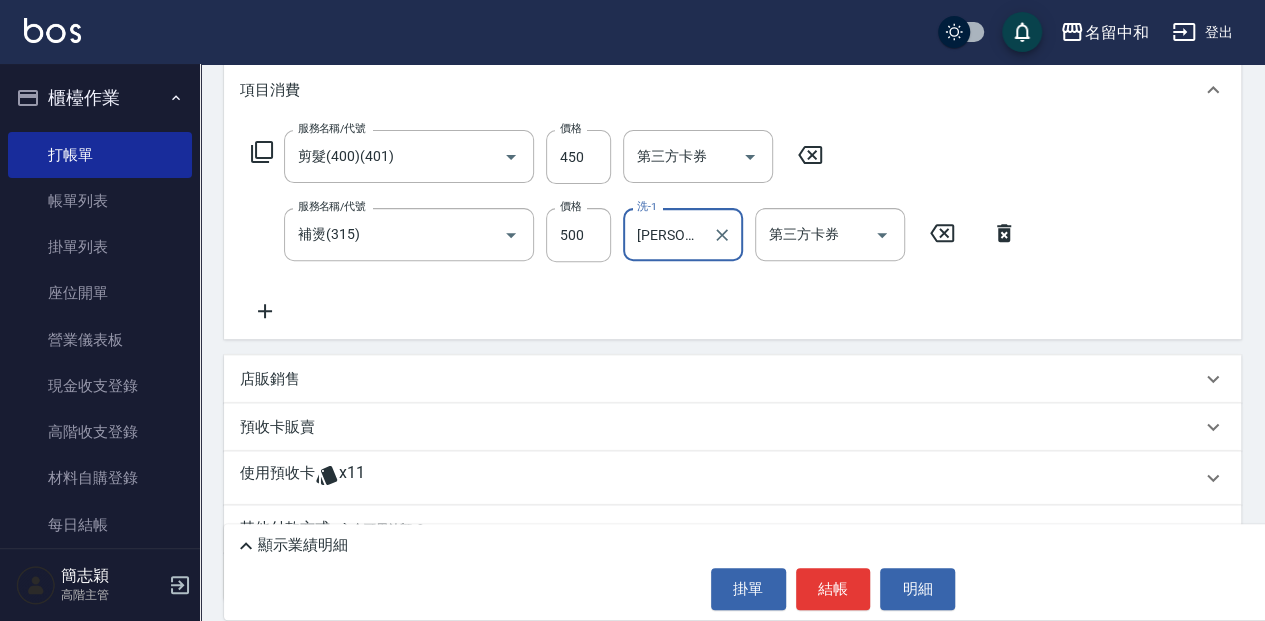 click 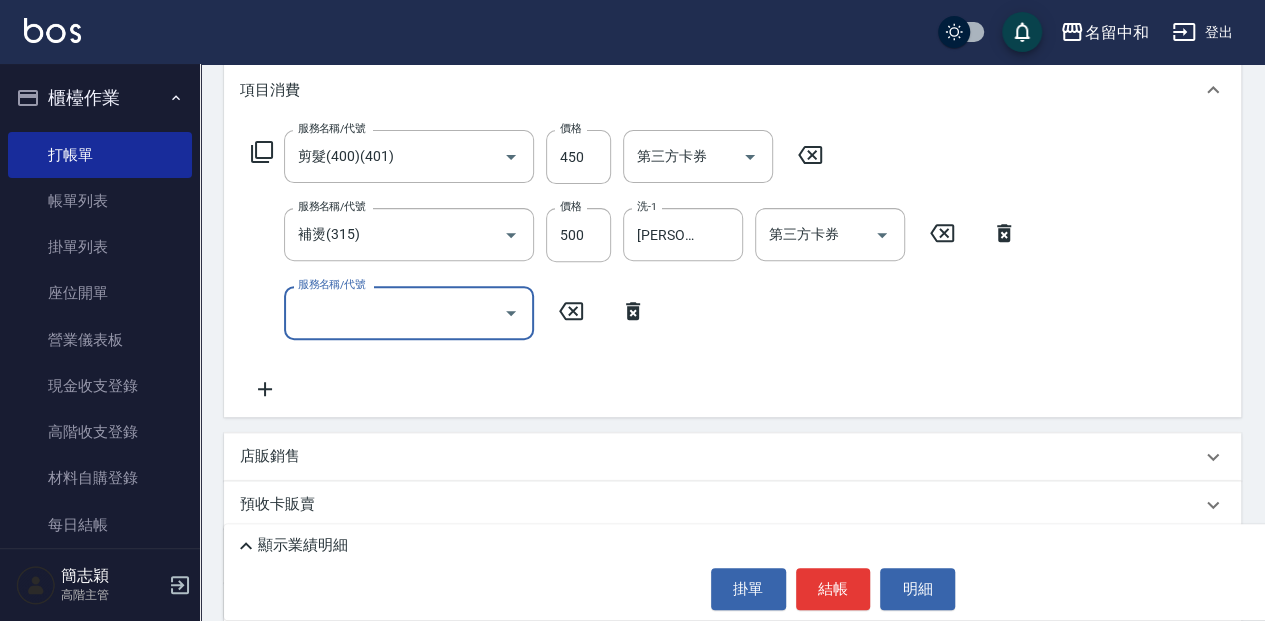 click on "服務名稱/代號" at bounding box center [394, 312] 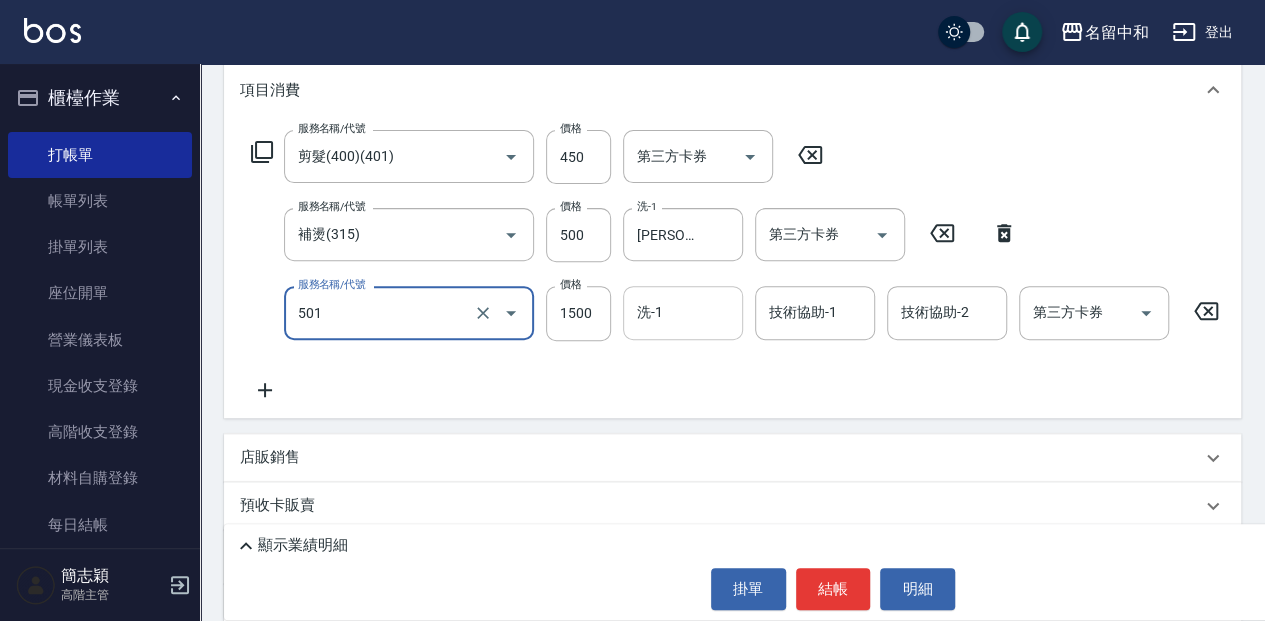click on "洗-1" at bounding box center [683, 312] 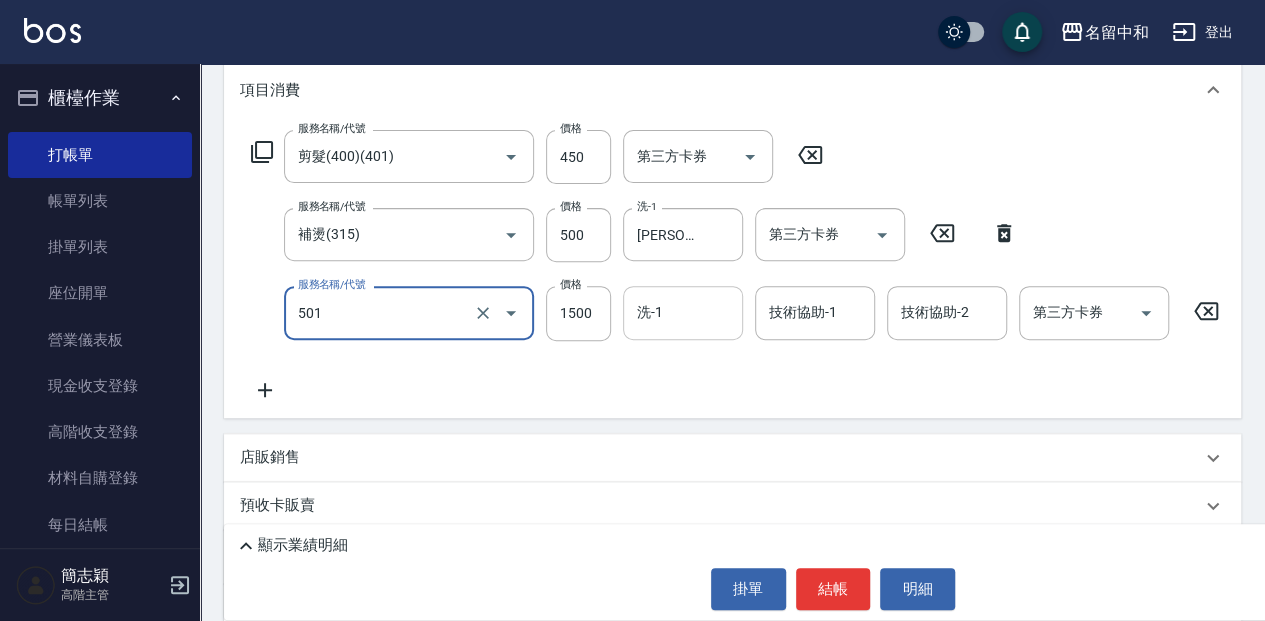type on "染髮(1500](501)" 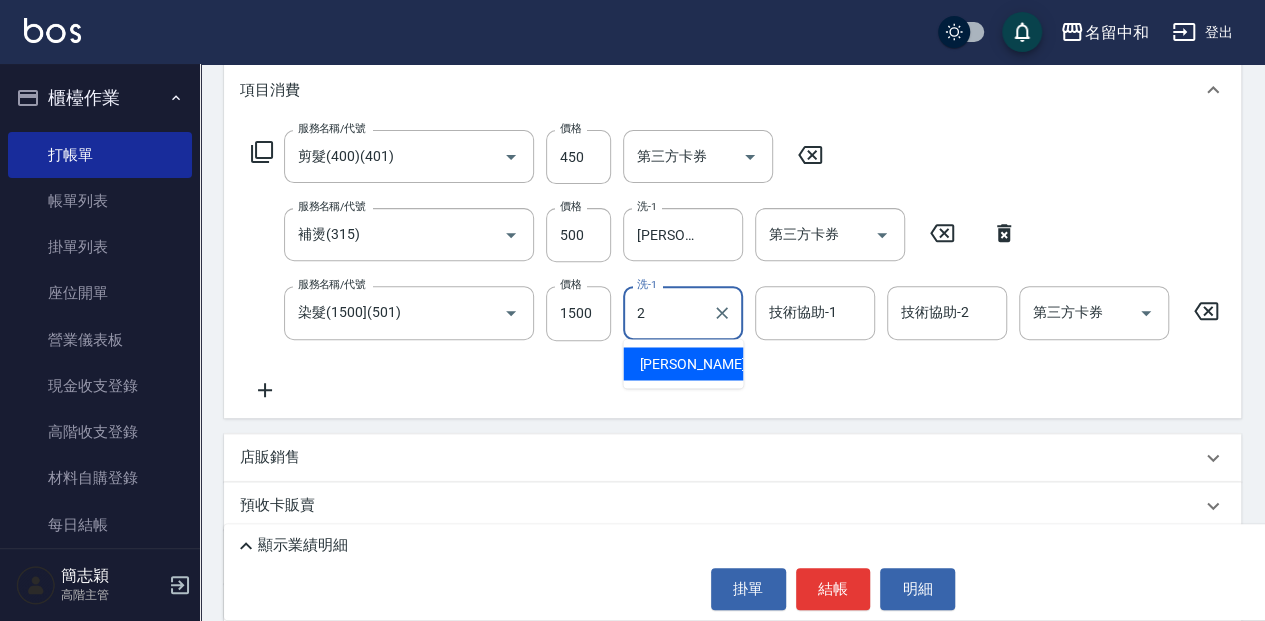 drag, startPoint x: 713, startPoint y: 366, endPoint x: 767, endPoint y: 338, distance: 60.827625 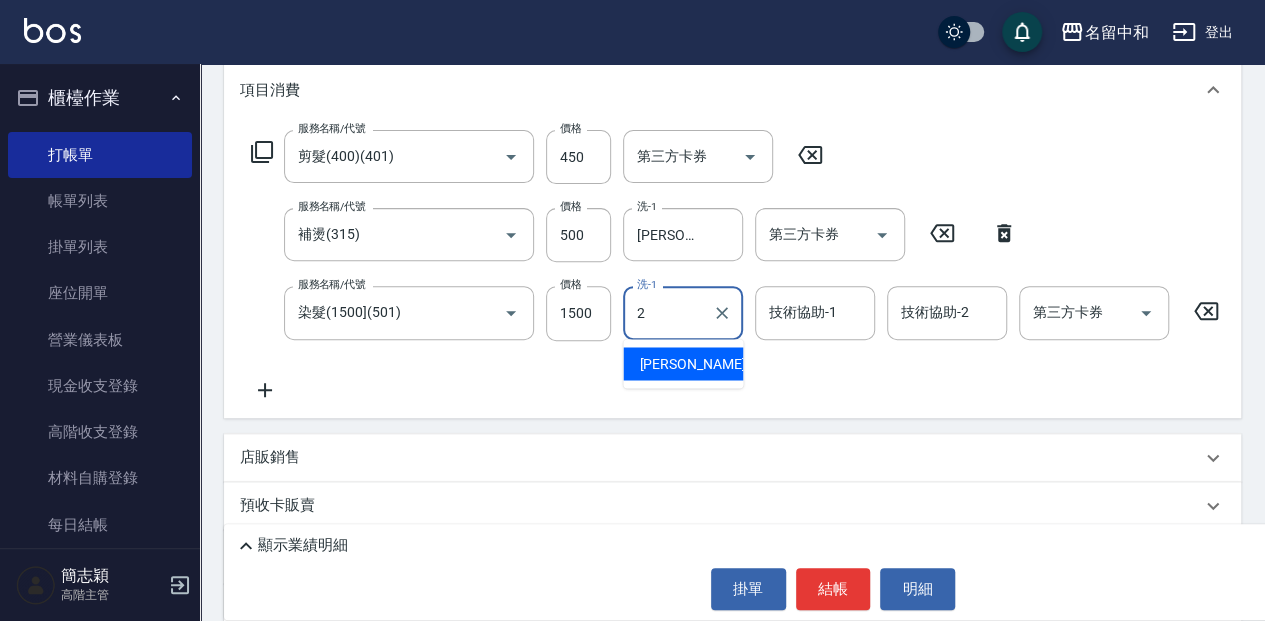 click on "[PERSON_NAME] -2" at bounding box center (683, 363) 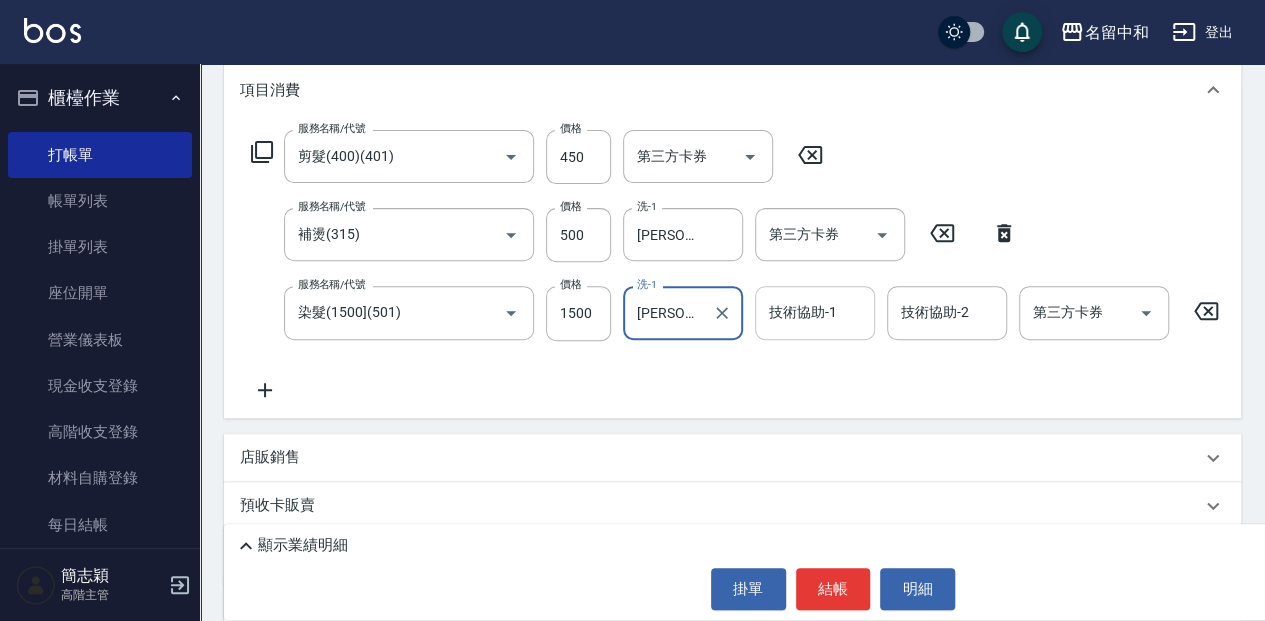 type on "[PERSON_NAME]-2" 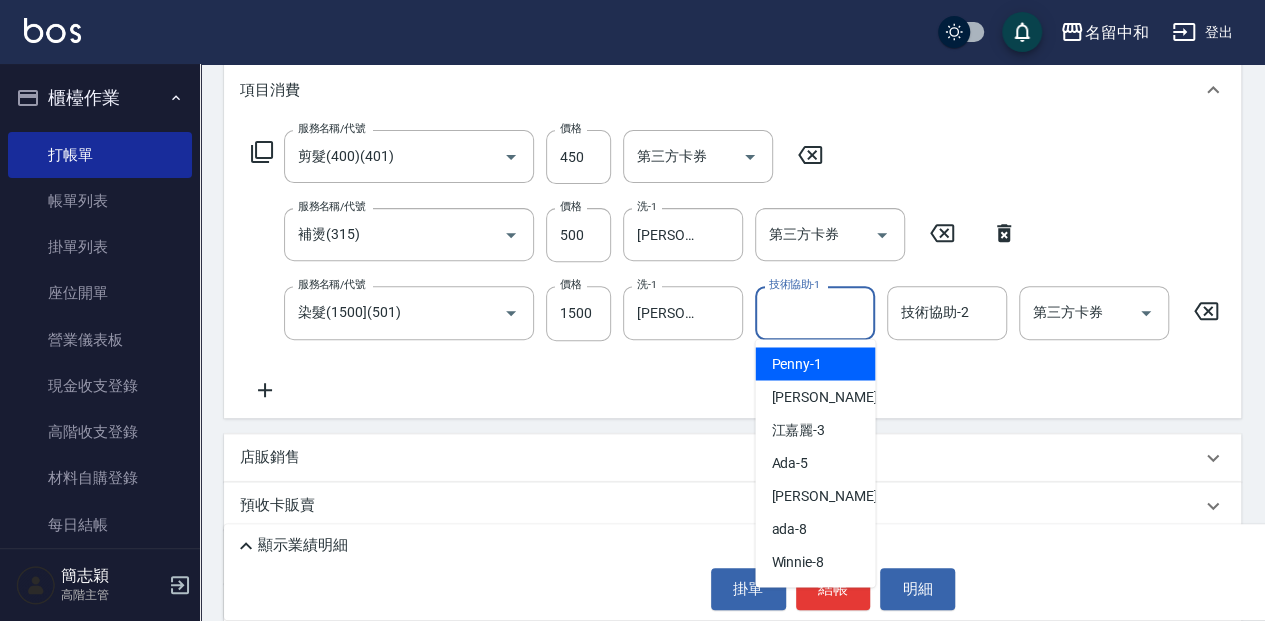 click on "技術協助-1 技術協助-1" at bounding box center (815, 312) 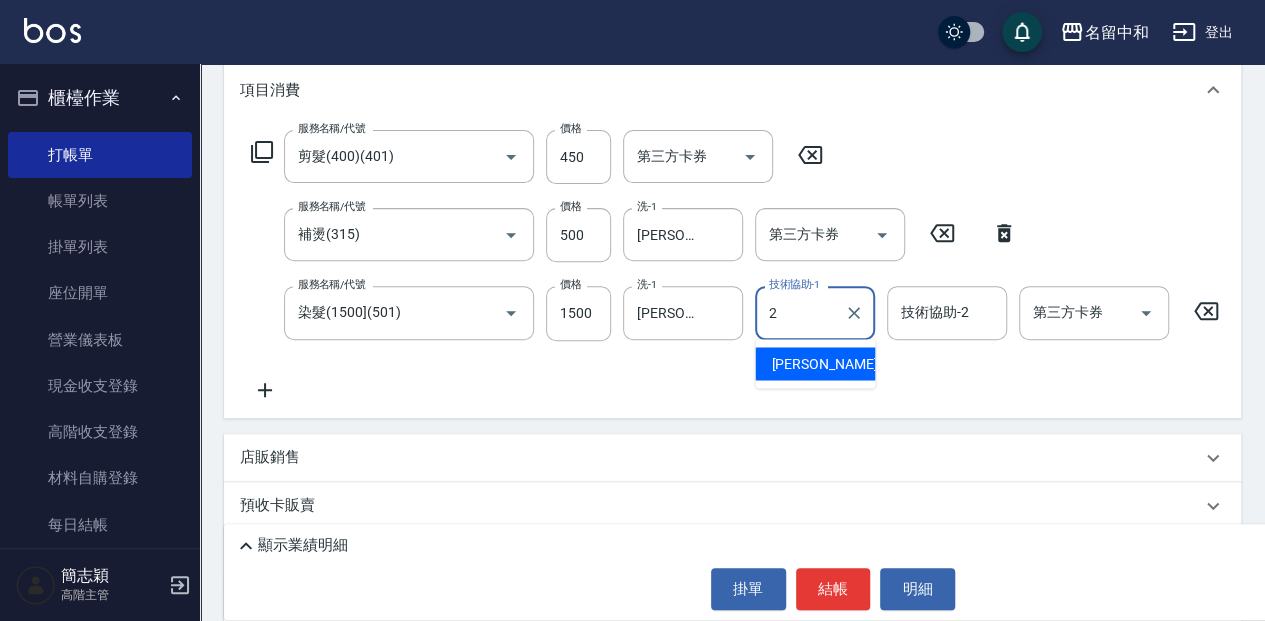 drag, startPoint x: 832, startPoint y: 368, endPoint x: 901, endPoint y: 324, distance: 81.8352 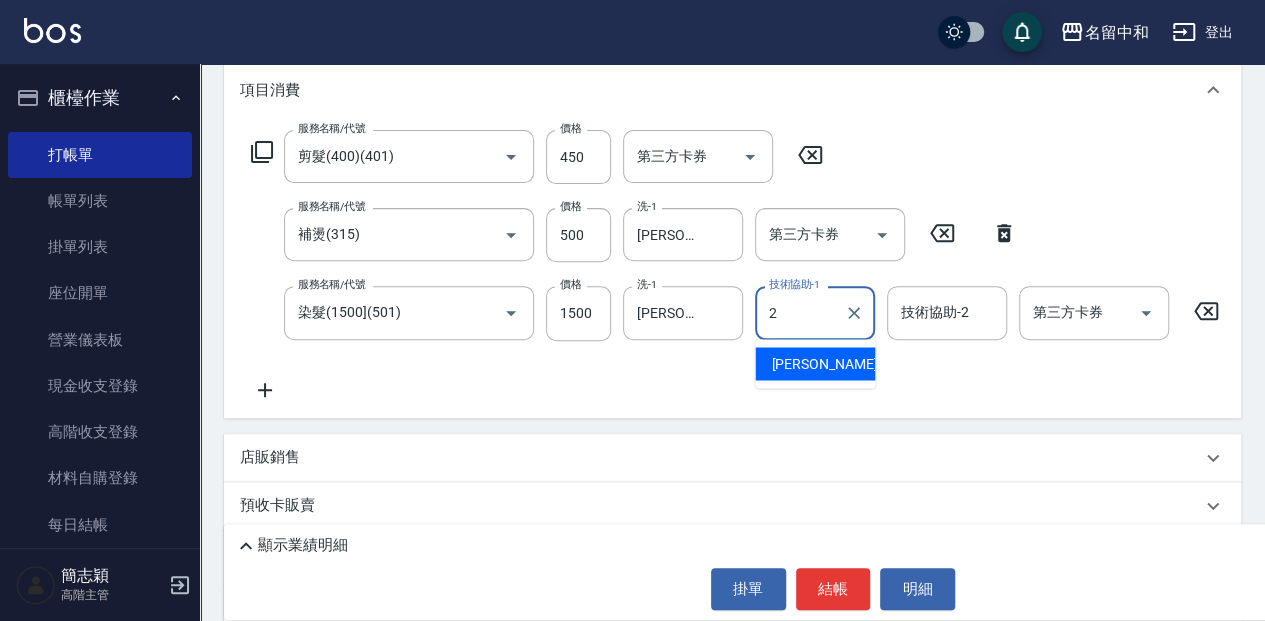 click on "[PERSON_NAME] -2" at bounding box center [815, 363] 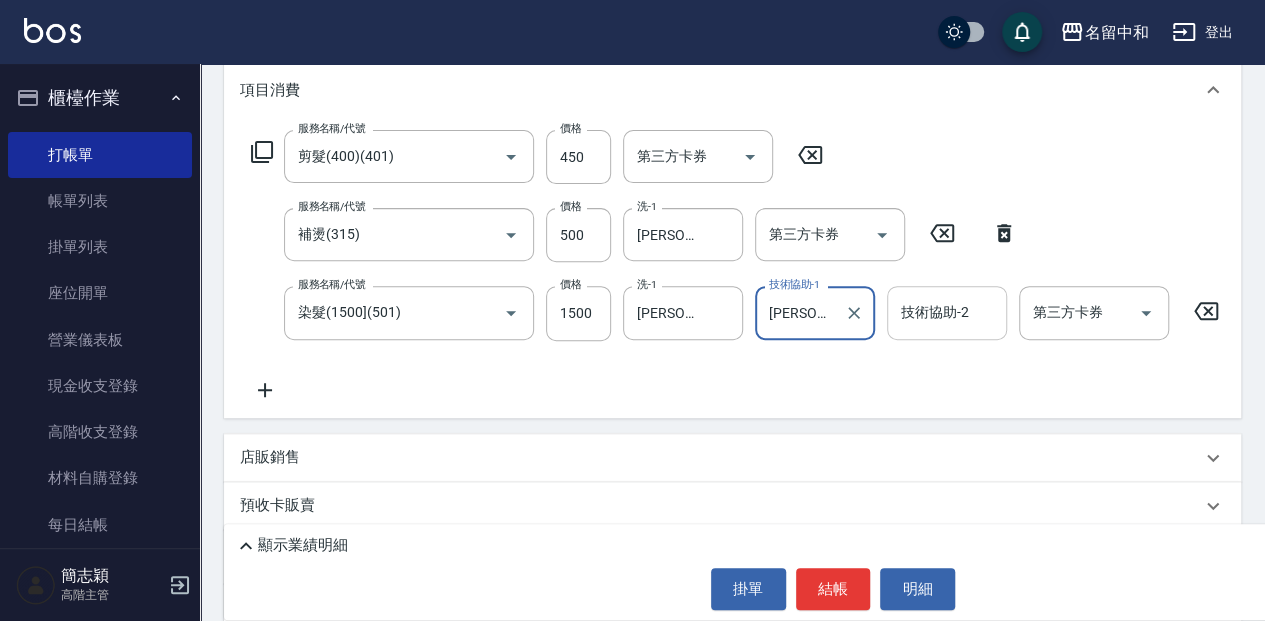 type on "[PERSON_NAME]-2" 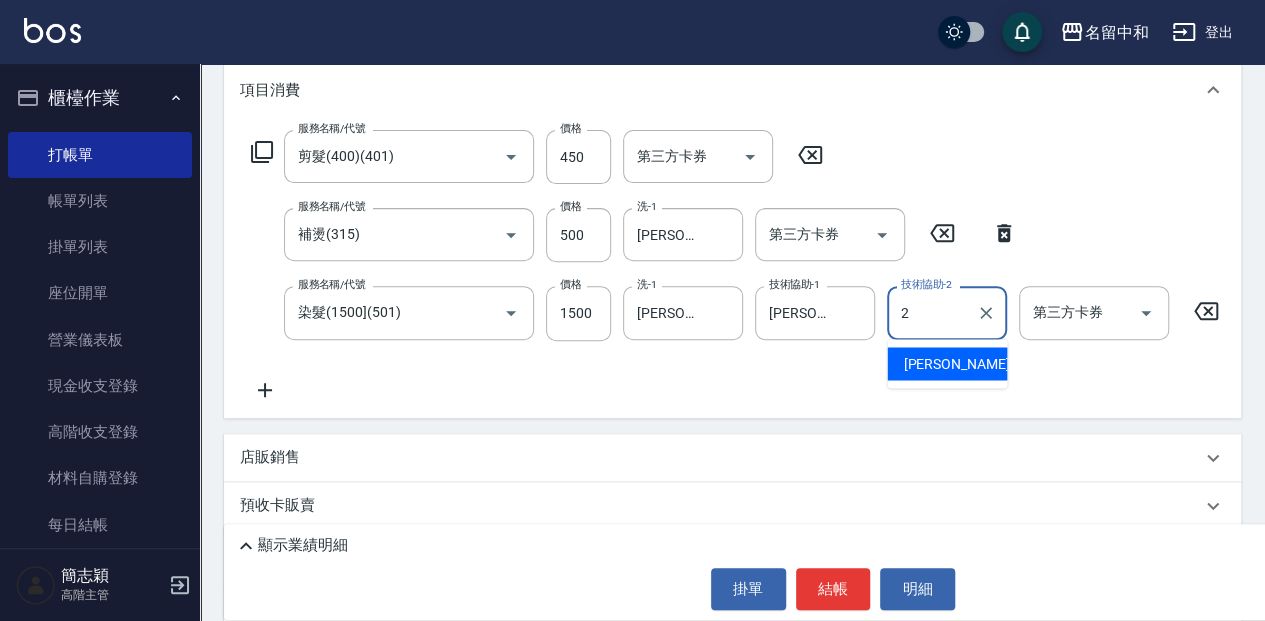 click on "[PERSON_NAME] -2" at bounding box center [962, 363] 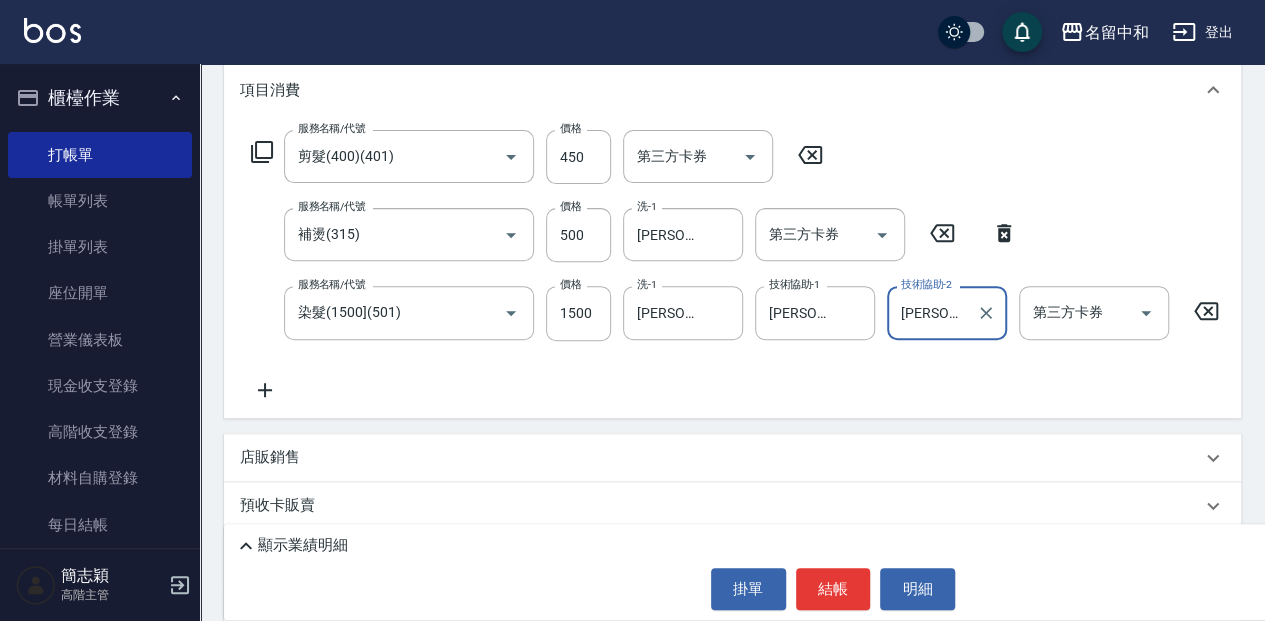 type on "[PERSON_NAME]-2" 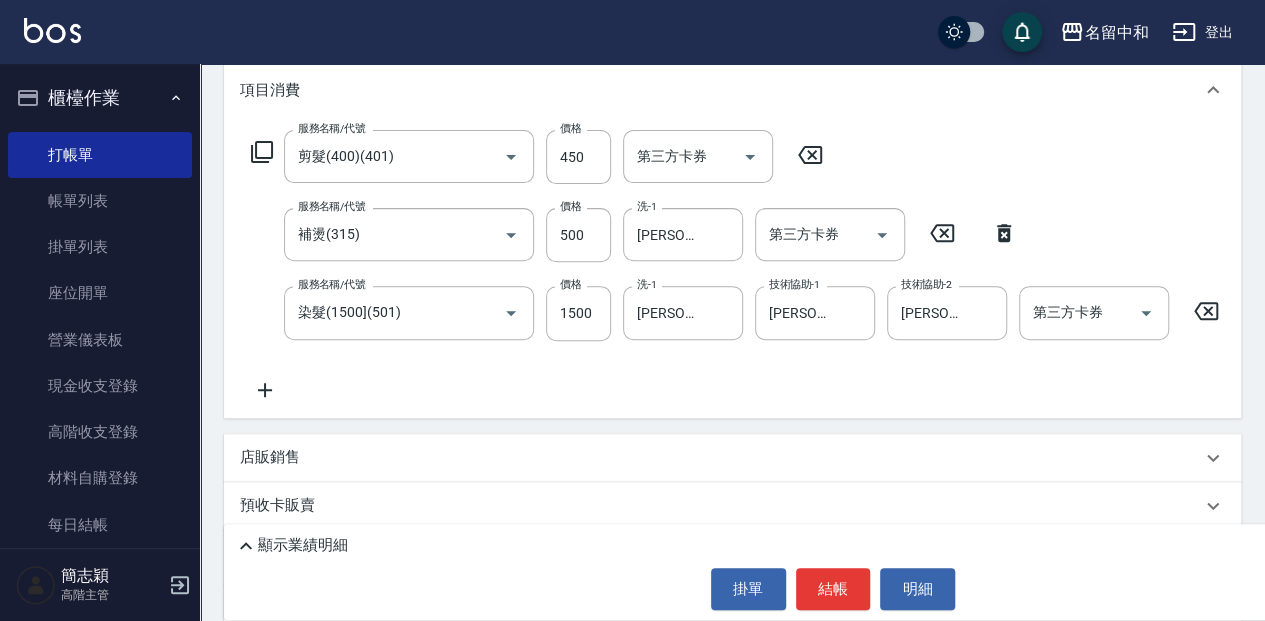 click 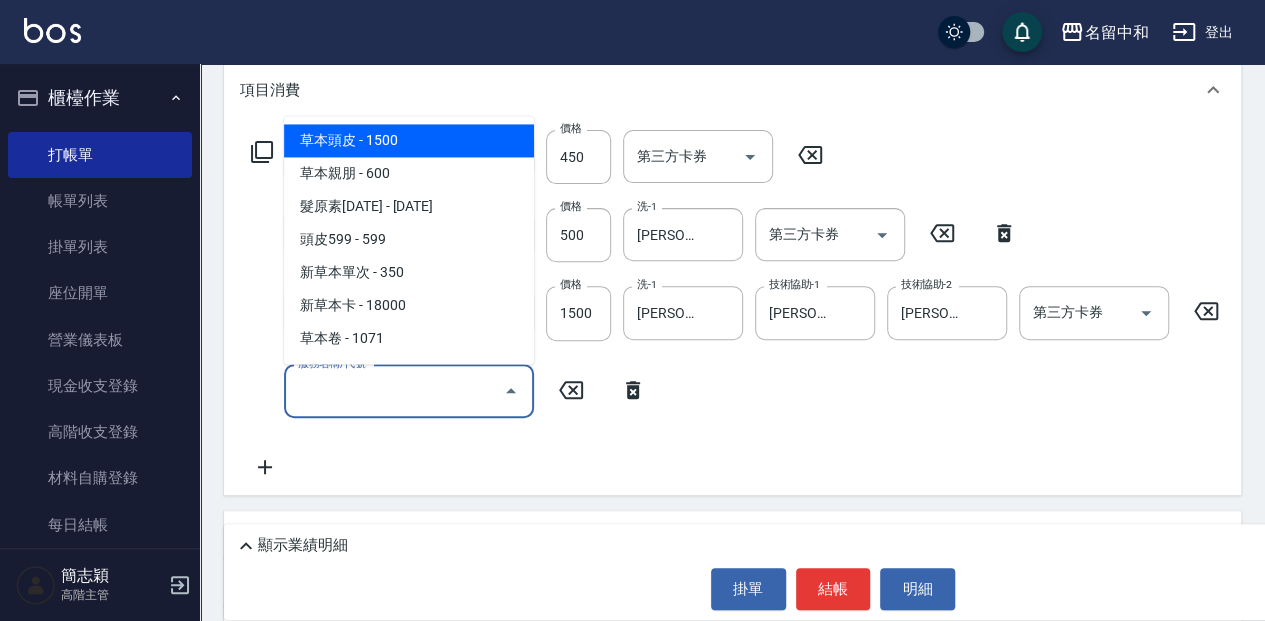 click on "服務名稱/代號" at bounding box center [394, 391] 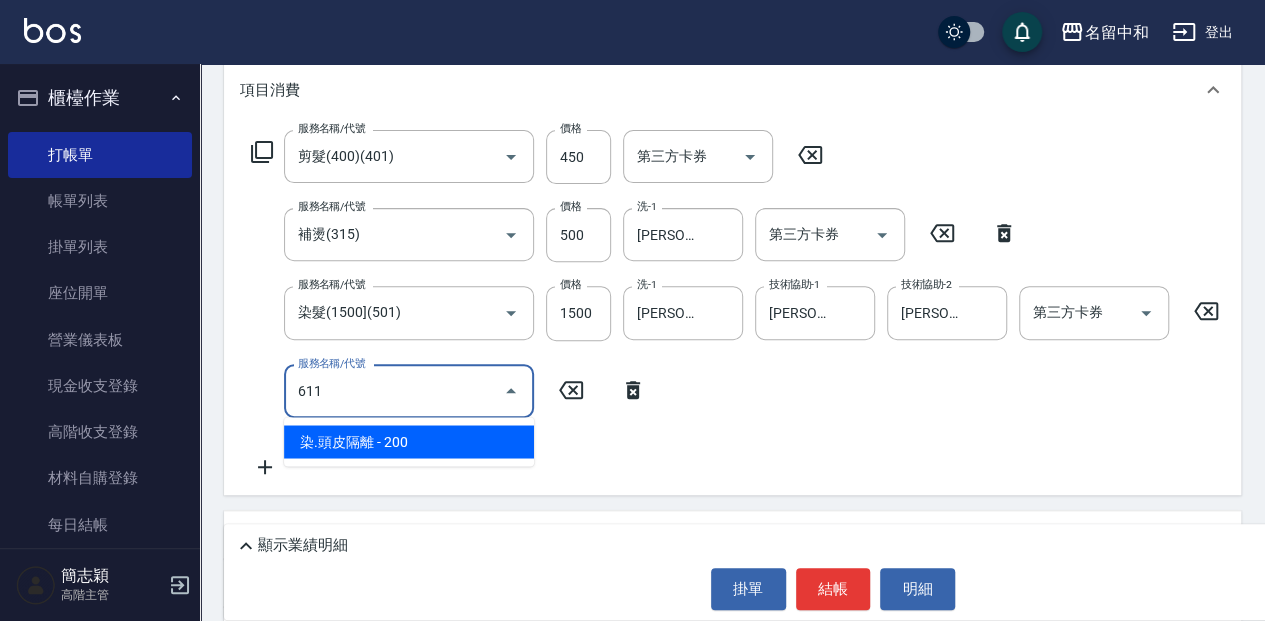click on "染.頭皮隔離 - 200" at bounding box center (409, 441) 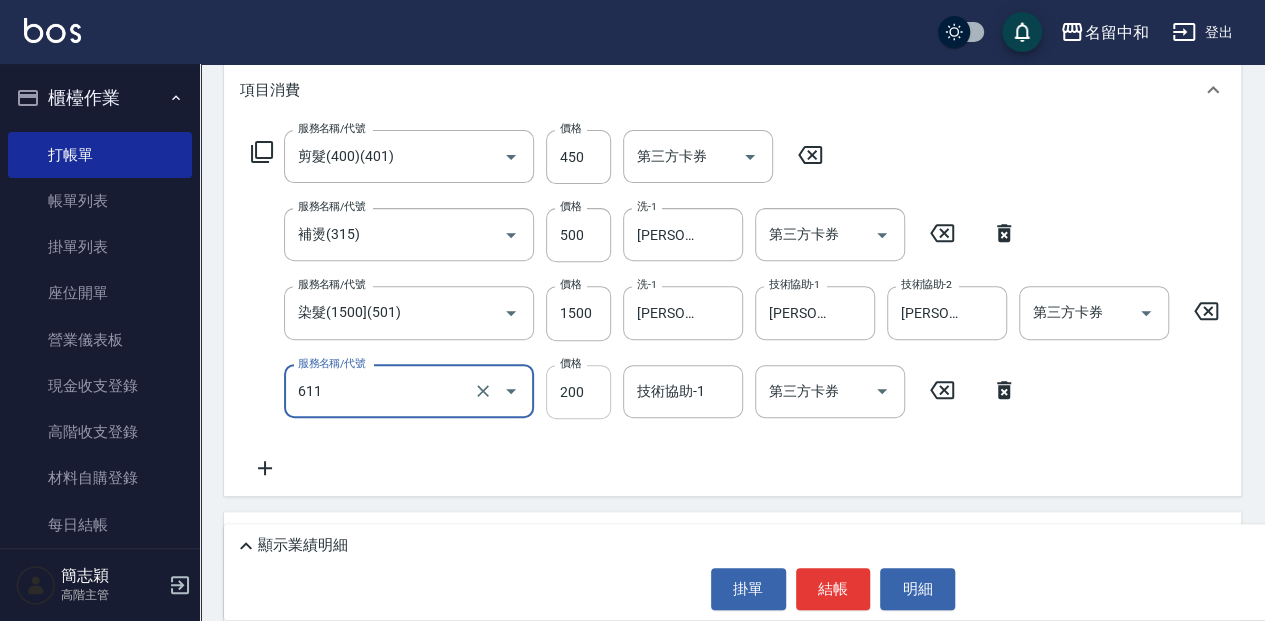 type on "染.頭皮隔離(611)" 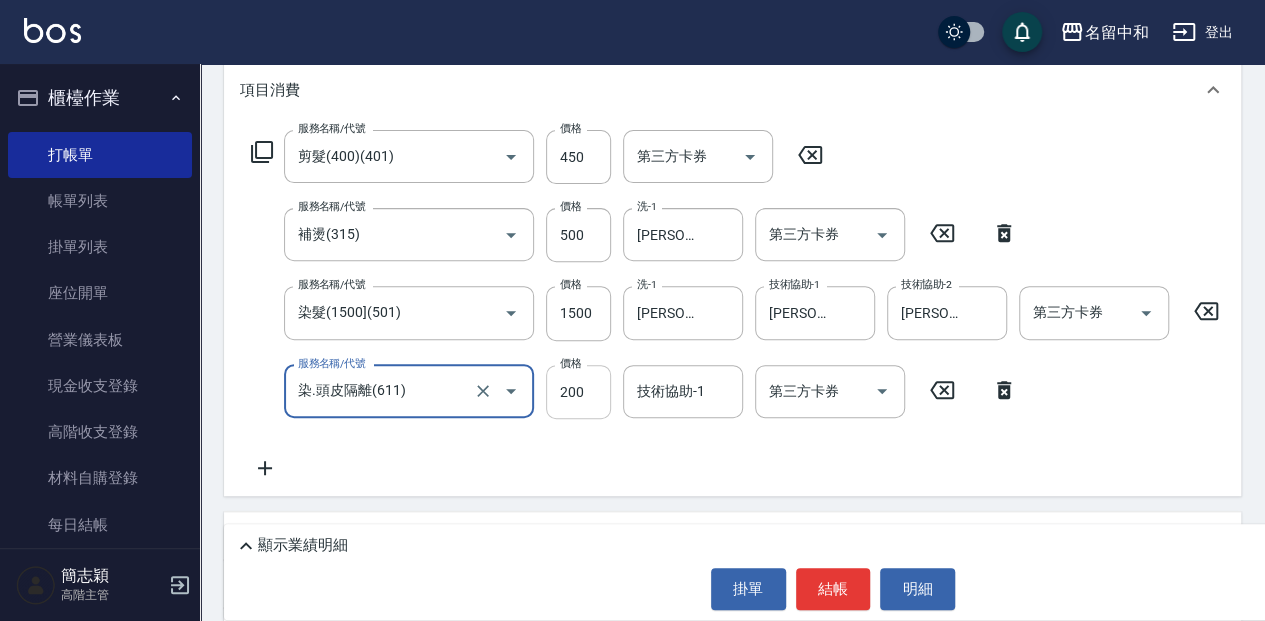 click on "200" at bounding box center [578, 392] 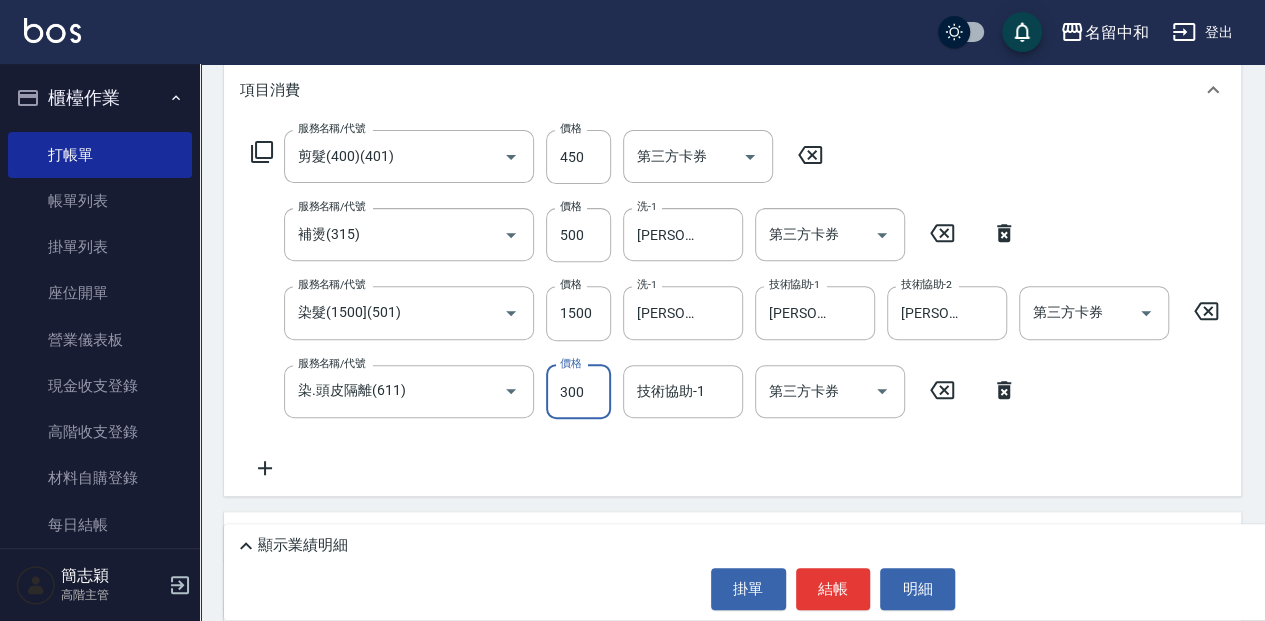 type on "300" 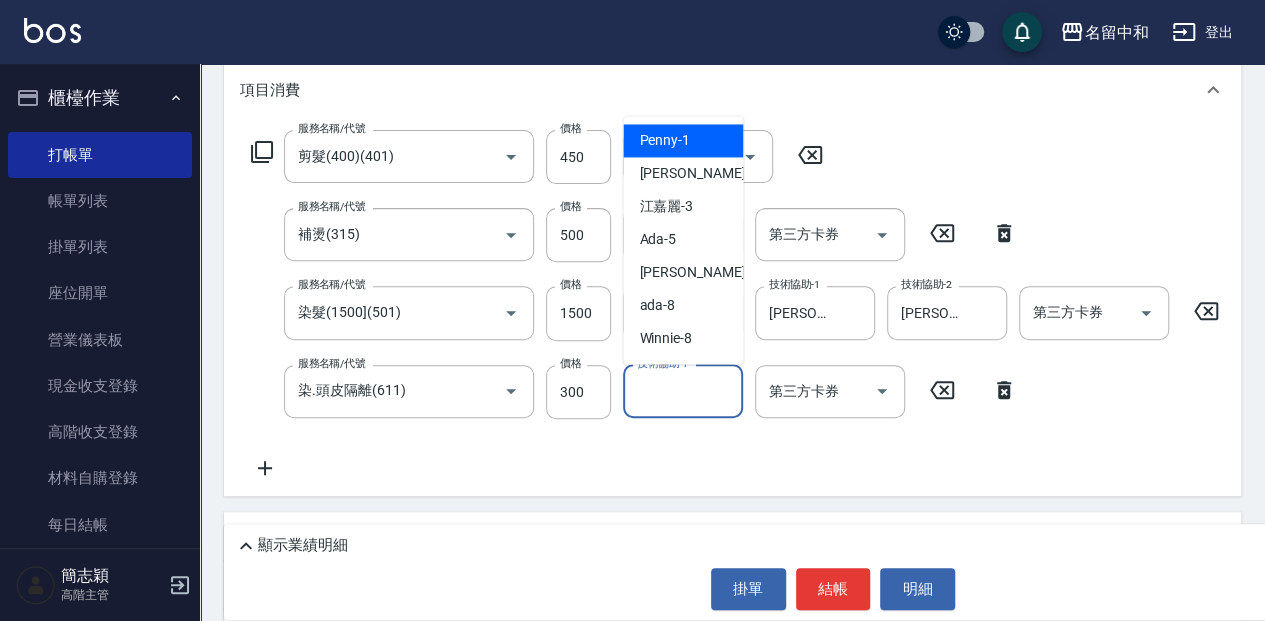 click on "技術協助-1" at bounding box center [683, 391] 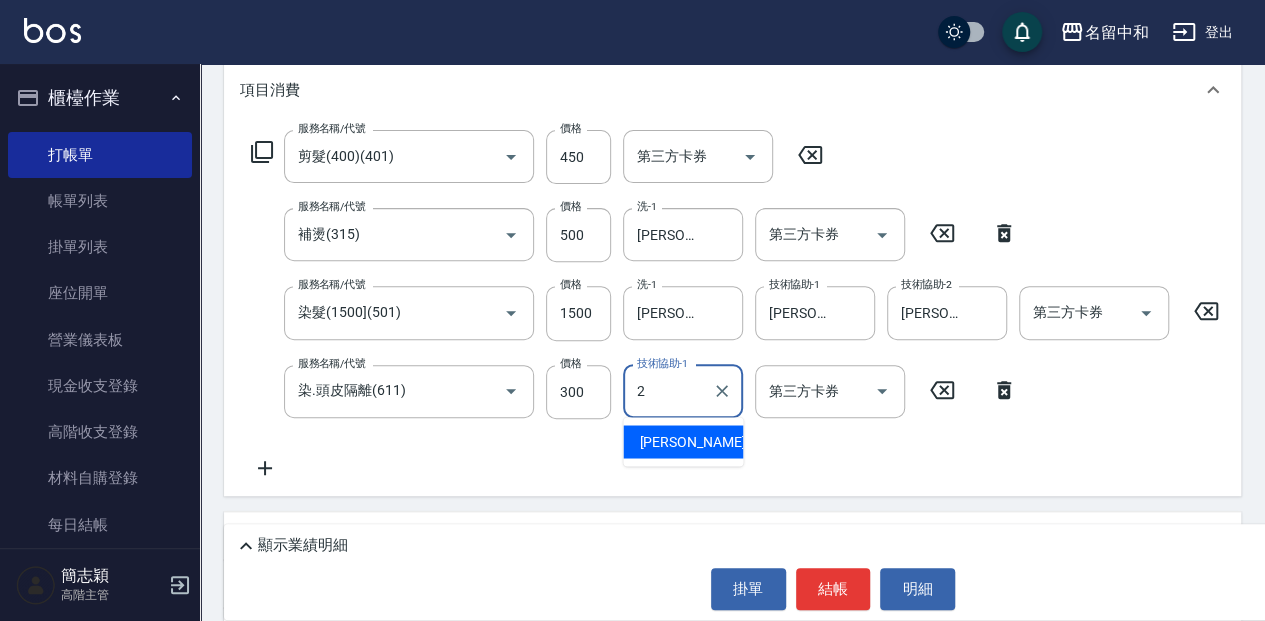 click on "[PERSON_NAME] -2" at bounding box center (683, 441) 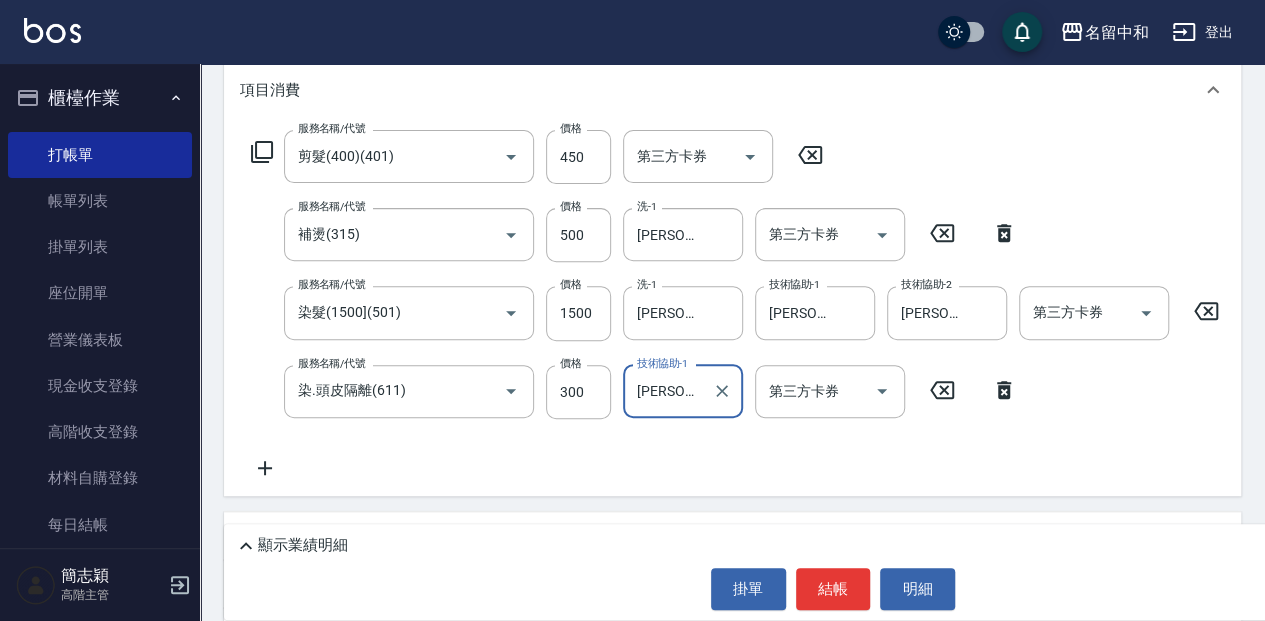 type on "[PERSON_NAME]-2" 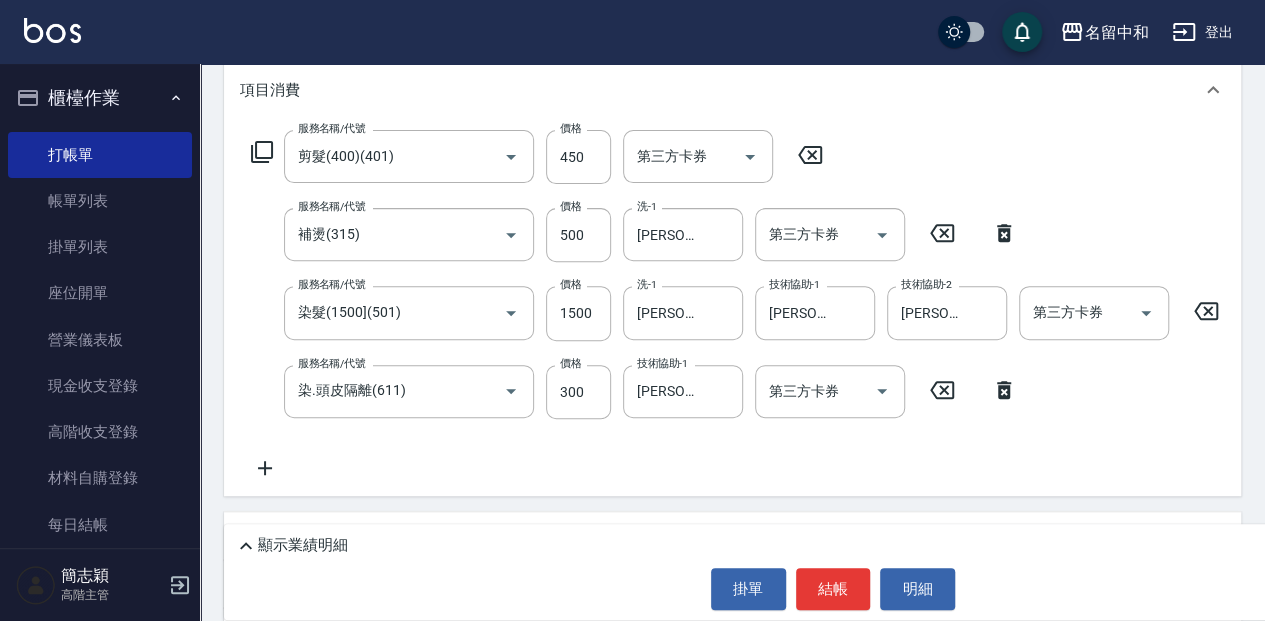 click 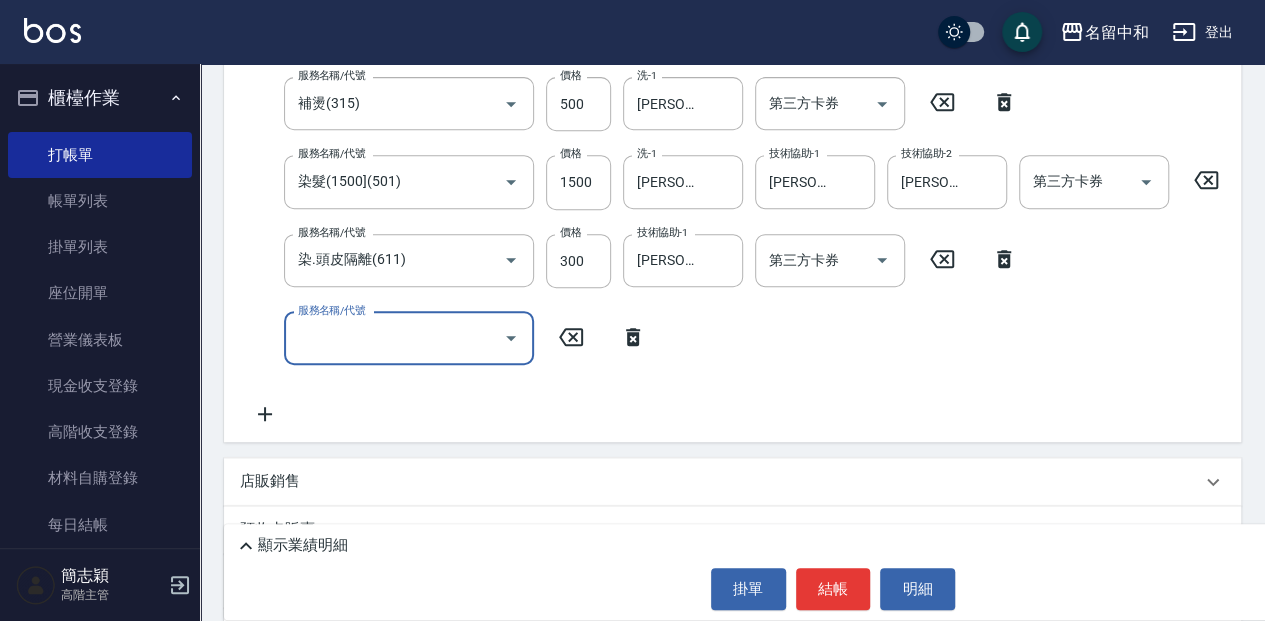 scroll, scrollTop: 400, scrollLeft: 0, axis: vertical 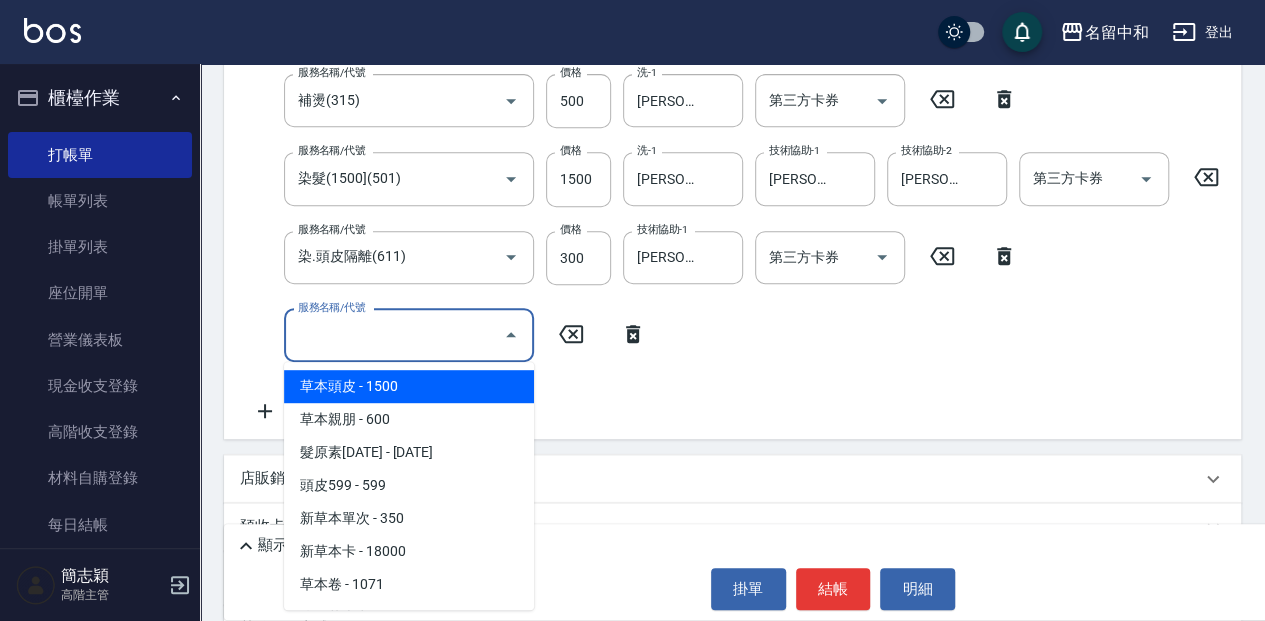 click on "服務名稱/代號" at bounding box center [394, 335] 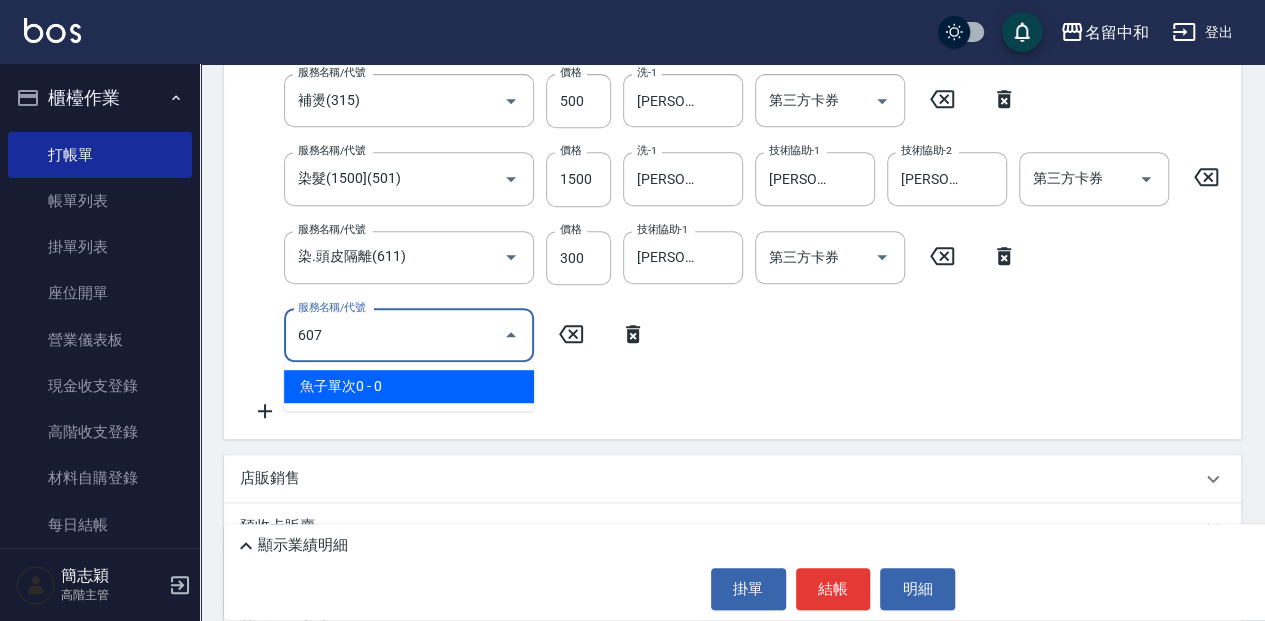 click on "魚子單次0 - 0" at bounding box center (409, 386) 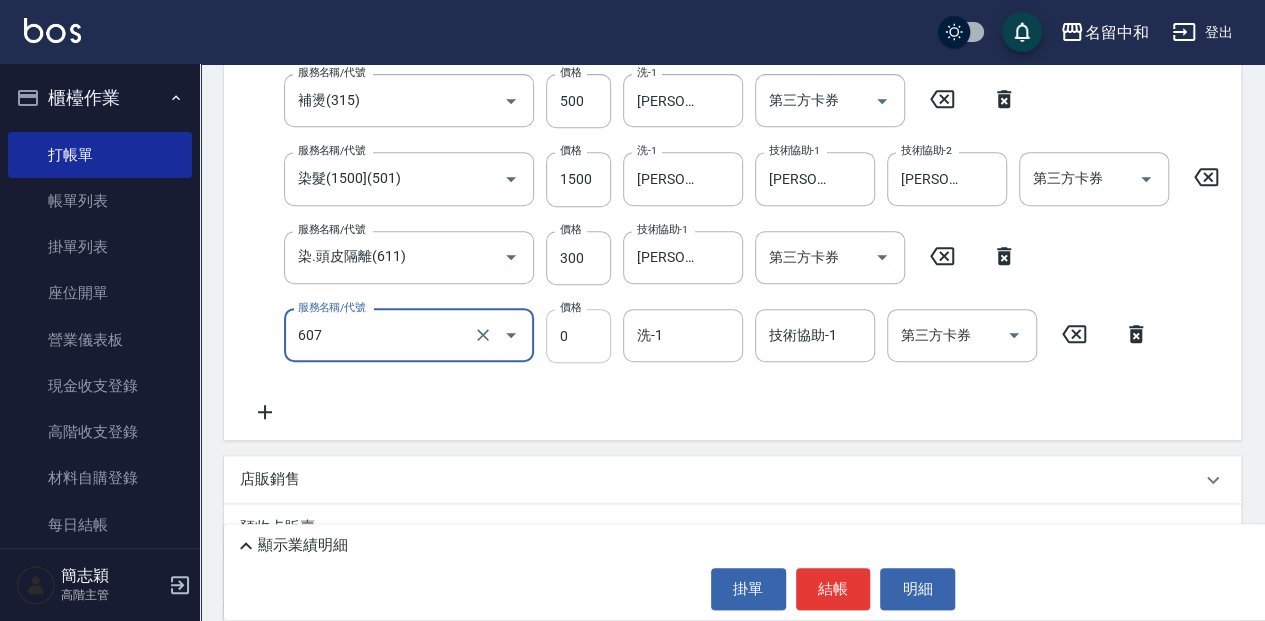 type on "魚子單次0(607)" 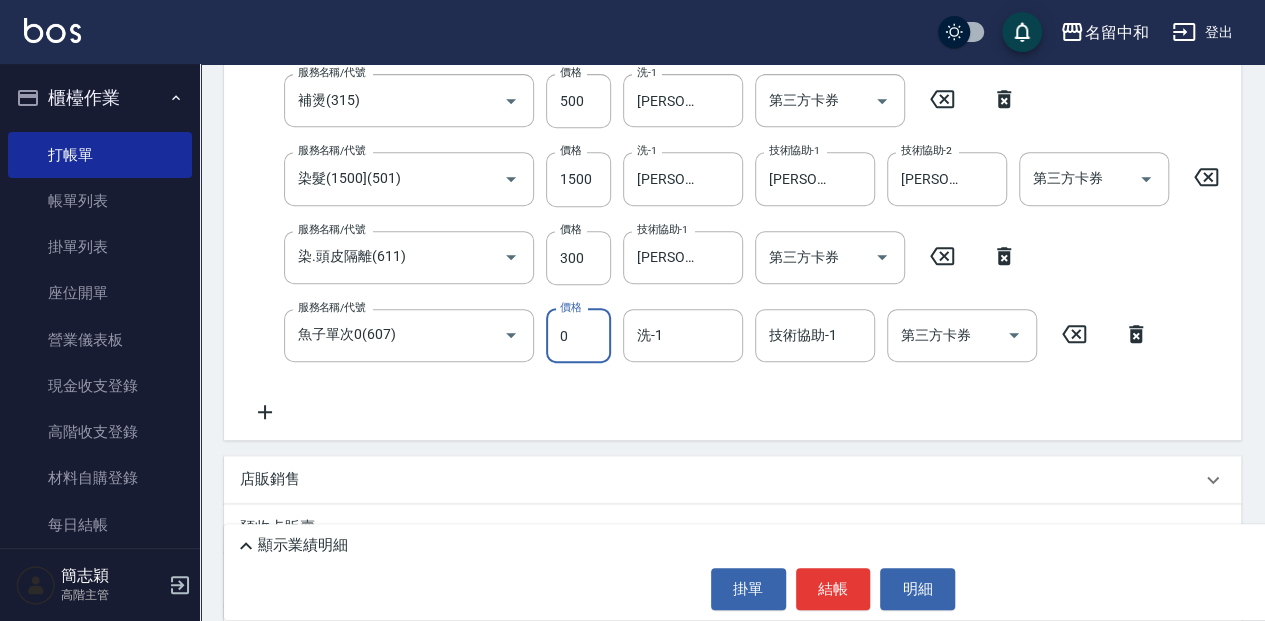 click on "0" at bounding box center (578, 336) 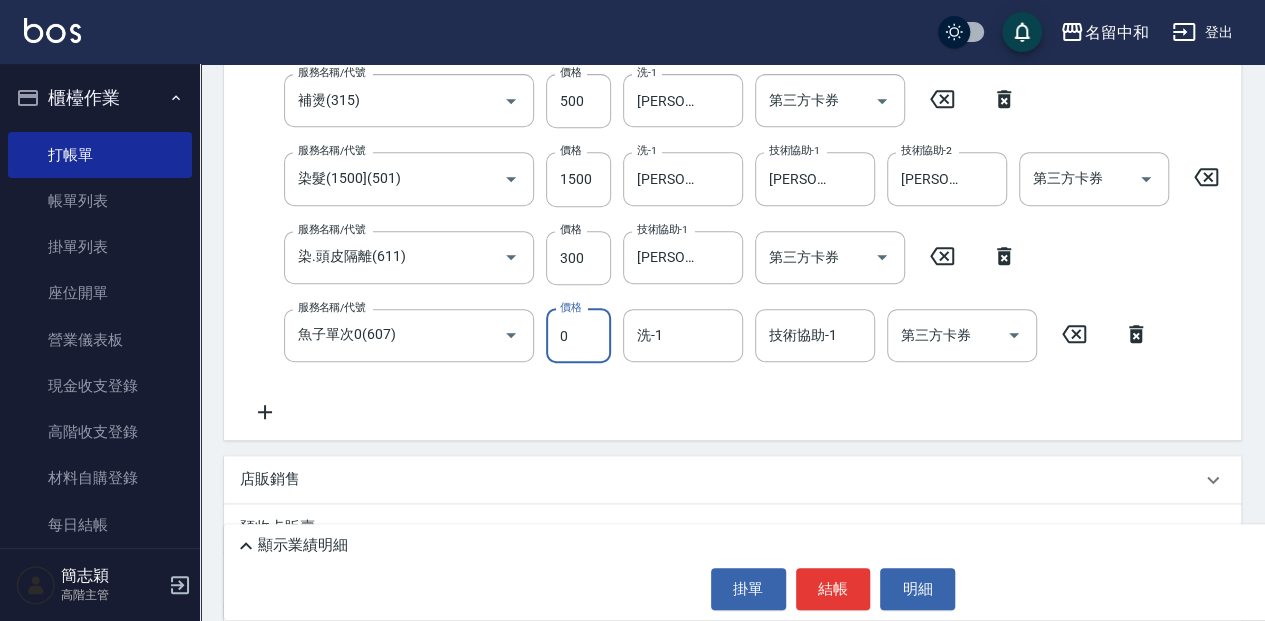 scroll, scrollTop: 396, scrollLeft: 0, axis: vertical 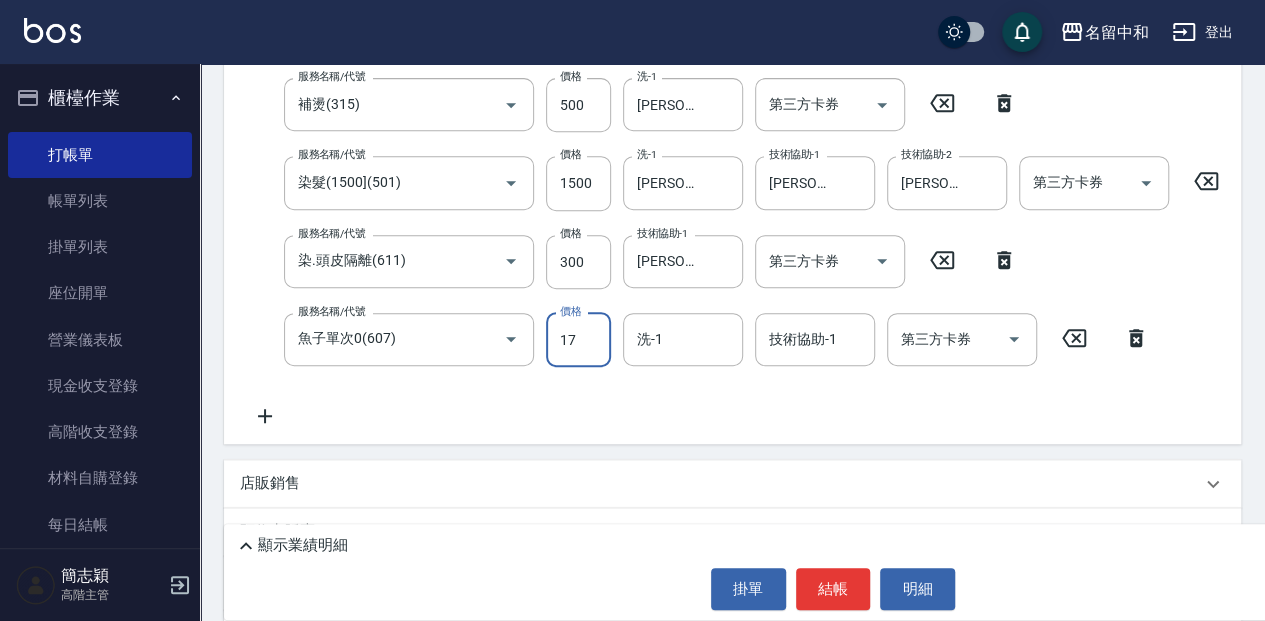 click on "17" at bounding box center [578, 340] 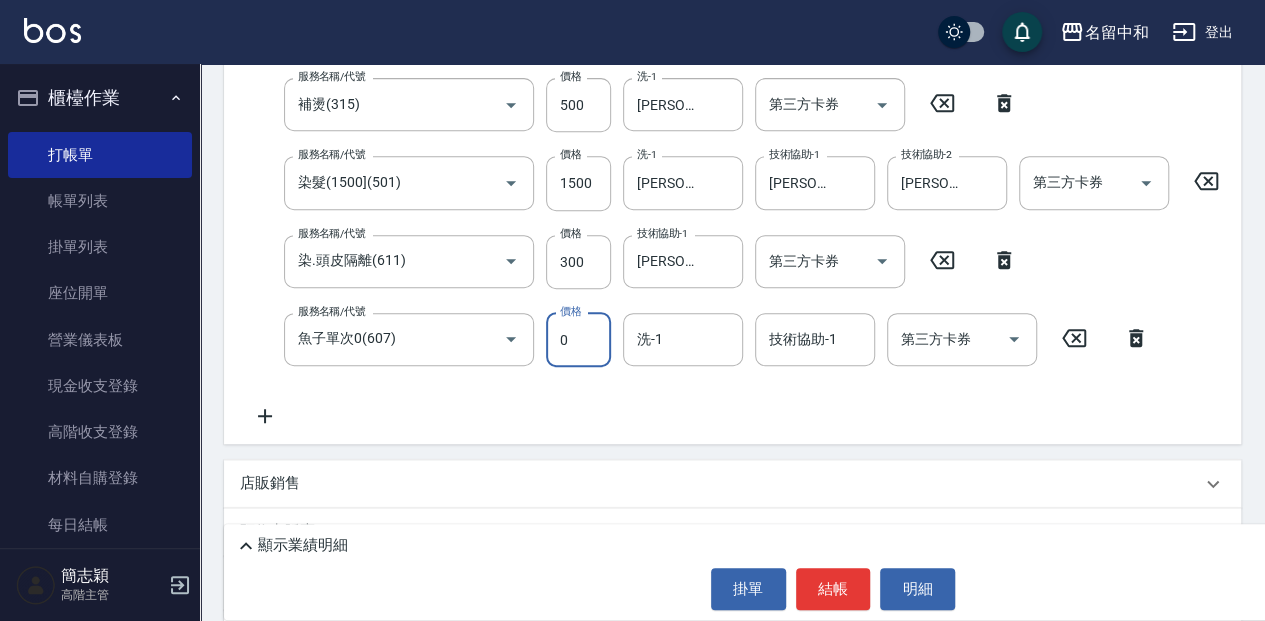 type on "0" 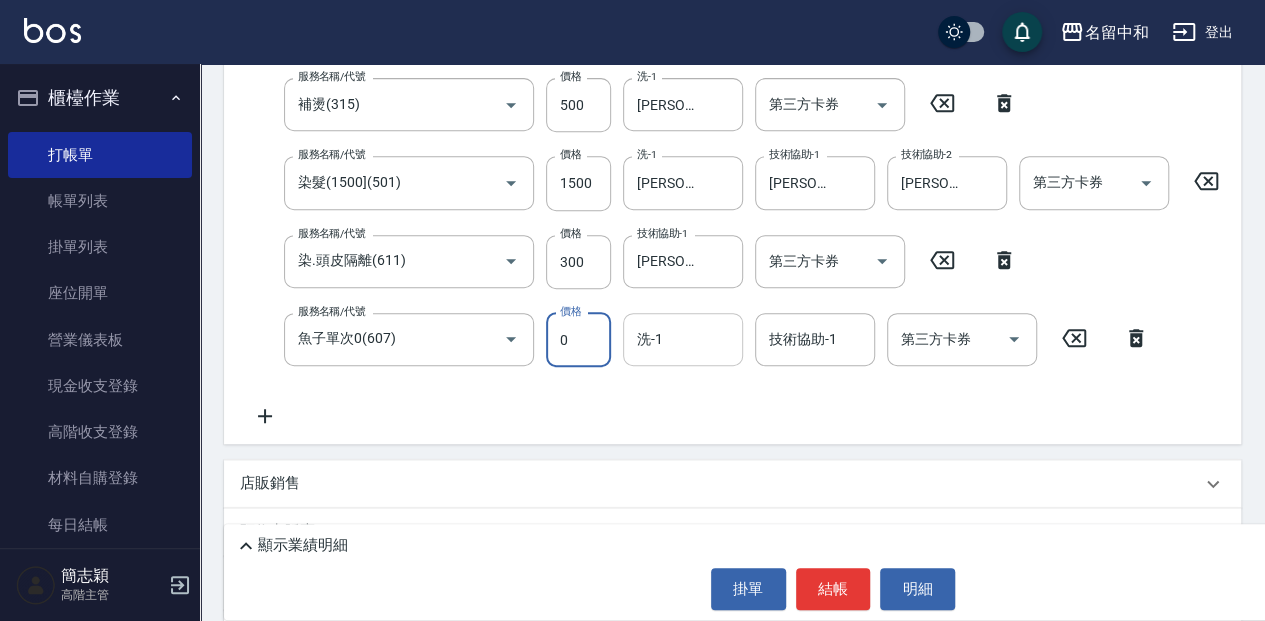 click on "洗-1" at bounding box center (683, 339) 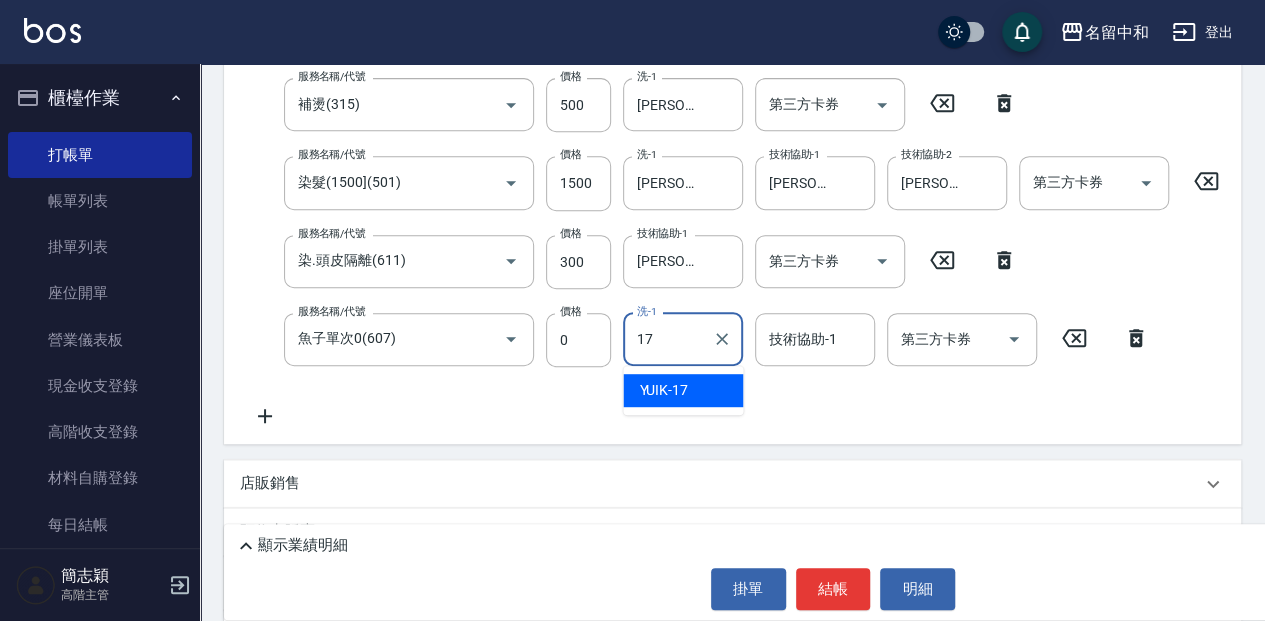 click on "YUIK -17" at bounding box center (683, 390) 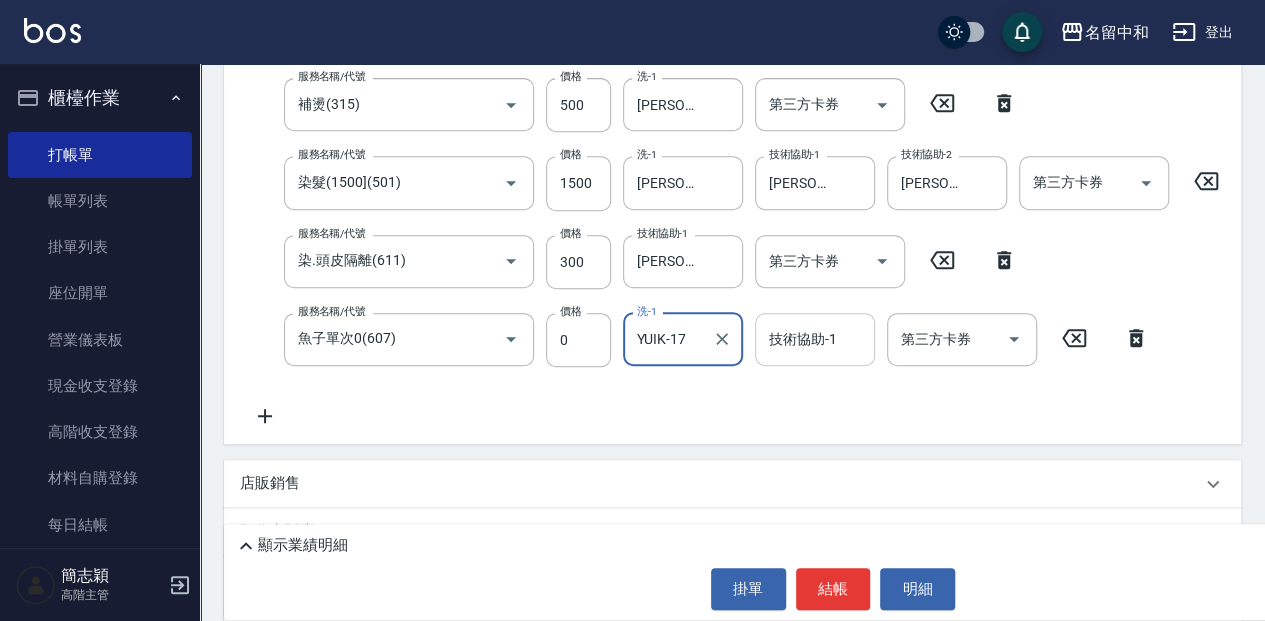 type on "YUIK-17" 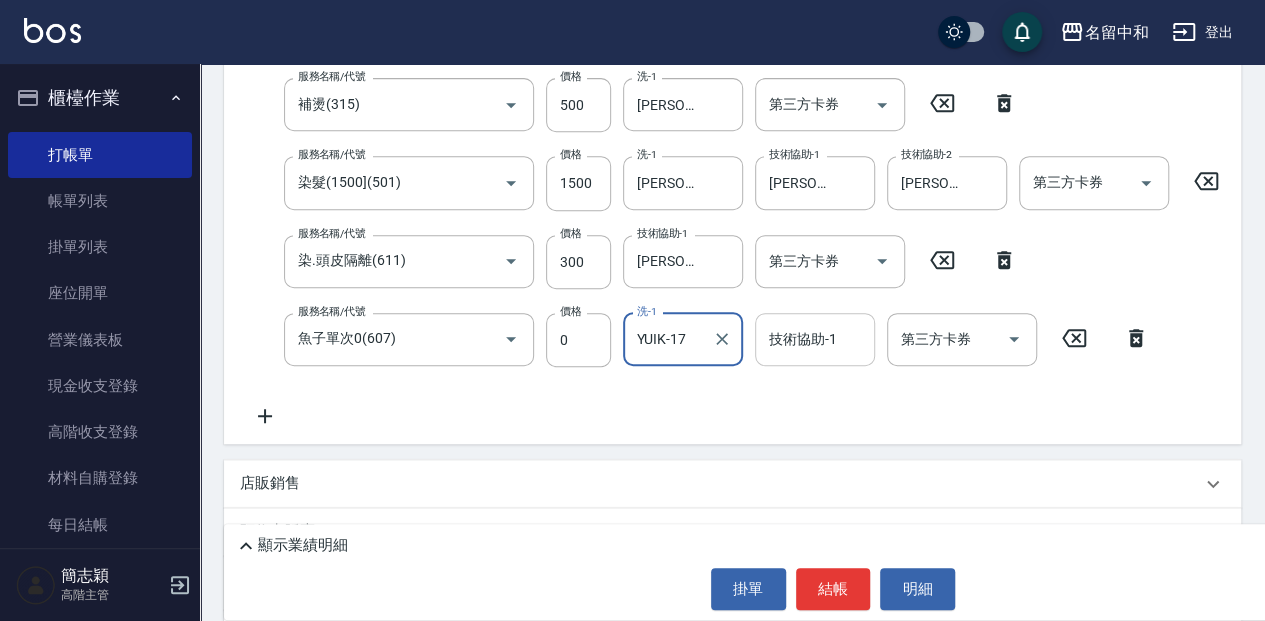 click on "技術協助-1 技術協助-1" at bounding box center [815, 339] 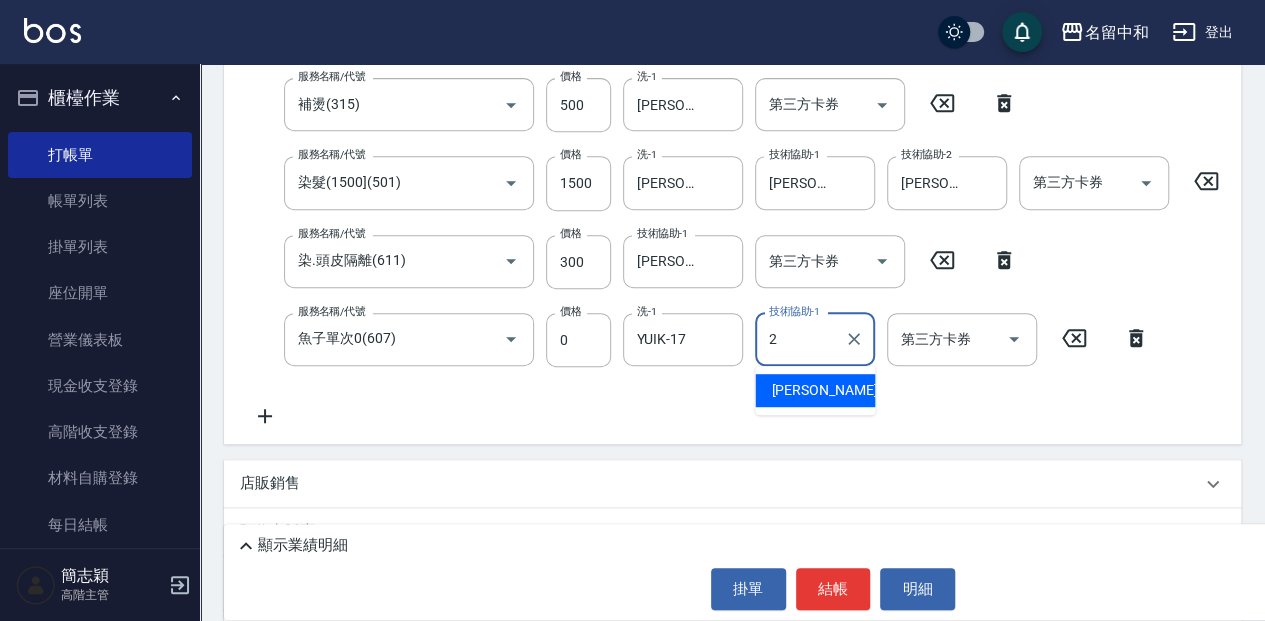 click on "[PERSON_NAME] -2" at bounding box center (815, 390) 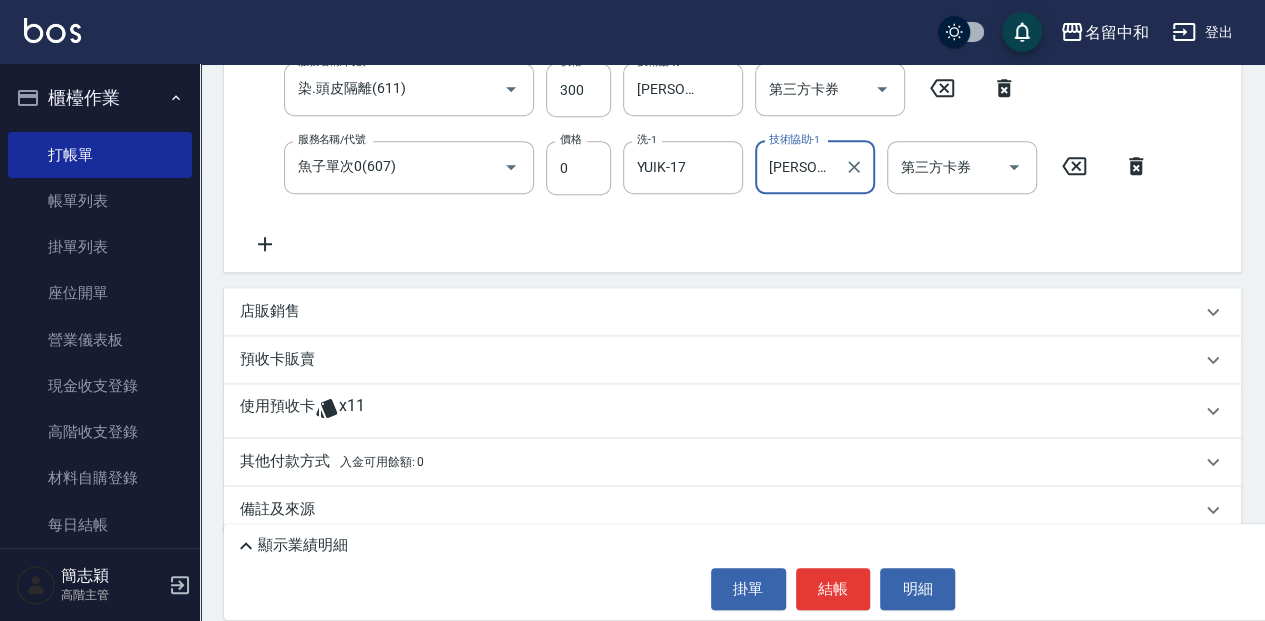 scroll, scrollTop: 600, scrollLeft: 0, axis: vertical 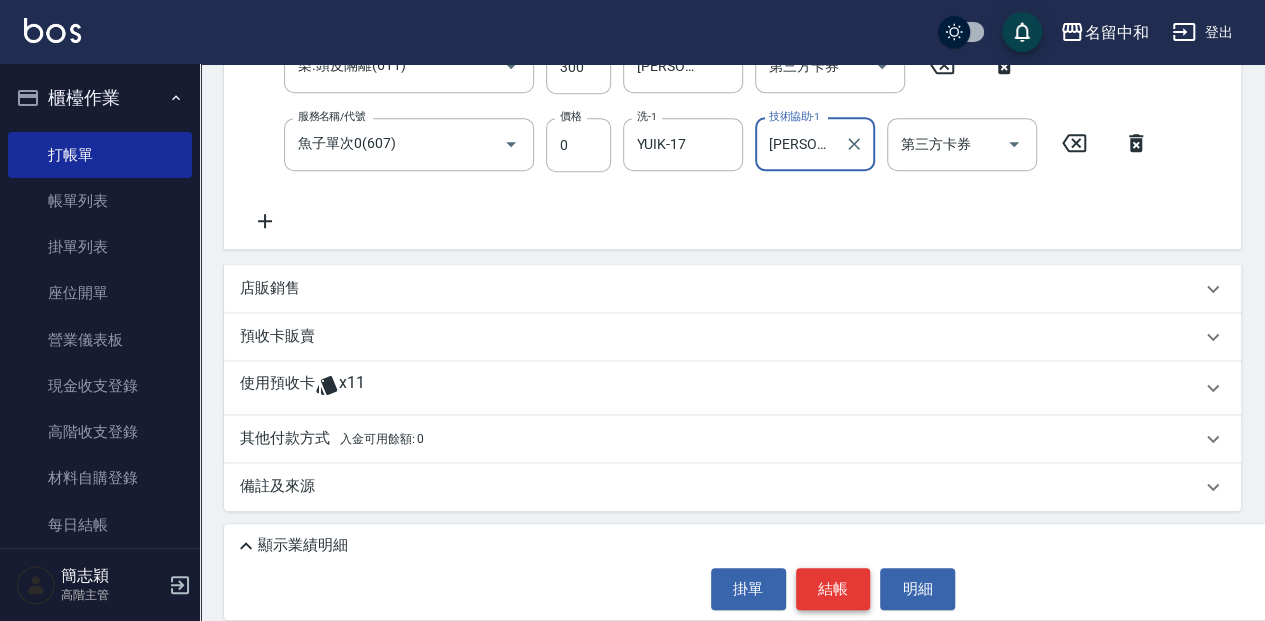 type on "[PERSON_NAME]-2" 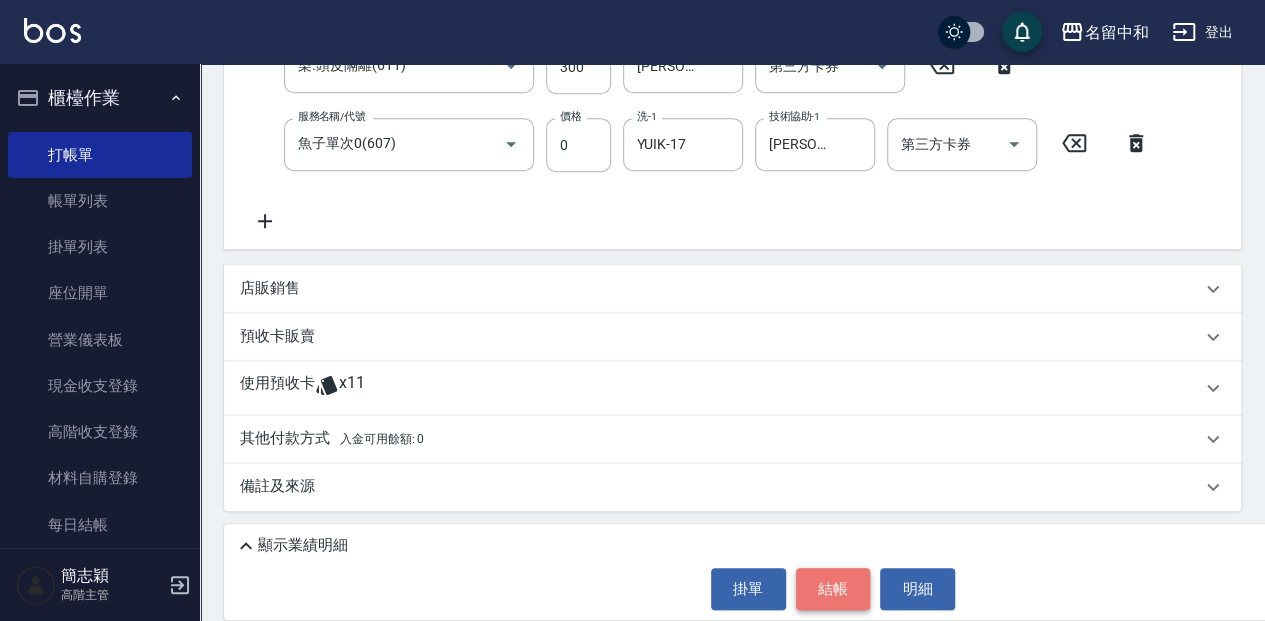 click on "結帳" at bounding box center [833, 589] 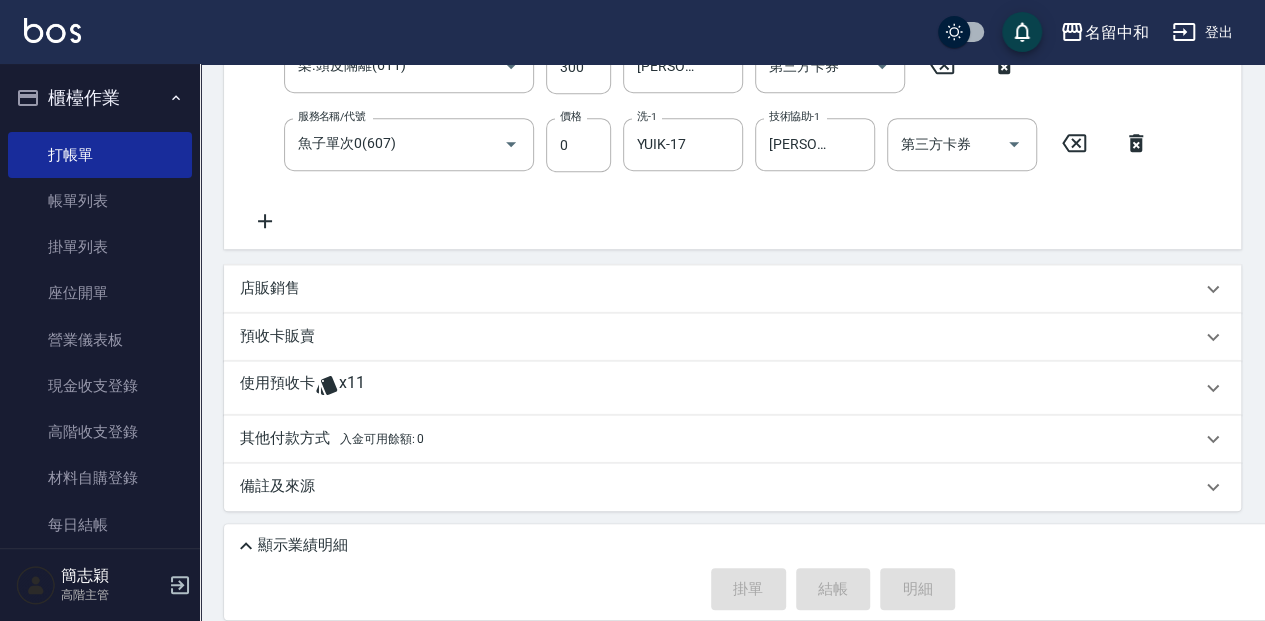 type on "[DATE] 16:12" 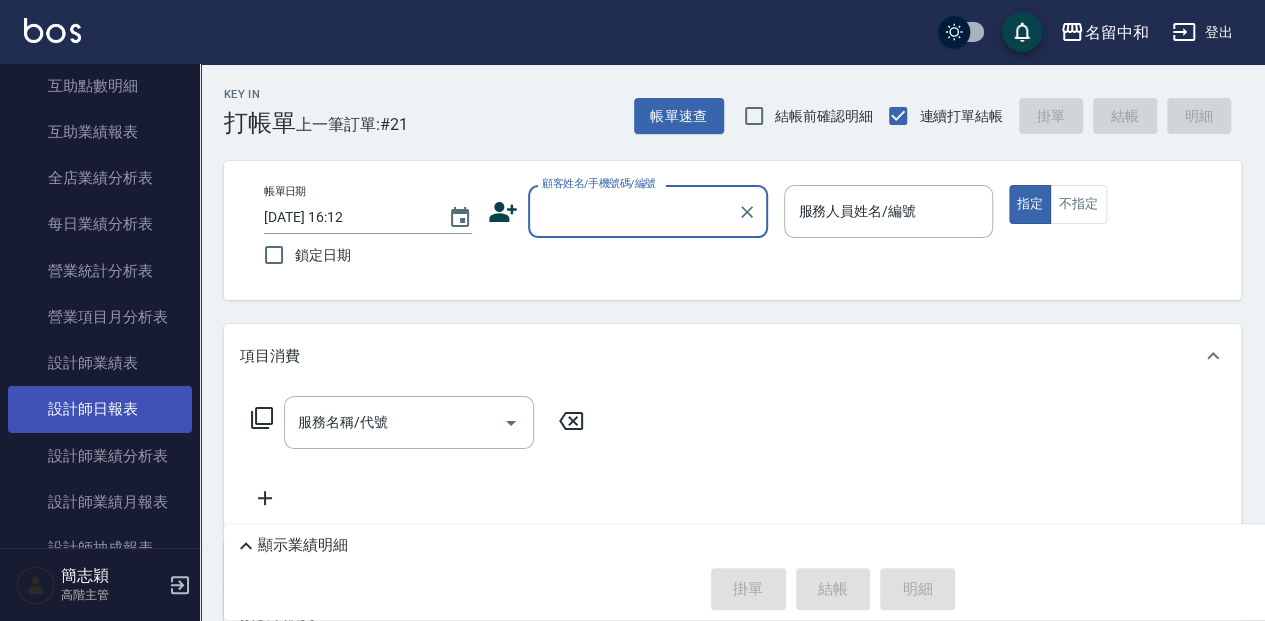 scroll, scrollTop: 1133, scrollLeft: 0, axis: vertical 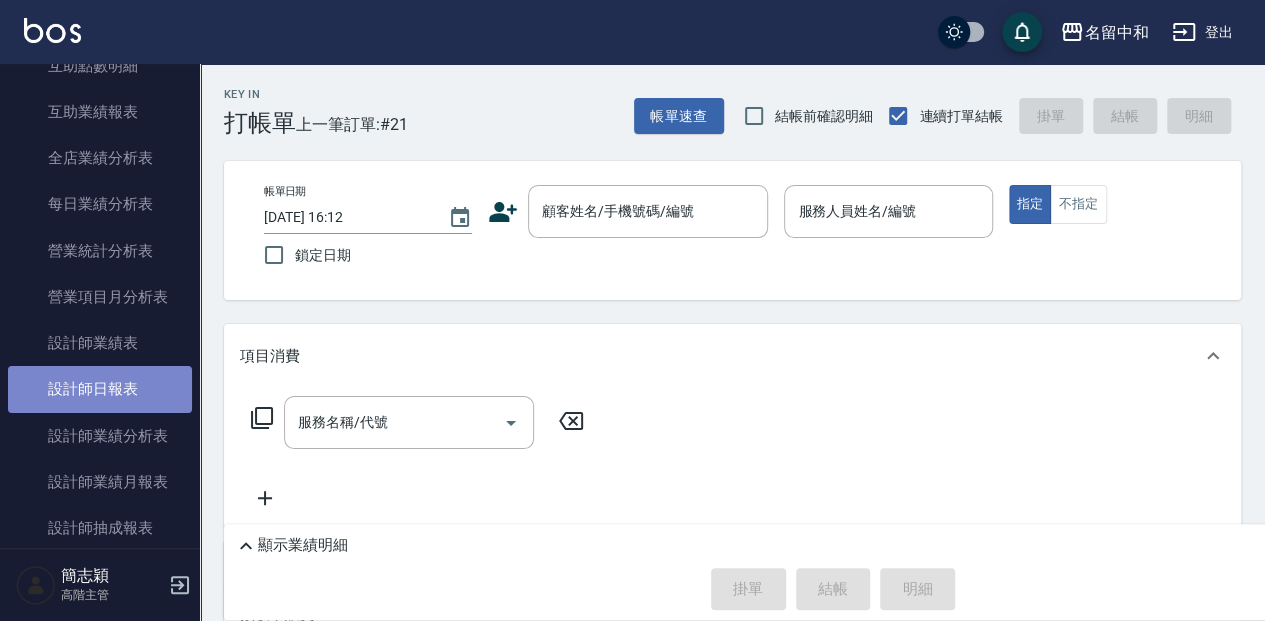 click on "設計師日報表" at bounding box center [100, 389] 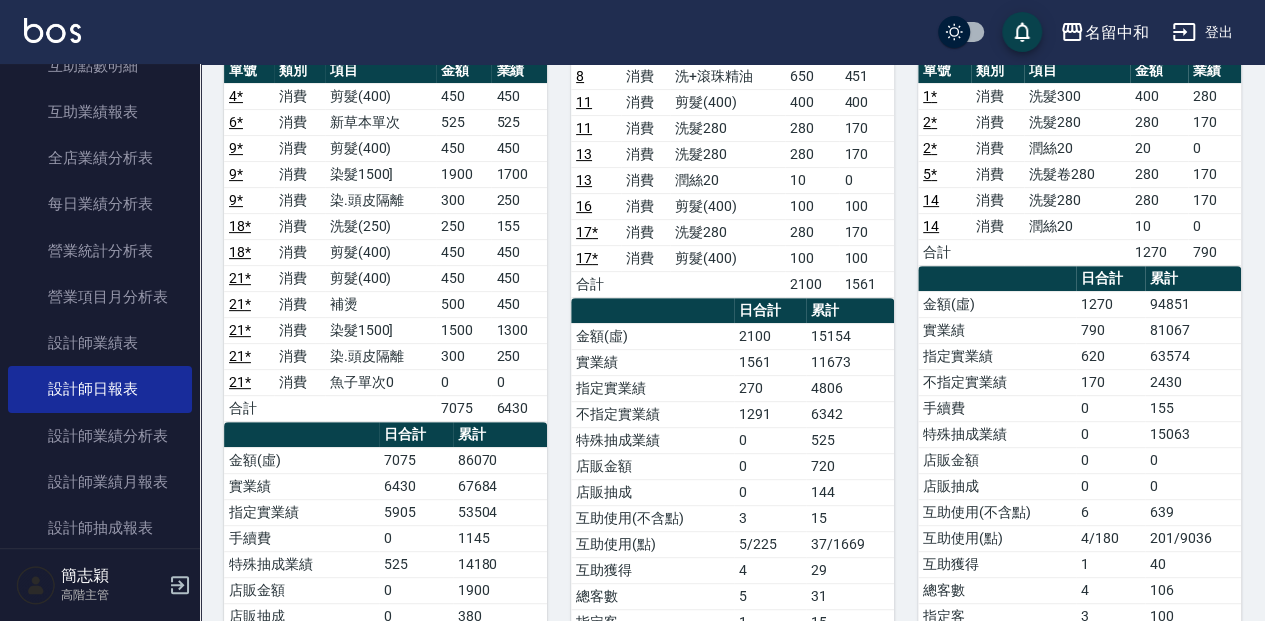 scroll, scrollTop: 200, scrollLeft: 0, axis: vertical 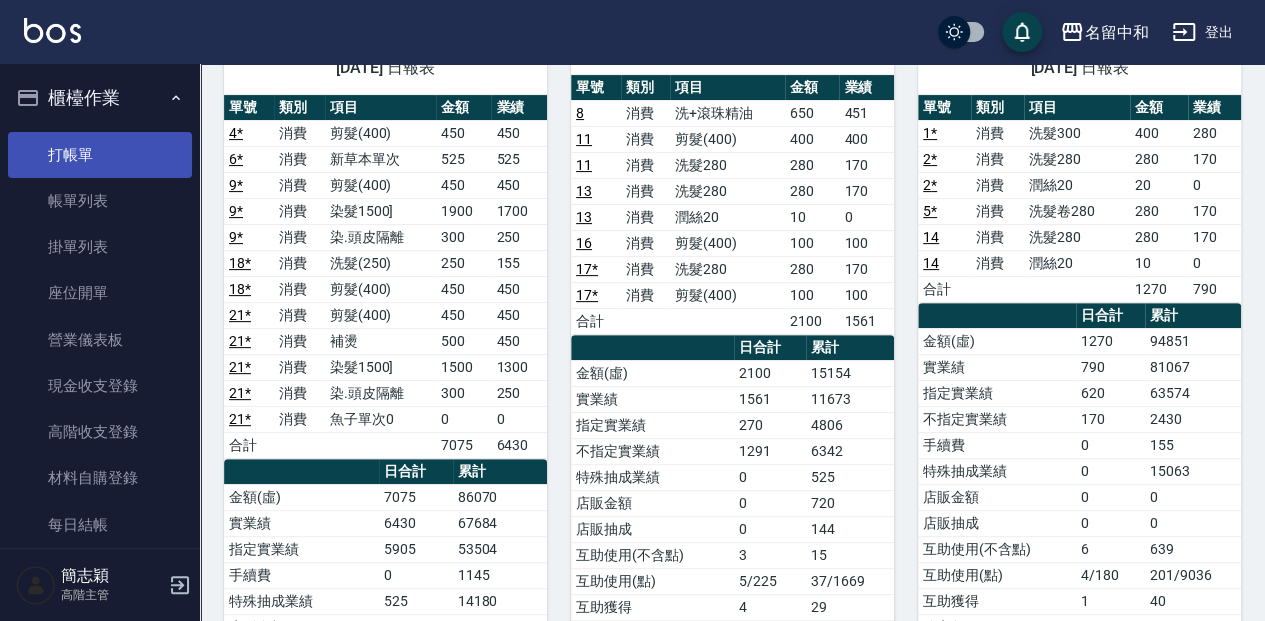 click on "打帳單" at bounding box center [100, 155] 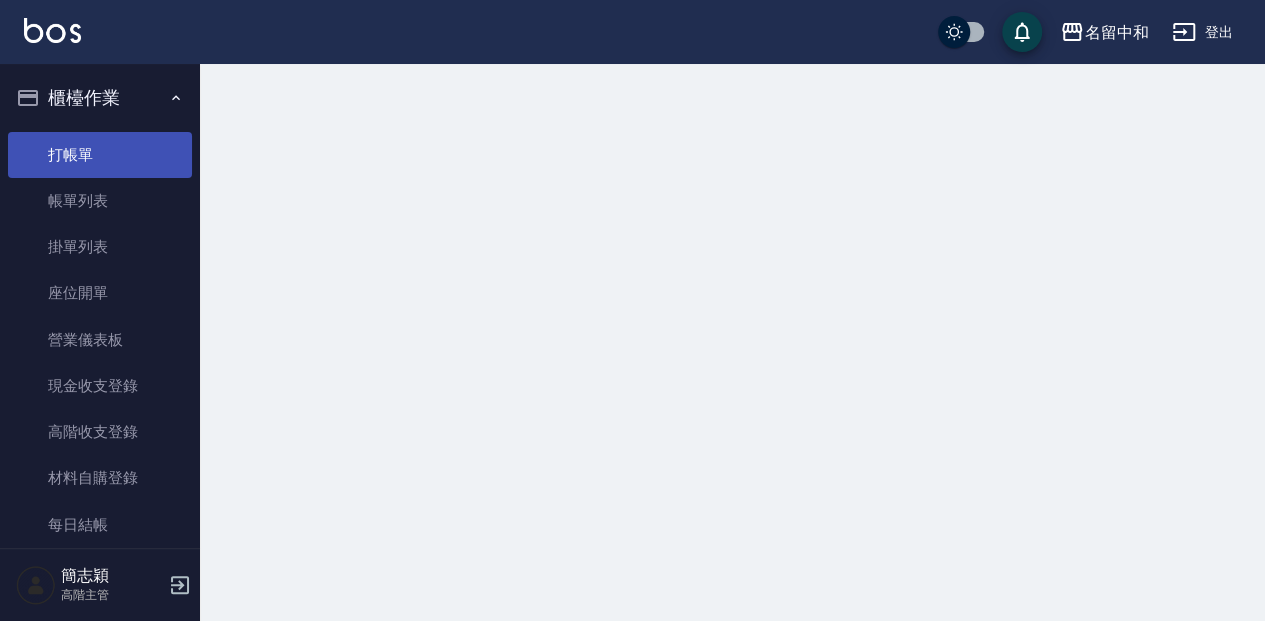 scroll, scrollTop: 0, scrollLeft: 0, axis: both 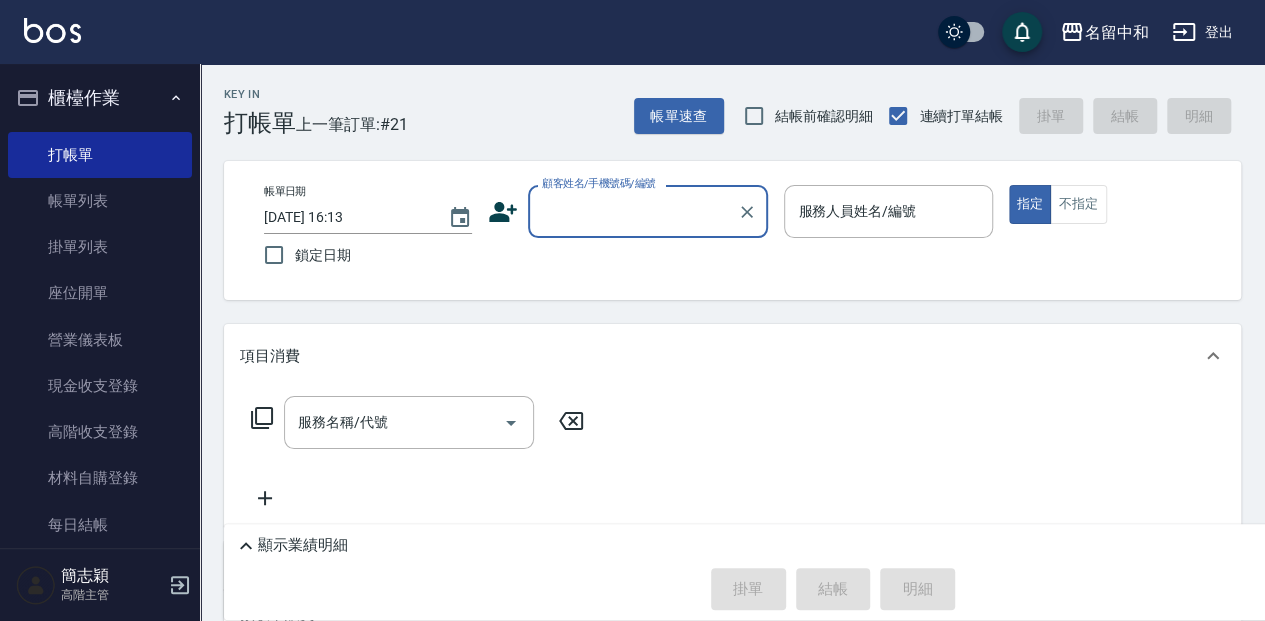 click on "顧客姓名/手機號碼/編號" at bounding box center (633, 211) 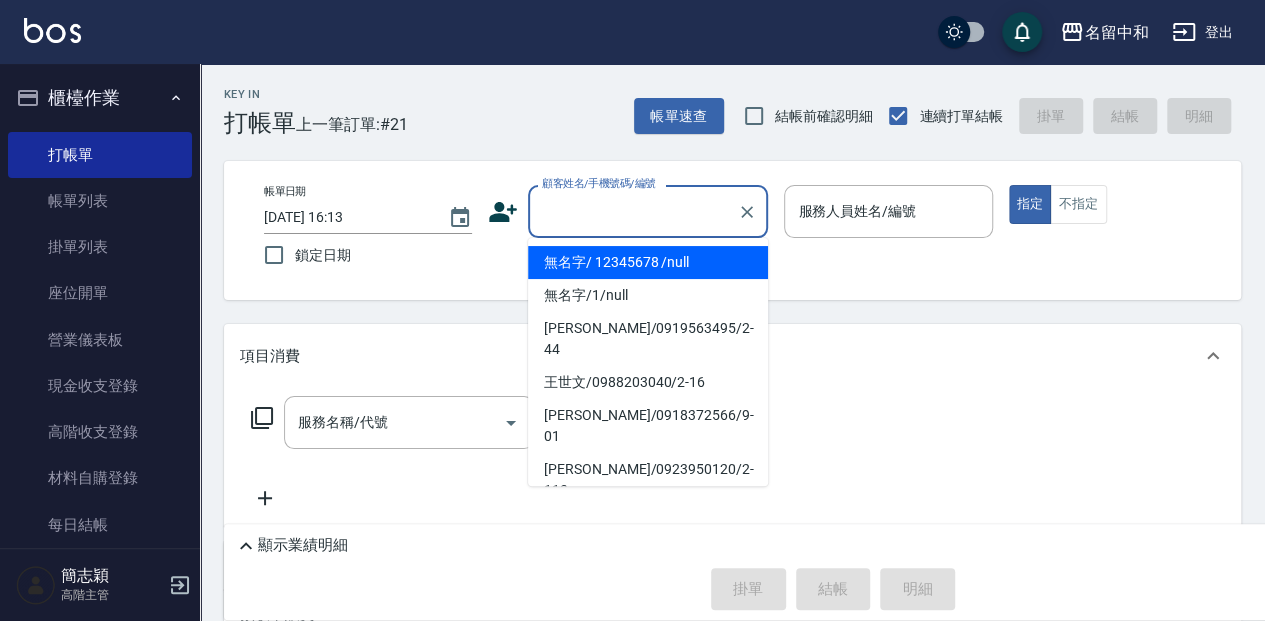 click on "無名字/                                                 12345678                              /null" at bounding box center [648, 262] 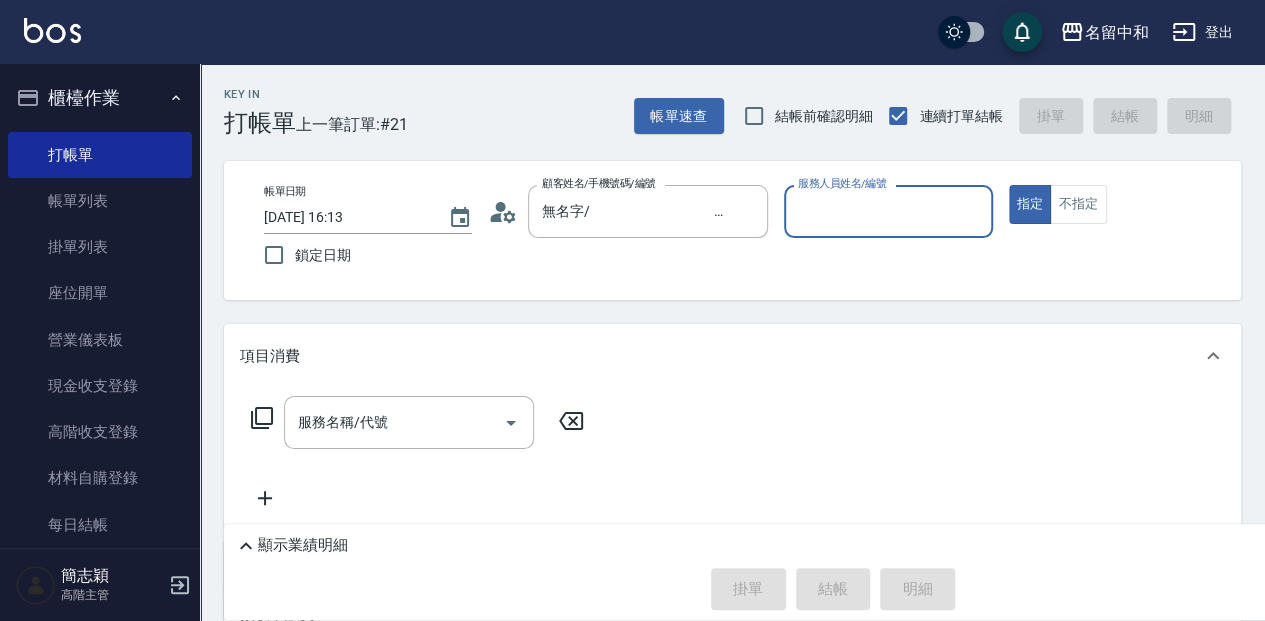 click on "服務人員姓名/編號" at bounding box center [888, 211] 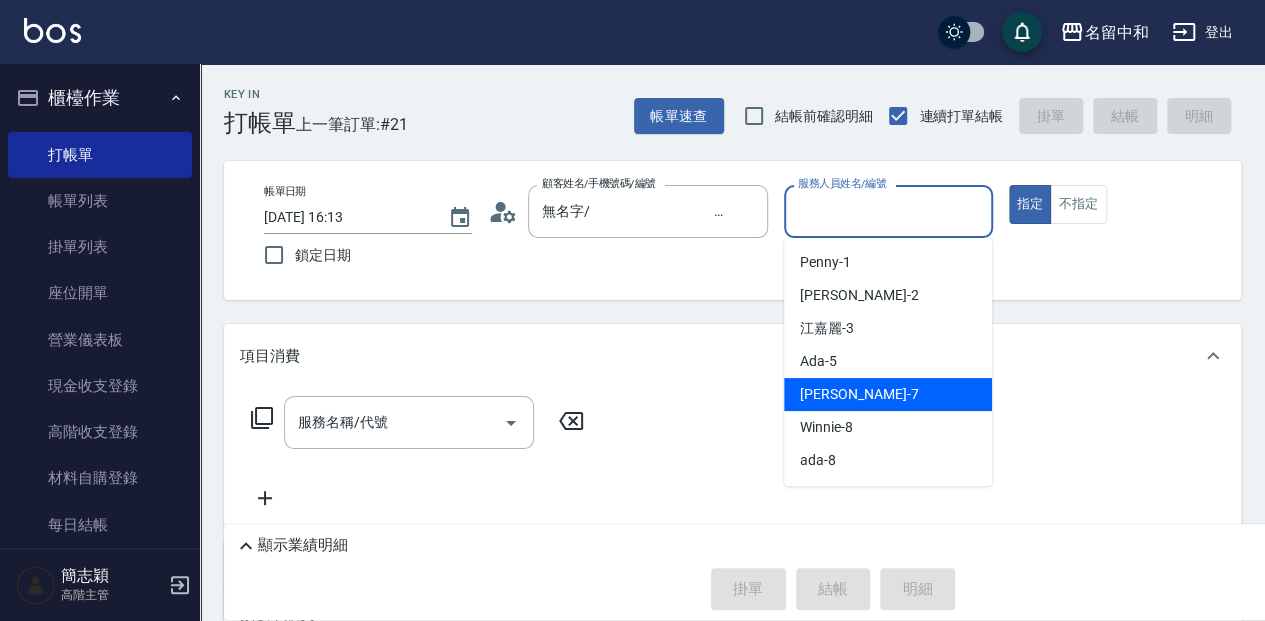 click on "[PERSON_NAME] -7" at bounding box center (888, 394) 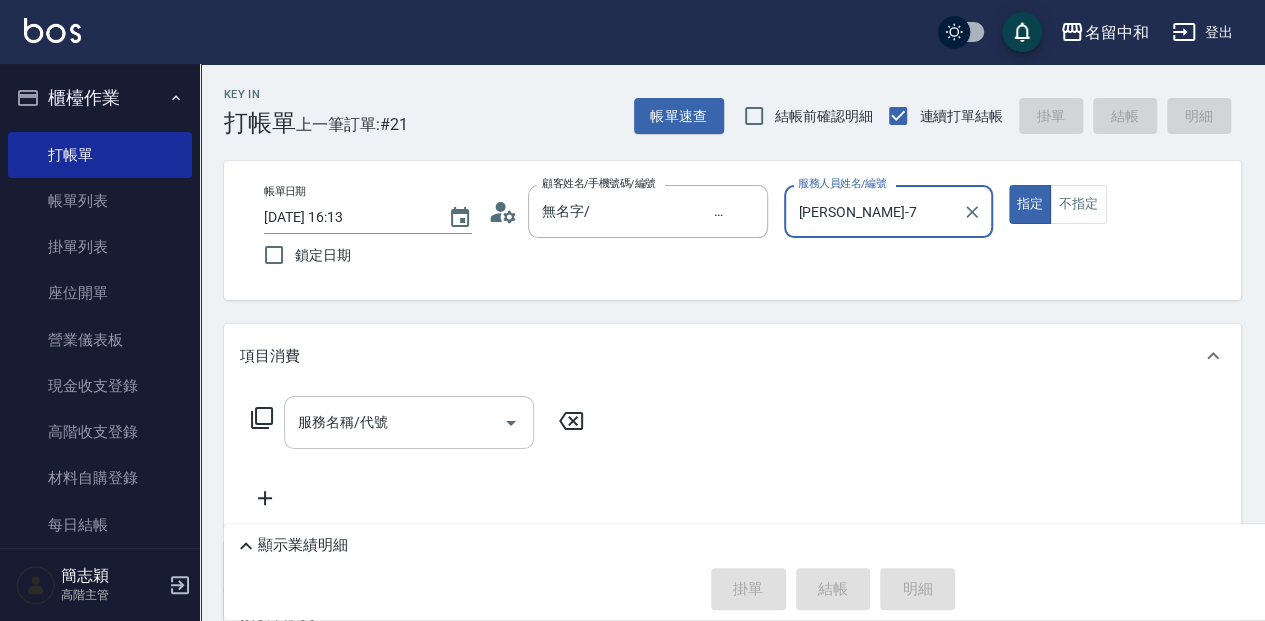 drag, startPoint x: 346, startPoint y: 431, endPoint x: 405, endPoint y: 415, distance: 61.13101 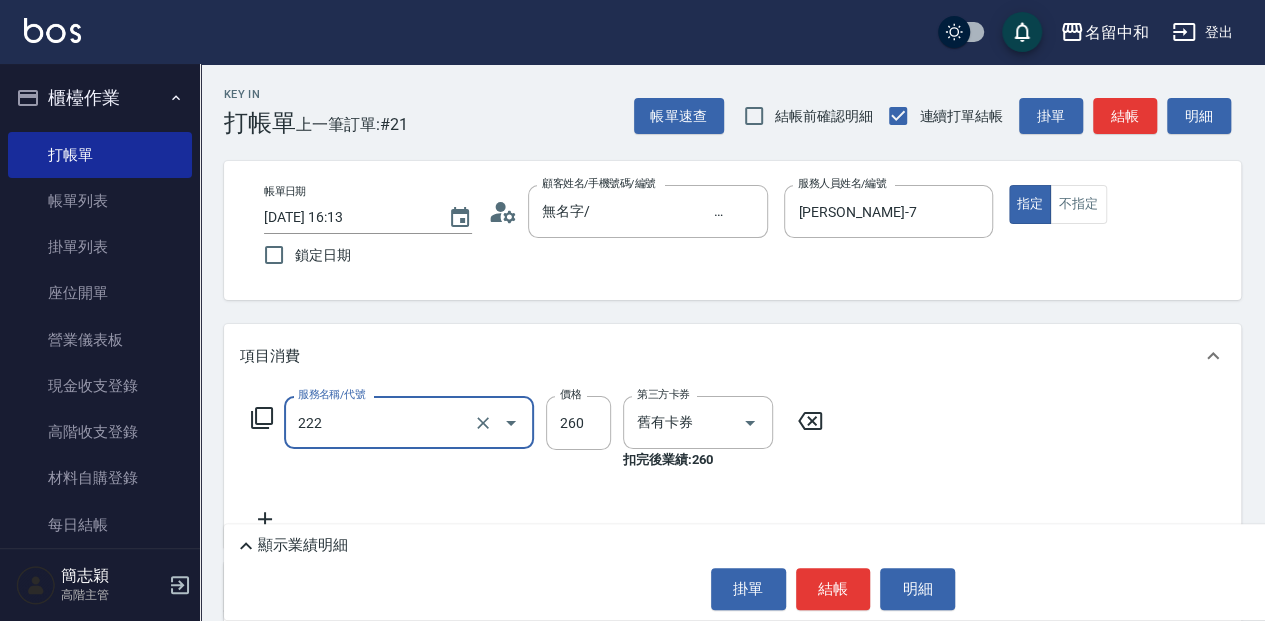 type on "洗髮卷260(222)" 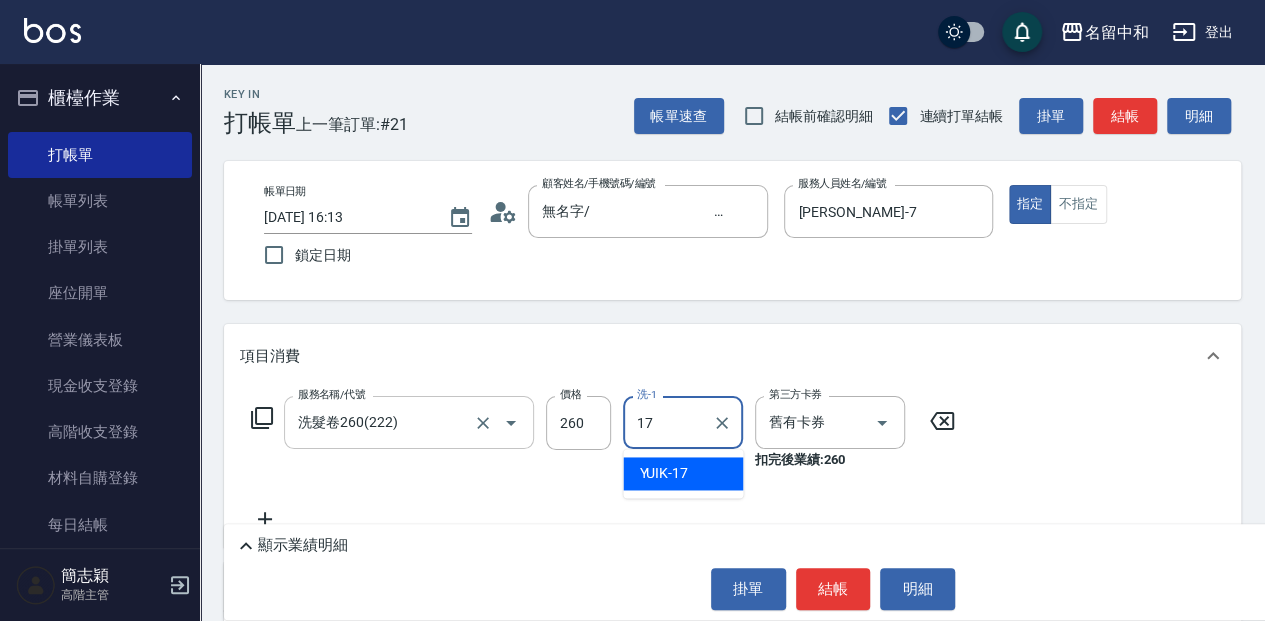 type on "YUIK-17" 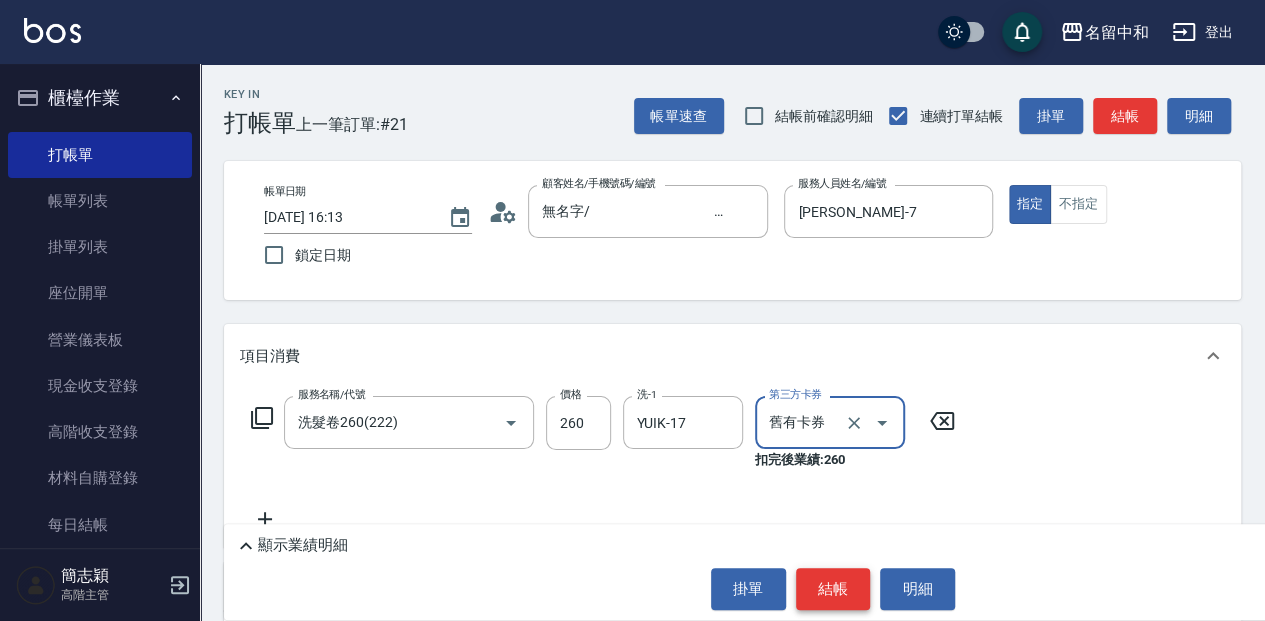click on "結帳" at bounding box center (833, 589) 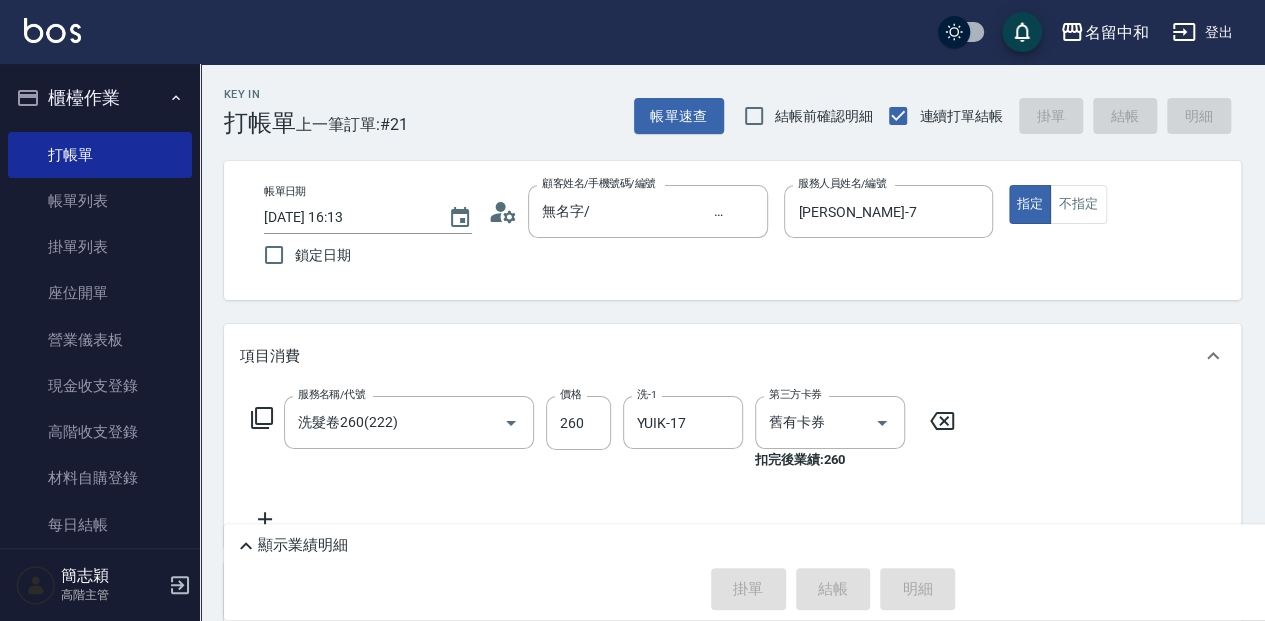 type on "[DATE] 16:23" 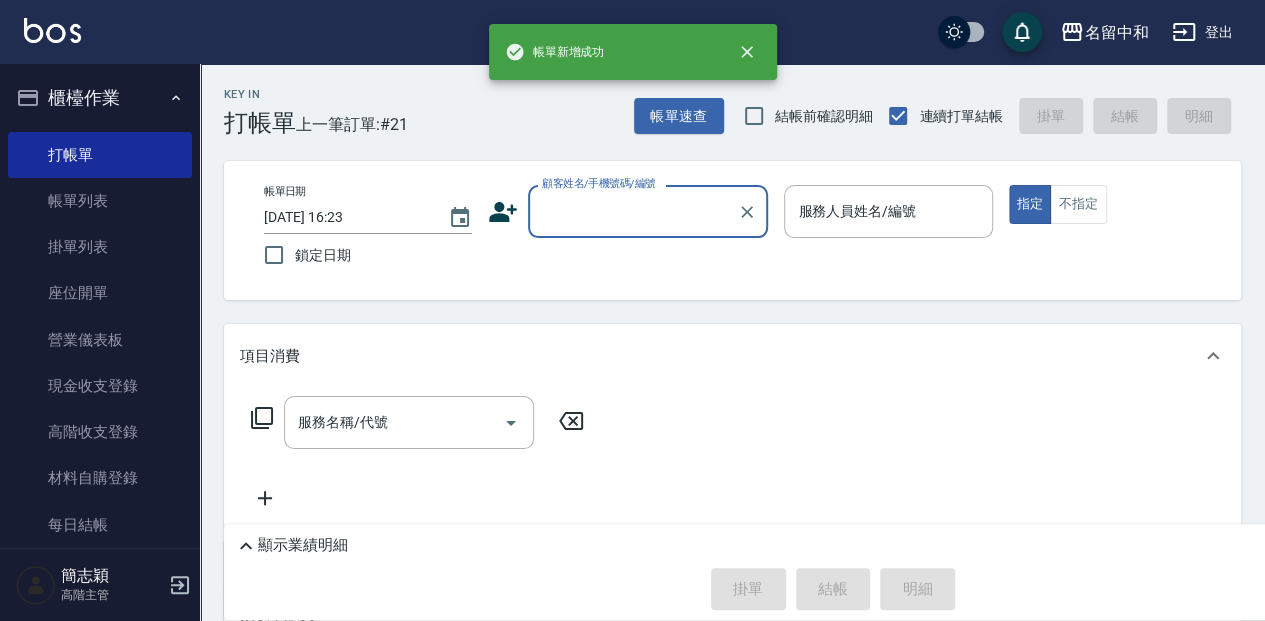 scroll, scrollTop: 0, scrollLeft: 0, axis: both 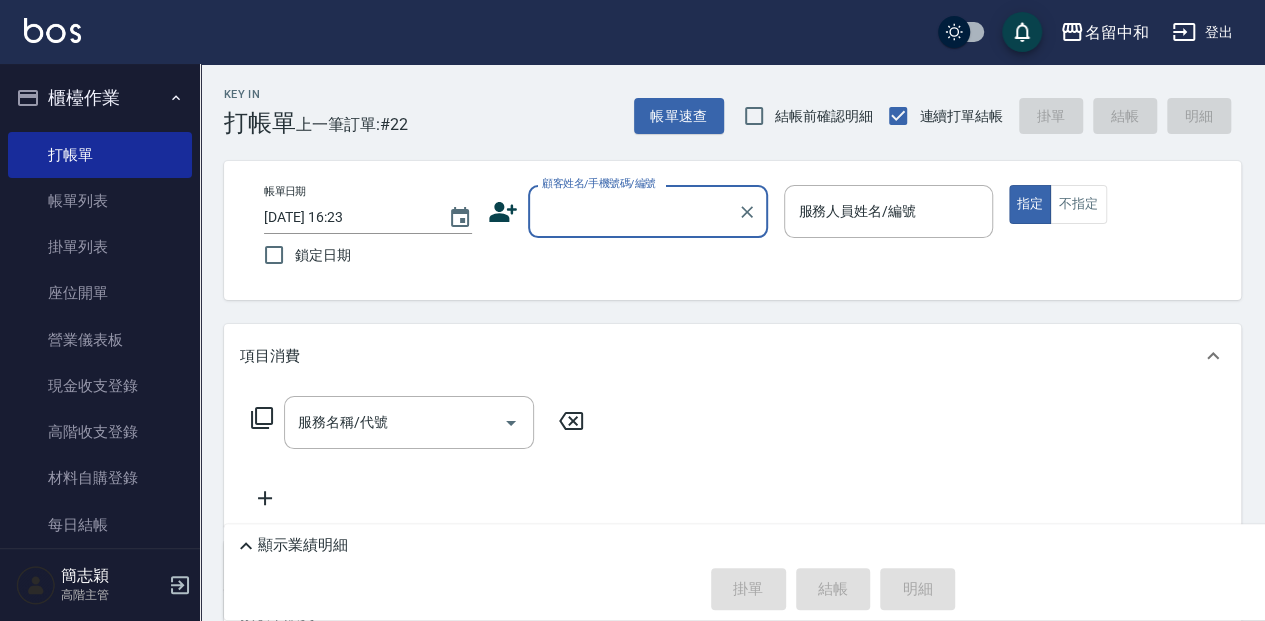 click on "顧客姓名/手機號碼/編號" at bounding box center [633, 211] 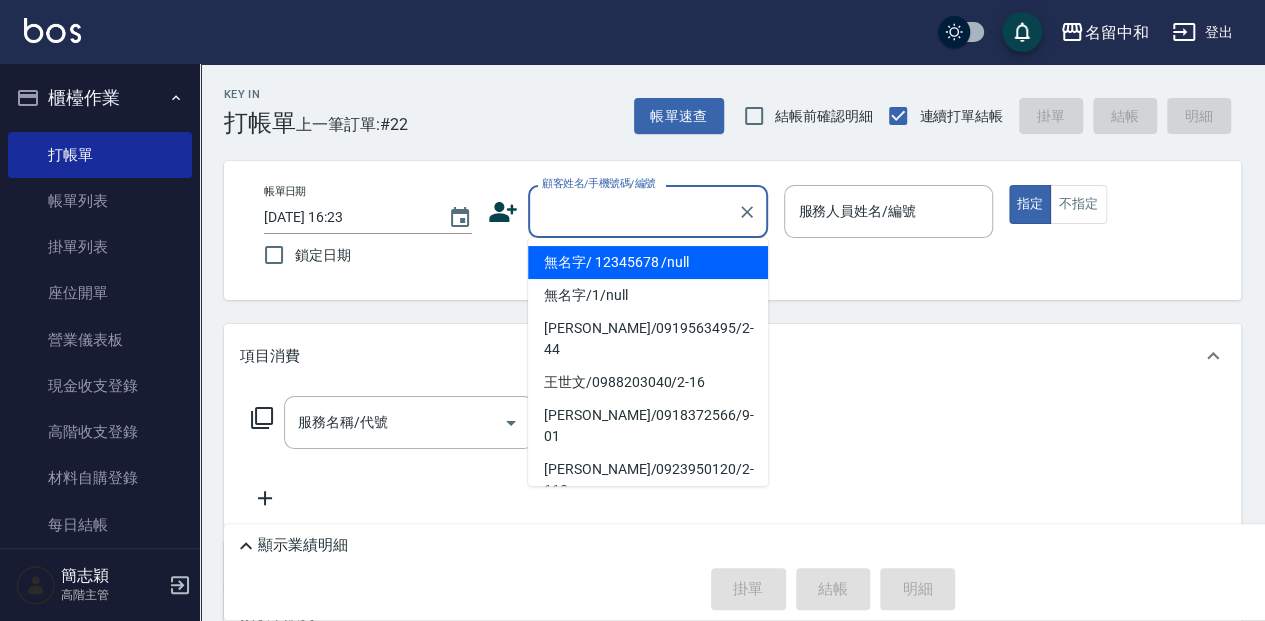 drag, startPoint x: 592, startPoint y: 253, endPoint x: 884, endPoint y: 174, distance: 302.49792 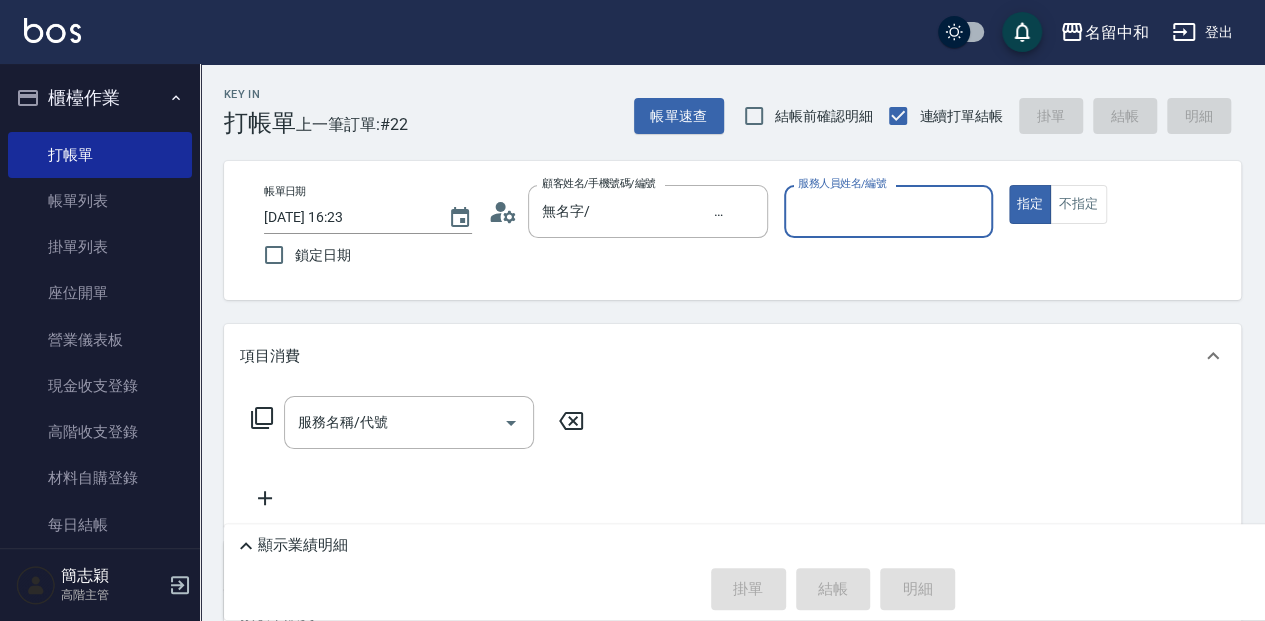 click on "服務人員姓名/編號" 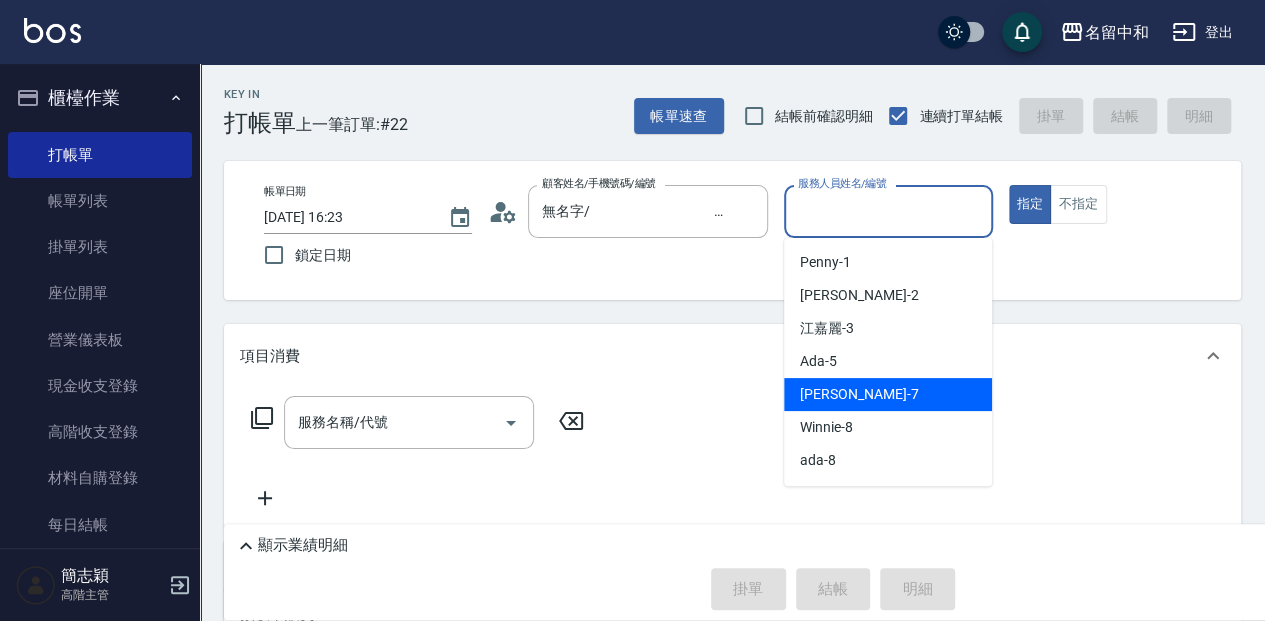 click on "[PERSON_NAME] -7" at bounding box center (888, 394) 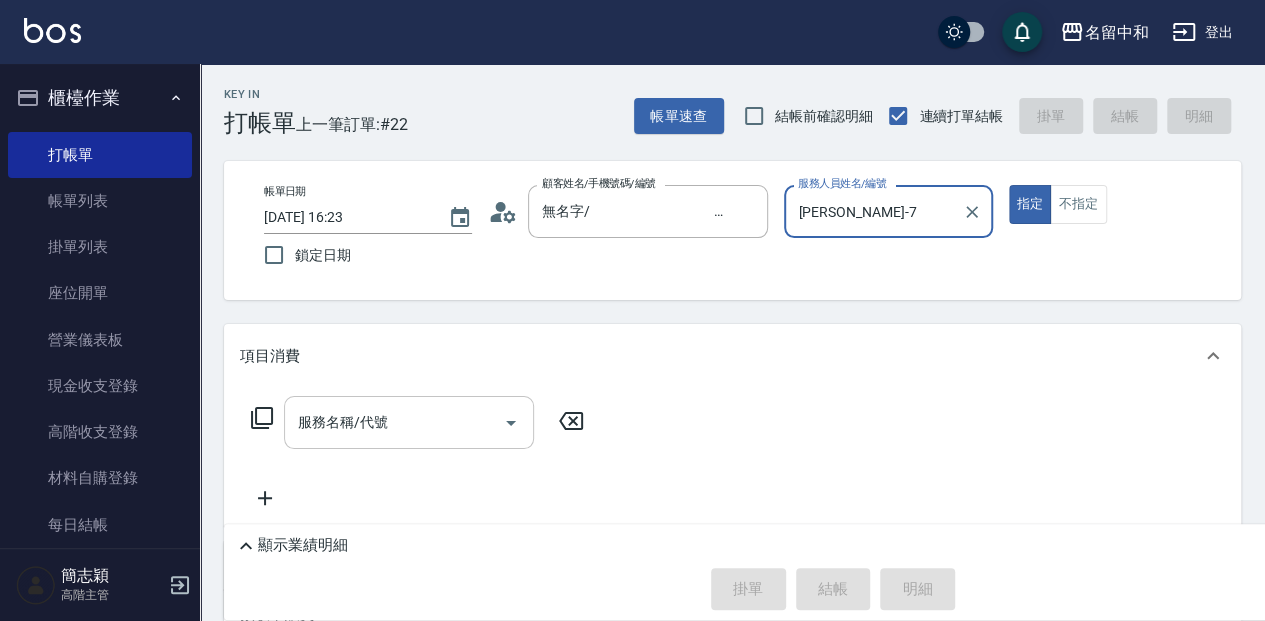 click on "服務名稱/代號" at bounding box center [394, 422] 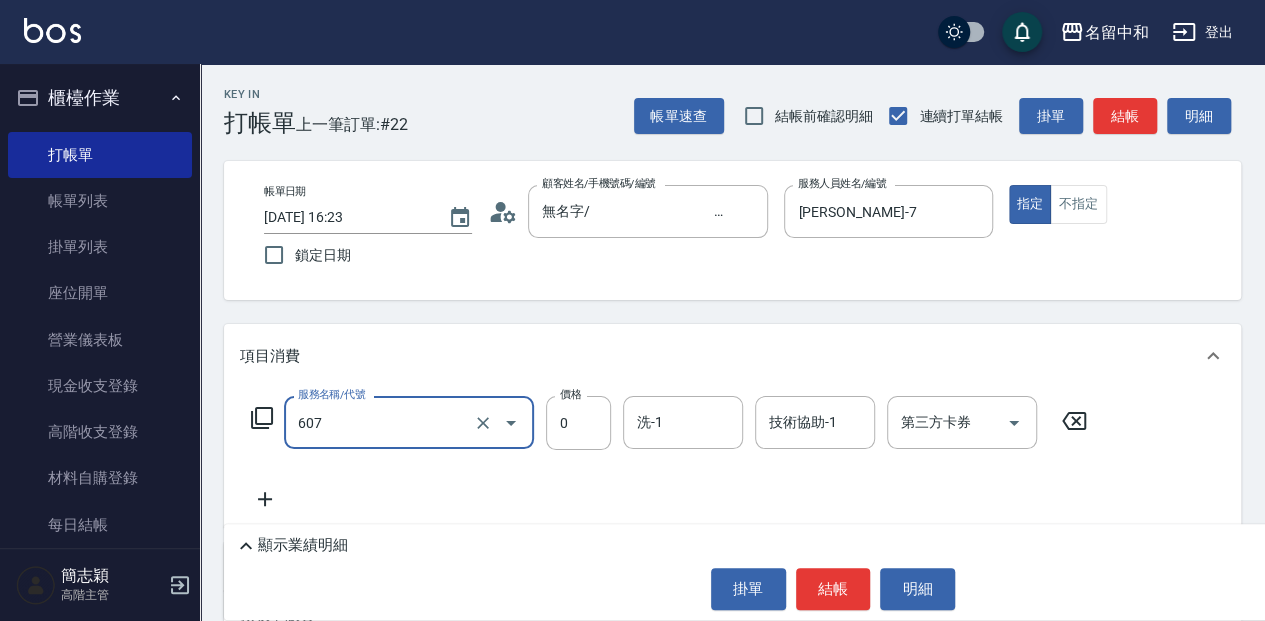 type on "魚子單次0(607)" 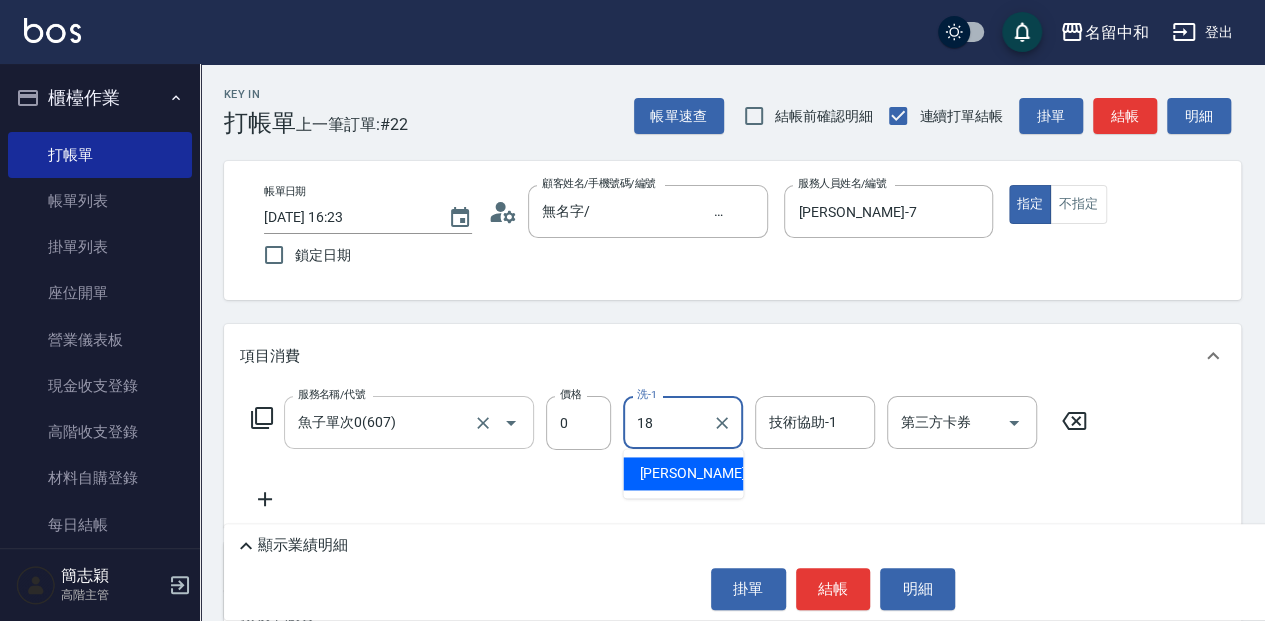type on "[PERSON_NAME]-18" 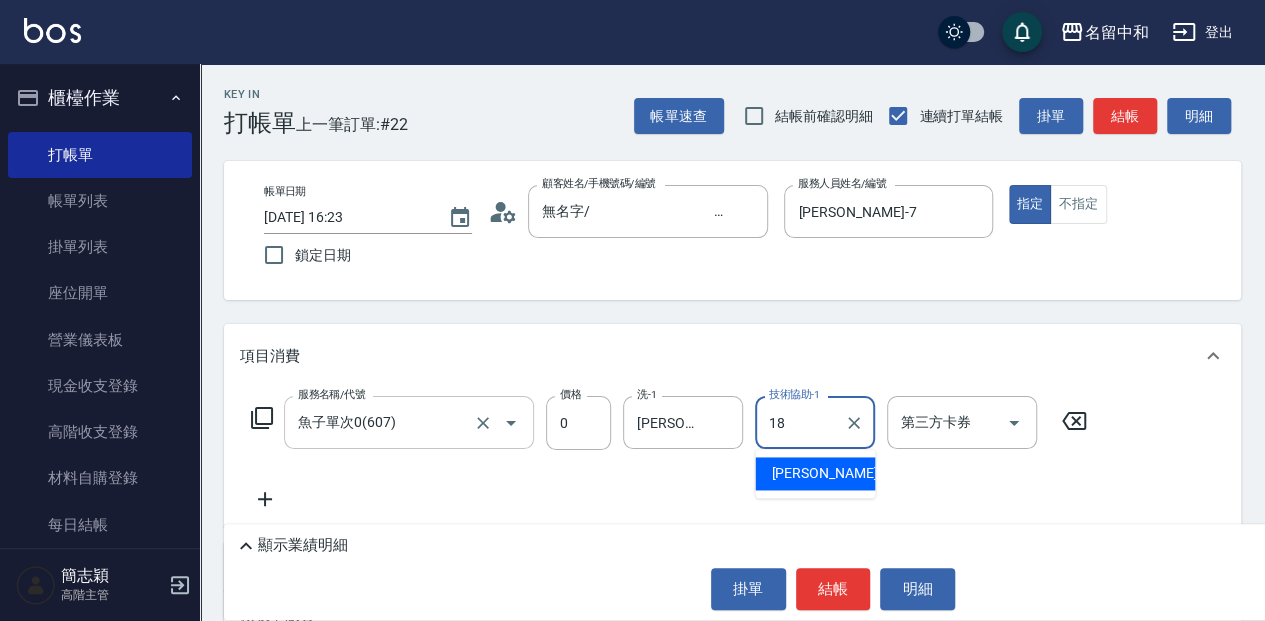 type on "[PERSON_NAME]-18" 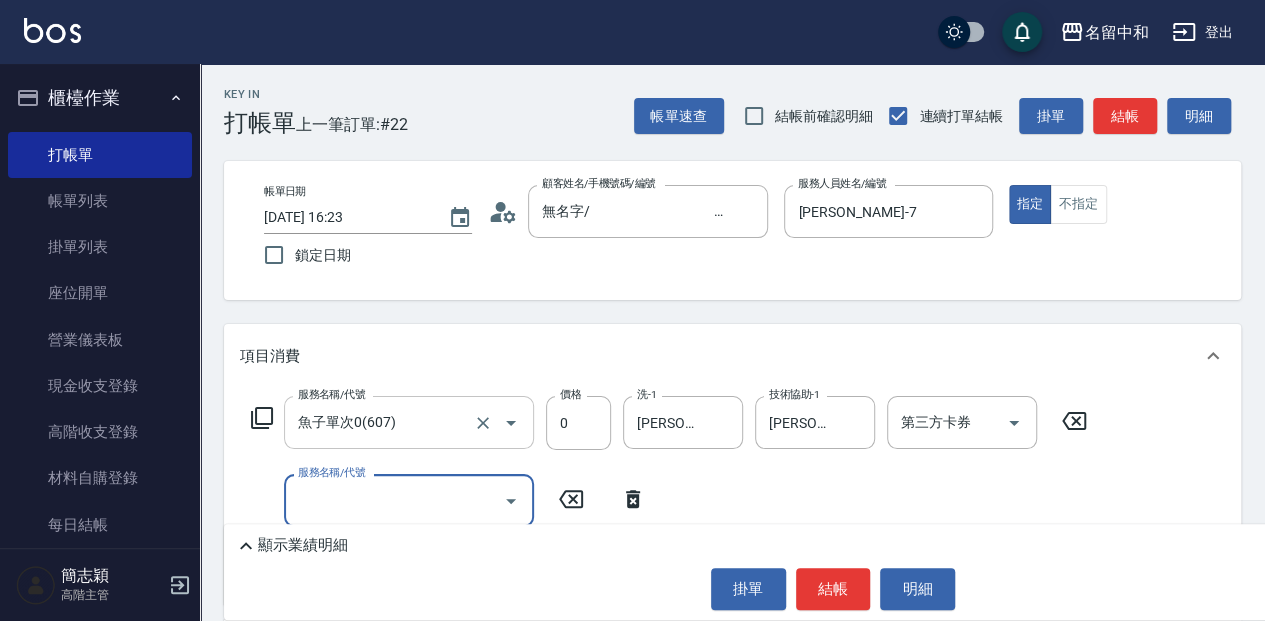 scroll, scrollTop: 66, scrollLeft: 0, axis: vertical 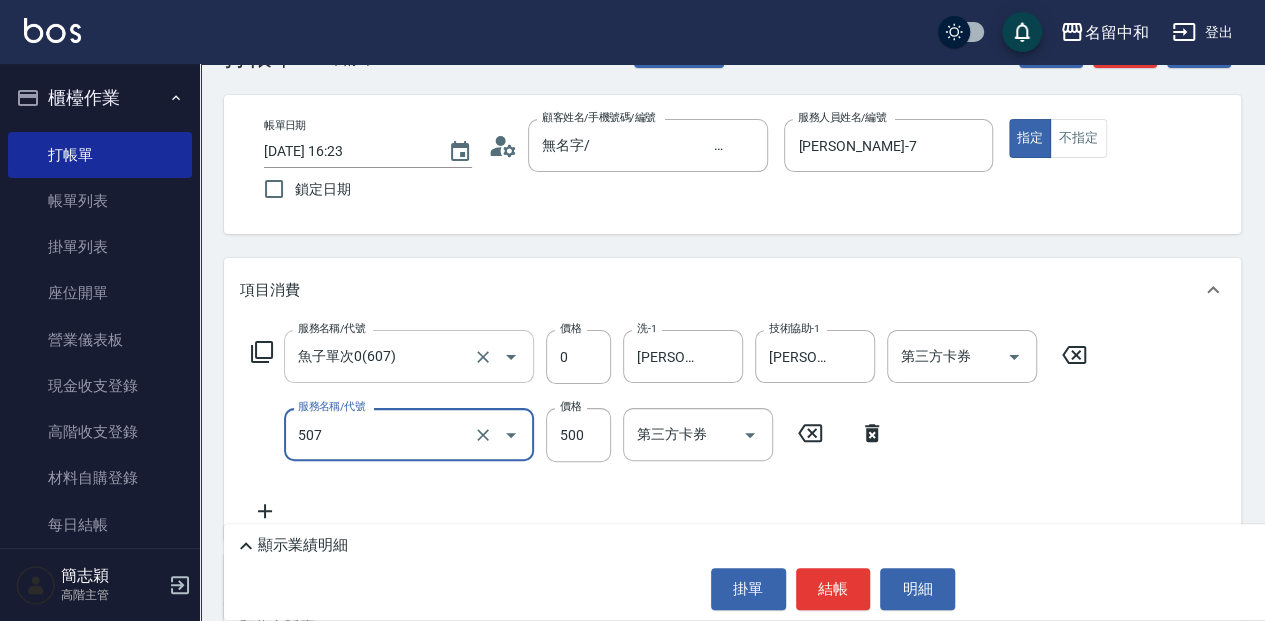 type on "補染(507)" 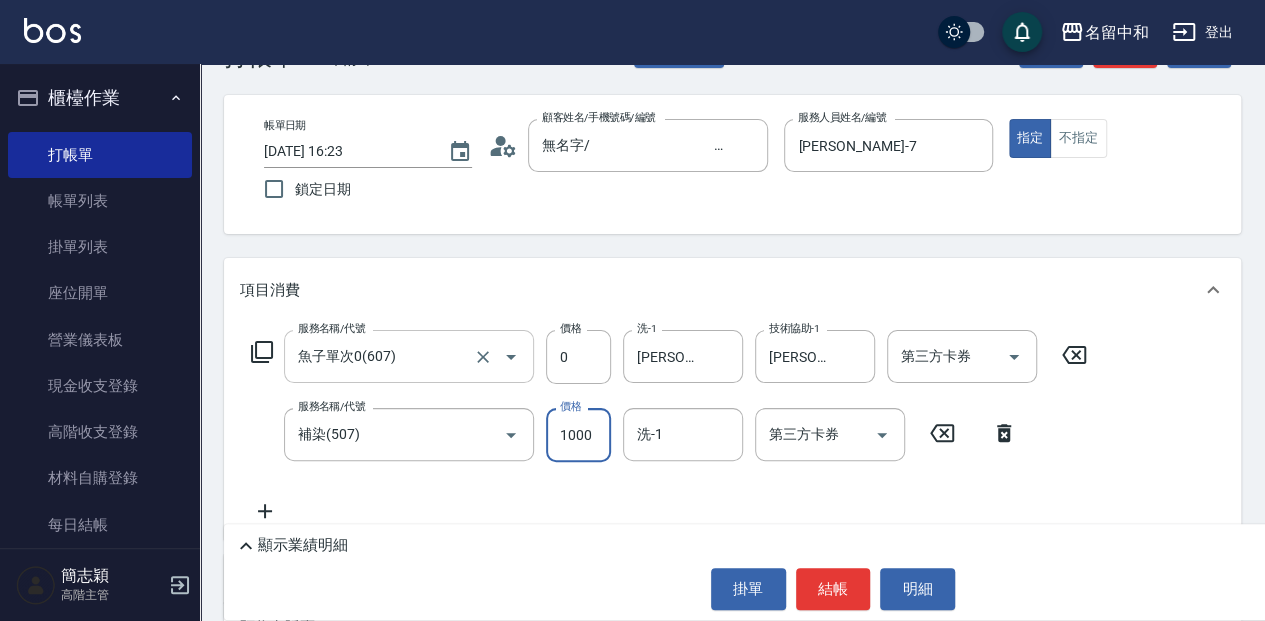 type on "1000" 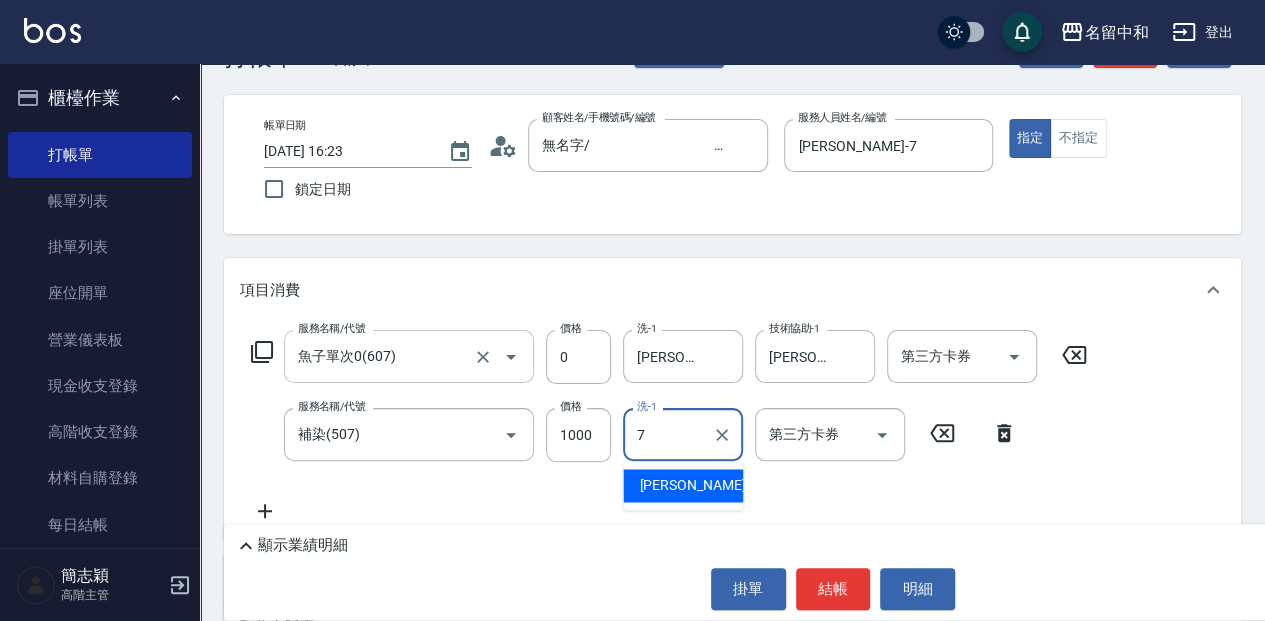type on "[PERSON_NAME]-7" 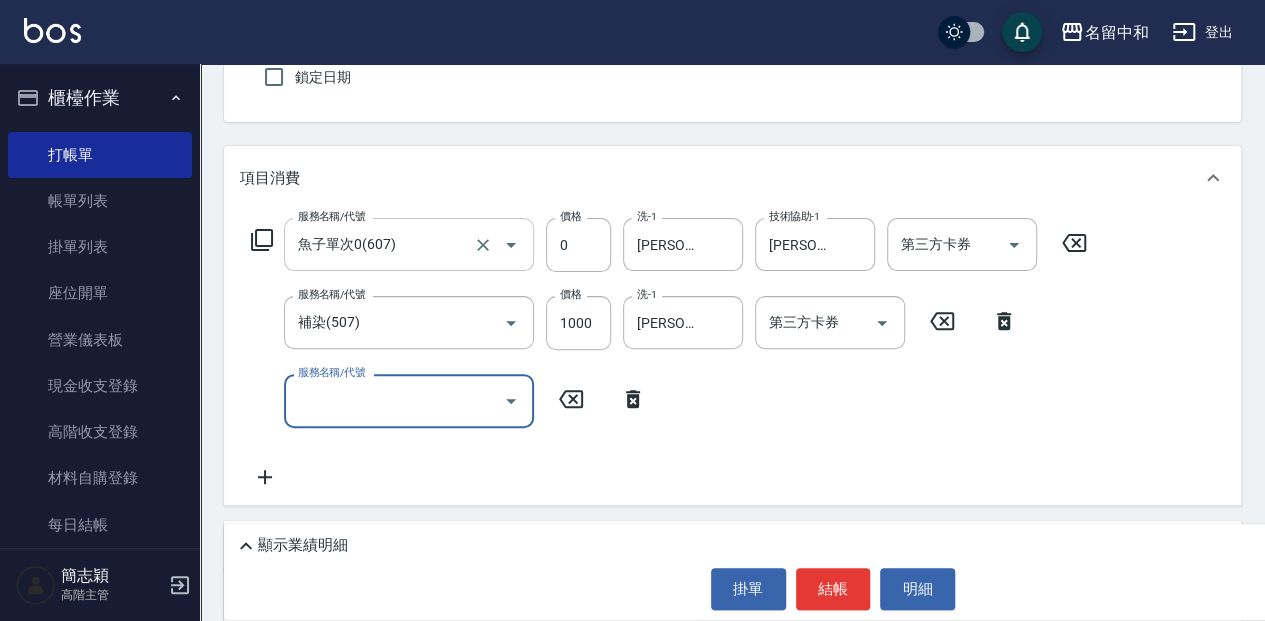 scroll, scrollTop: 200, scrollLeft: 0, axis: vertical 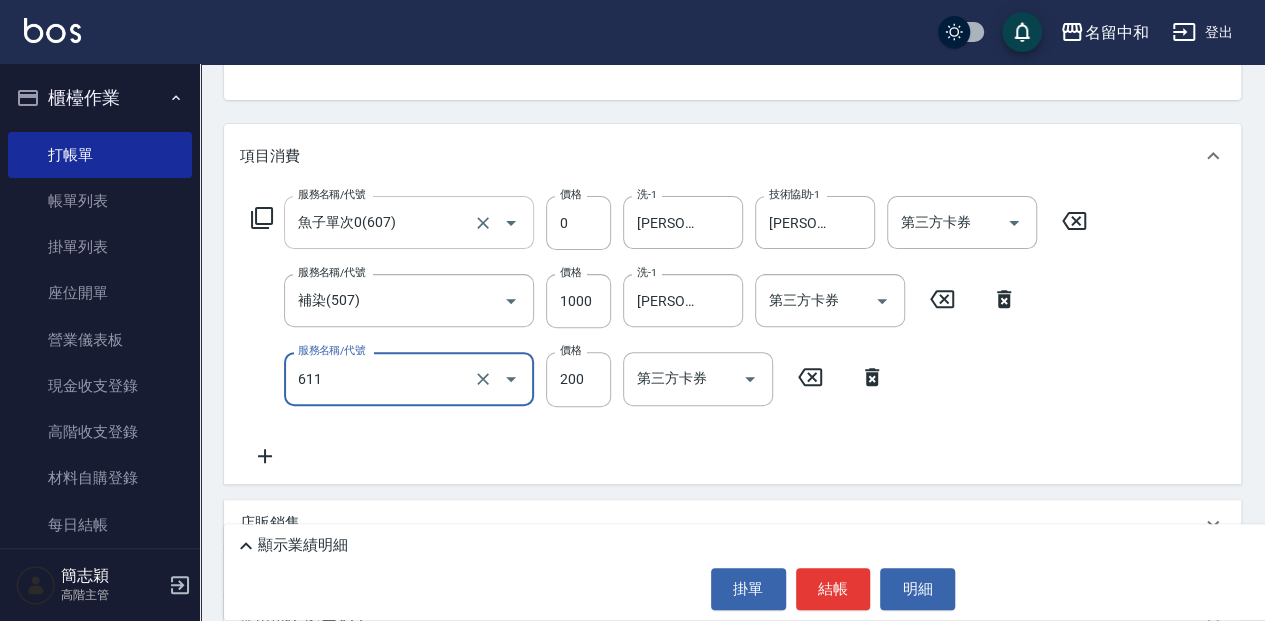 type on "染.頭皮隔離(611)" 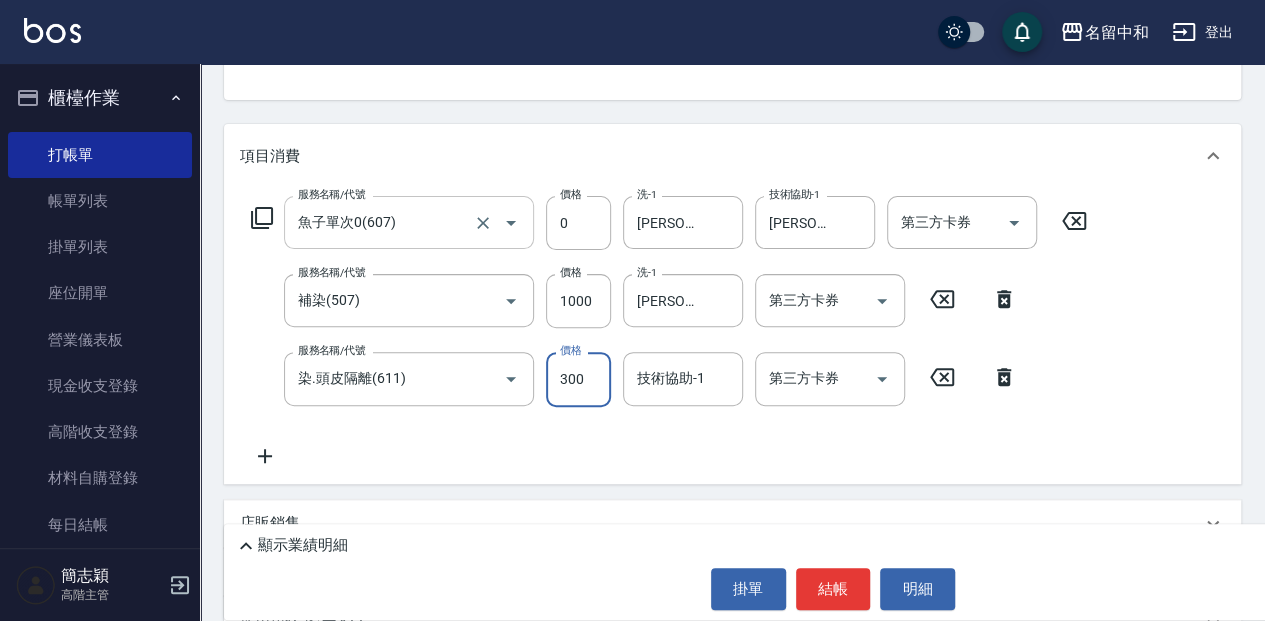 type on "300" 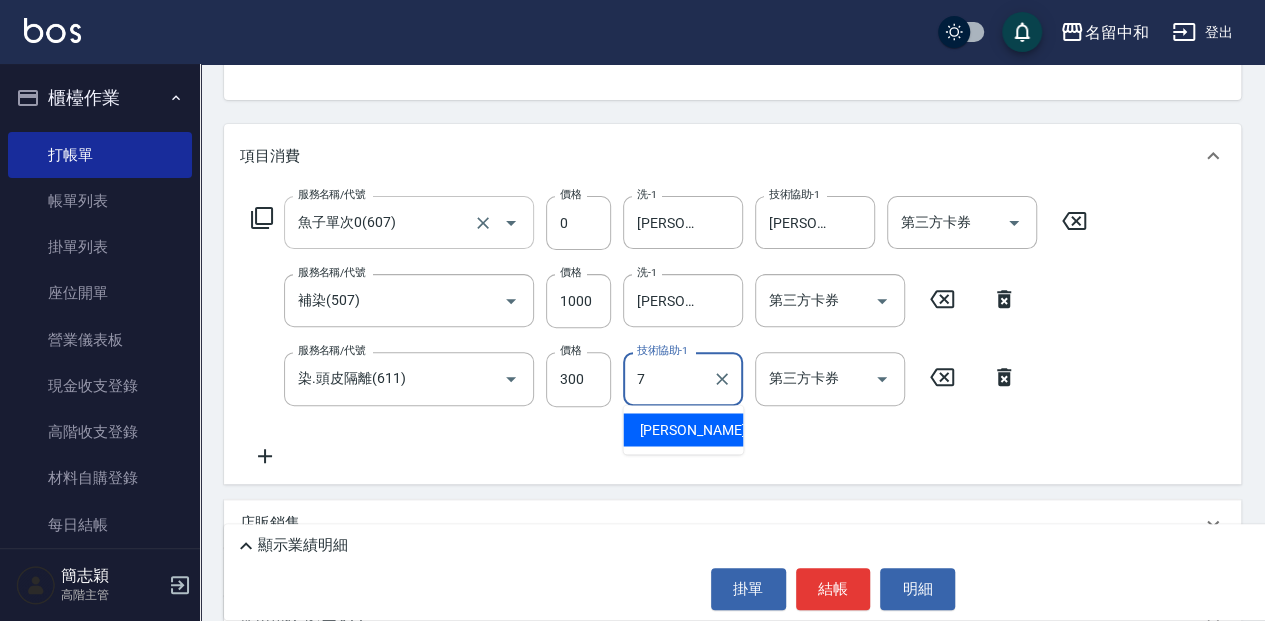 type on "[PERSON_NAME]-7" 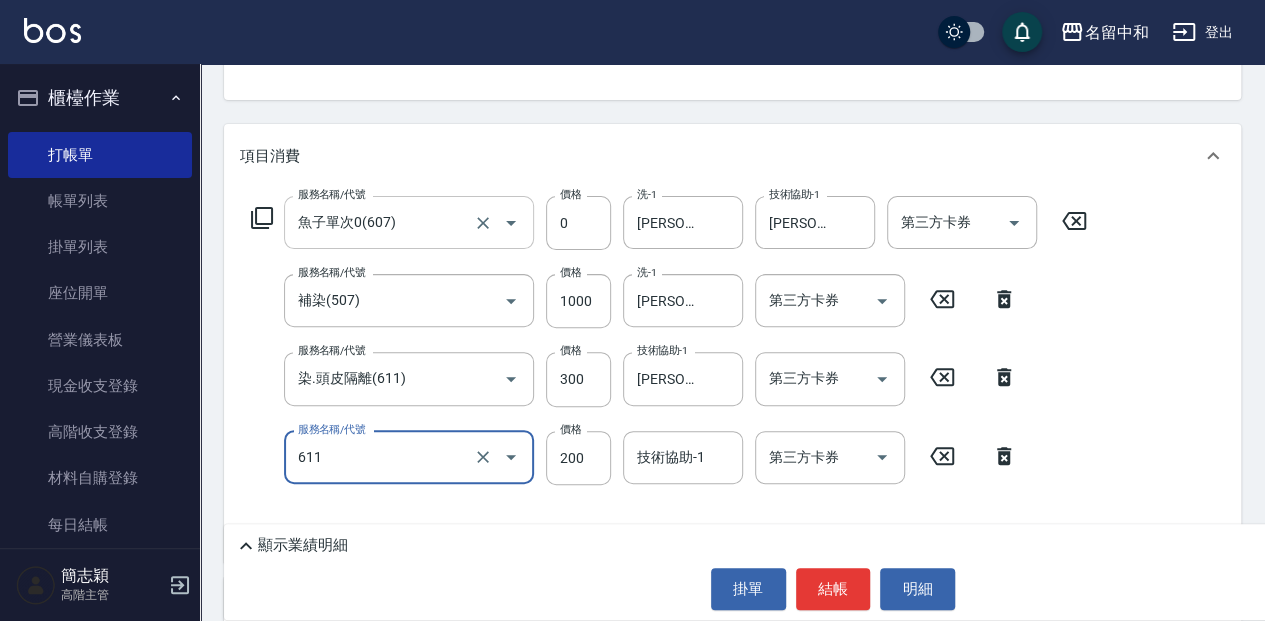 type on "染.頭皮隔離(611)" 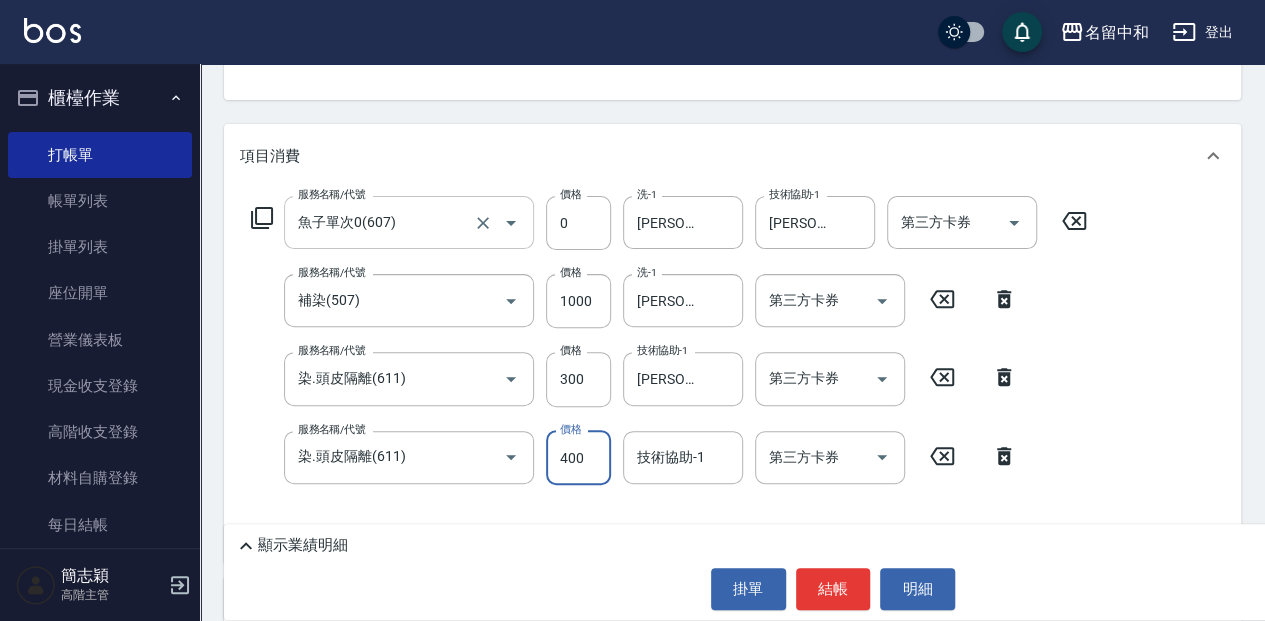 type on "400" 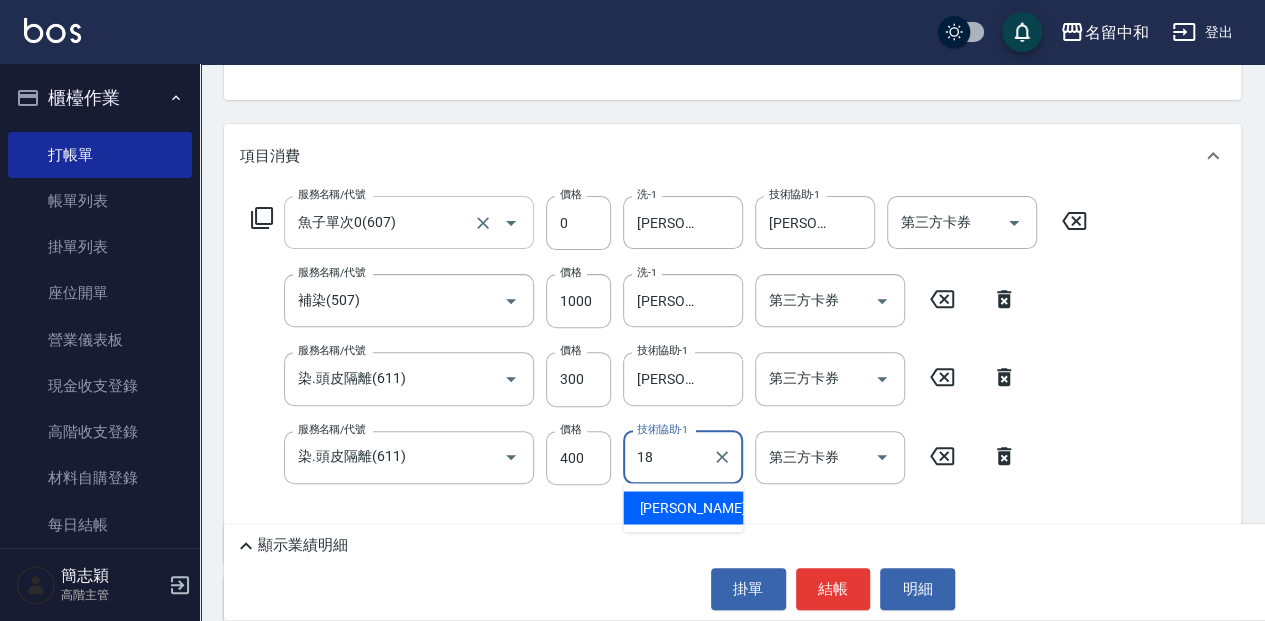 type on "[PERSON_NAME]-18" 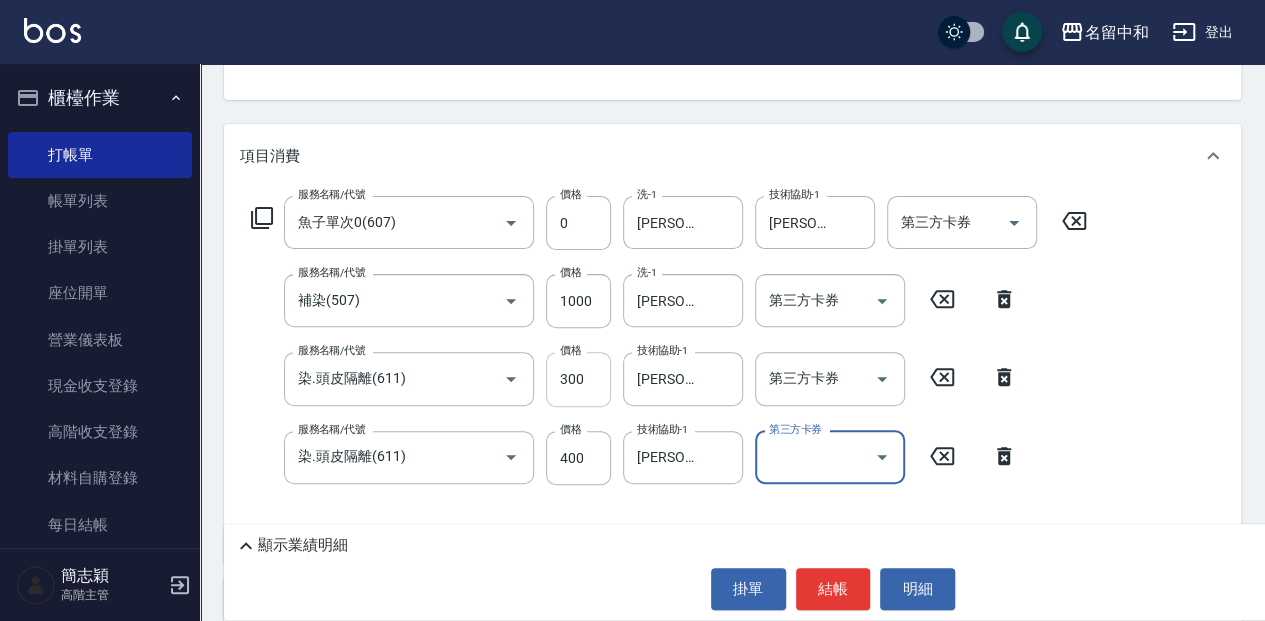 click on "300" at bounding box center (578, 379) 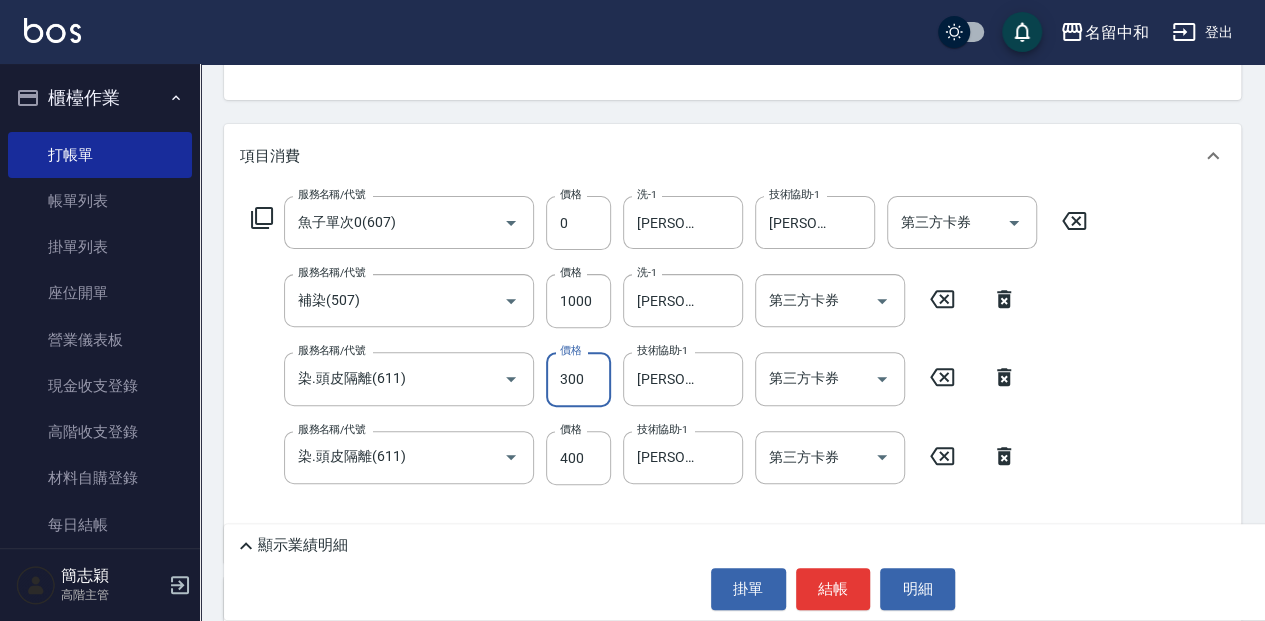 click on "300" at bounding box center (578, 379) 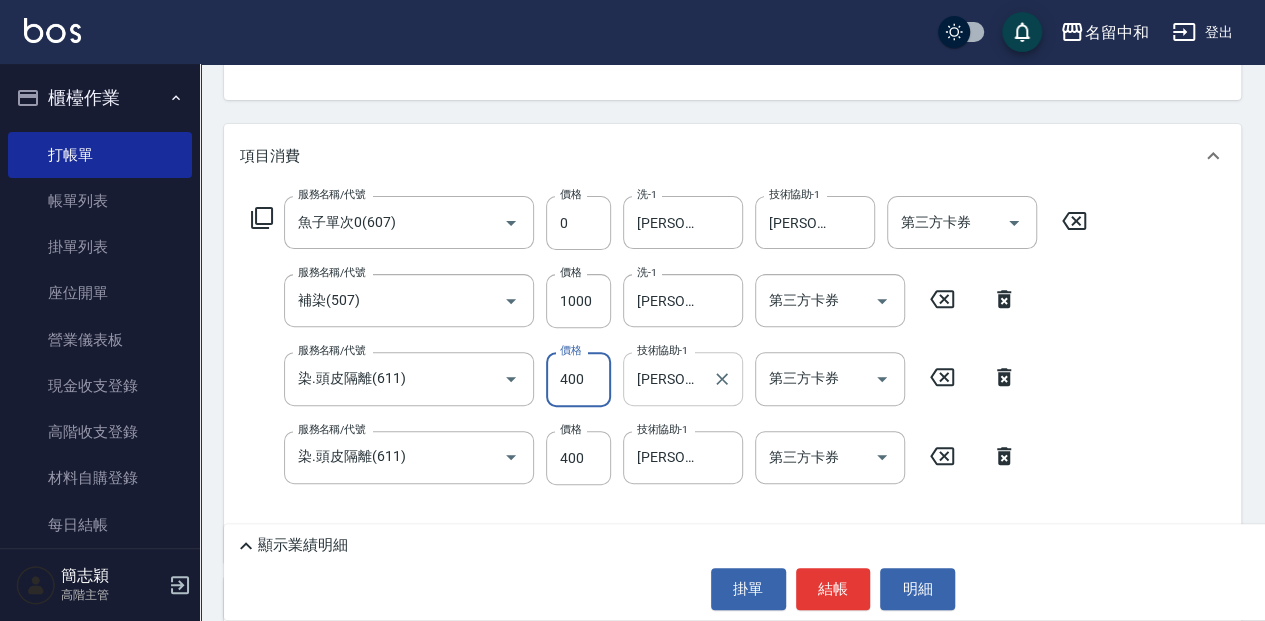 click 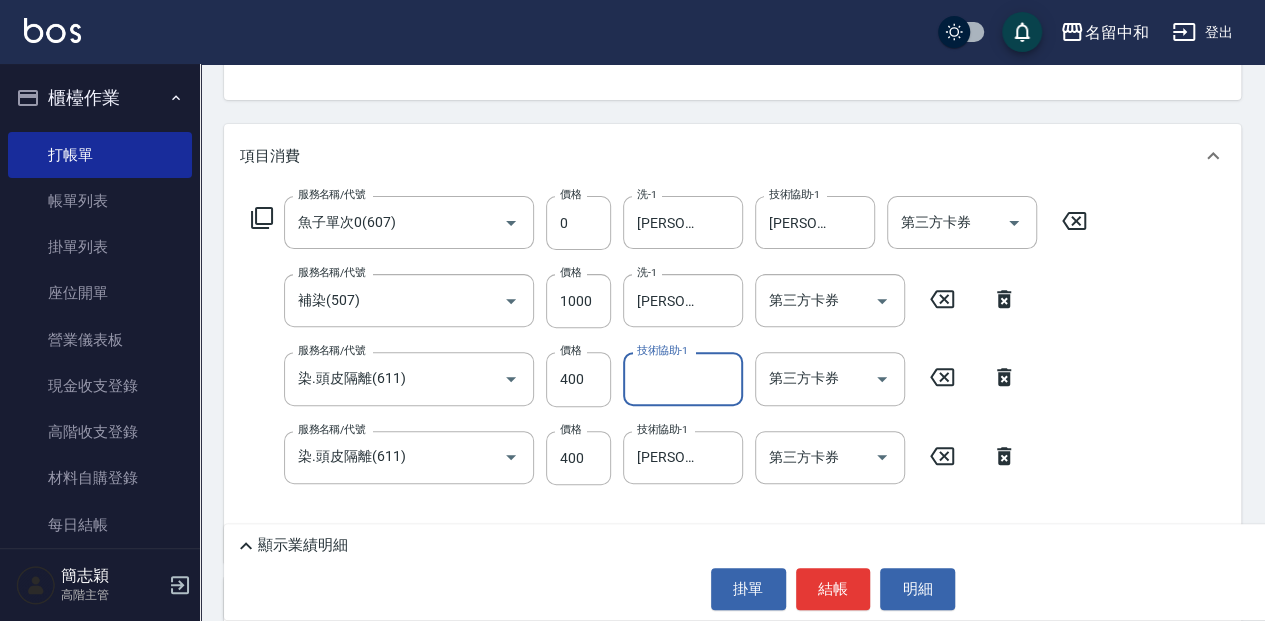 scroll, scrollTop: 266, scrollLeft: 0, axis: vertical 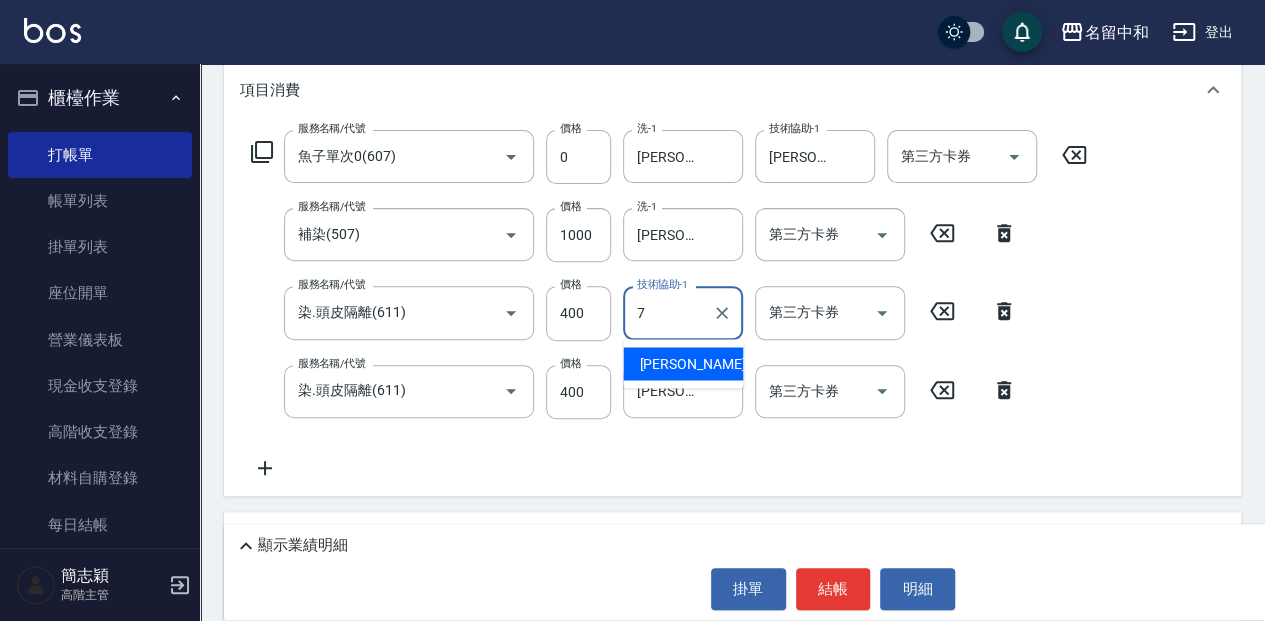 type on "[PERSON_NAME]-7" 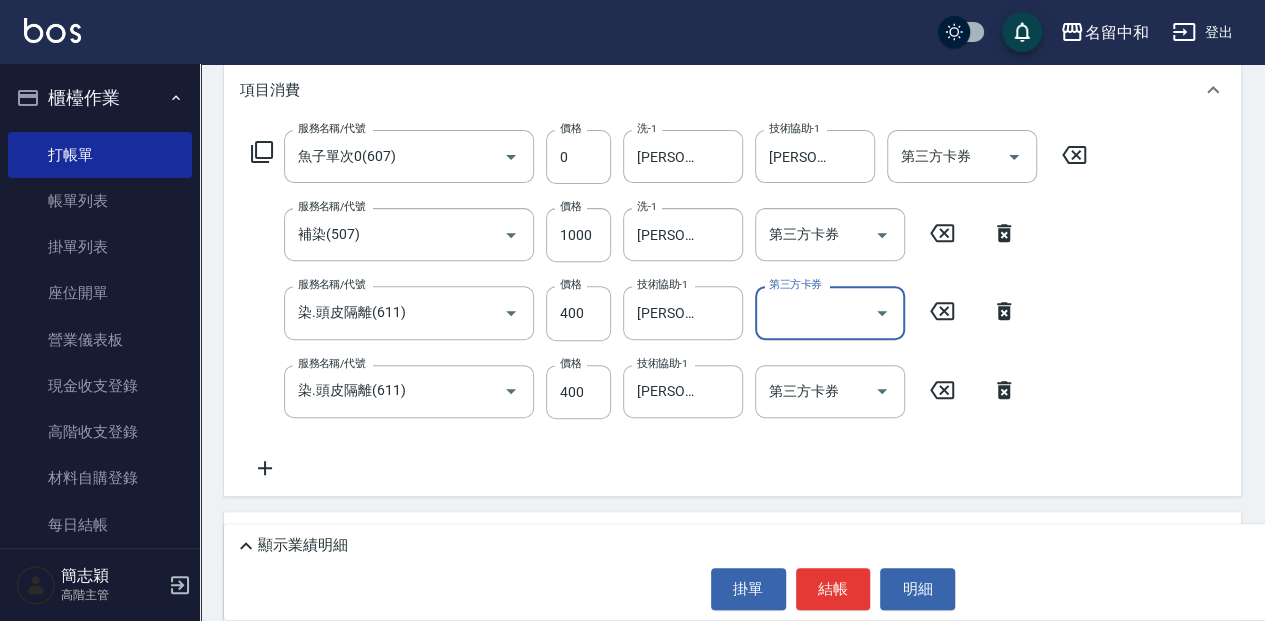 click on "顯示業績明細" at bounding box center (303, 545) 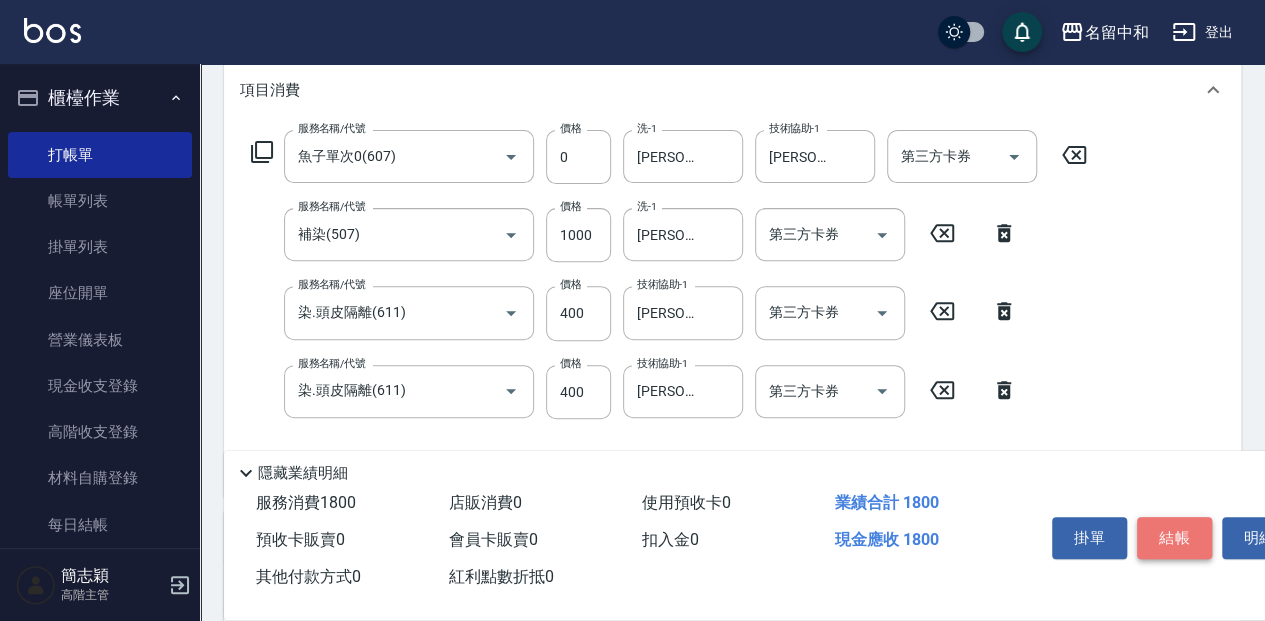 click on "結帳" at bounding box center (1174, 538) 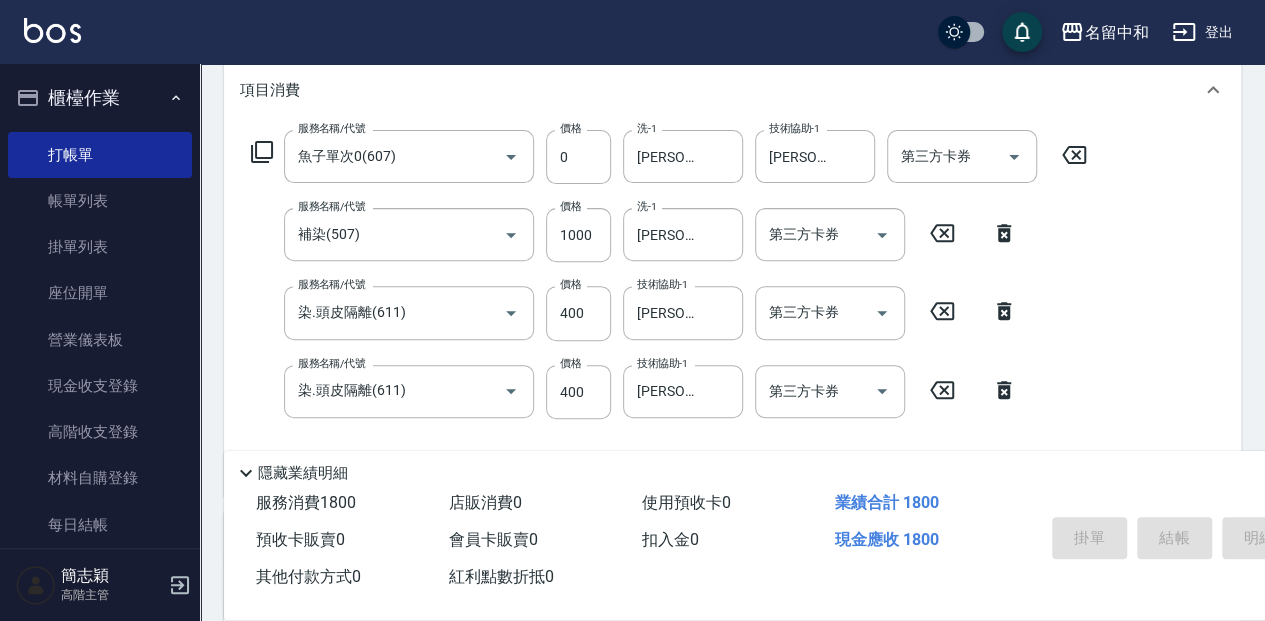 type on "[DATE] 16:24" 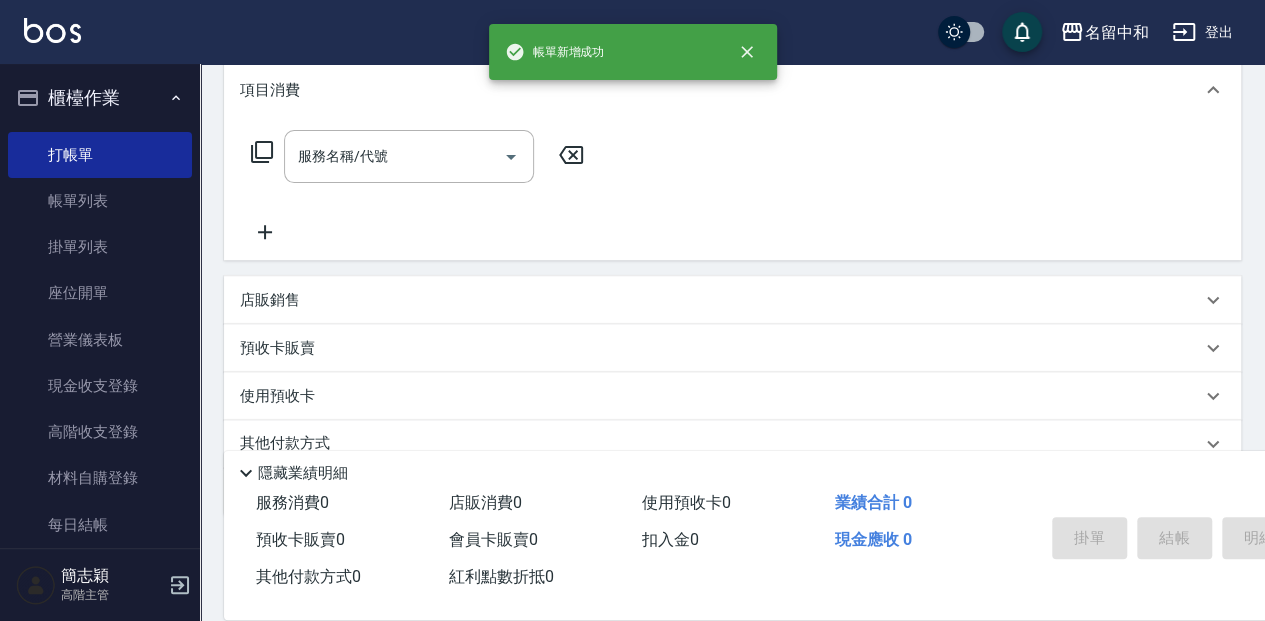 scroll, scrollTop: 0, scrollLeft: 0, axis: both 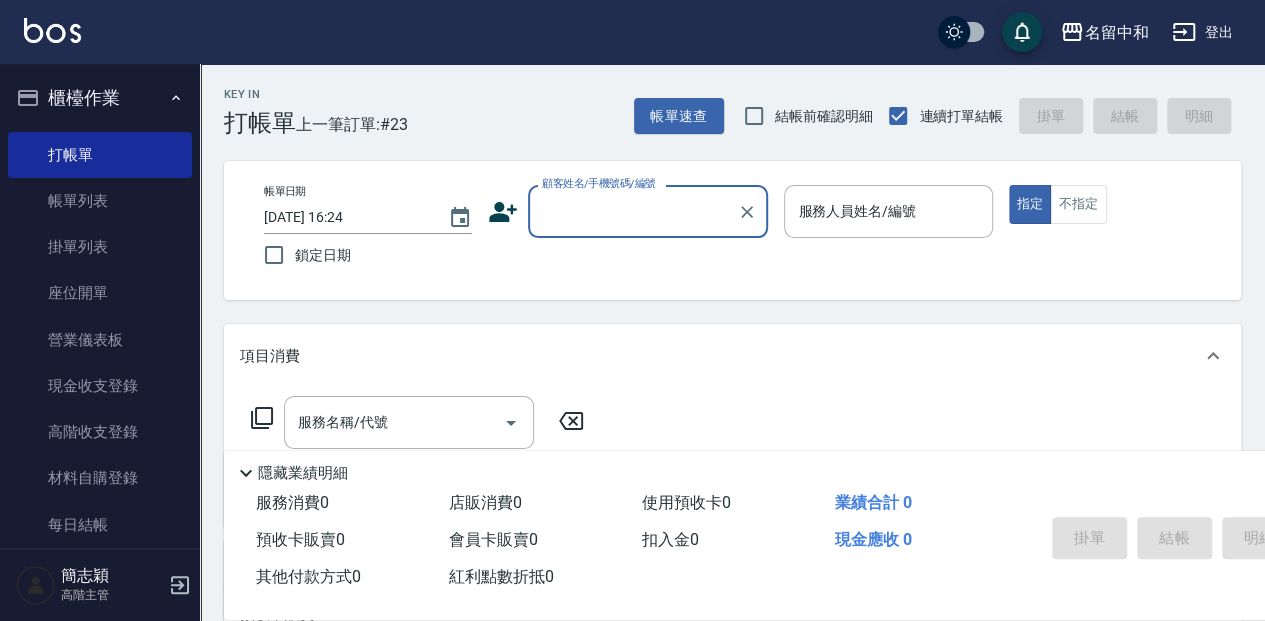 click on "顧客姓名/手機號碼/編號" at bounding box center [633, 211] 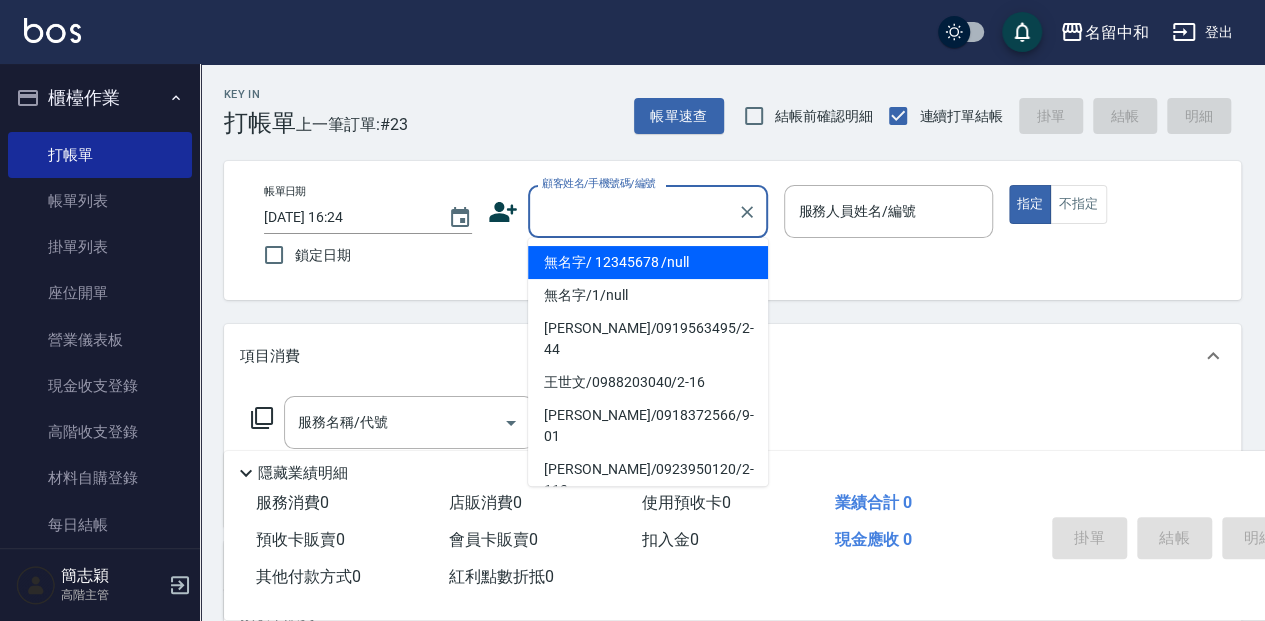 click on "無名字/                                                 12345678                              /null" at bounding box center (648, 262) 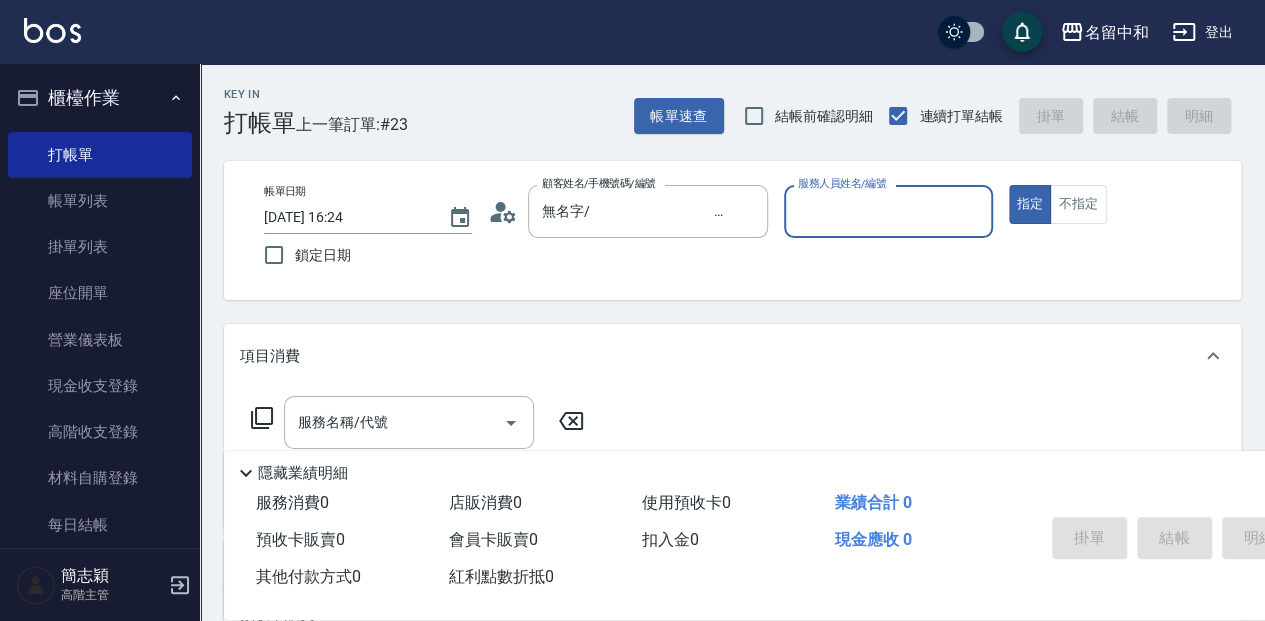 click on "服務人員姓名/編號" at bounding box center [888, 211] 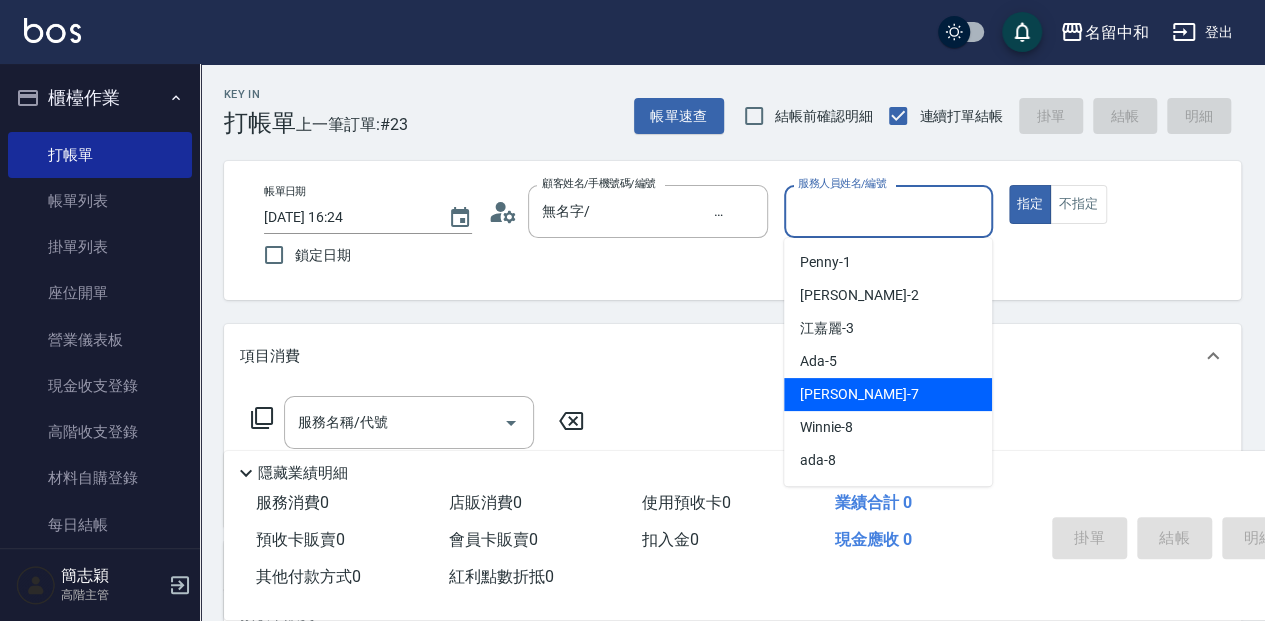 click on "[PERSON_NAME] -7" at bounding box center [888, 394] 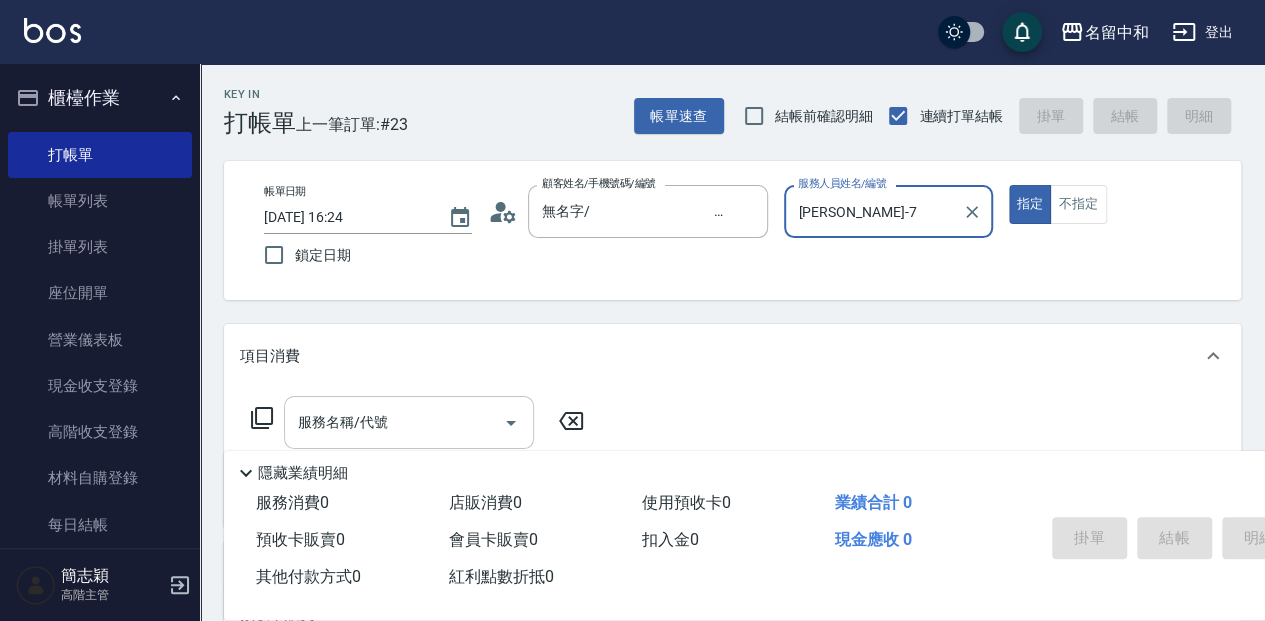 click on "服務名稱/代號 服務名稱/代號" at bounding box center [409, 422] 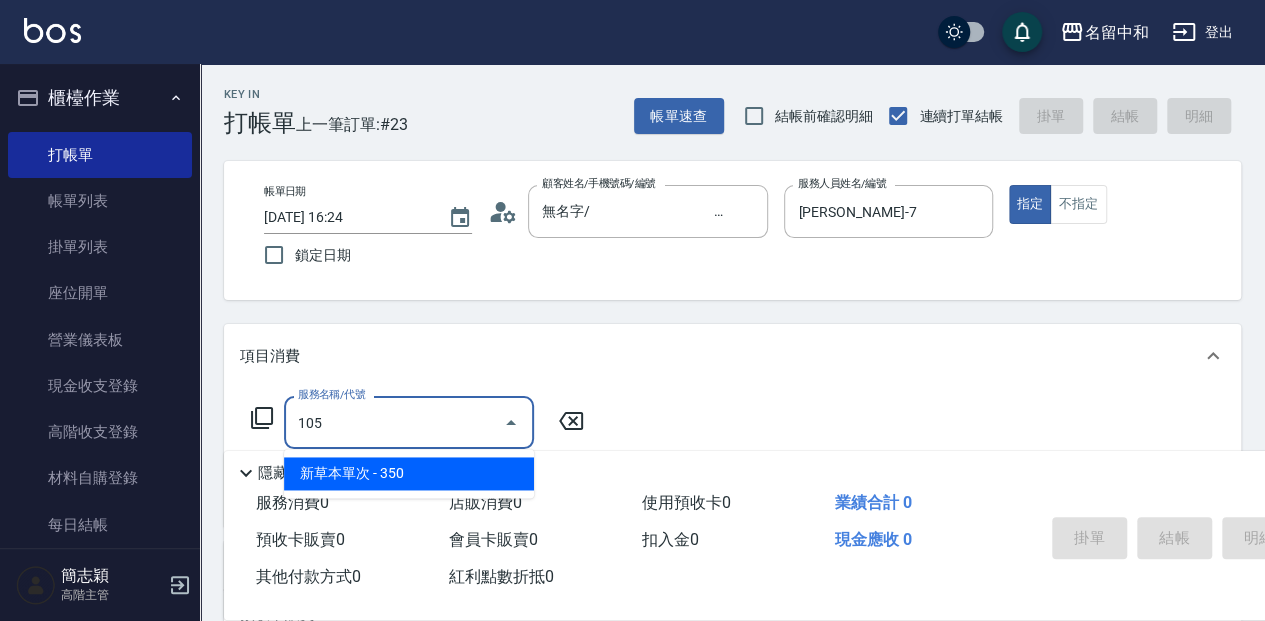 type on "新草本單次(105)" 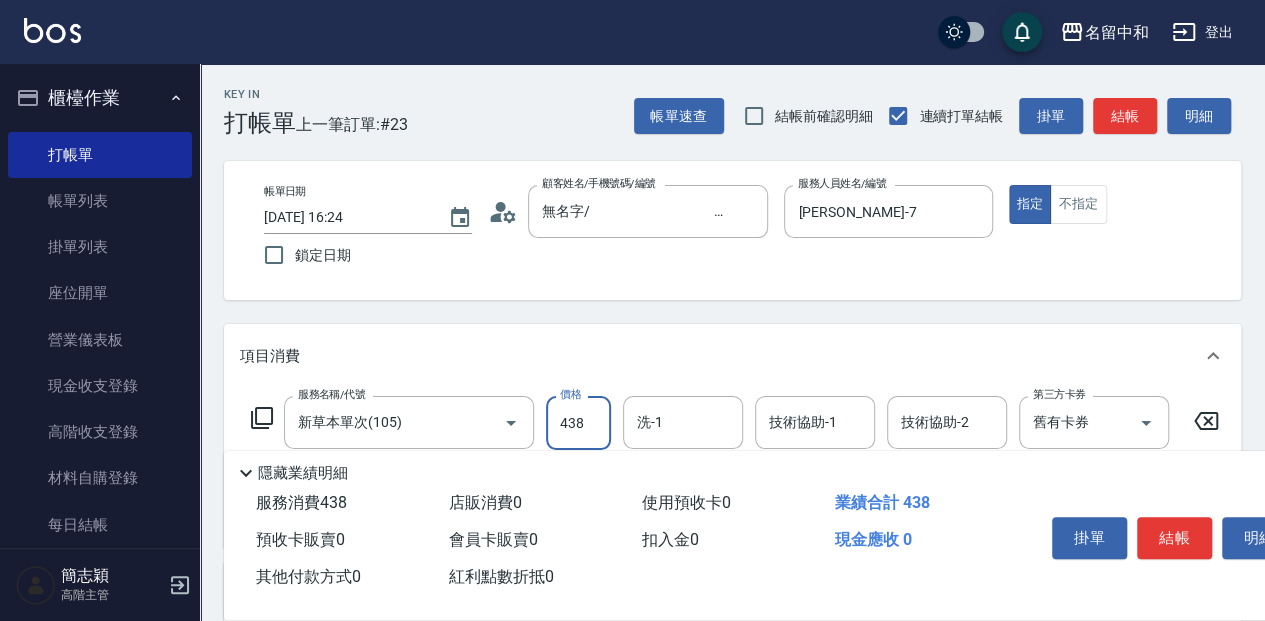 type on "438" 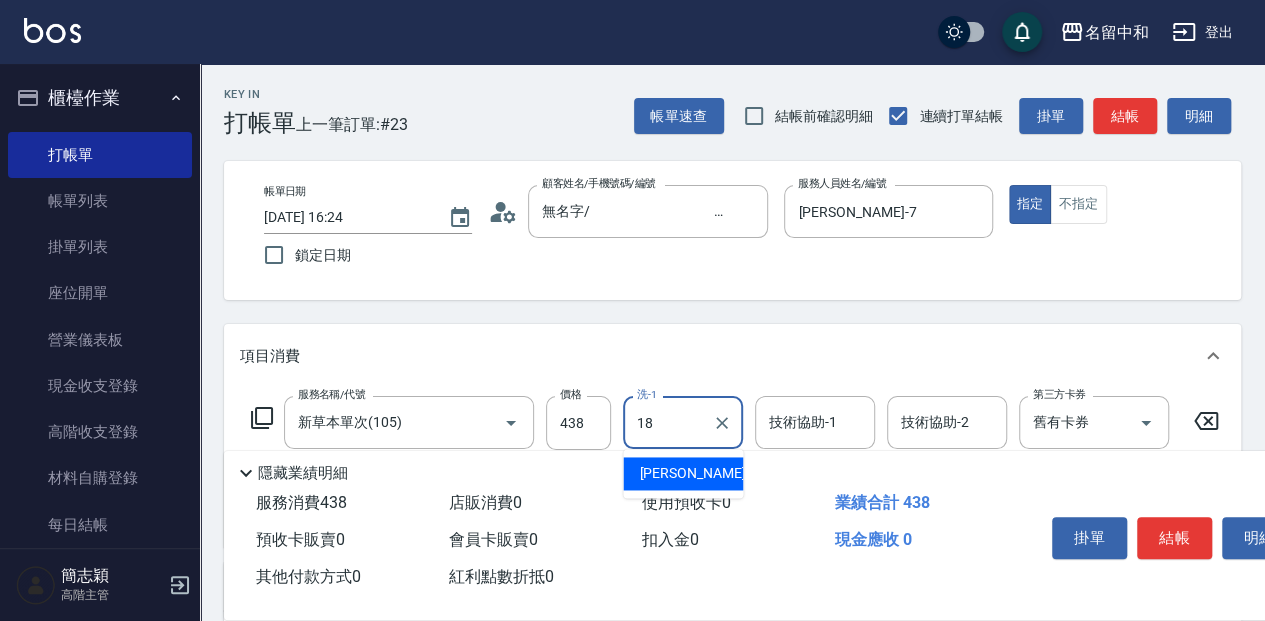type on "[PERSON_NAME]-18" 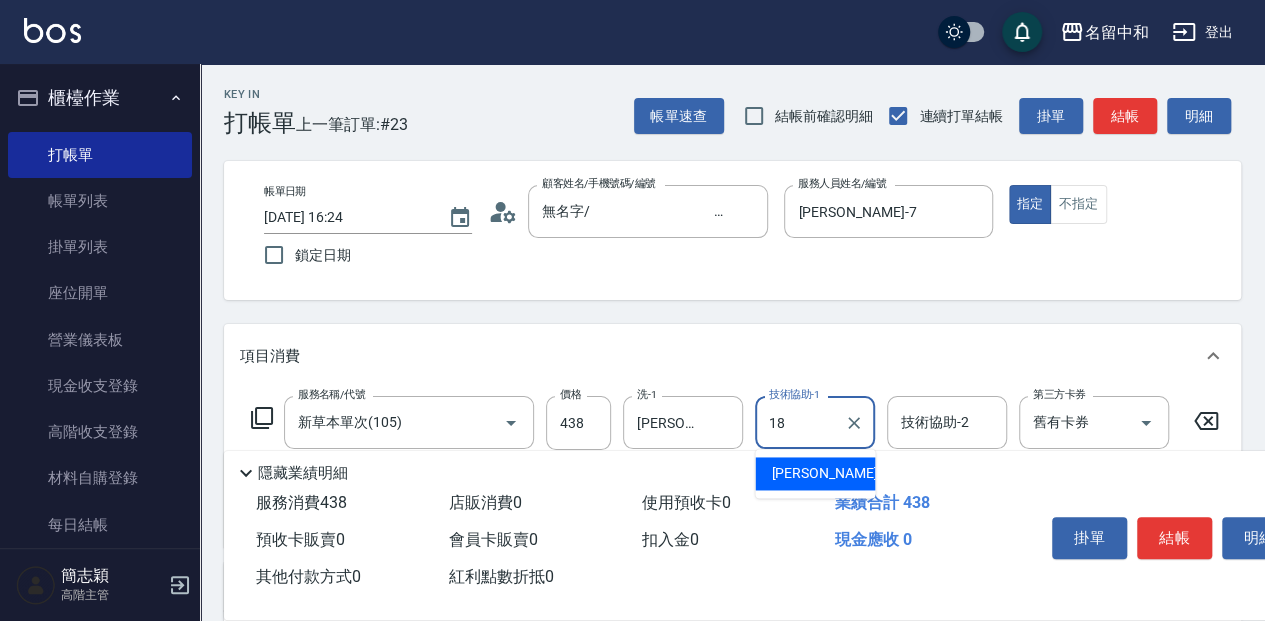 type on "[PERSON_NAME]-18" 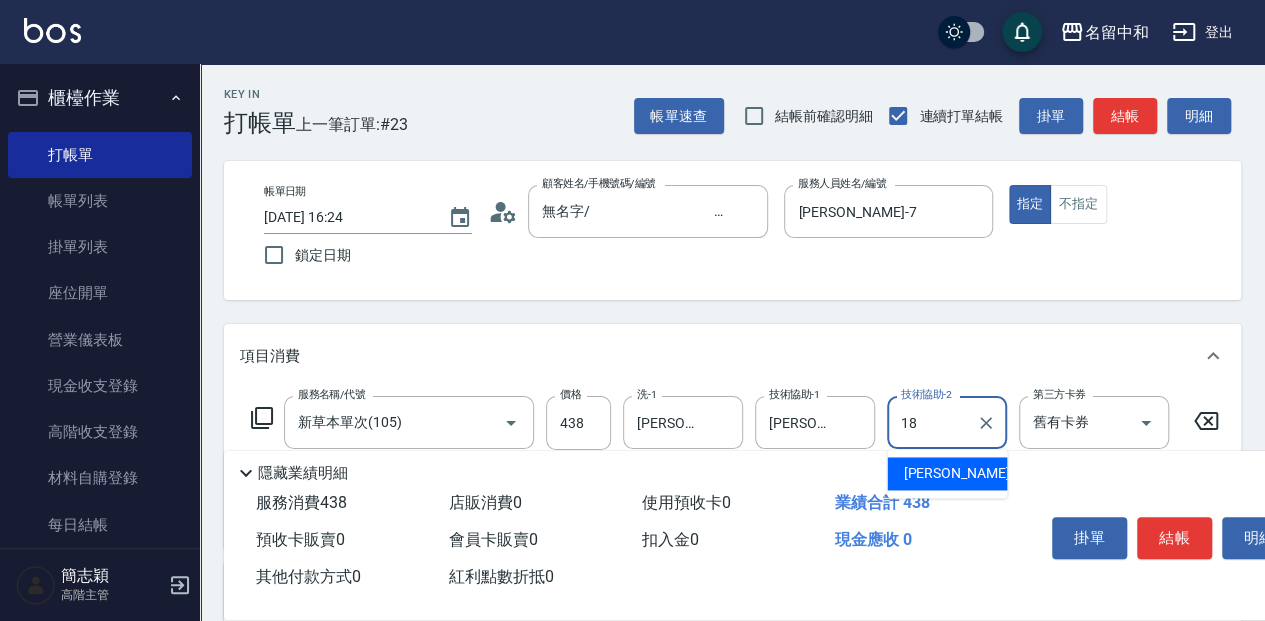 type on "[PERSON_NAME]-18" 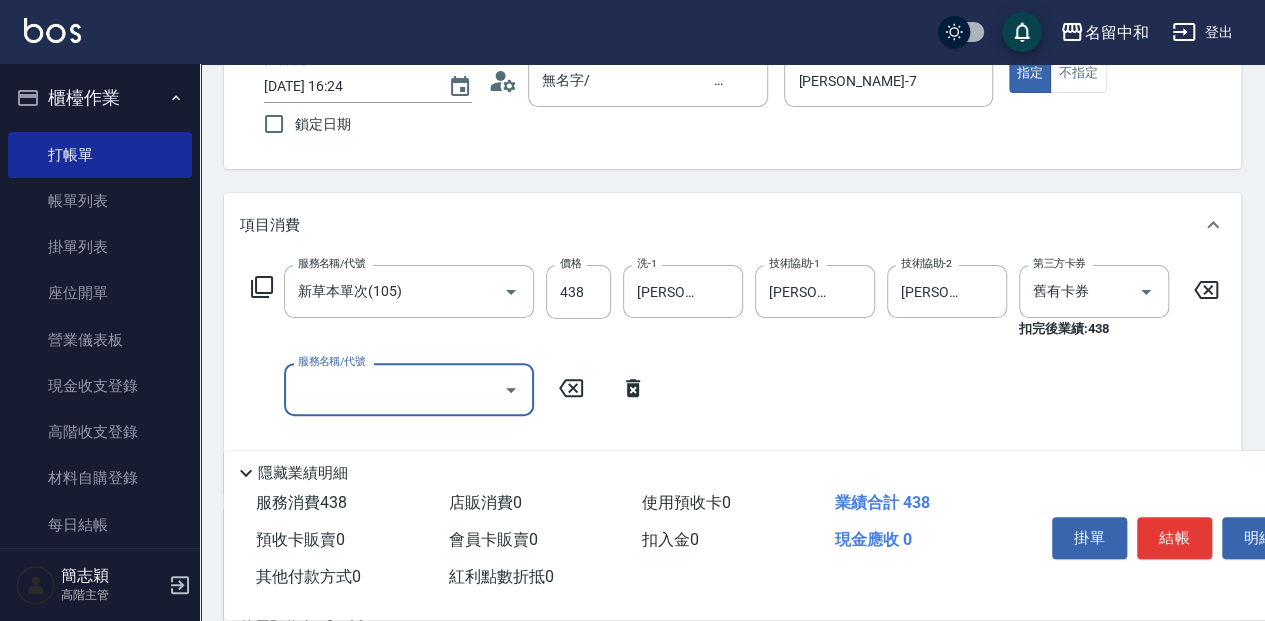 scroll, scrollTop: 133, scrollLeft: 0, axis: vertical 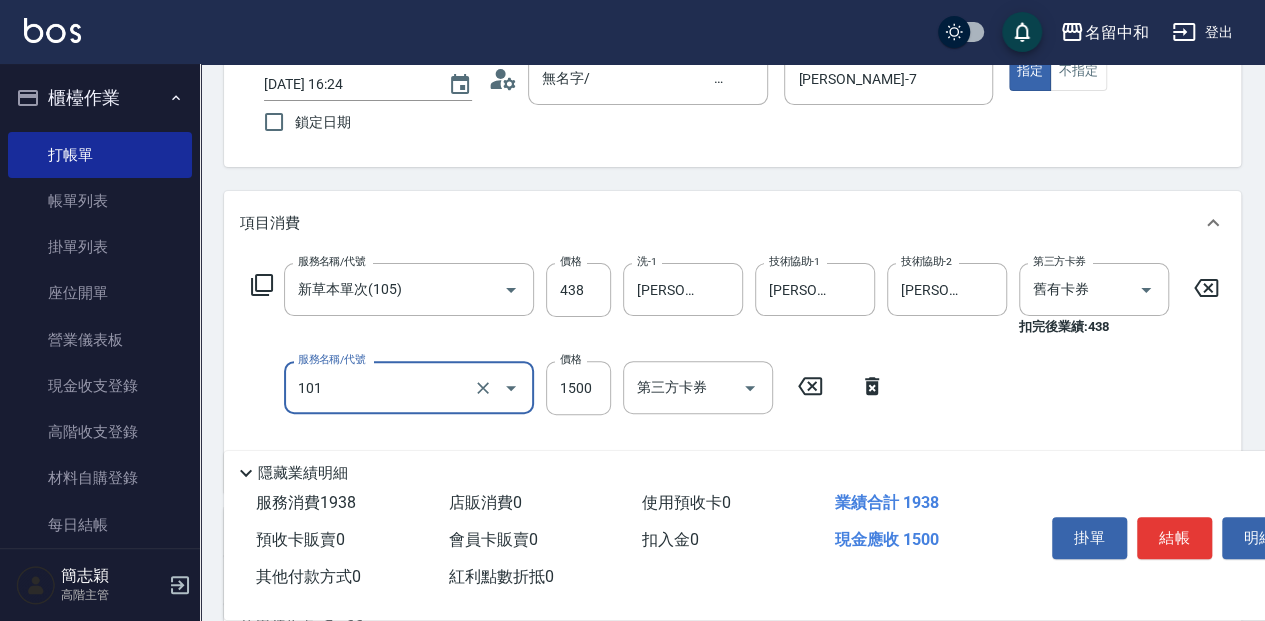 type on "草本頭皮(101)" 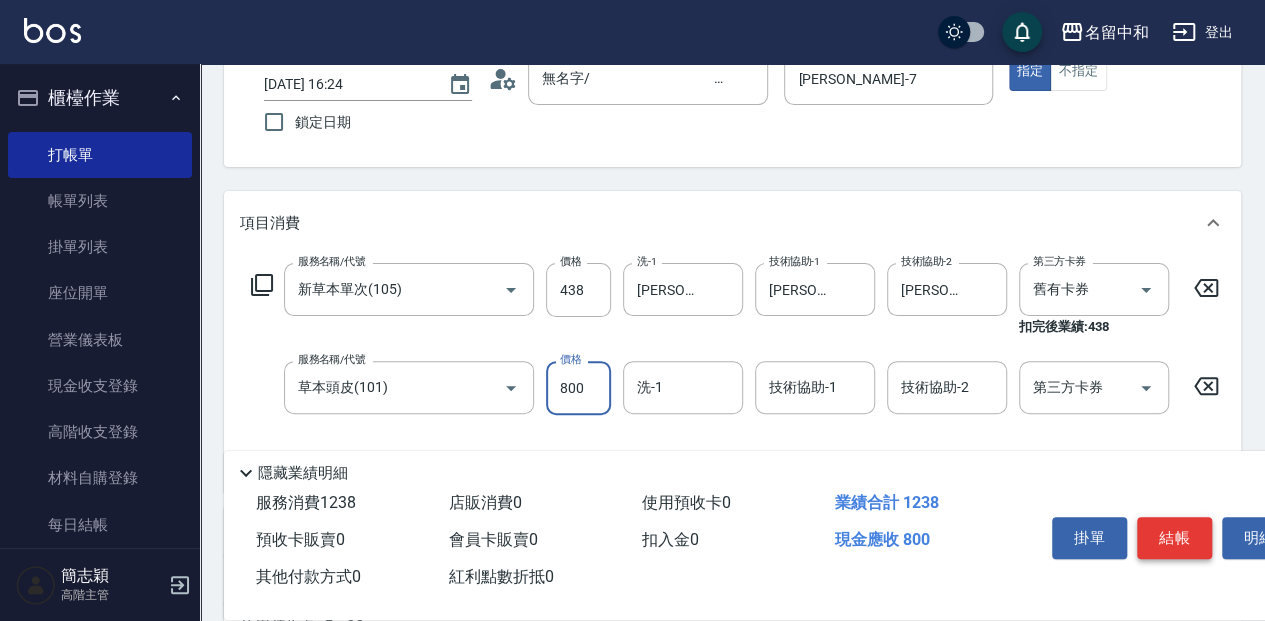 type on "800" 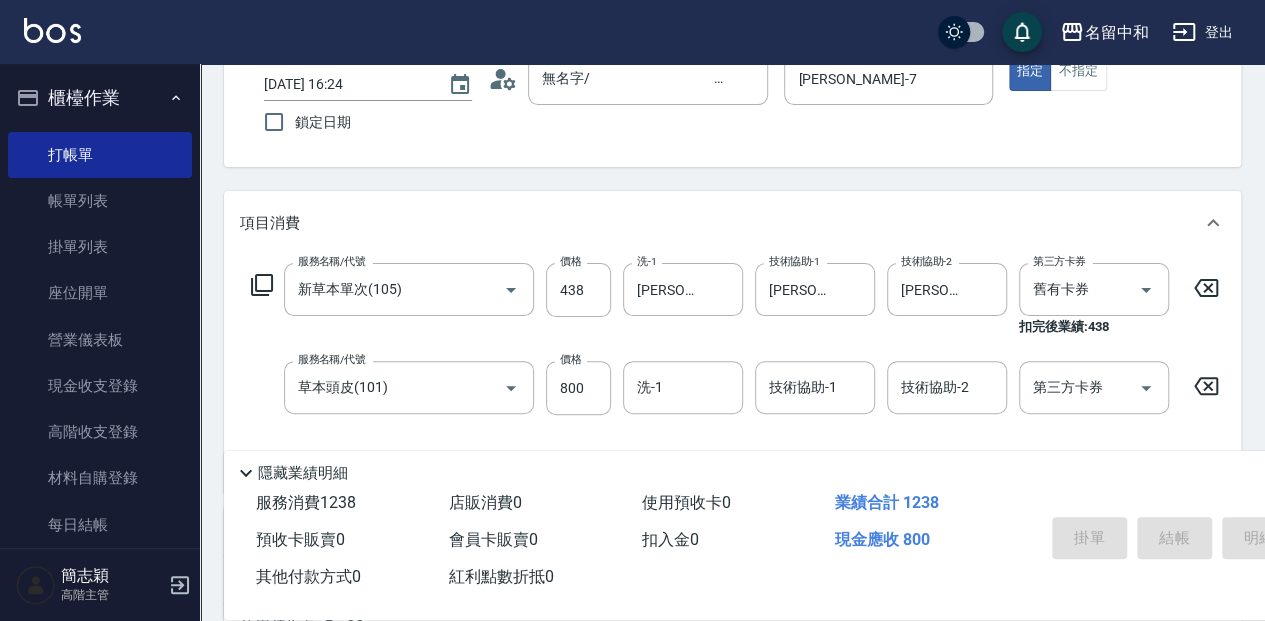 type on "[DATE] 16:25" 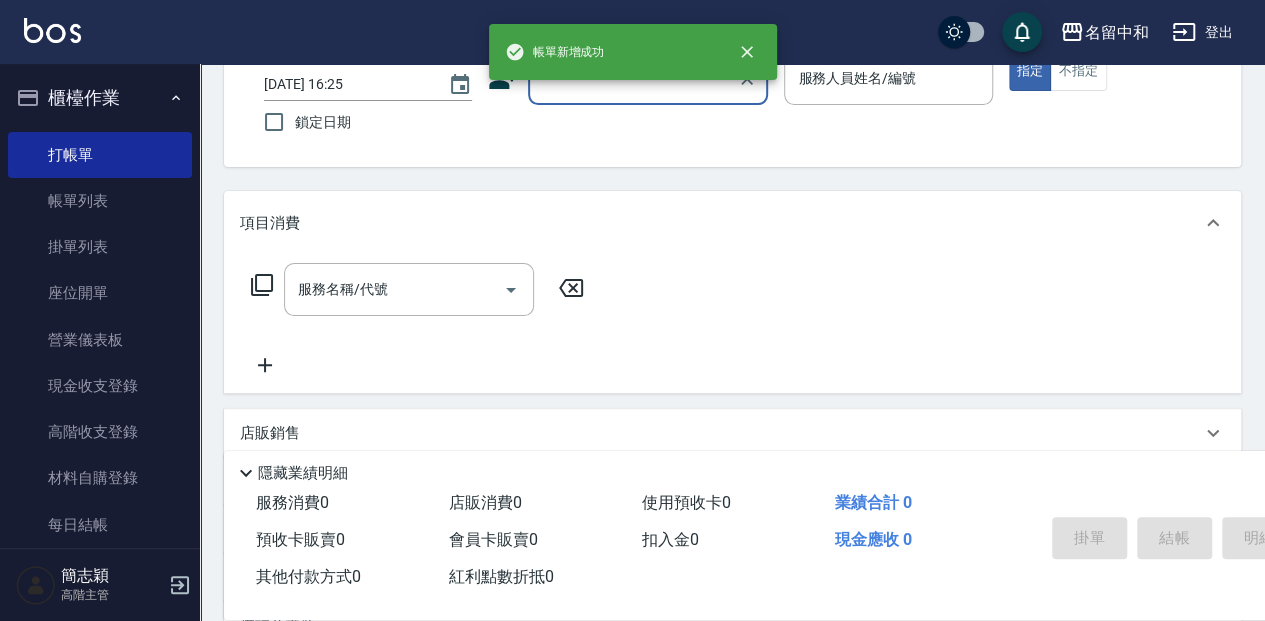 scroll, scrollTop: 0, scrollLeft: 0, axis: both 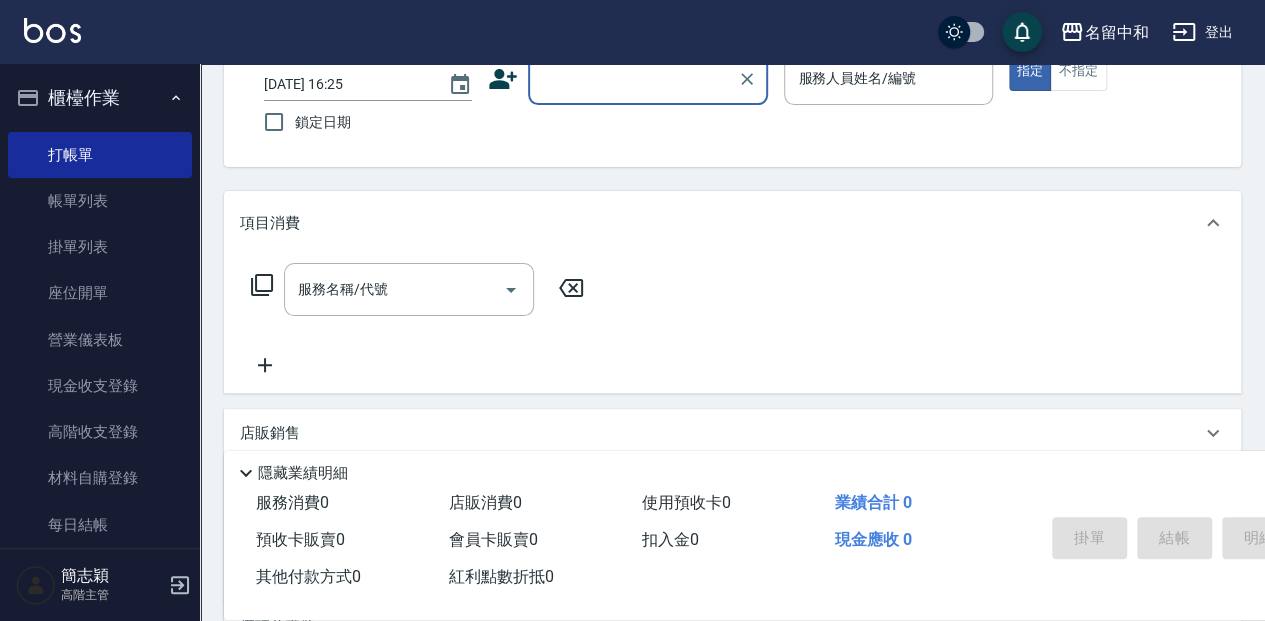 click on "顧客姓名/手機號碼/編號" at bounding box center [633, 78] 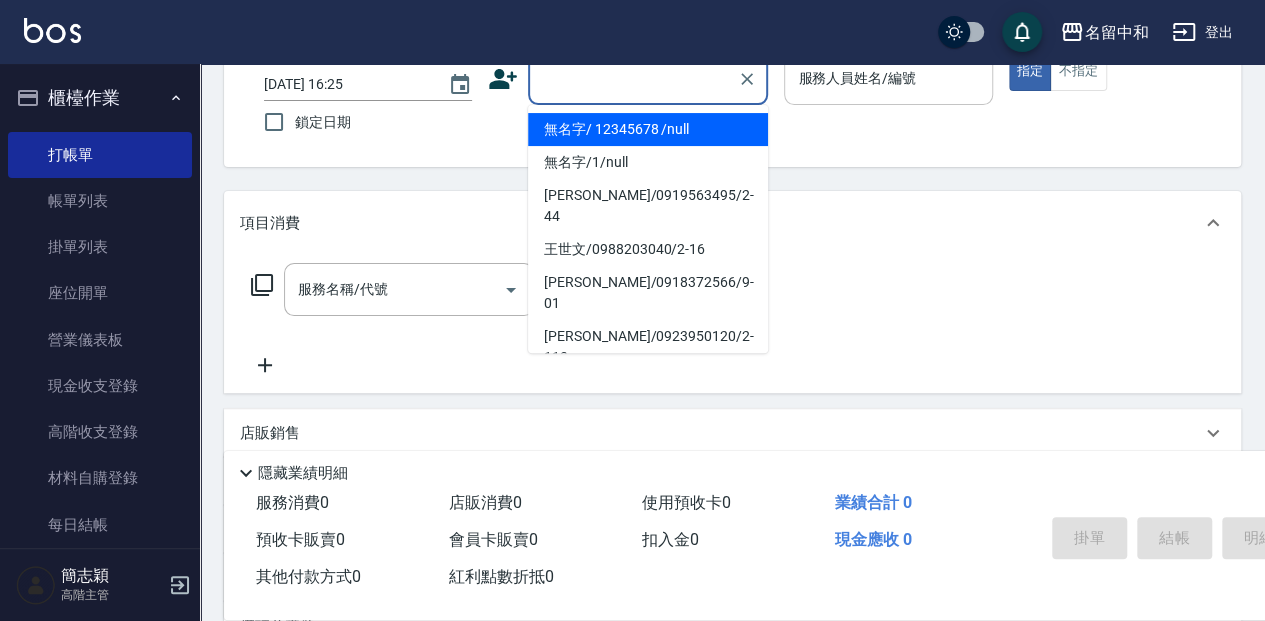 drag, startPoint x: 608, startPoint y: 135, endPoint x: 803, endPoint y: 92, distance: 199.68475 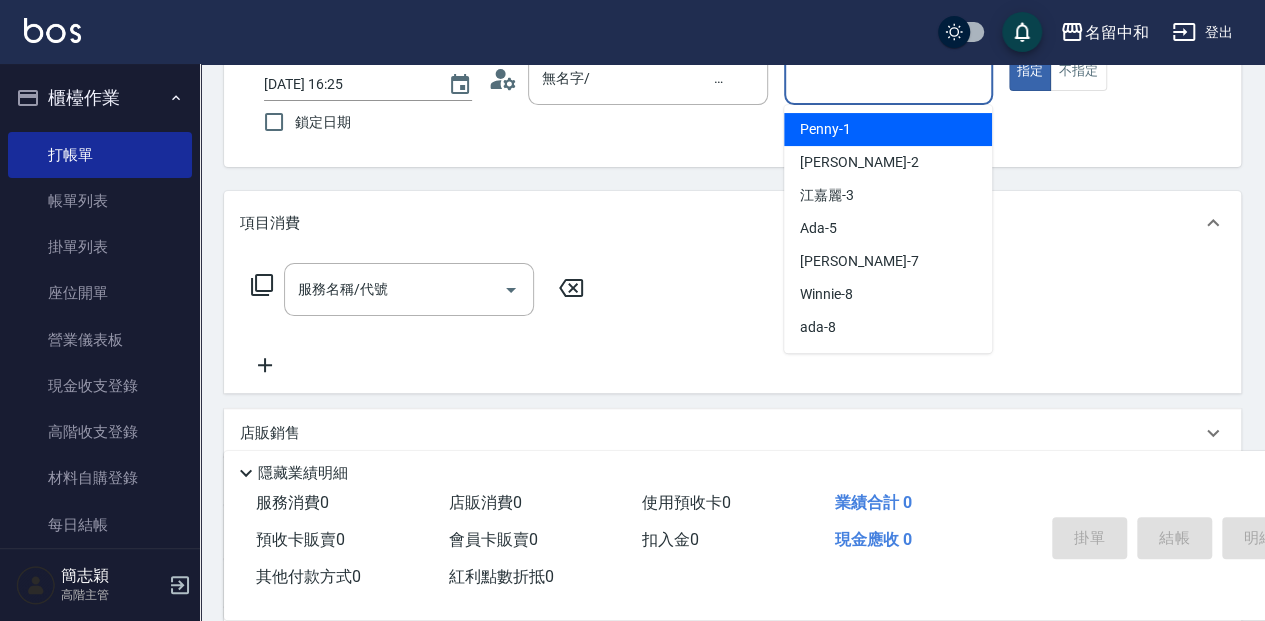 click on "服務人員姓名/編號" at bounding box center [888, 78] 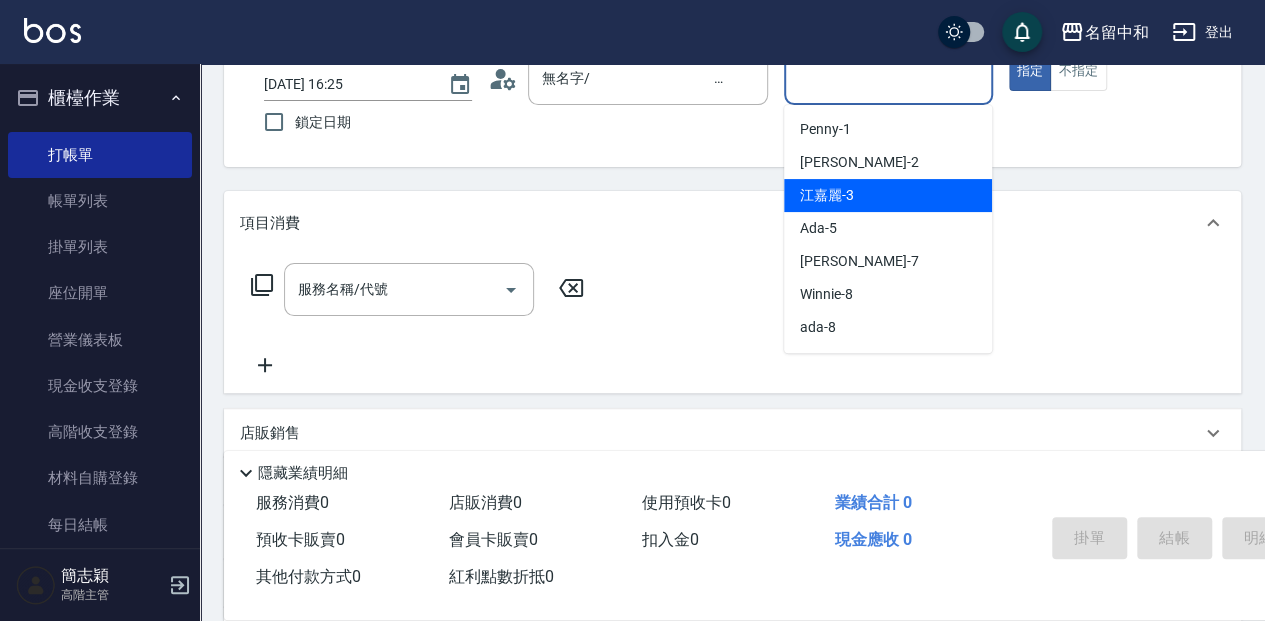 drag, startPoint x: 879, startPoint y: 201, endPoint x: 947, endPoint y: 172, distance: 73.92564 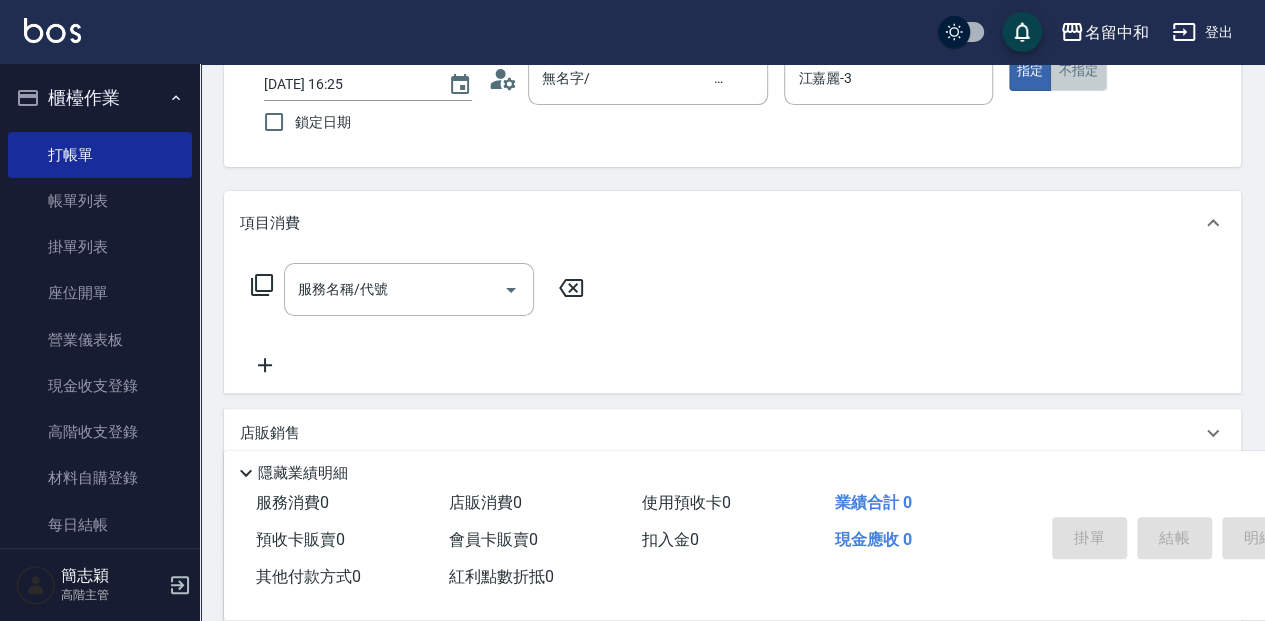 click on "不指定" at bounding box center [1078, 71] 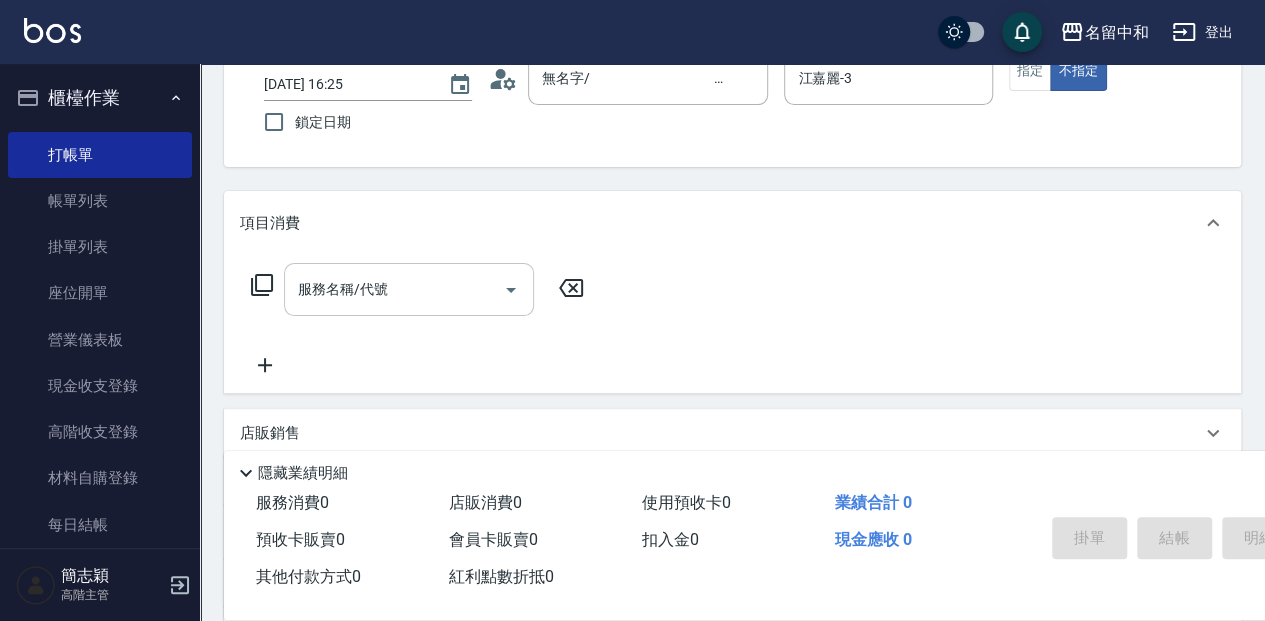 click on "服務名稱/代號" at bounding box center (394, 289) 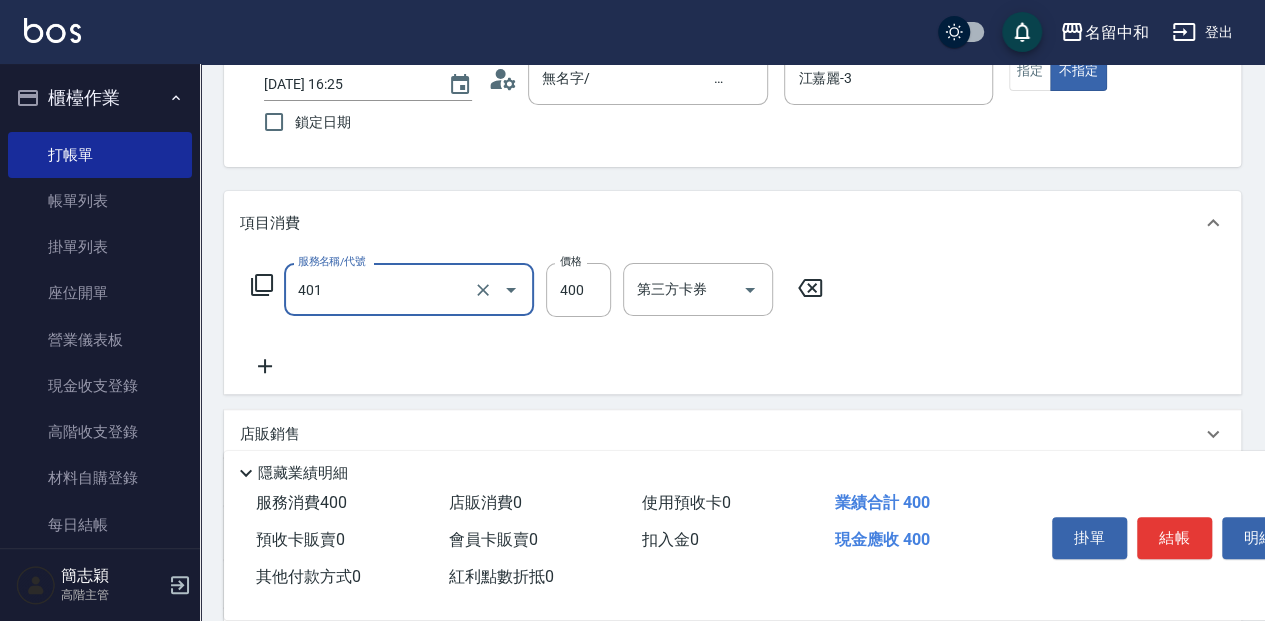 type on "剪髮(400)(401)" 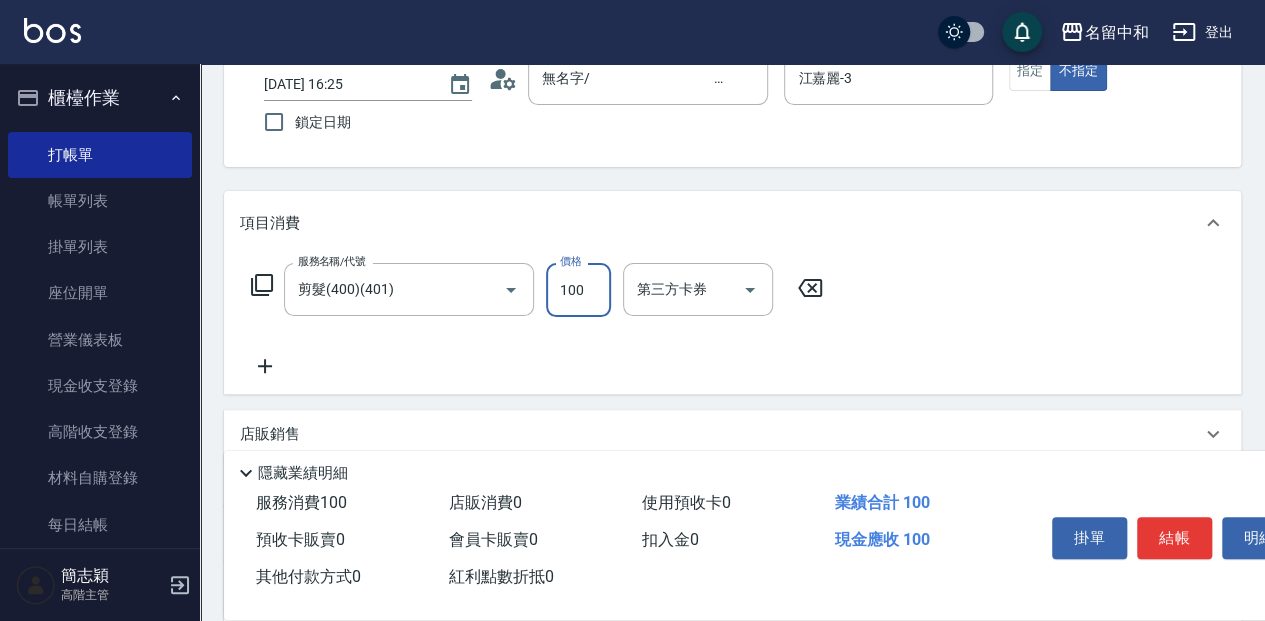 type on "100" 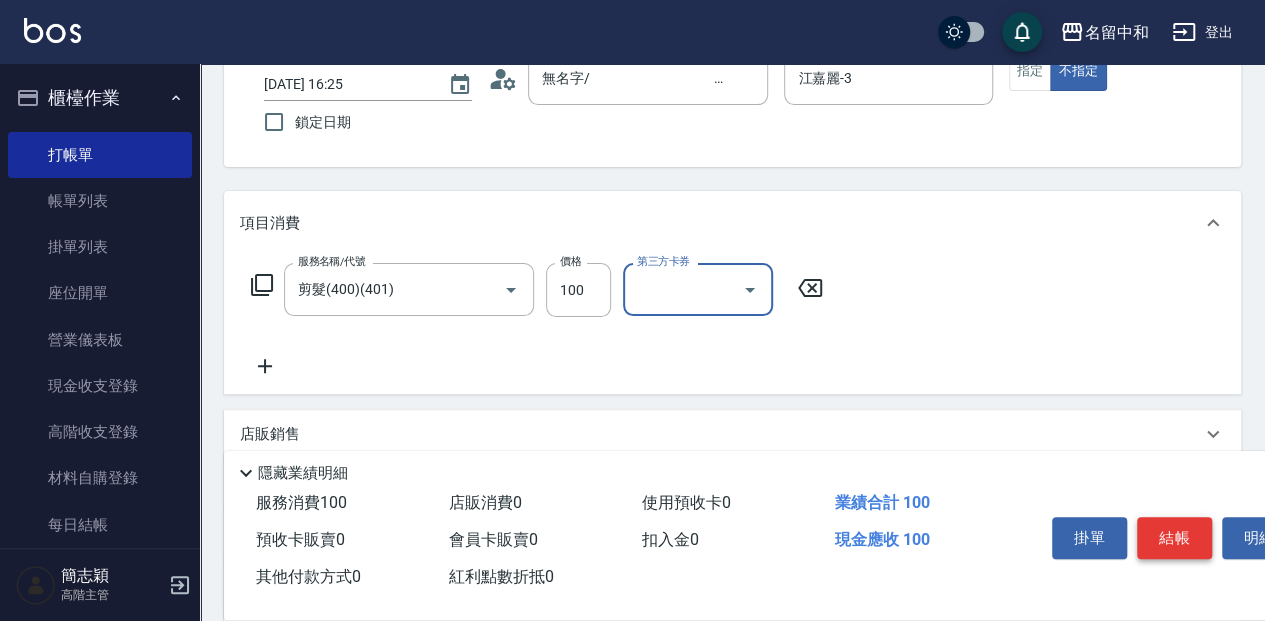click on "結帳" at bounding box center [1174, 538] 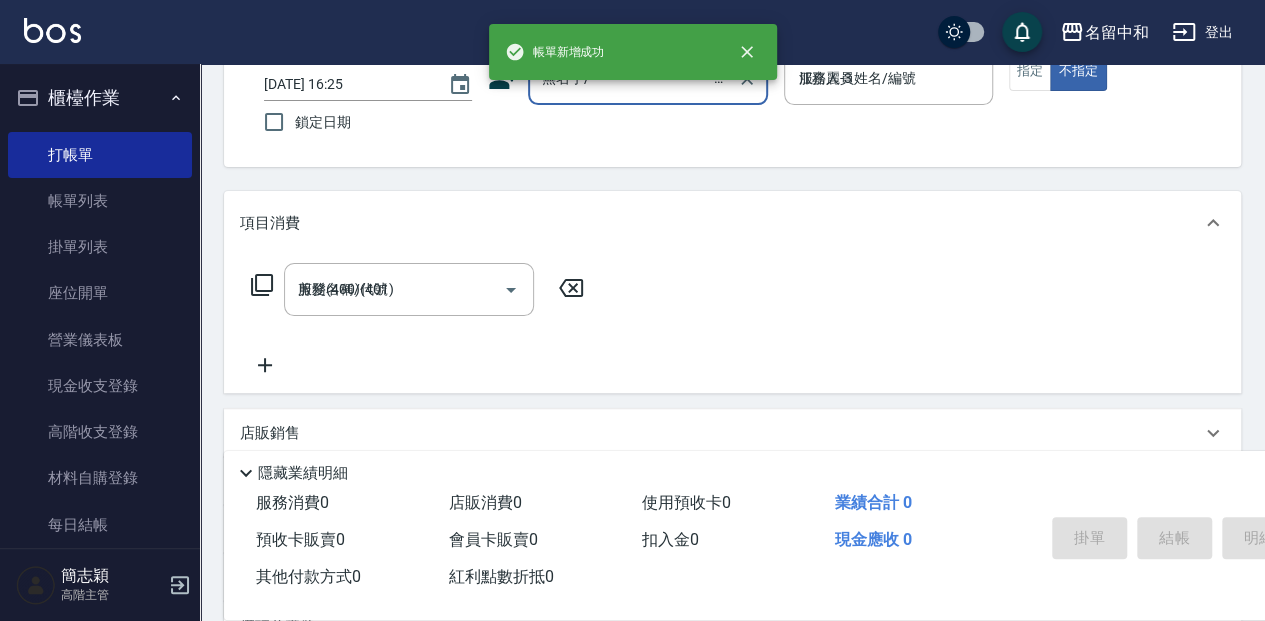 type 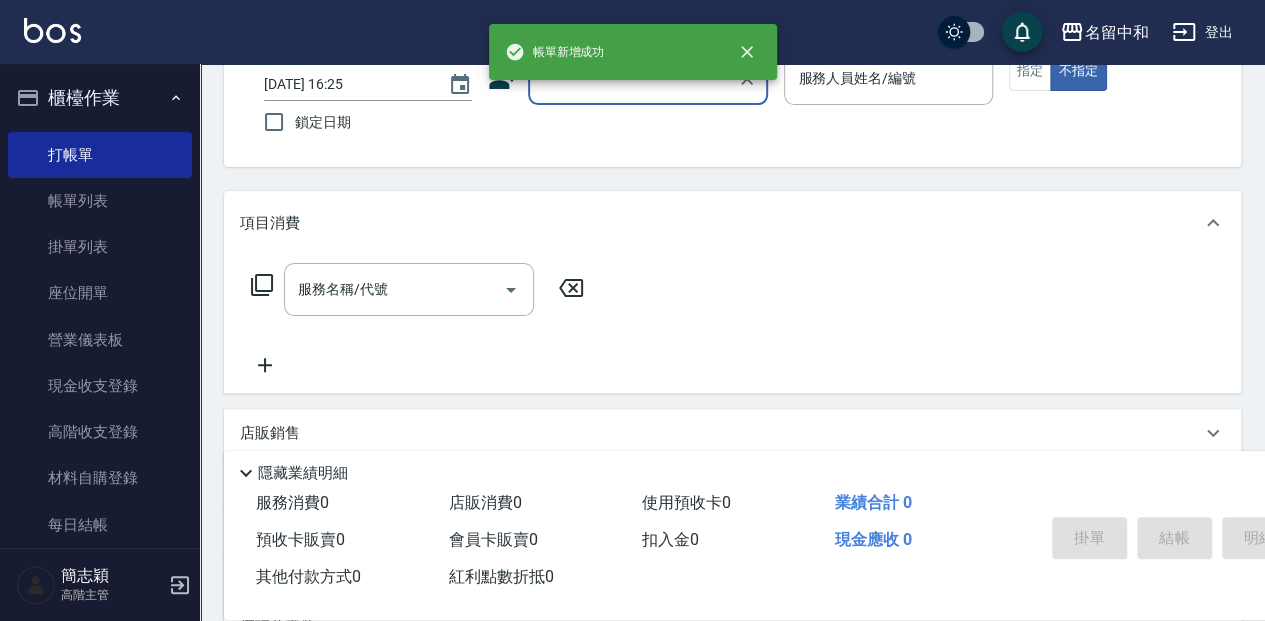 scroll, scrollTop: 0, scrollLeft: 0, axis: both 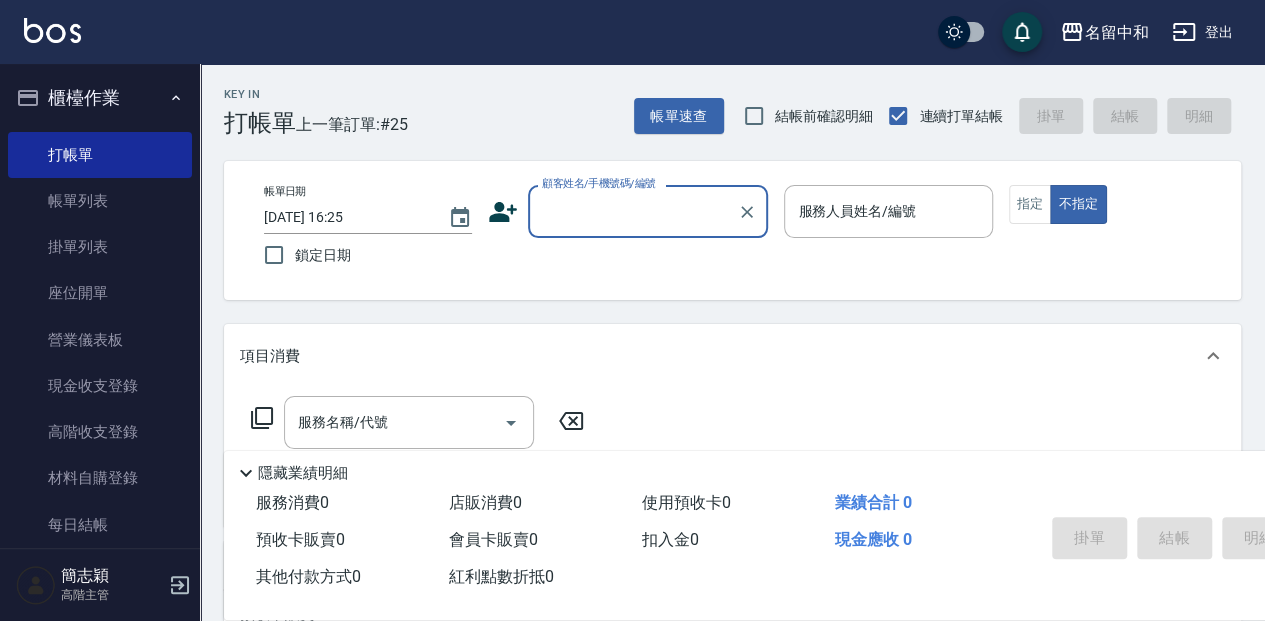 click on "顧客姓名/手機號碼/編號" at bounding box center [633, 211] 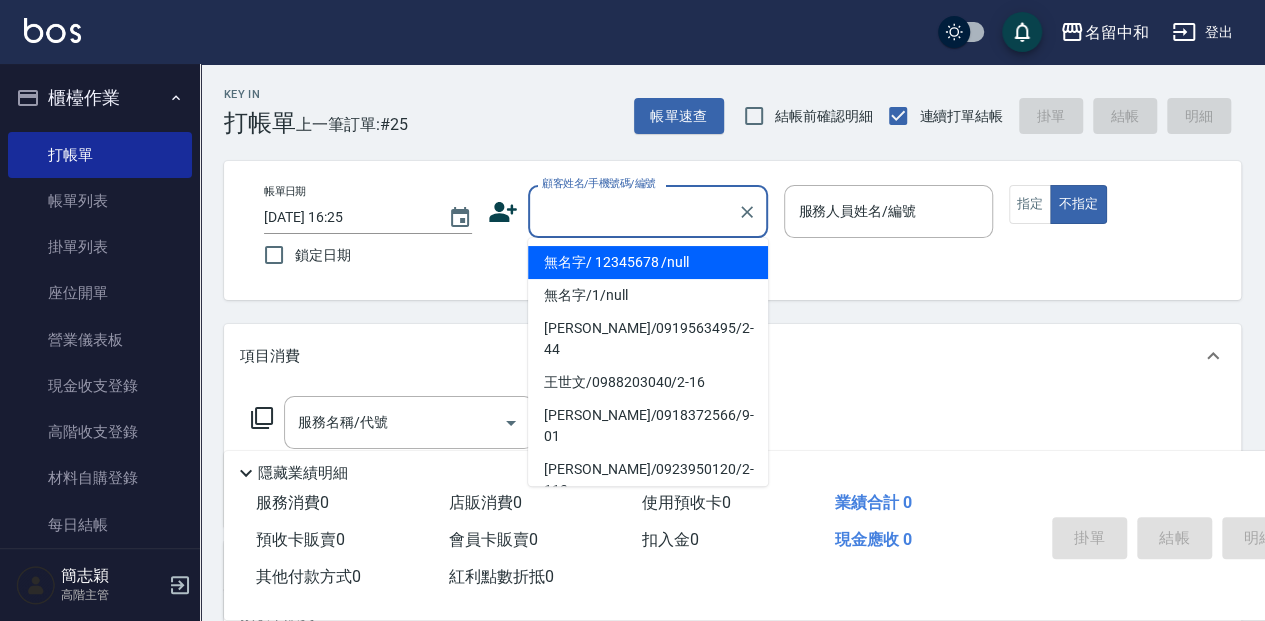 click on "無名字/                                                 12345678                              /null" at bounding box center (648, 262) 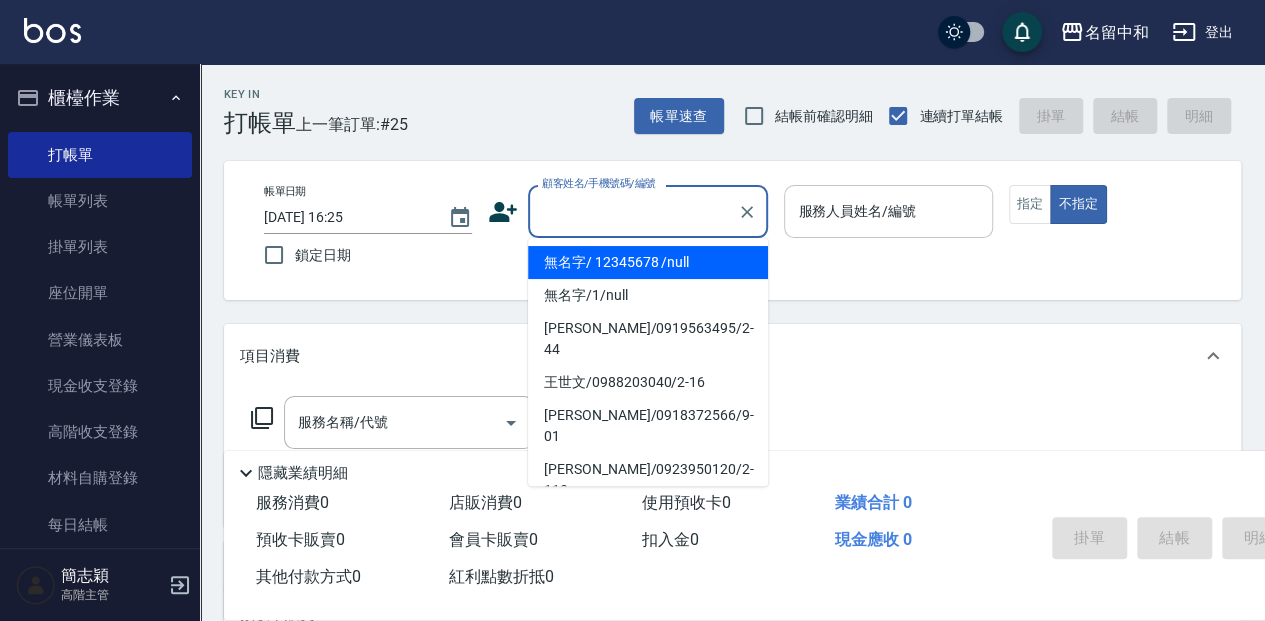 type on "無名字/                                                 12345678                              /null" 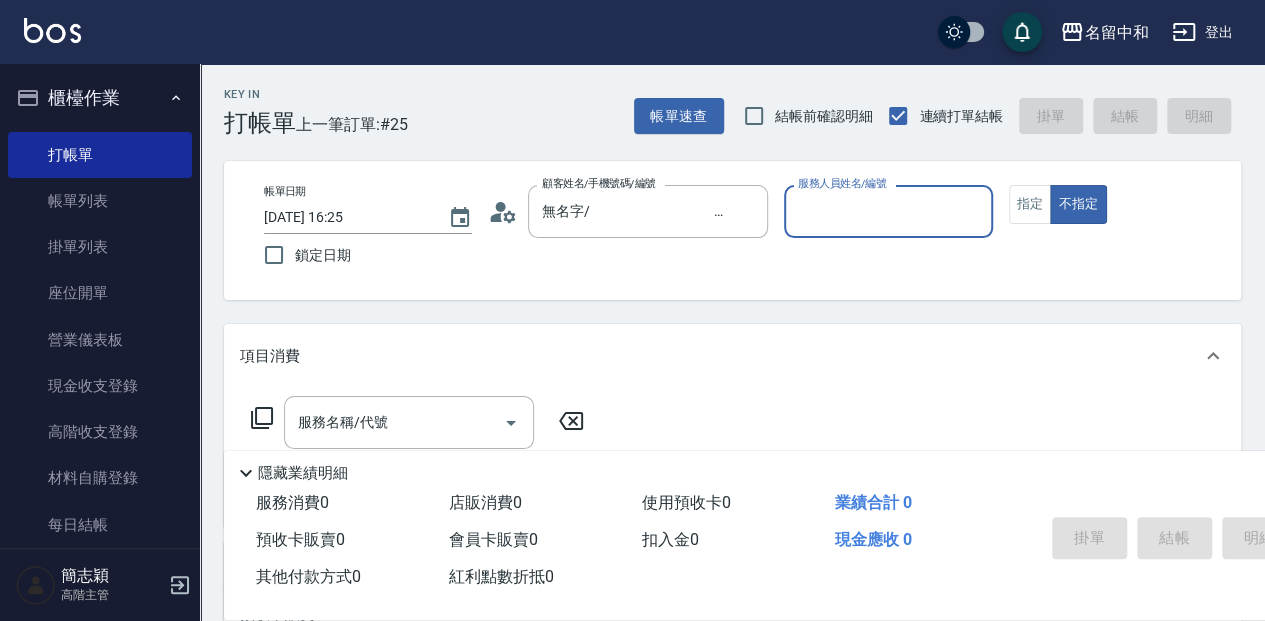 click on "服務人員姓名/編號" at bounding box center [888, 211] 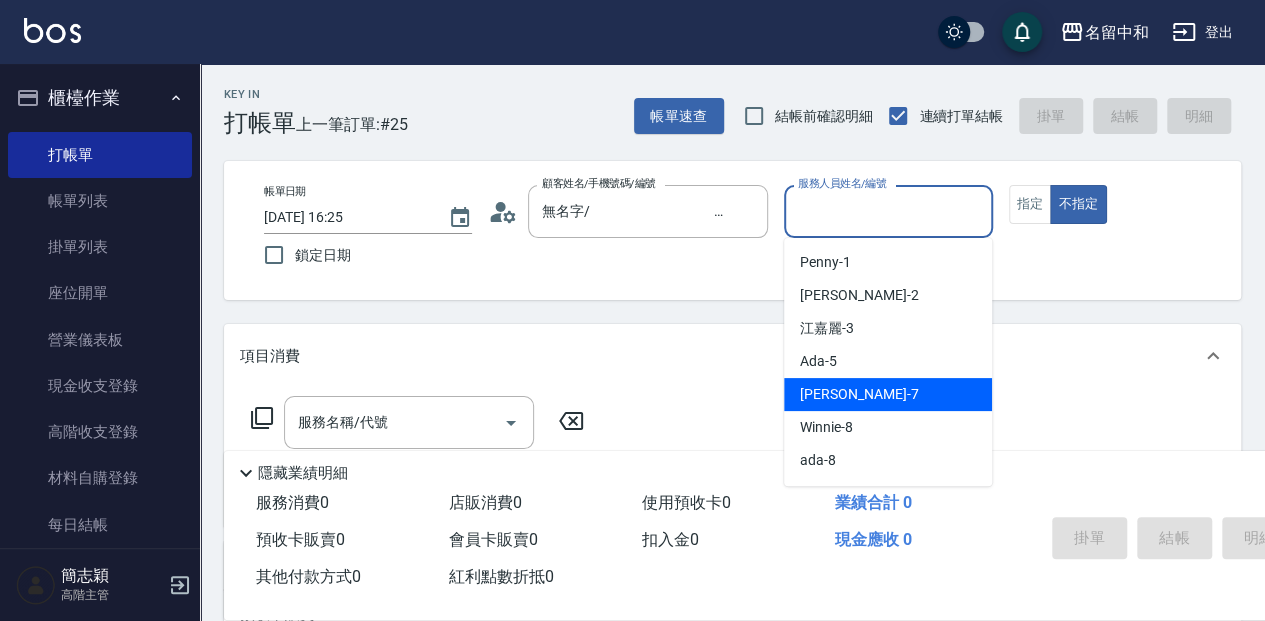 click on "[PERSON_NAME] -7" at bounding box center [888, 394] 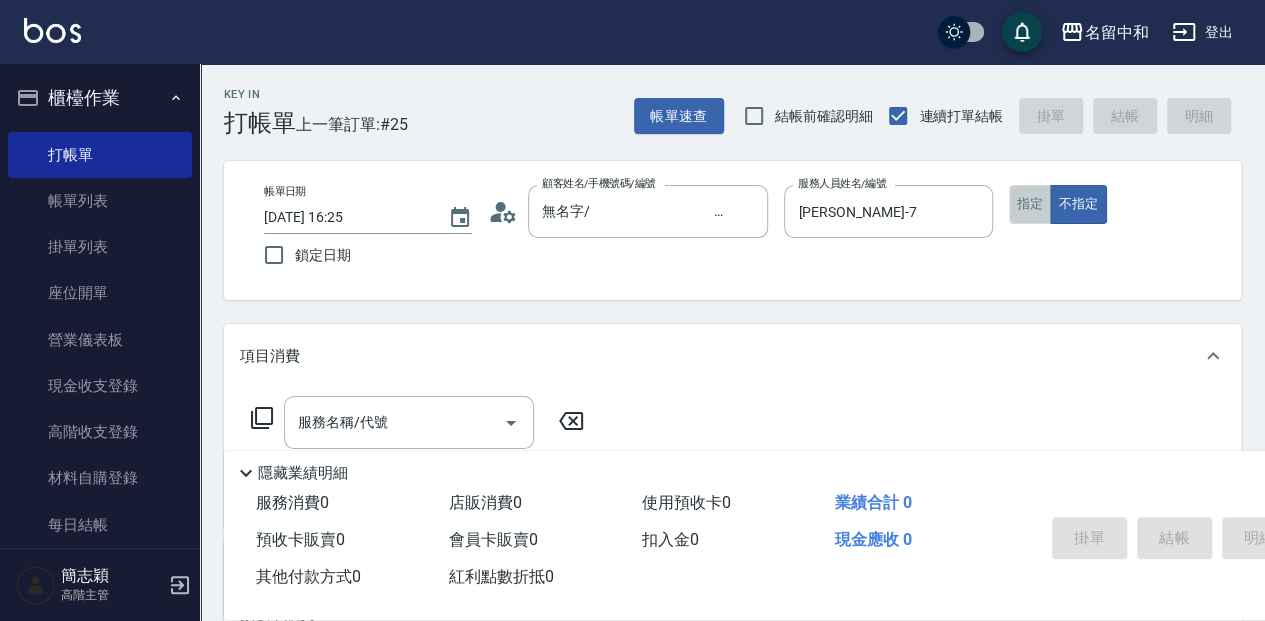 click on "指定" at bounding box center [1030, 204] 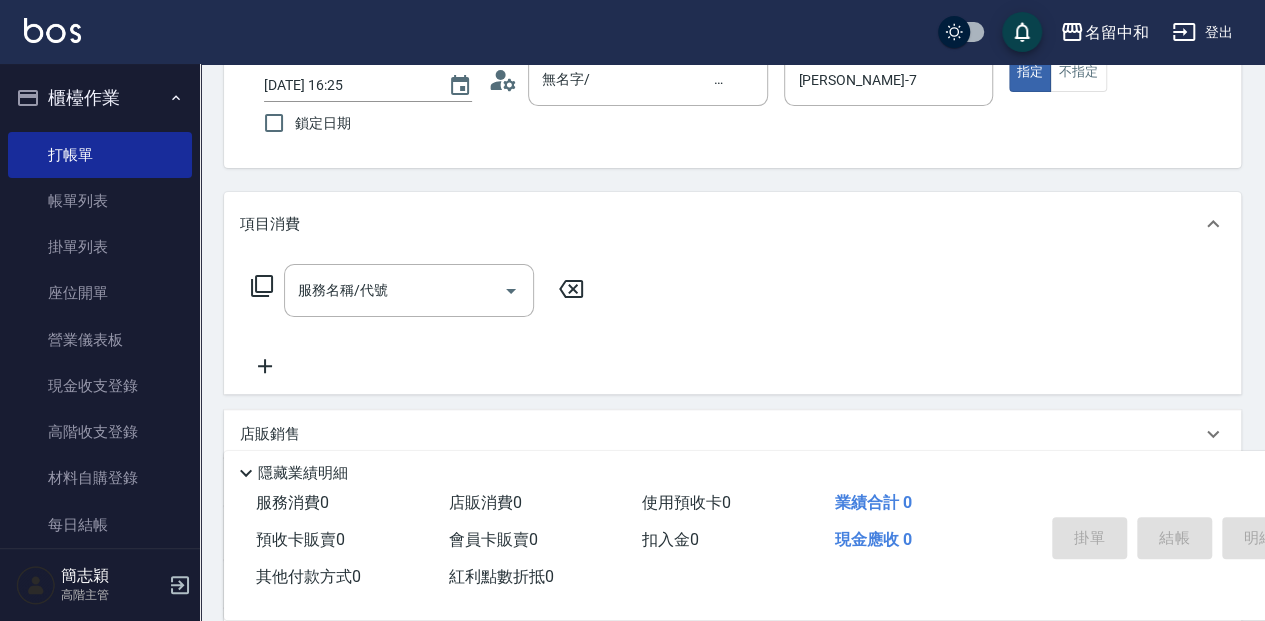 scroll, scrollTop: 133, scrollLeft: 0, axis: vertical 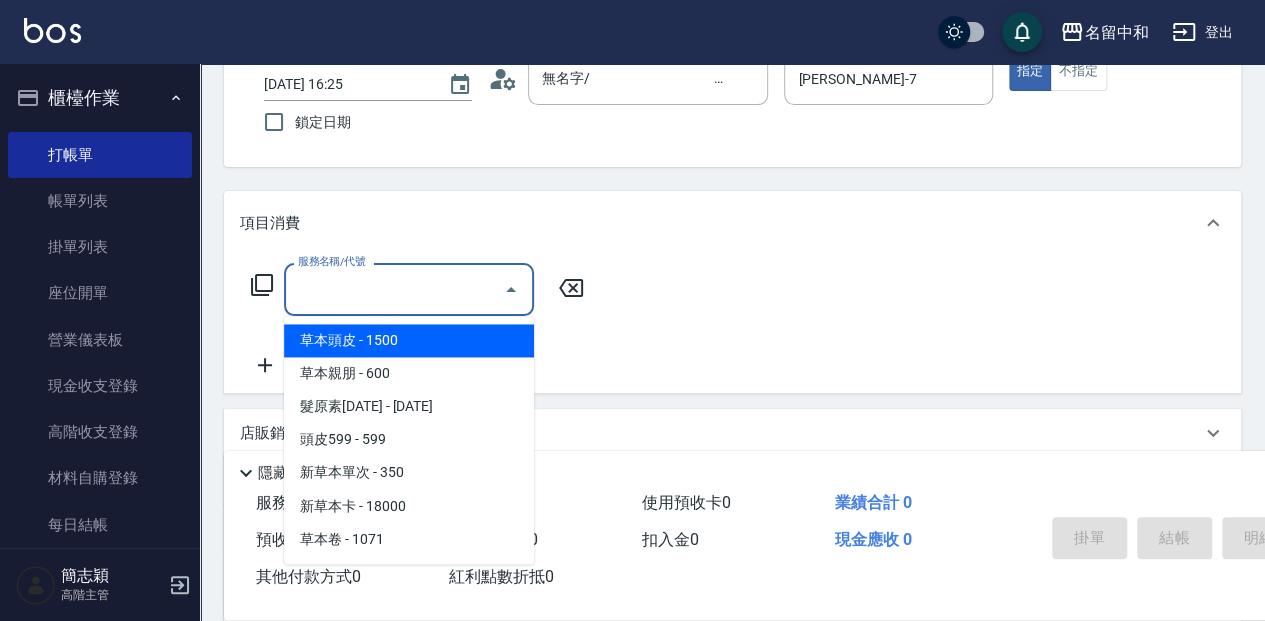 drag, startPoint x: 336, startPoint y: 304, endPoint x: 1274, endPoint y: 475, distance: 953.4595 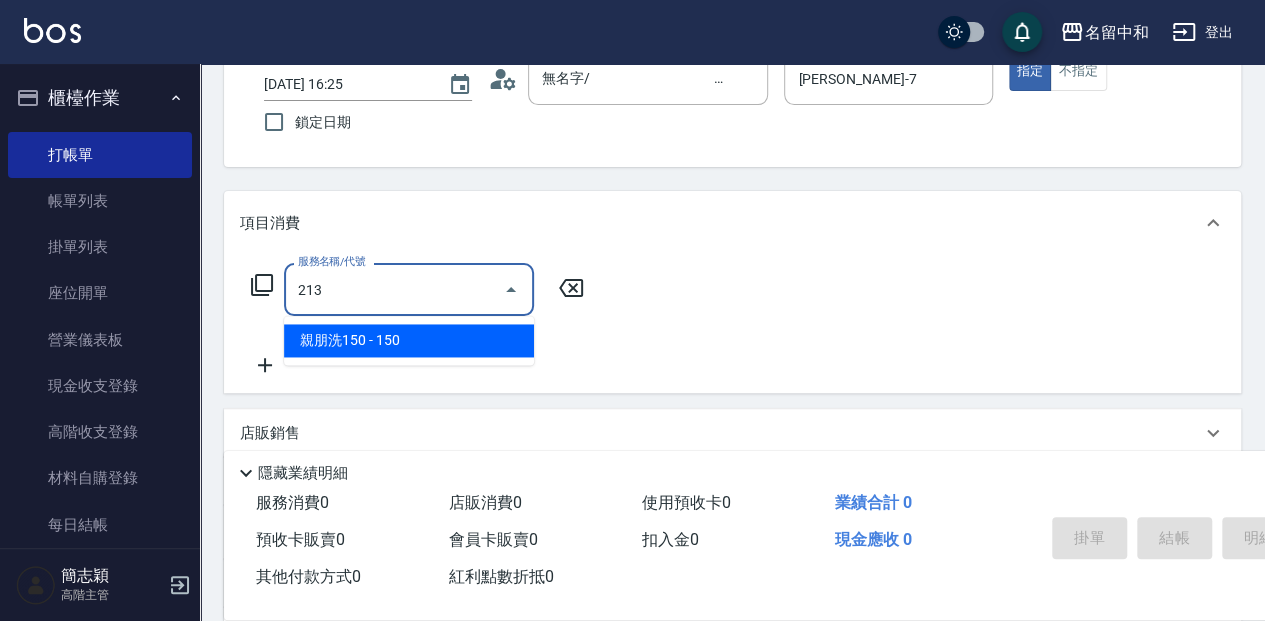 type on "親朋洗150(213)" 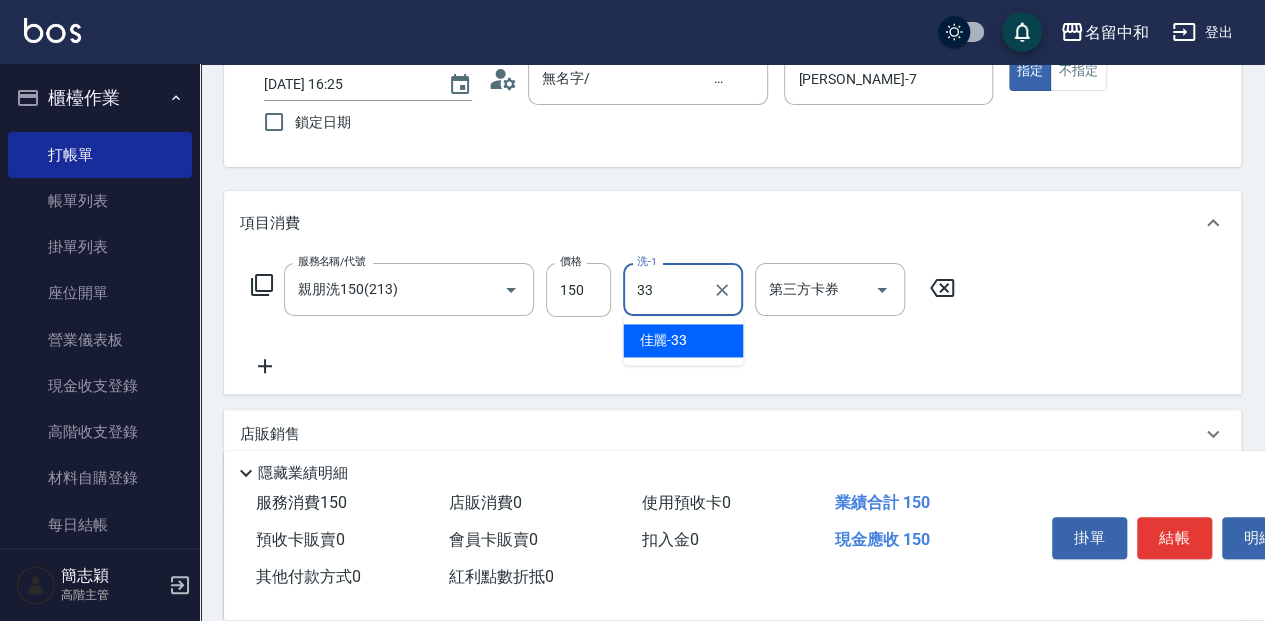 type on "佳麗-33" 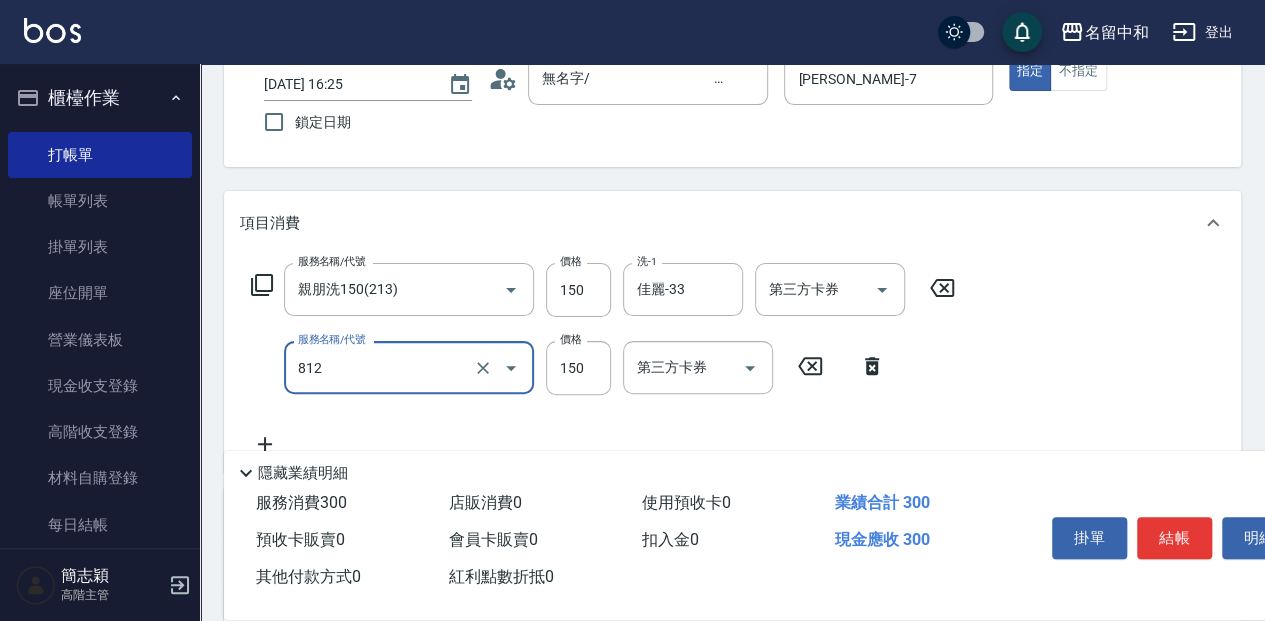 type on "單梳(812)" 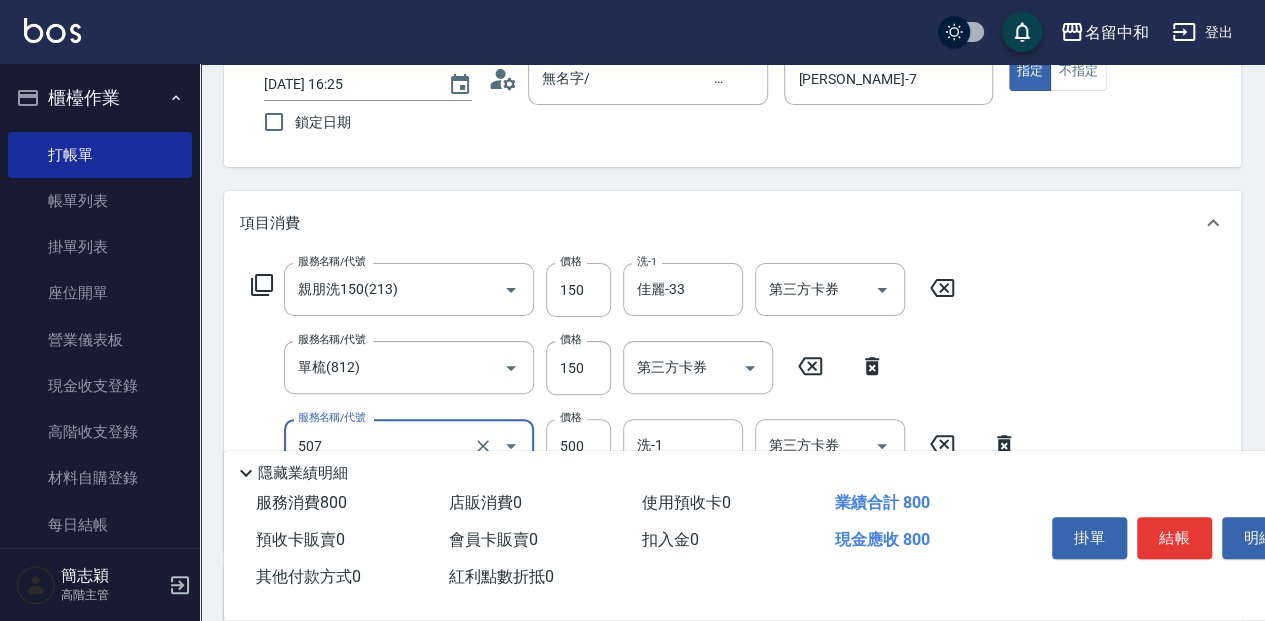 type on "補染(507)" 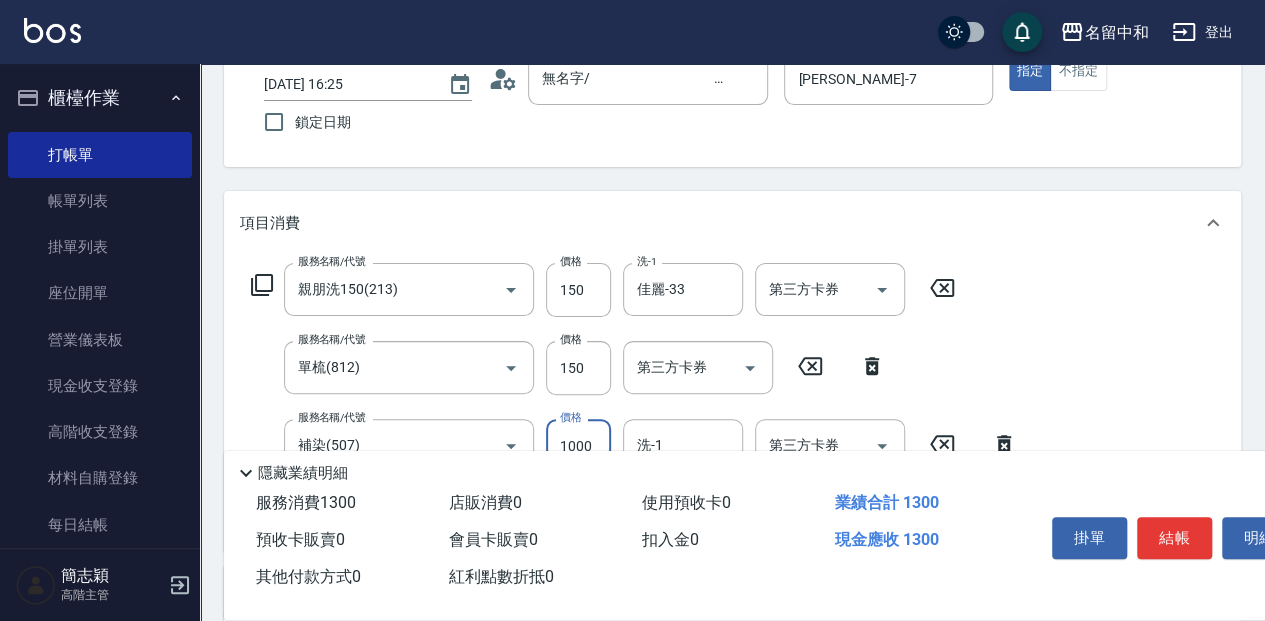 type on "1000" 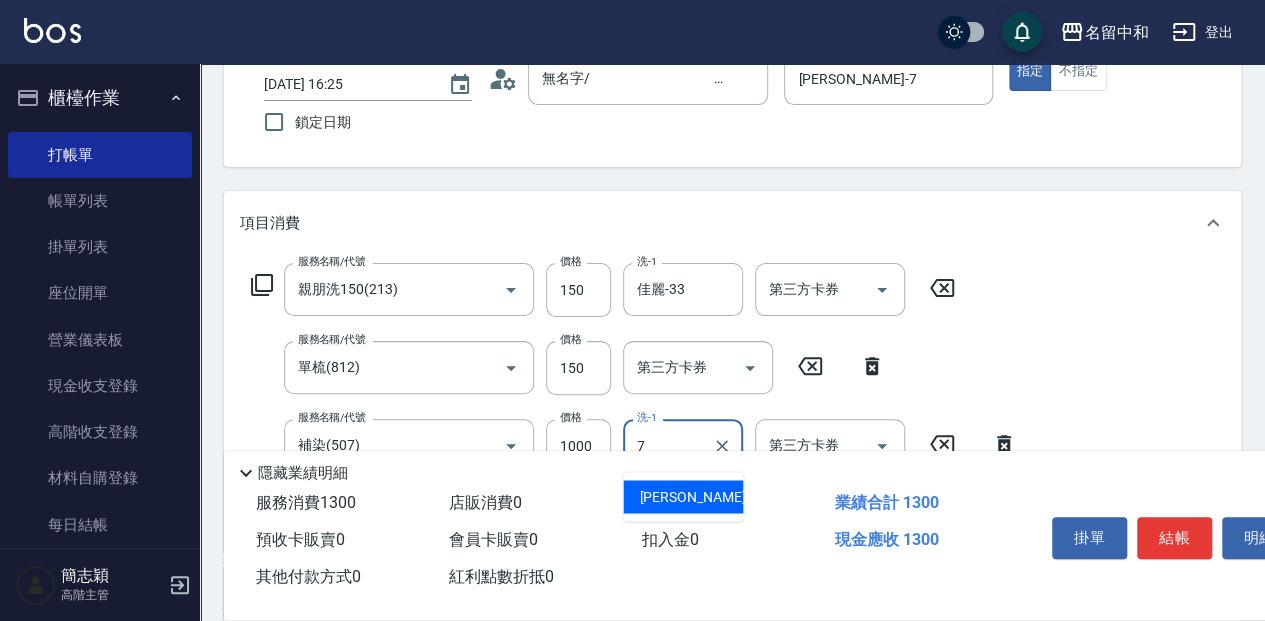 type on "[PERSON_NAME]-7" 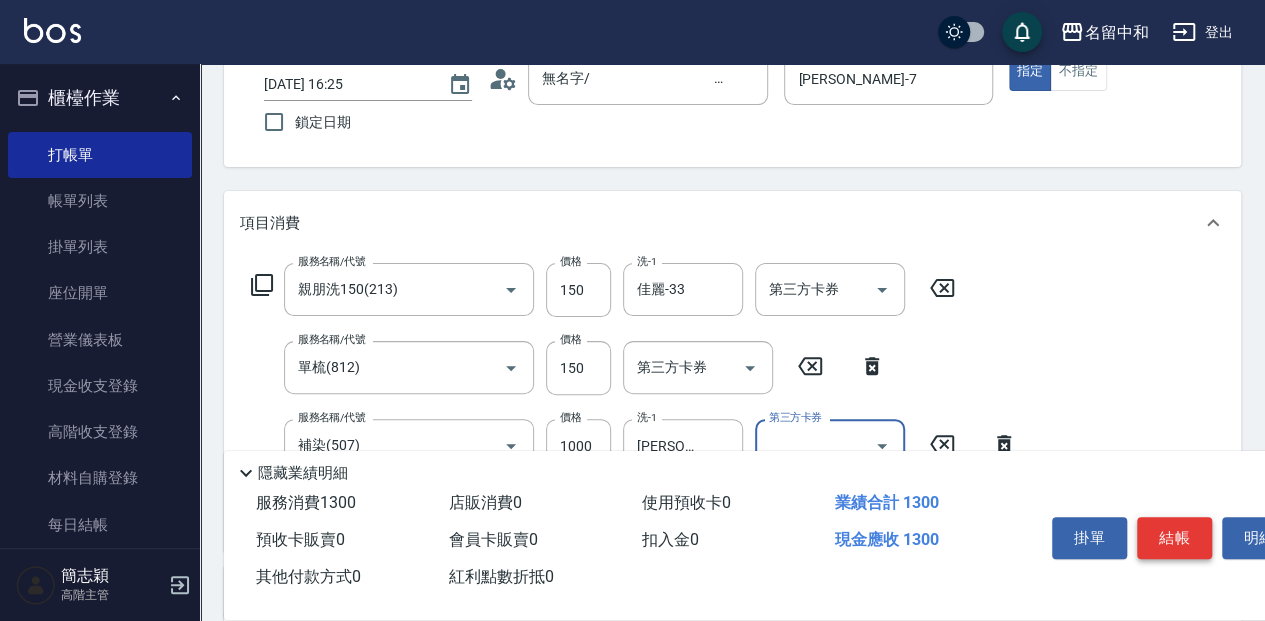 click on "結帳" at bounding box center (1174, 538) 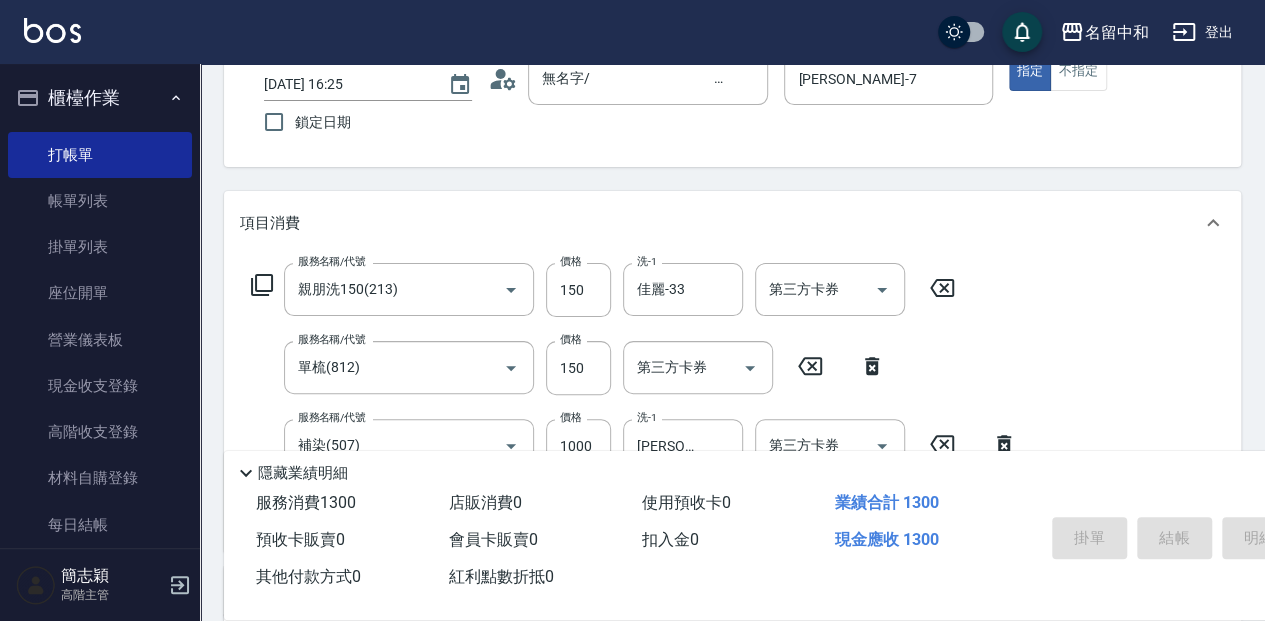 type on "[DATE] 16:26" 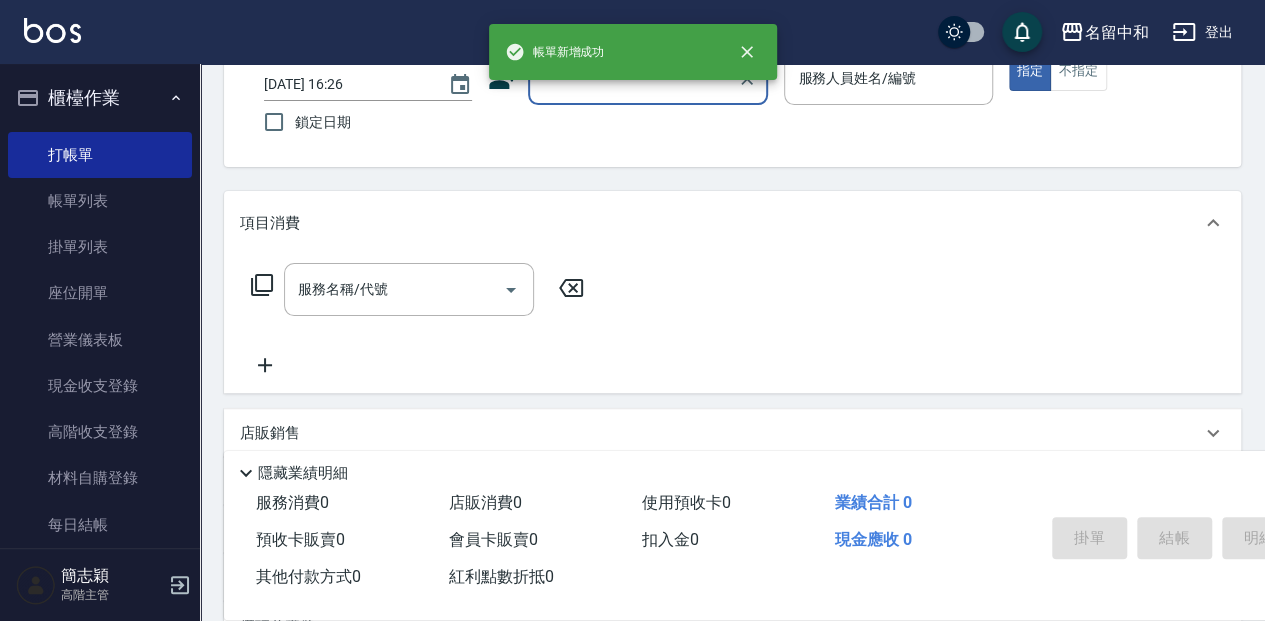 scroll, scrollTop: 0, scrollLeft: 0, axis: both 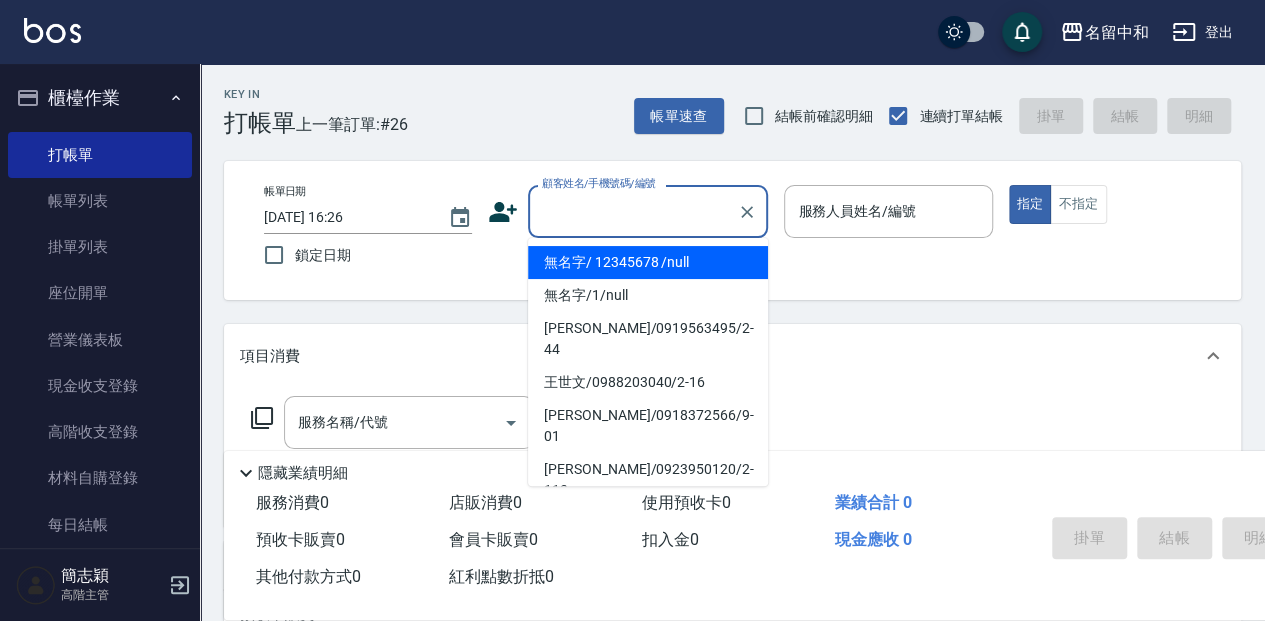 click on "顧客姓名/手機號碼/編號" at bounding box center (633, 211) 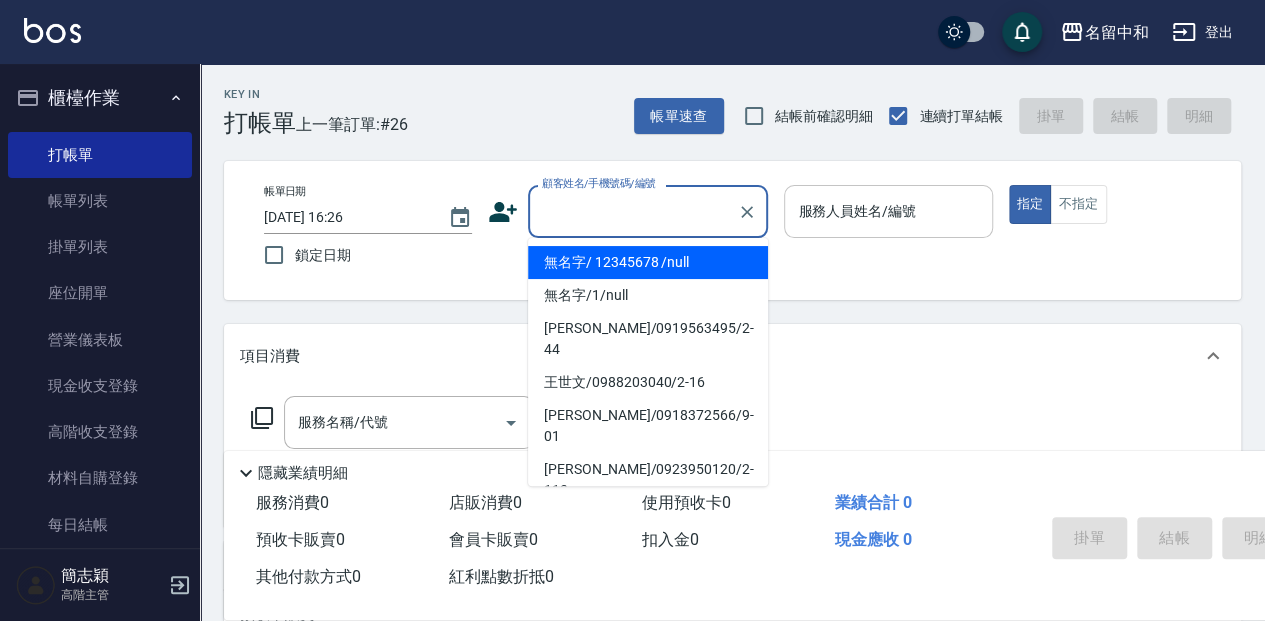 drag, startPoint x: 620, startPoint y: 270, endPoint x: 795, endPoint y: 231, distance: 179.29306 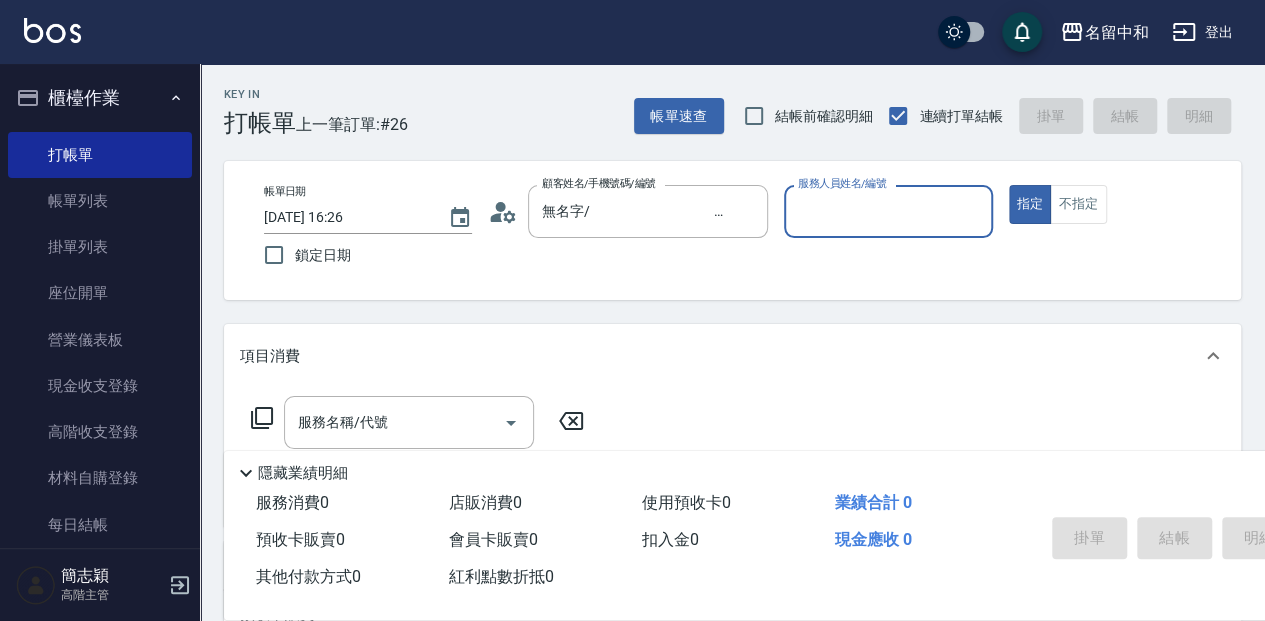 click on "服務人員姓名/編號" at bounding box center [888, 211] 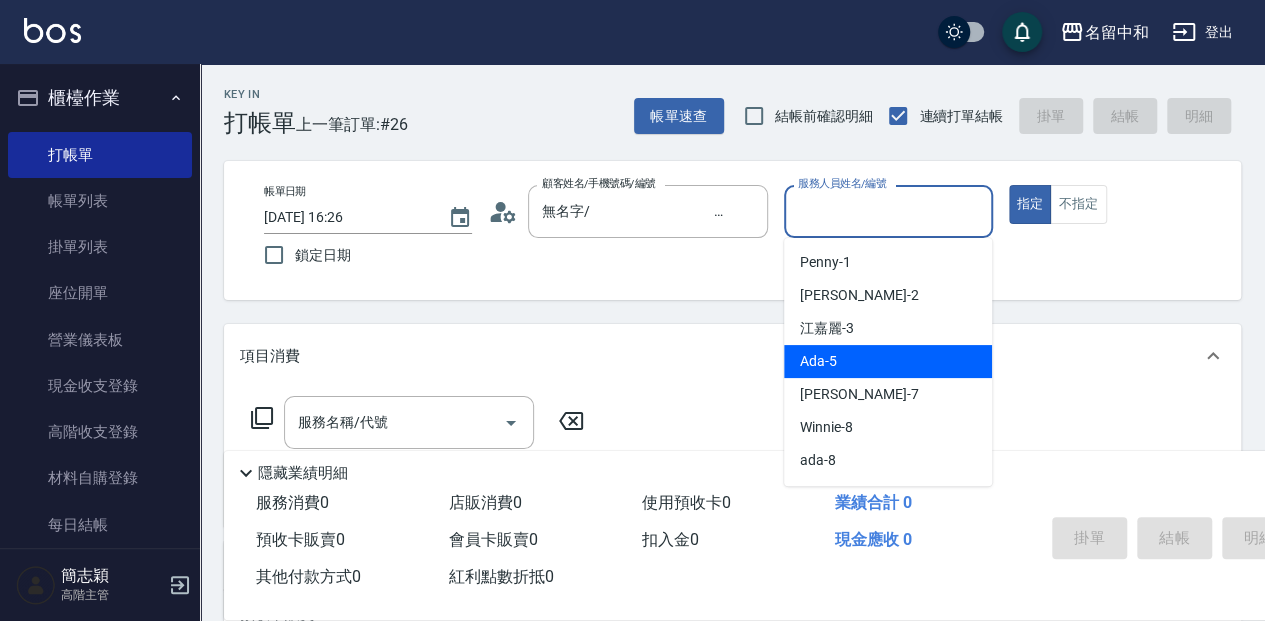 click on "Ada -5" at bounding box center (888, 361) 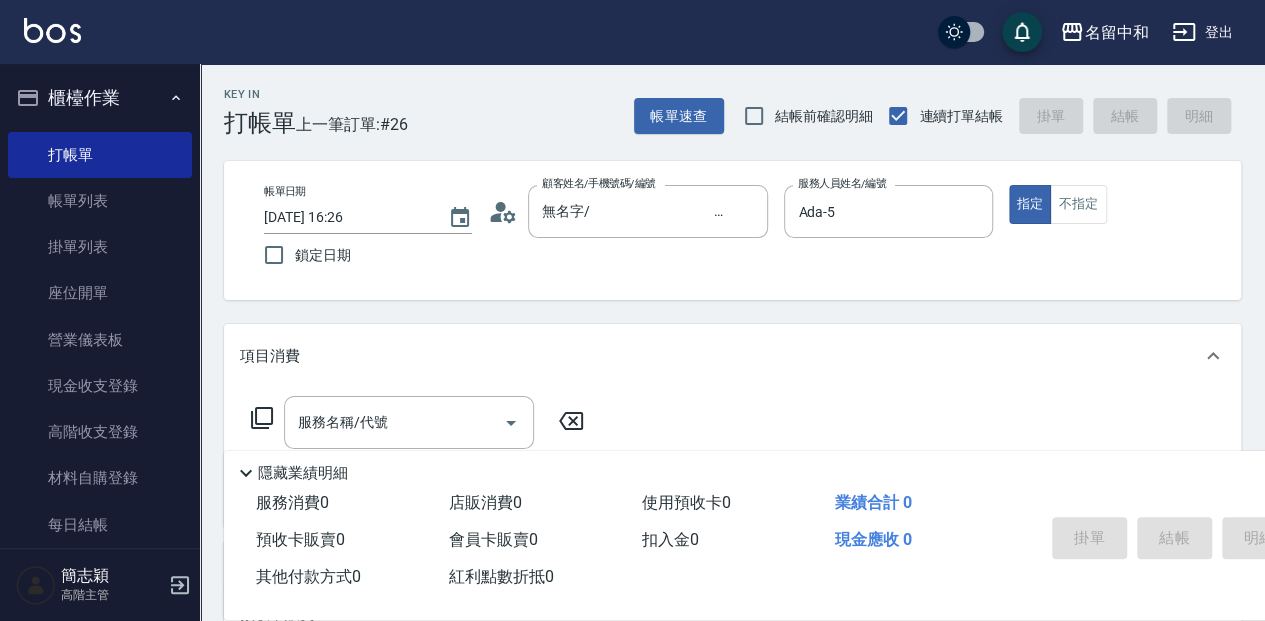 click 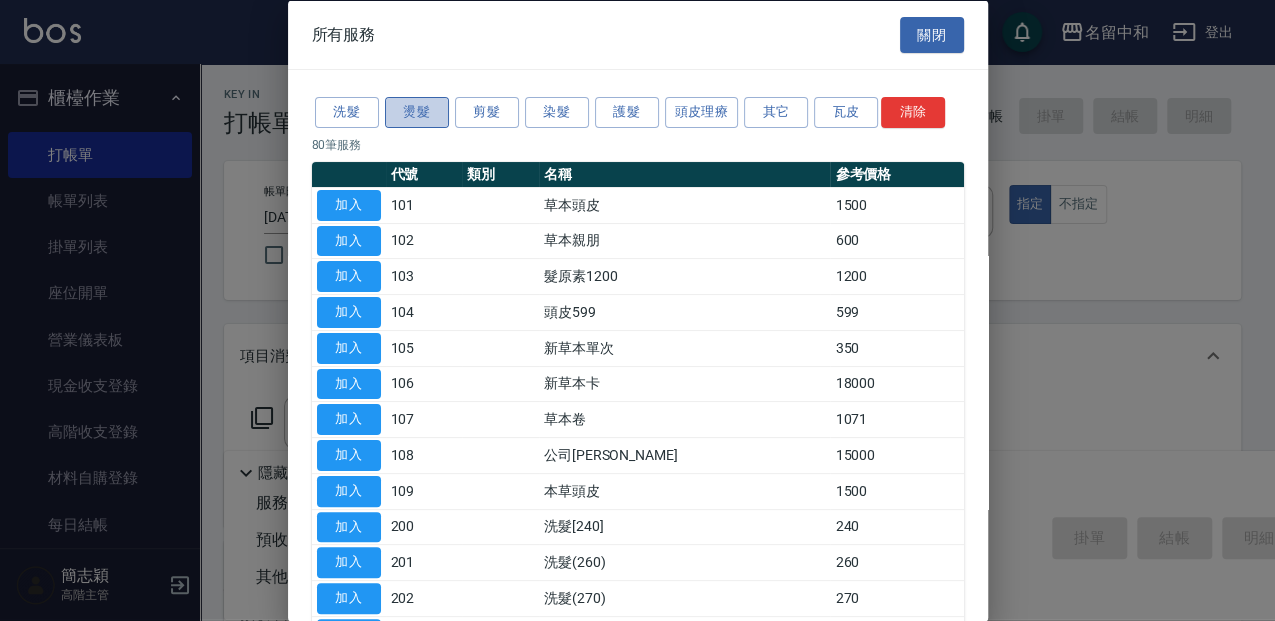 click on "燙髮" at bounding box center [417, 112] 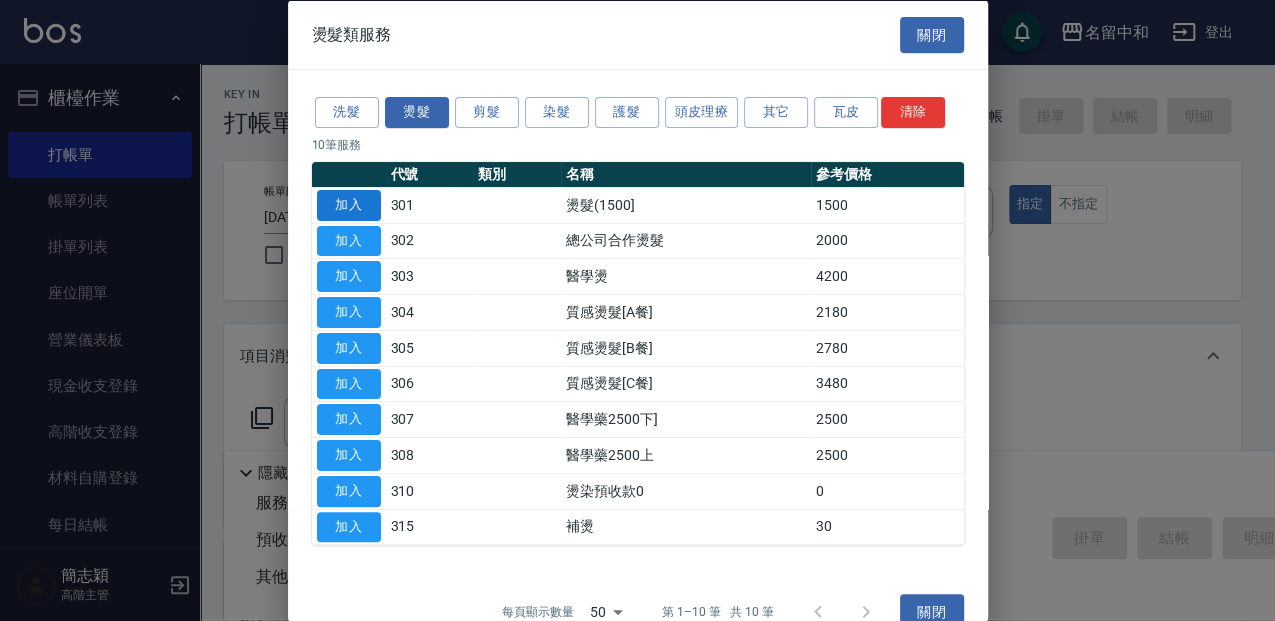 click on "加入" at bounding box center [349, 204] 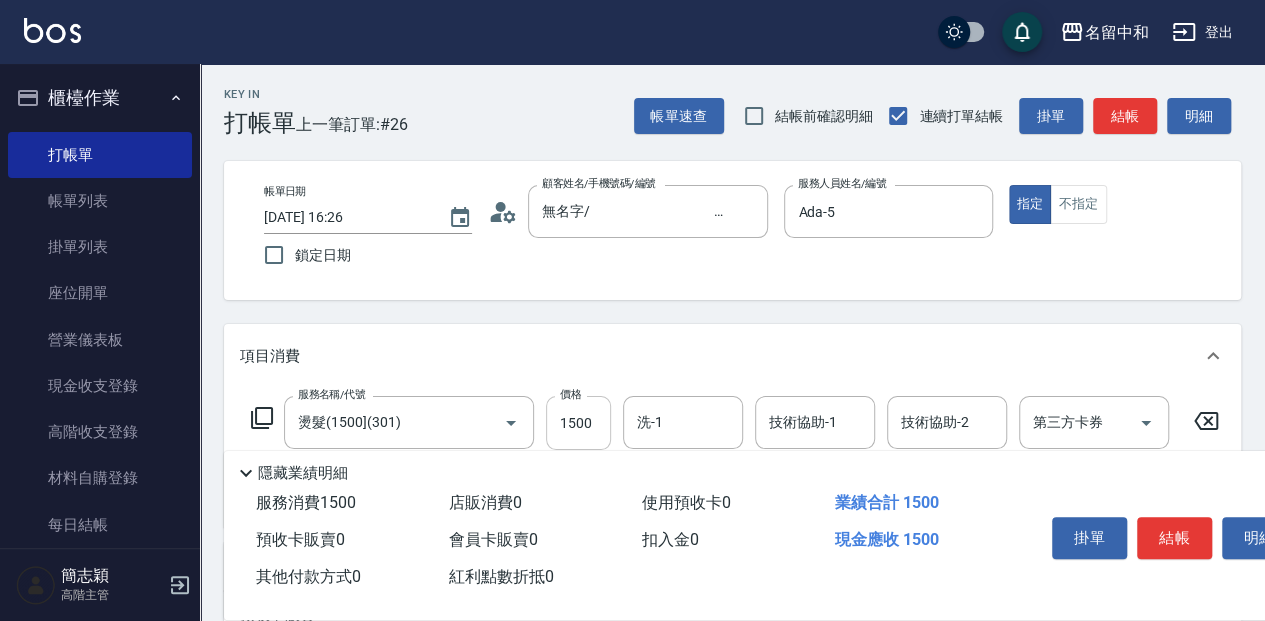 click on "1500" at bounding box center [578, 423] 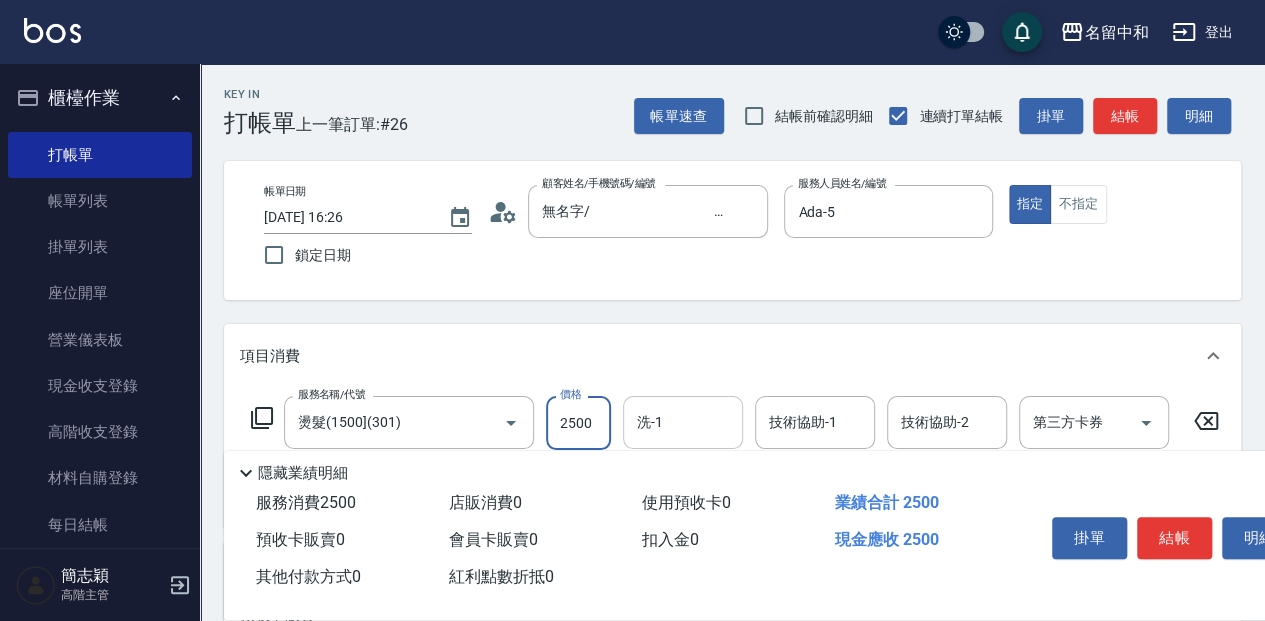 type on "2500" 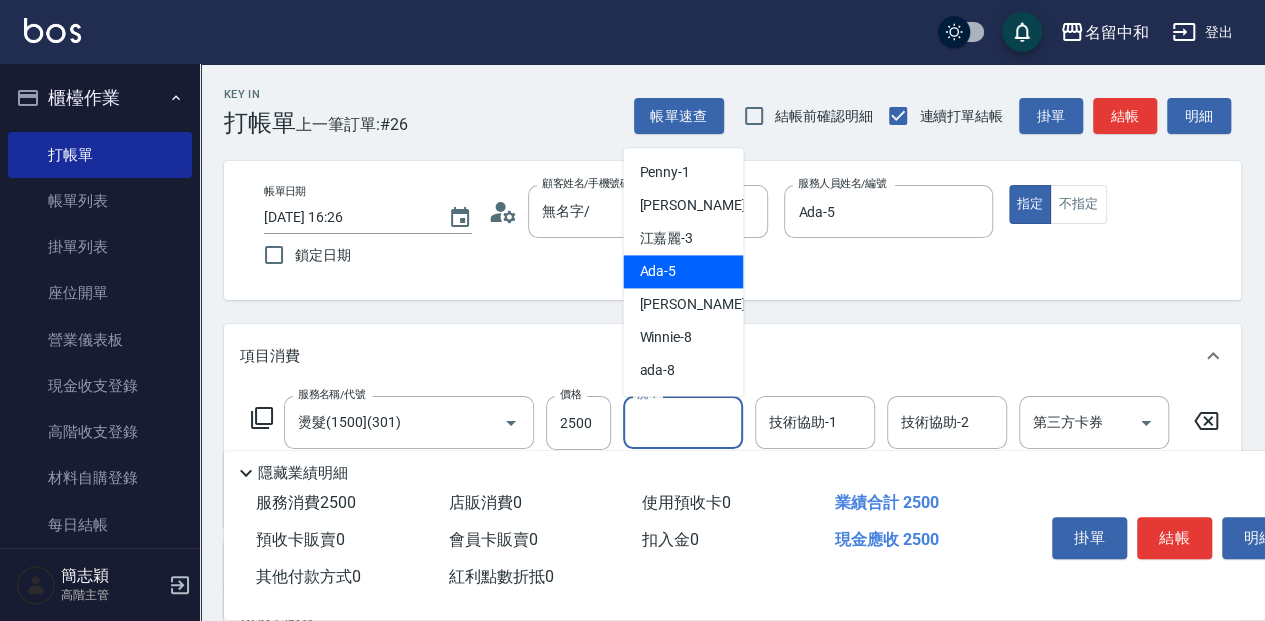 click on "Ada -5" at bounding box center (683, 271) 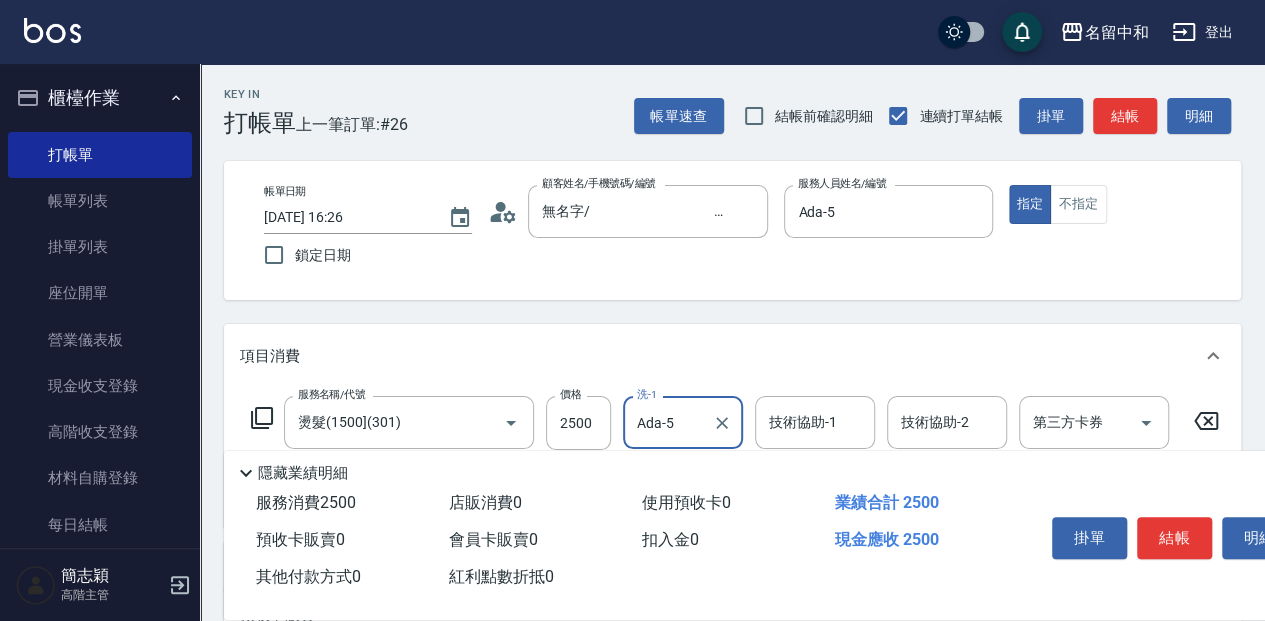 click on "技術協助-1 技術協助-1" at bounding box center (815, 422) 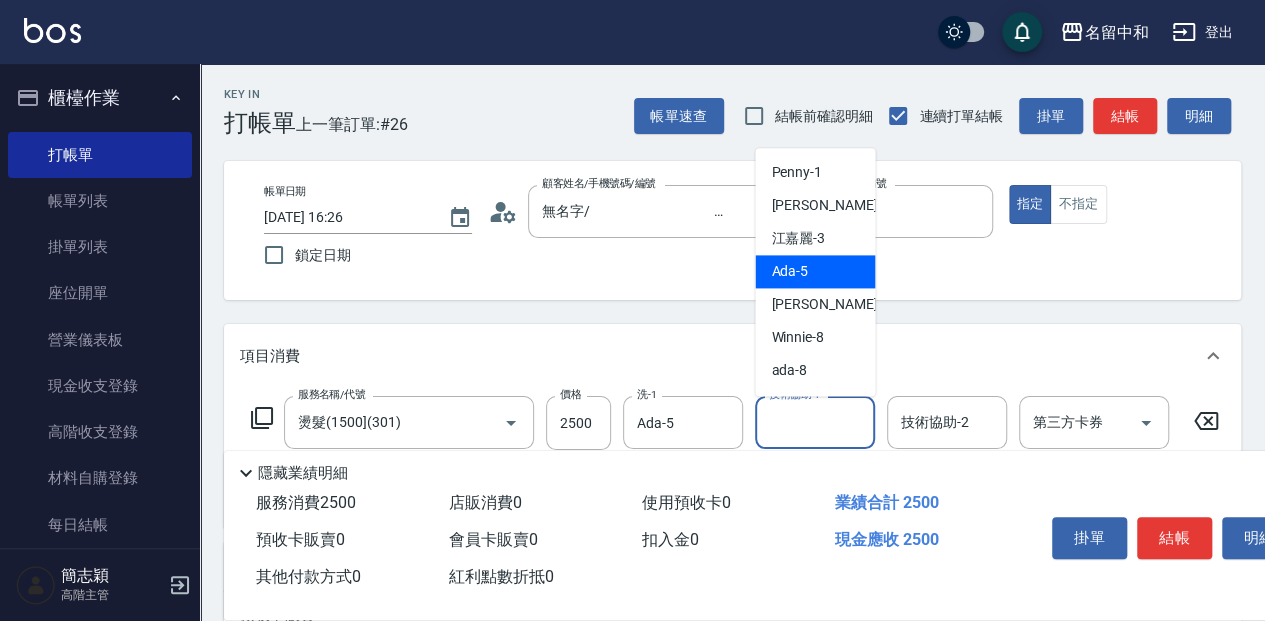 click on "Ada -5" at bounding box center [815, 271] 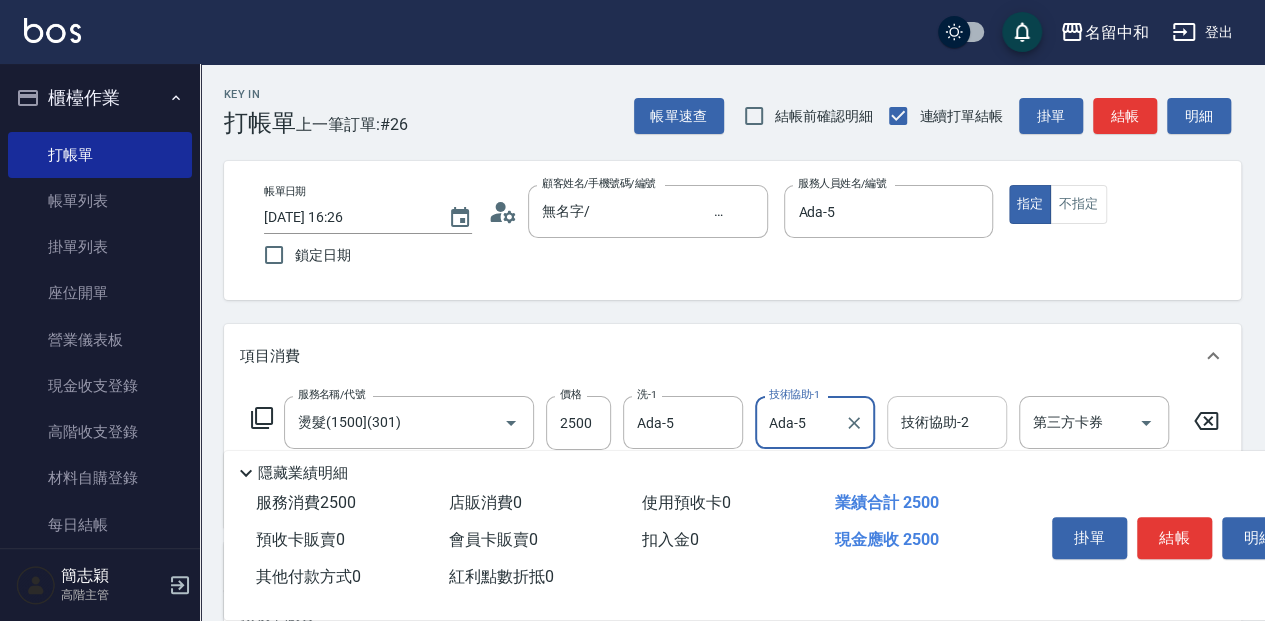 click on "技術協助-2" at bounding box center [947, 422] 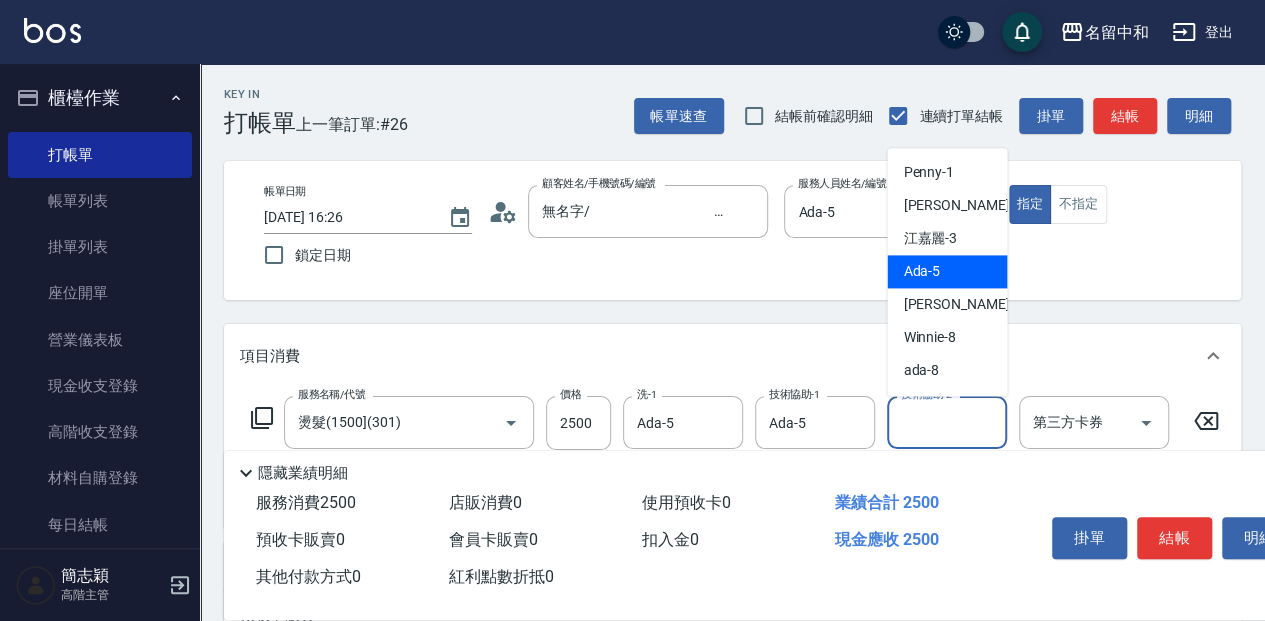 click on "Ada -5" at bounding box center (947, 271) 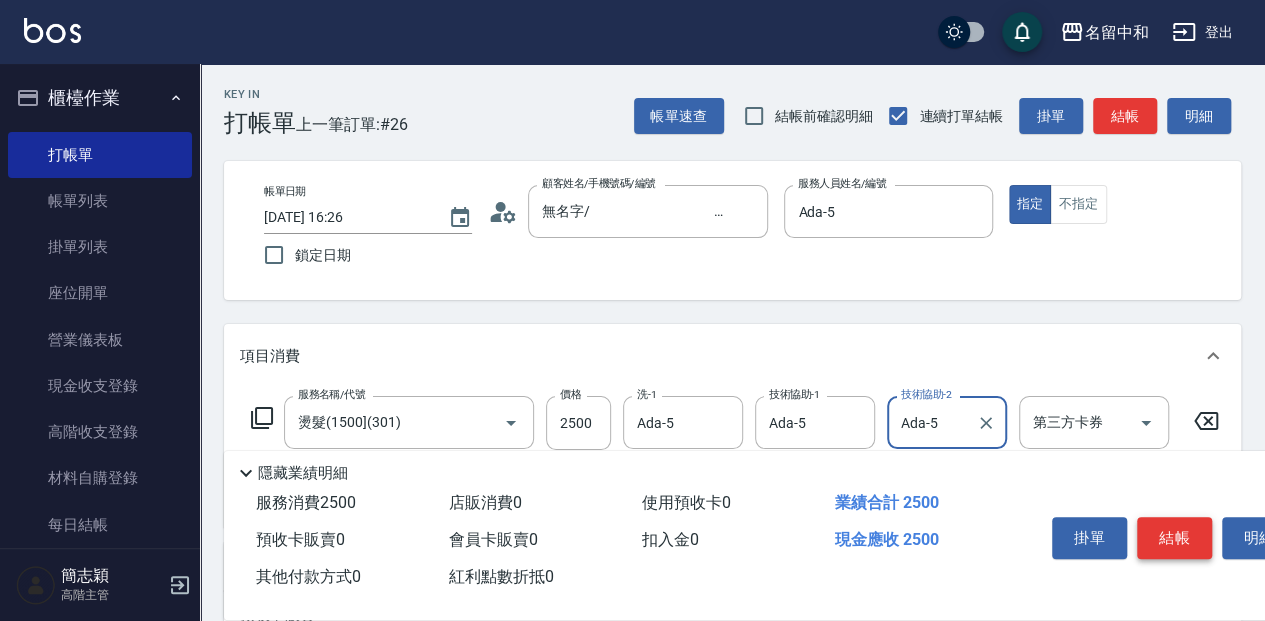 click on "結帳" at bounding box center [1174, 538] 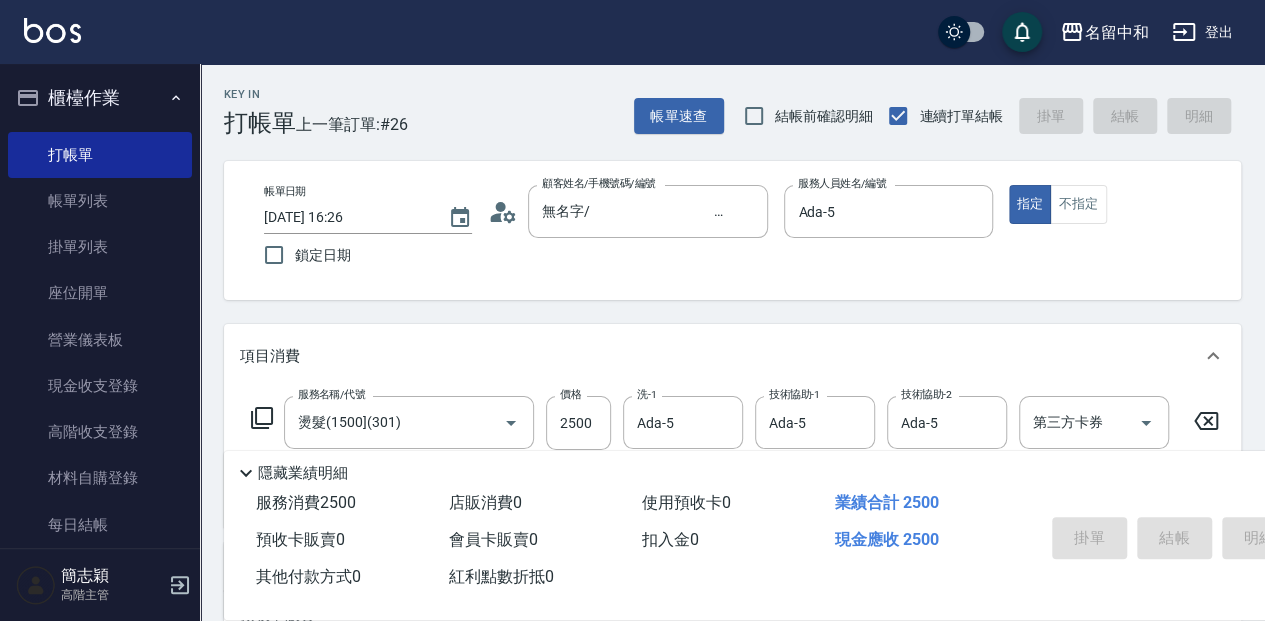type on "[DATE] 17:32" 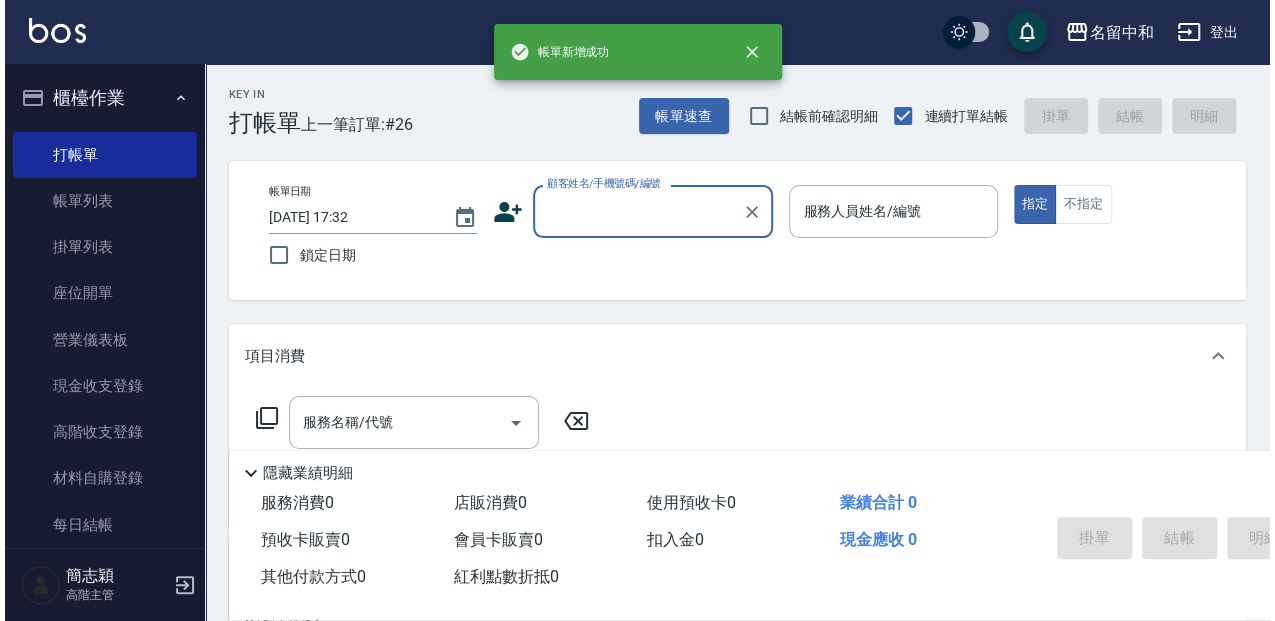 scroll, scrollTop: 0, scrollLeft: 0, axis: both 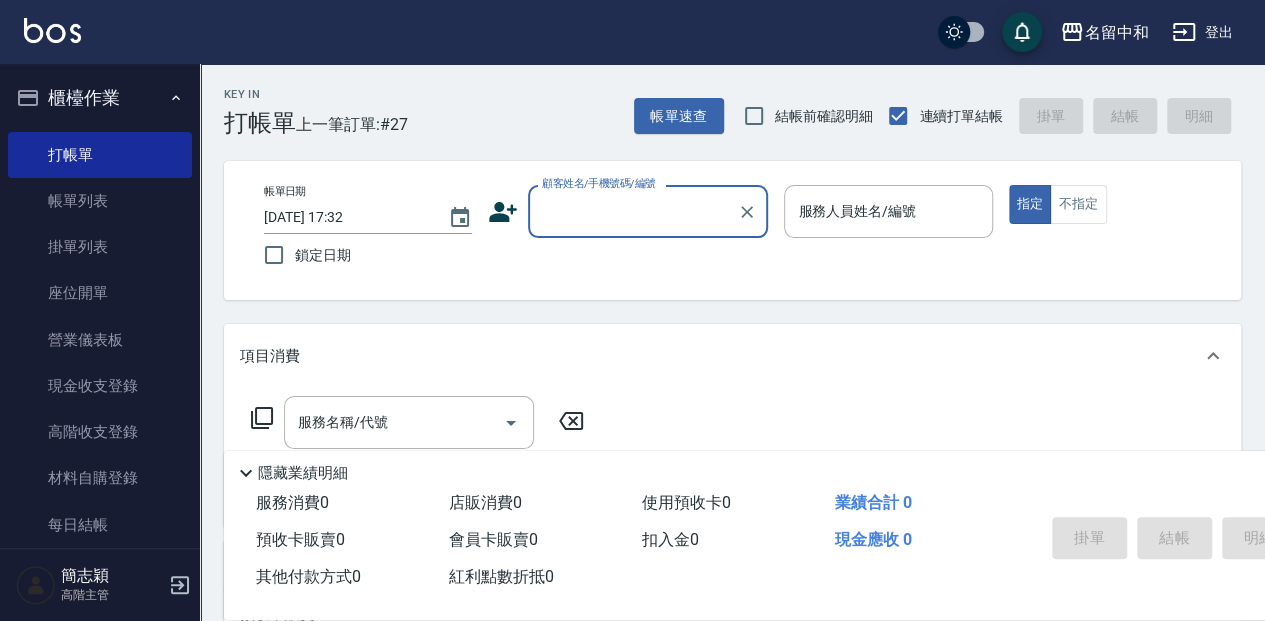 drag, startPoint x: 600, startPoint y: 230, endPoint x: 615, endPoint y: 206, distance: 28.301943 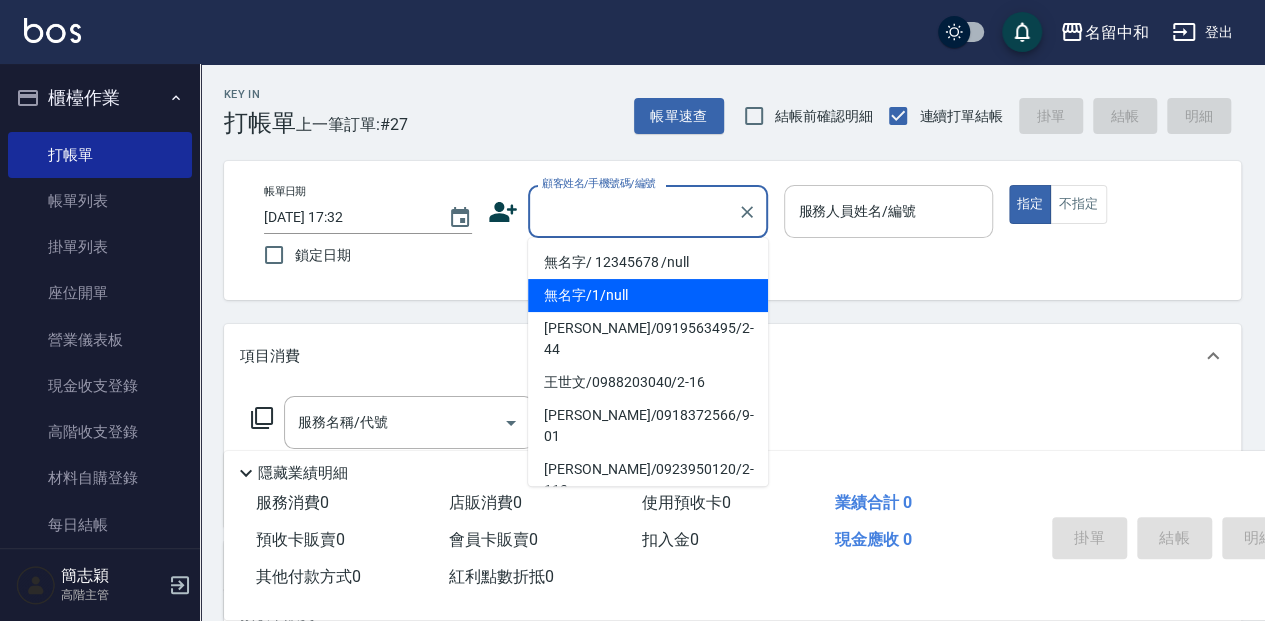 drag, startPoint x: 625, startPoint y: 294, endPoint x: 849, endPoint y: 200, distance: 242.92386 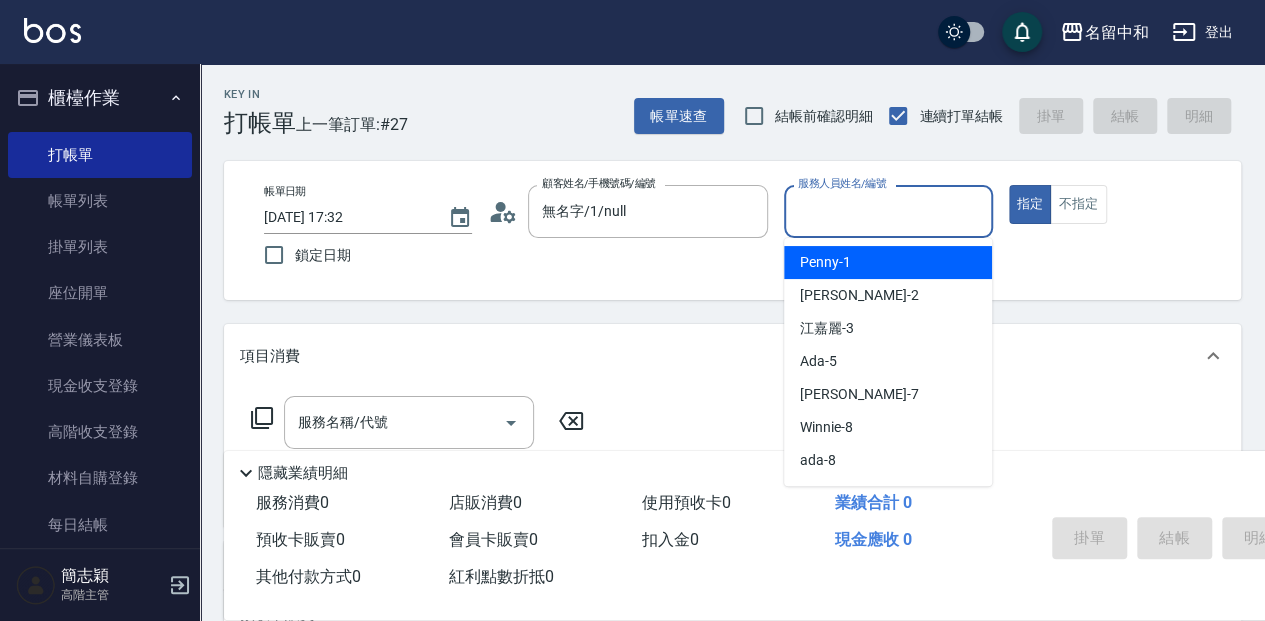click on "服務人員姓名/編號 服務人員姓名/編號" at bounding box center (888, 211) 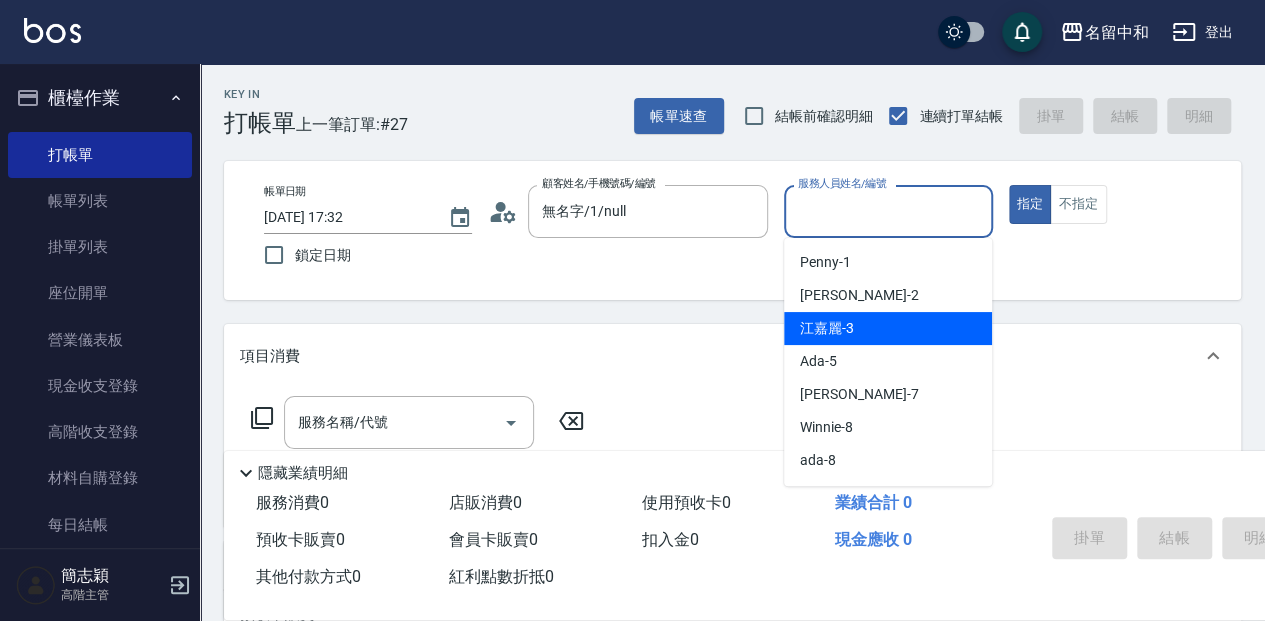 click on "江嘉麗 -3" at bounding box center (888, 328) 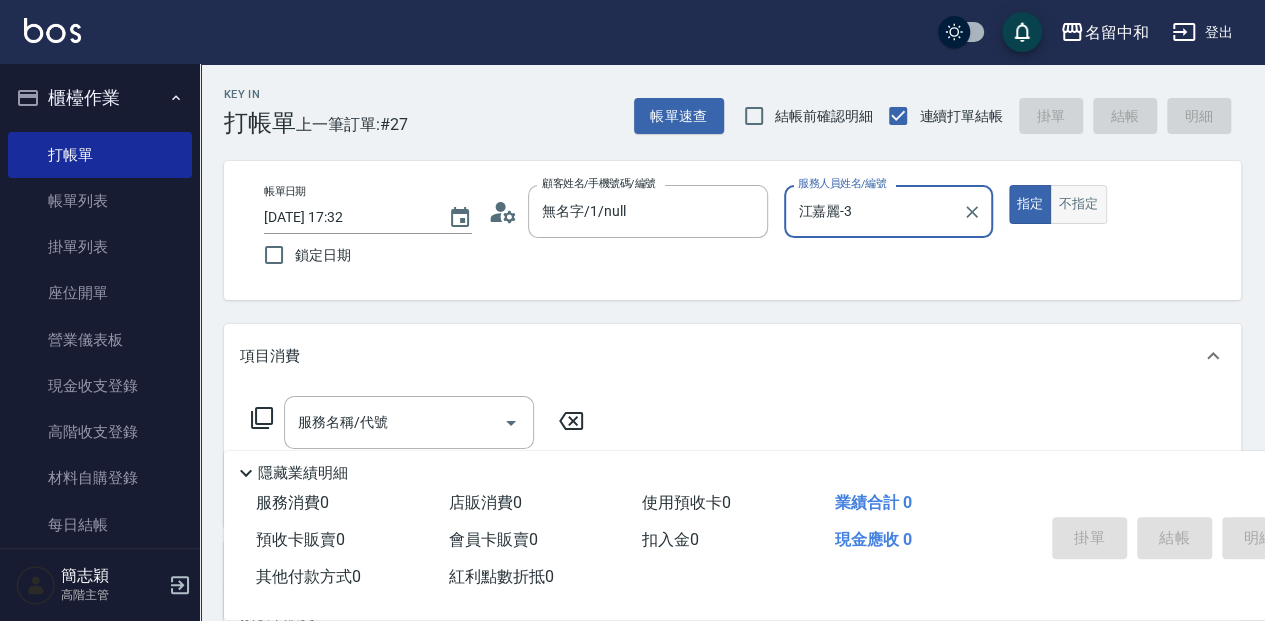 click on "不指定" at bounding box center (1078, 204) 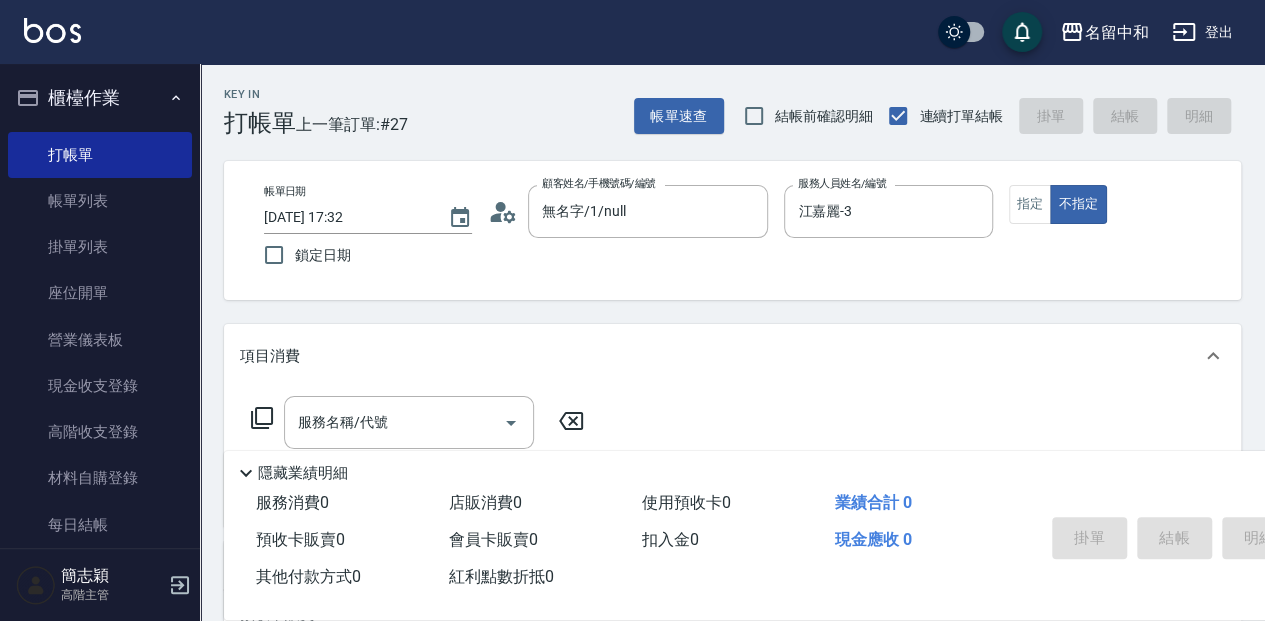 click on "服務名稱/代號" at bounding box center [409, 422] 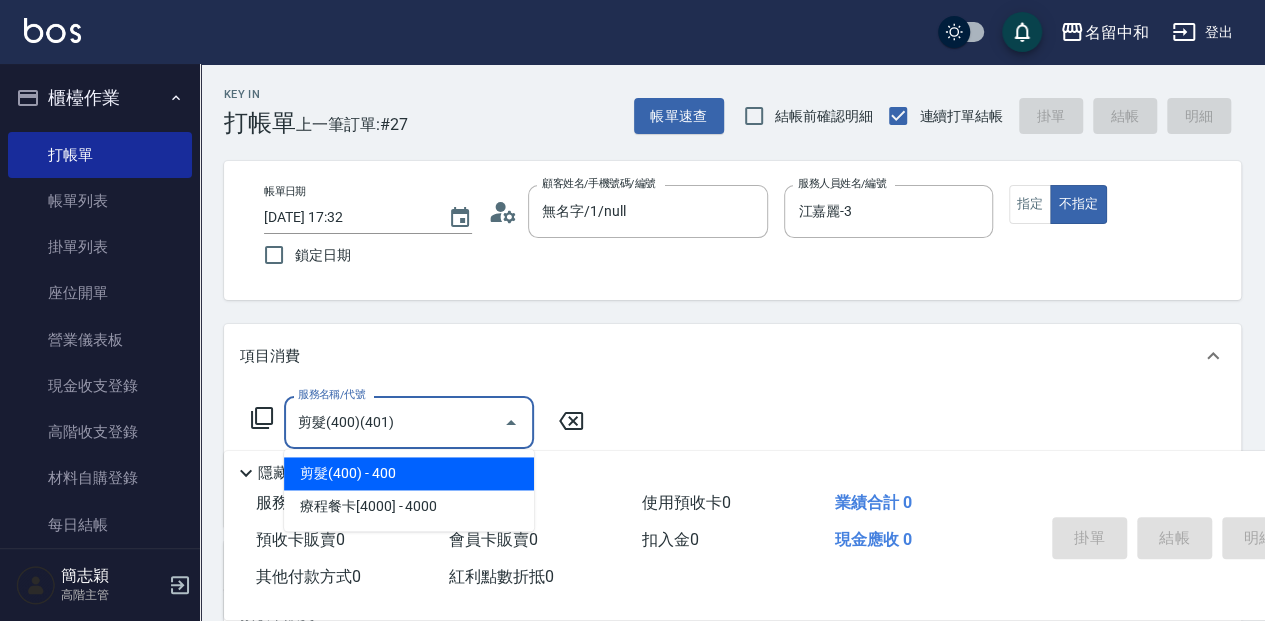 type on "剪髮(400)(401)" 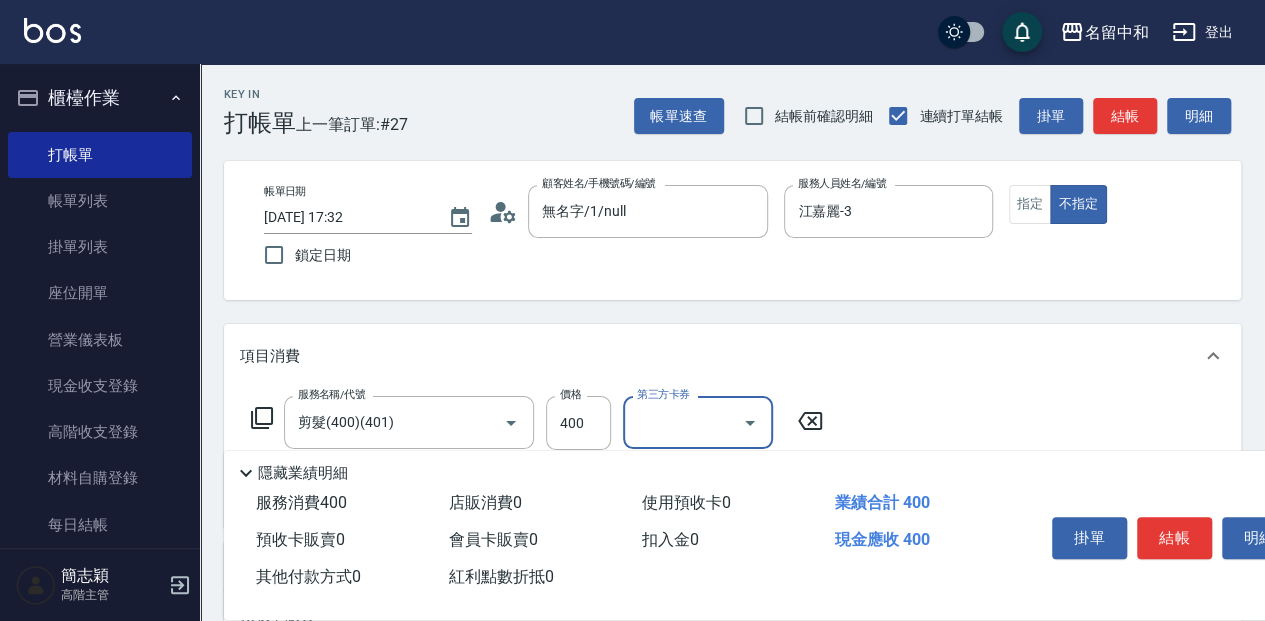 click on "結帳" at bounding box center (1174, 538) 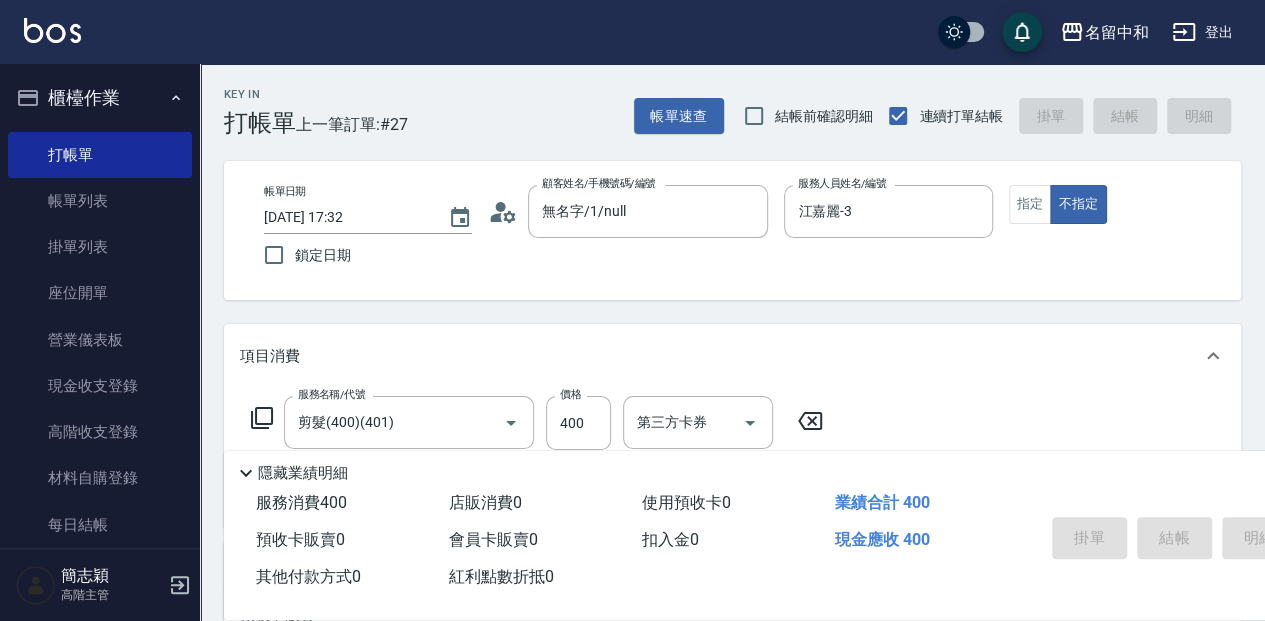 type on "[DATE] 17:44" 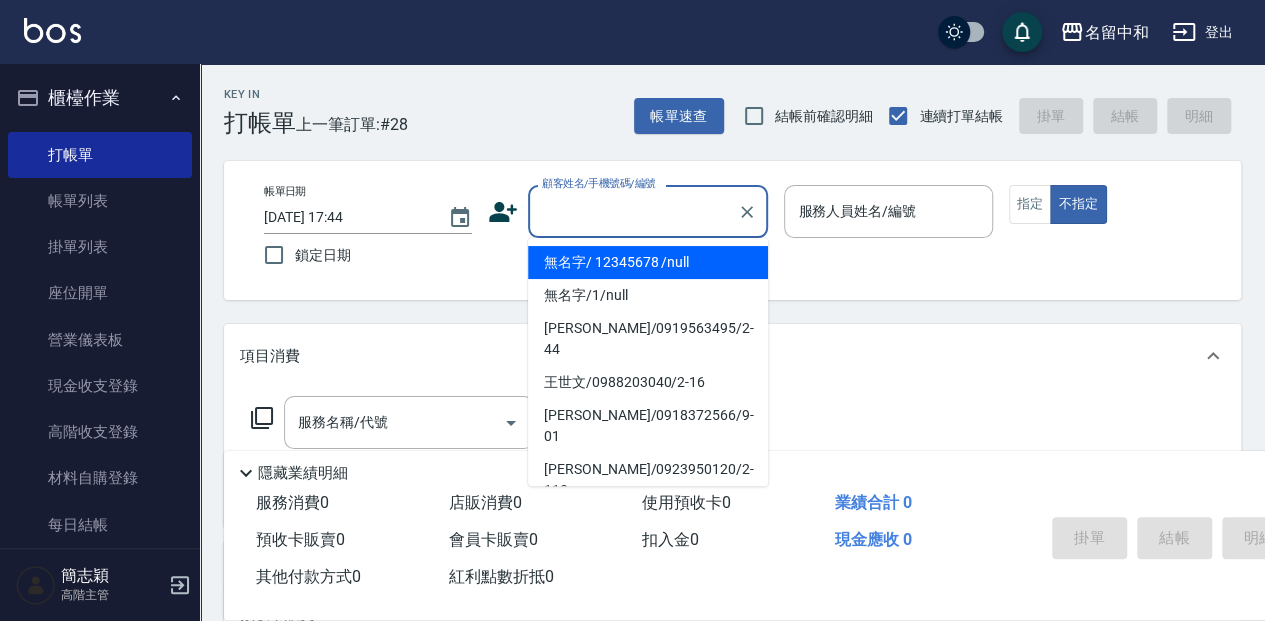 click on "顧客姓名/手機號碼/編號" at bounding box center [633, 211] 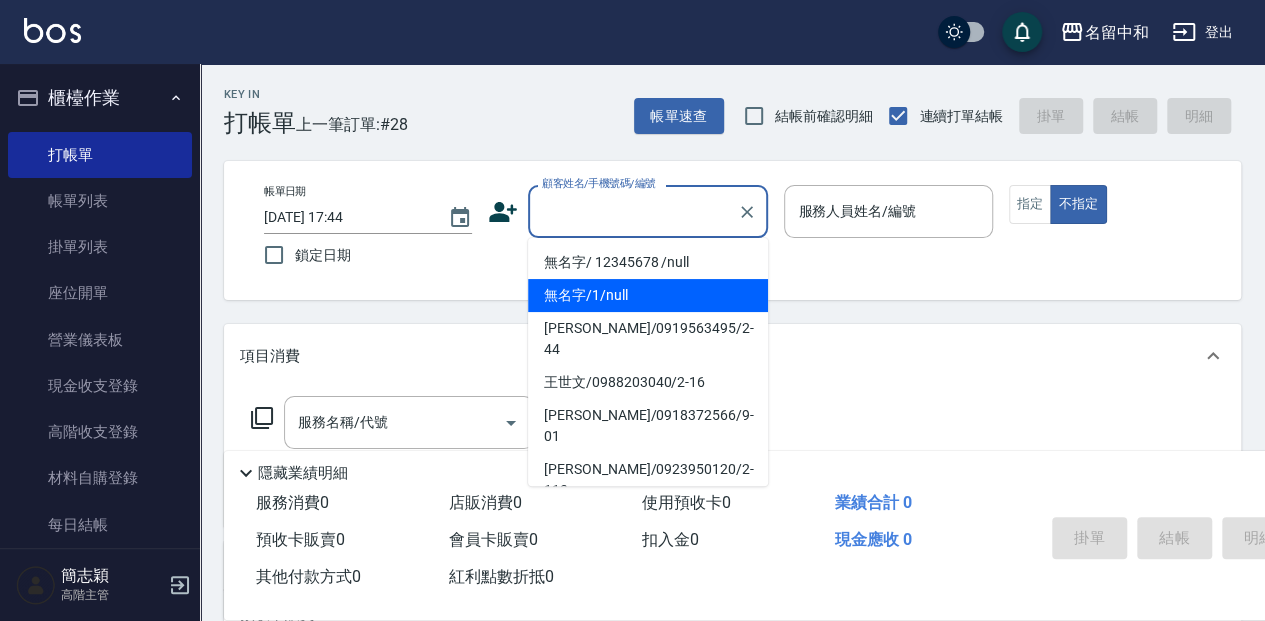 click on "無名字/1/null" at bounding box center [648, 295] 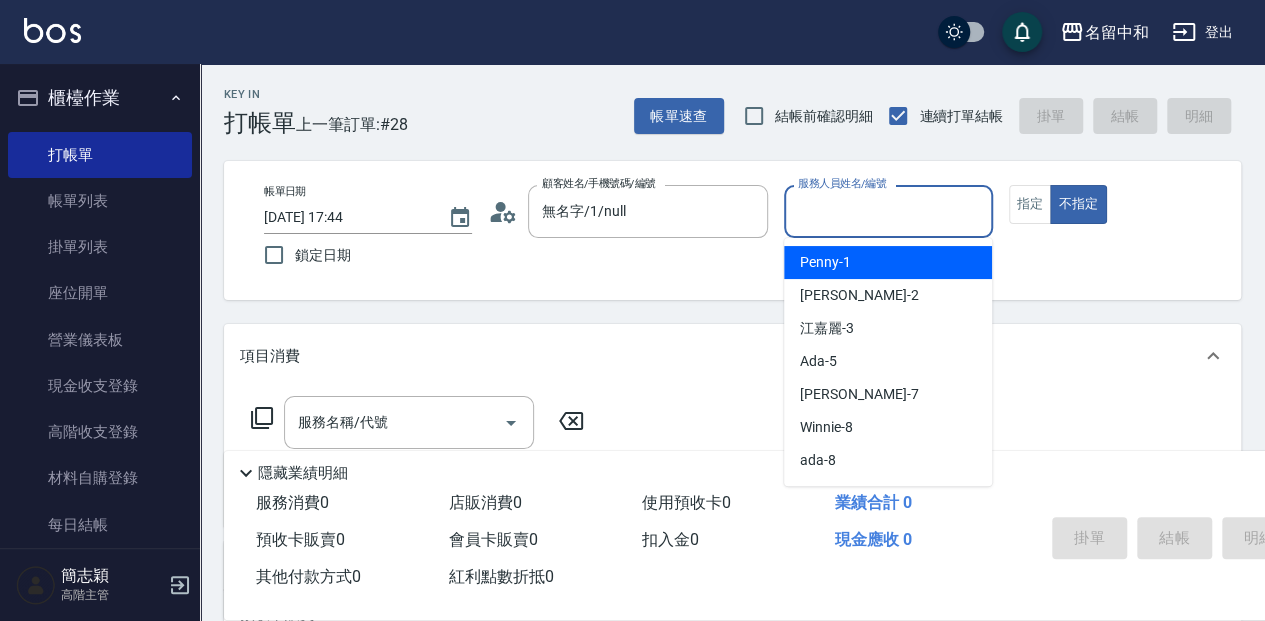 click on "服務人員姓名/編號" at bounding box center (888, 211) 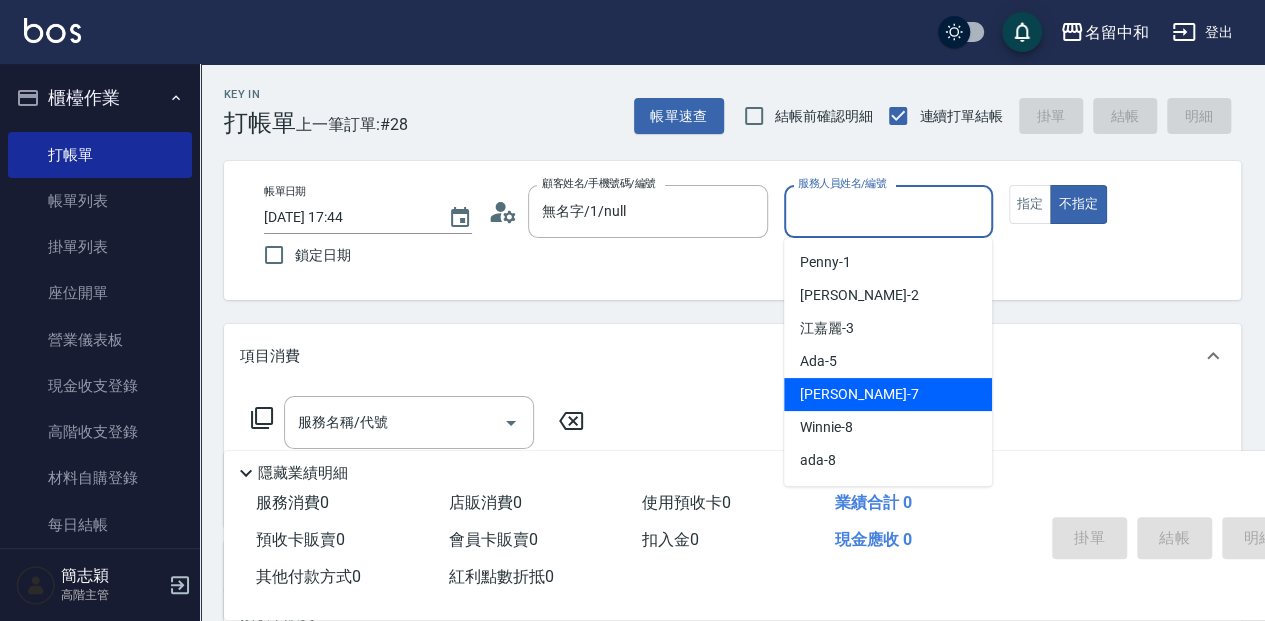 click on "[PERSON_NAME] -7" at bounding box center [888, 394] 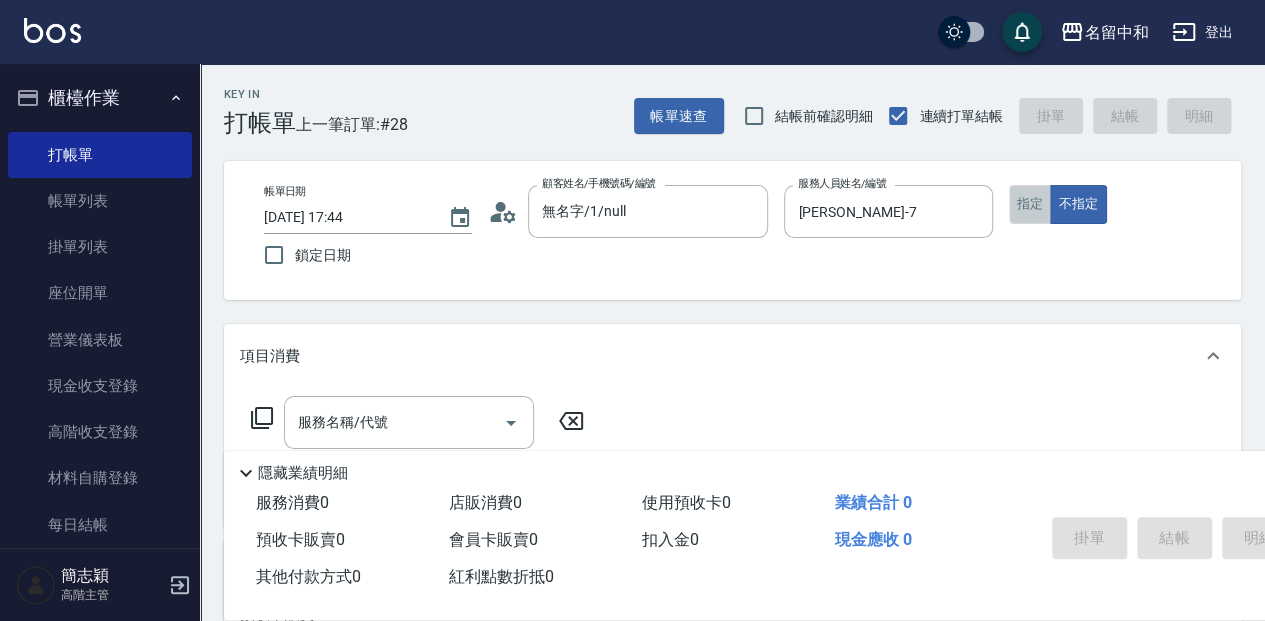 click on "指定" at bounding box center (1030, 204) 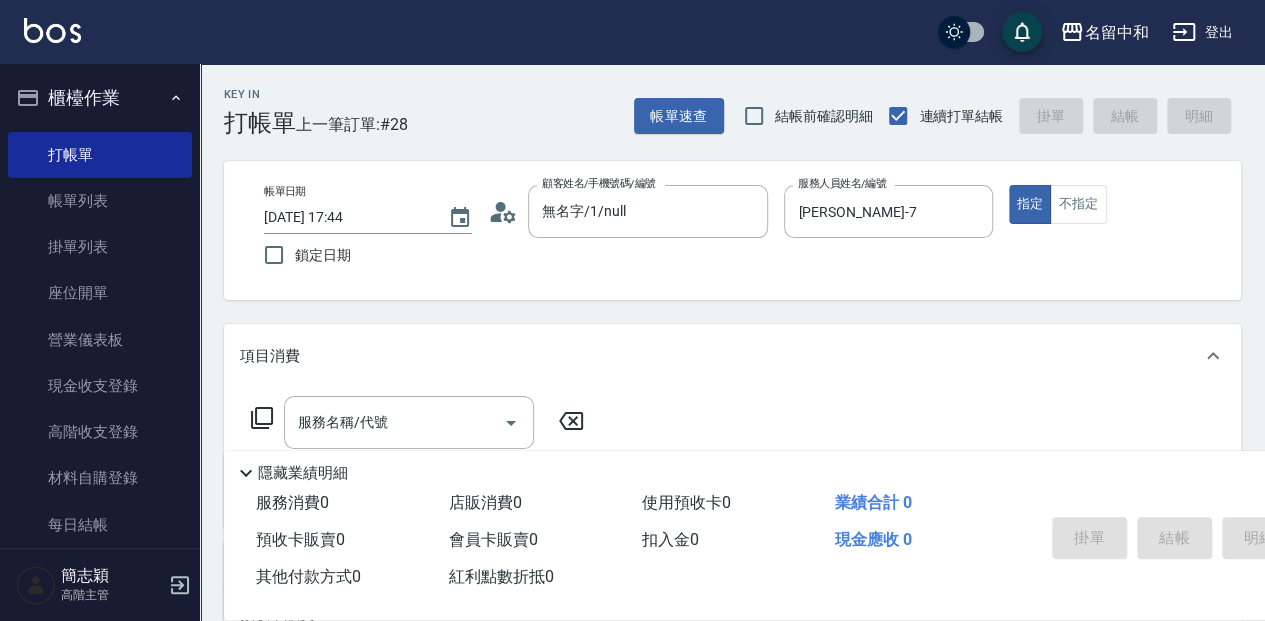 click 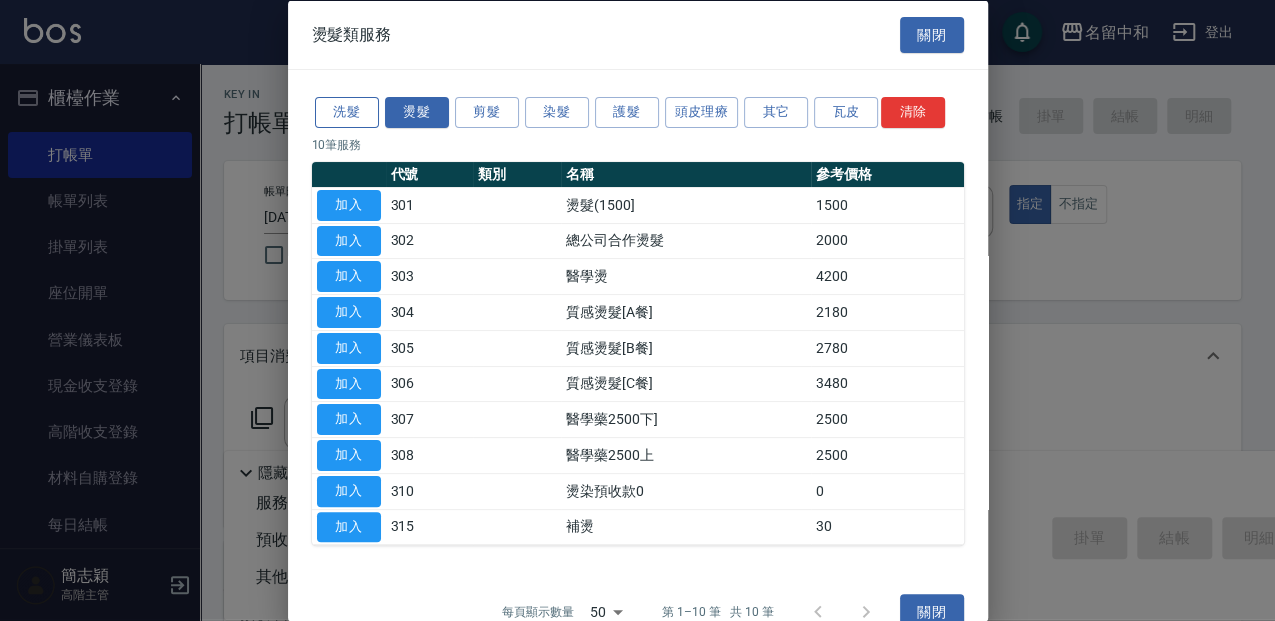 click on "洗髮" at bounding box center [347, 112] 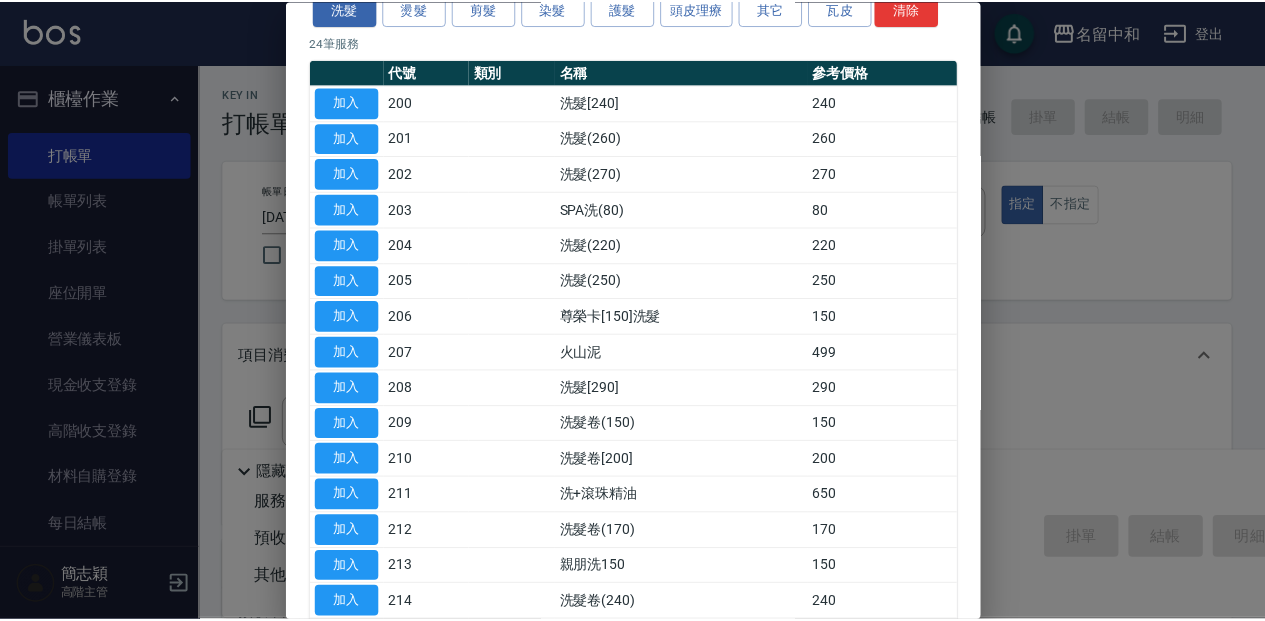 scroll, scrollTop: 200, scrollLeft: 0, axis: vertical 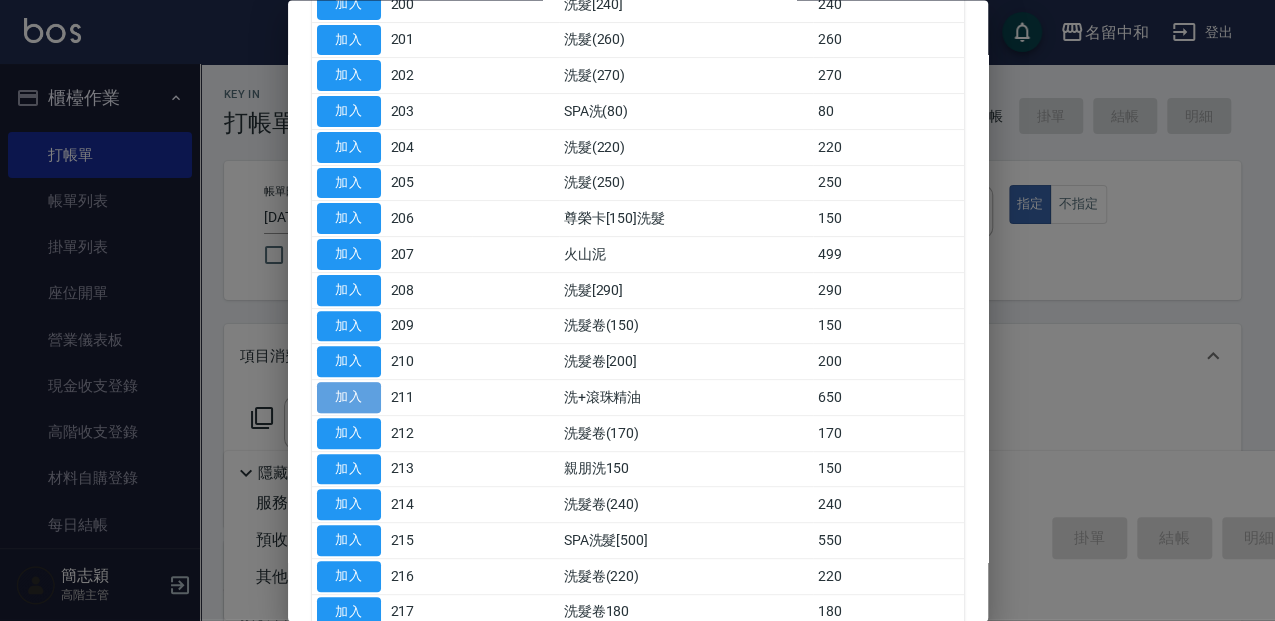 click on "加入" at bounding box center [349, 398] 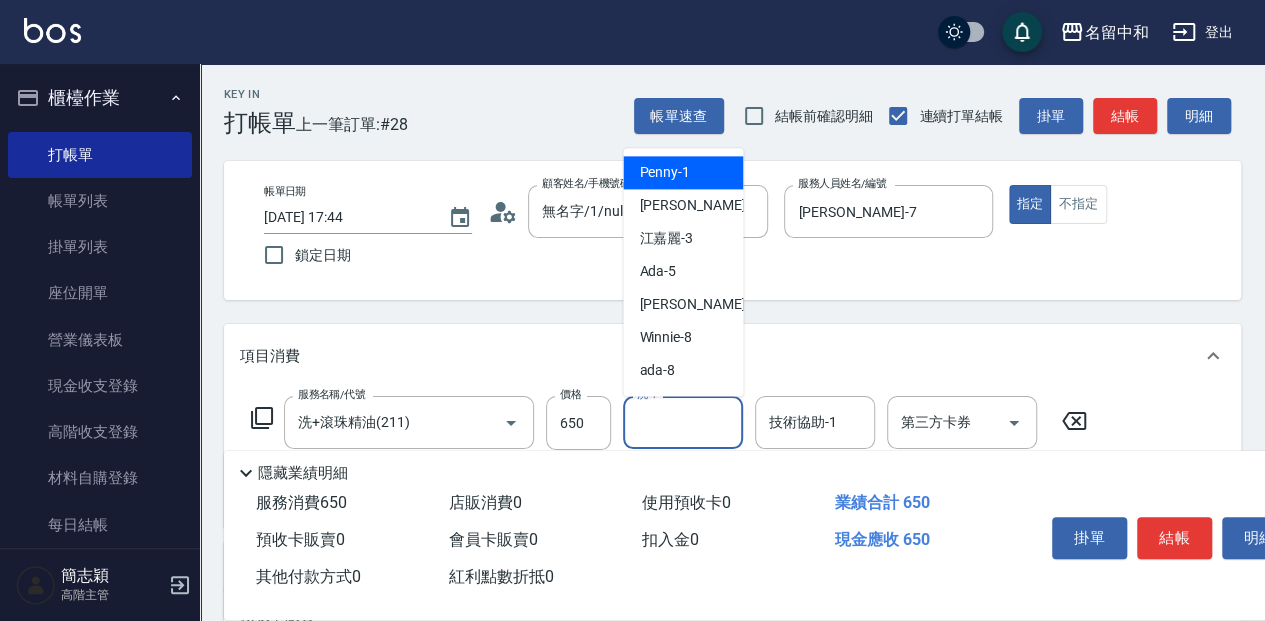 click on "洗-1" at bounding box center (683, 422) 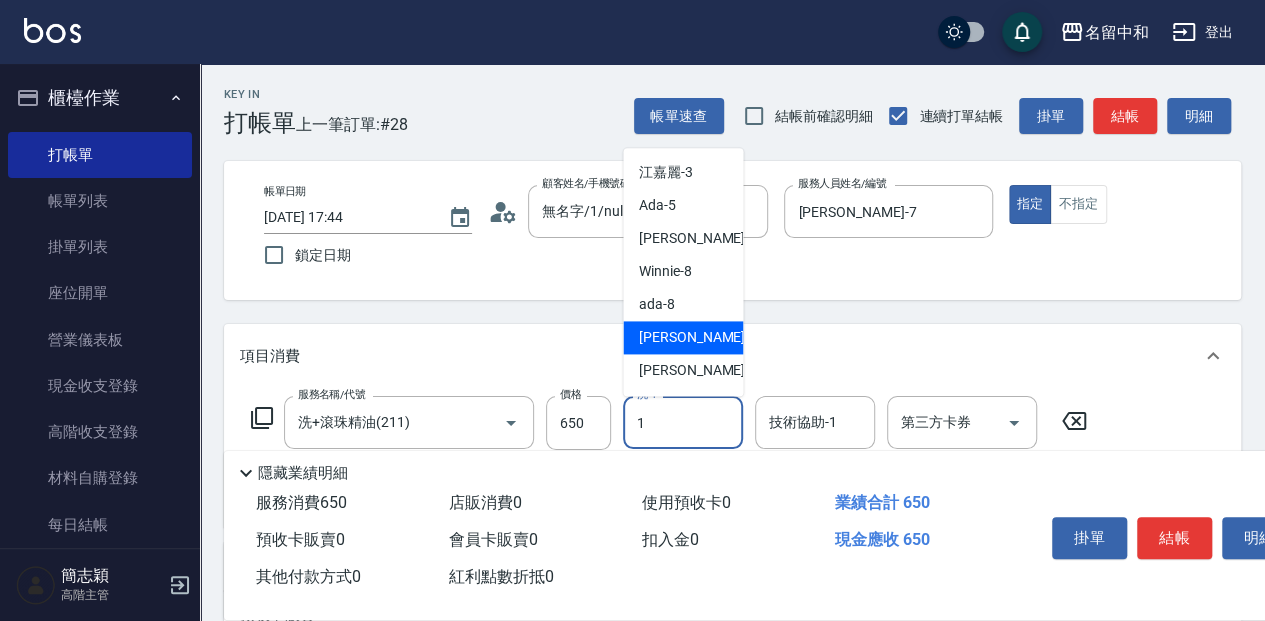 scroll, scrollTop: 0, scrollLeft: 0, axis: both 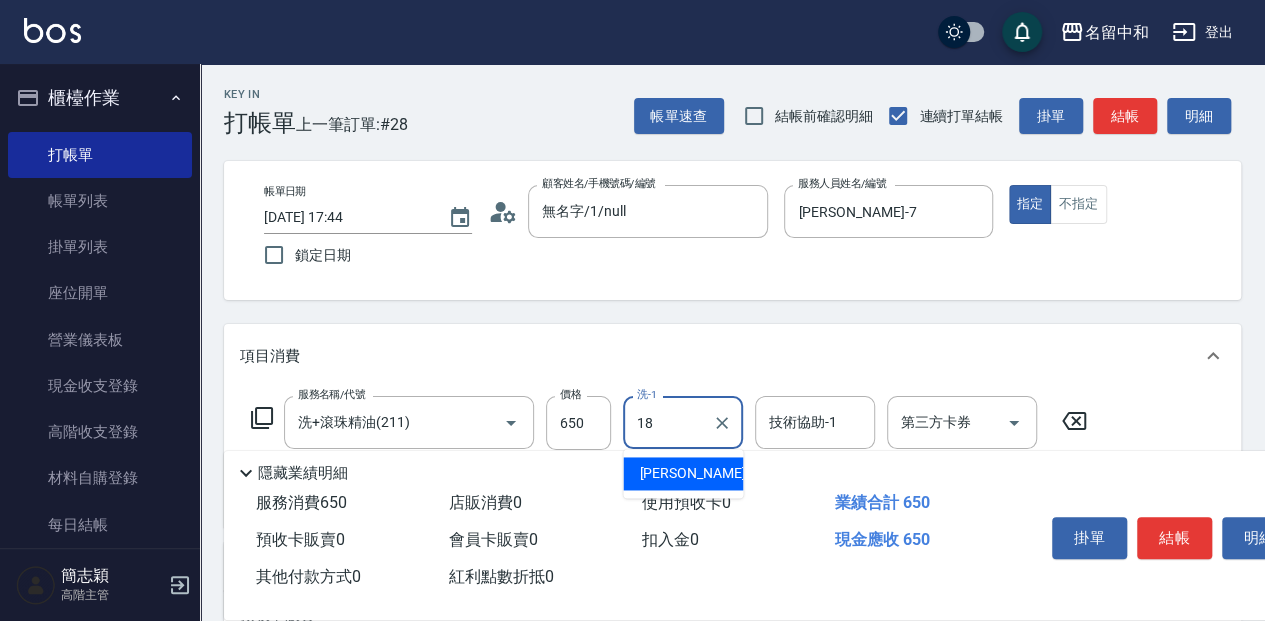 type on "[PERSON_NAME]-18" 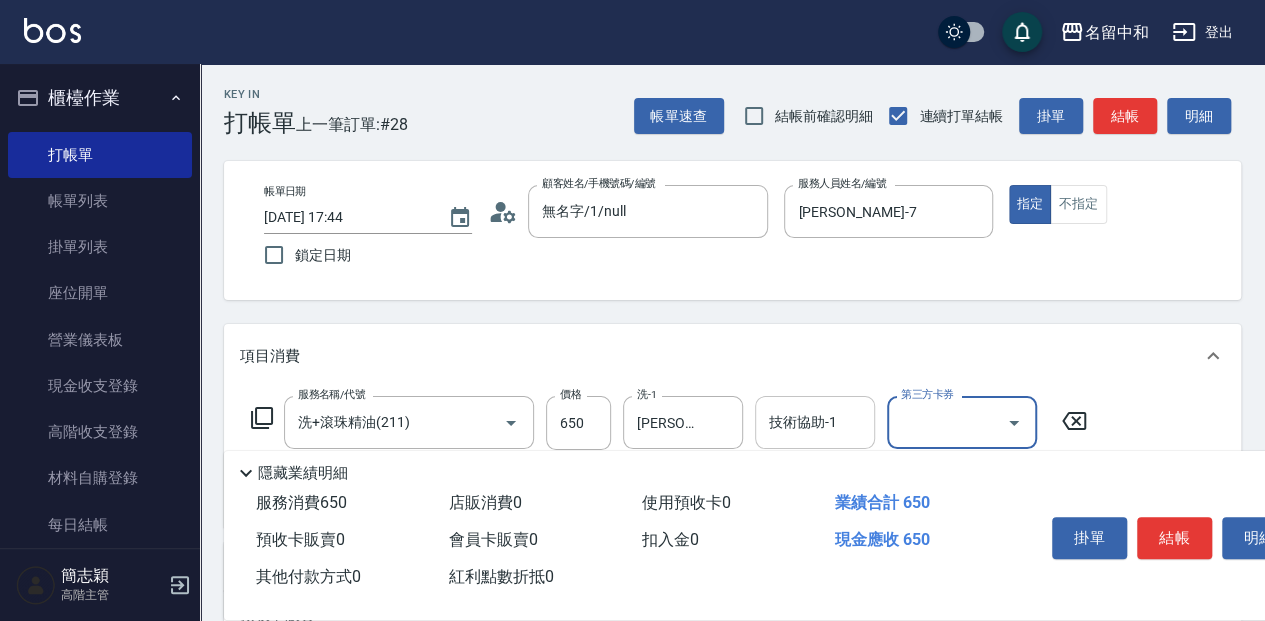 click on "技術協助-1" at bounding box center (815, 422) 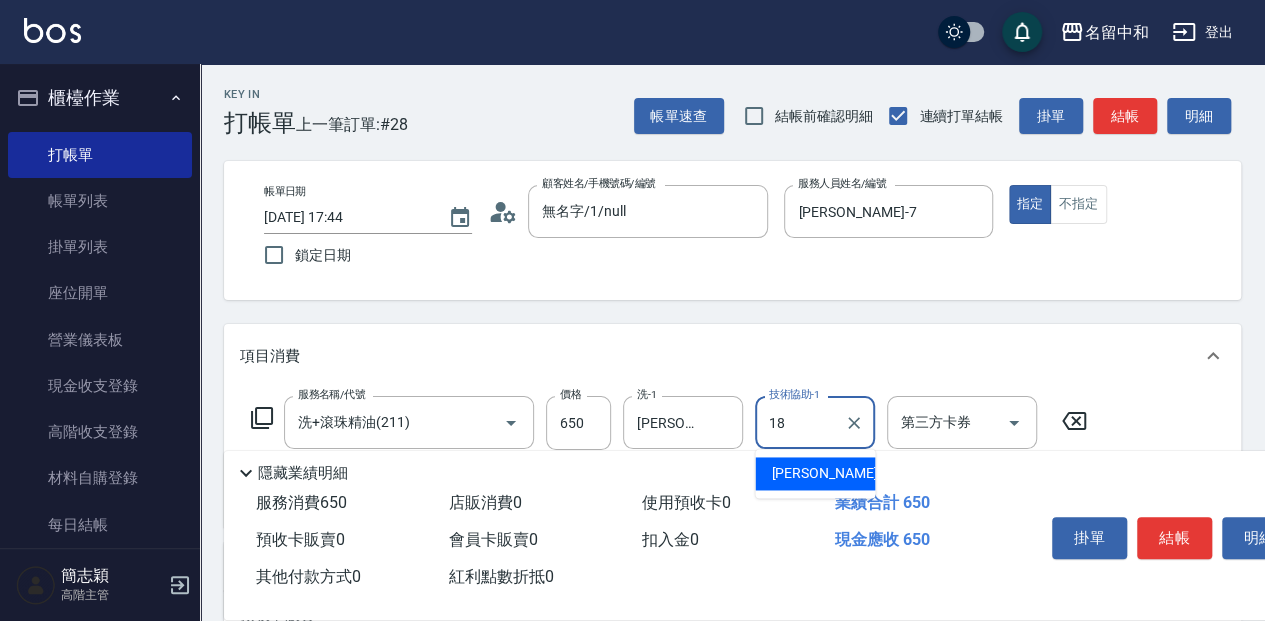 type on "[PERSON_NAME]-18" 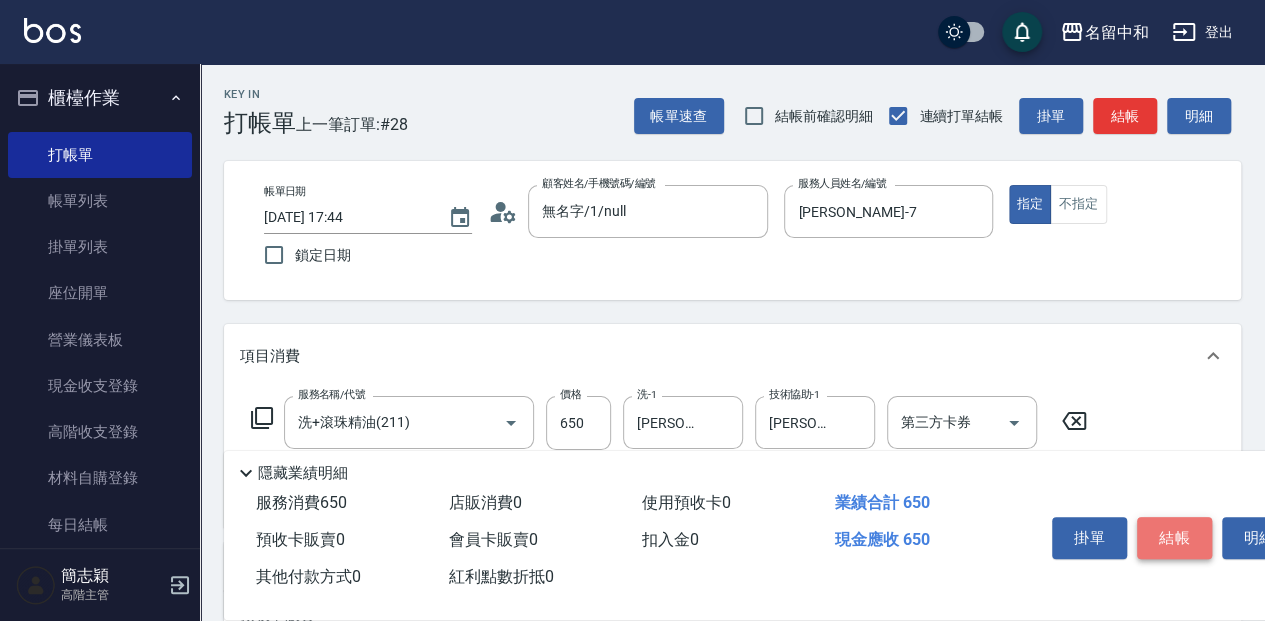 click on "結帳" at bounding box center [1174, 538] 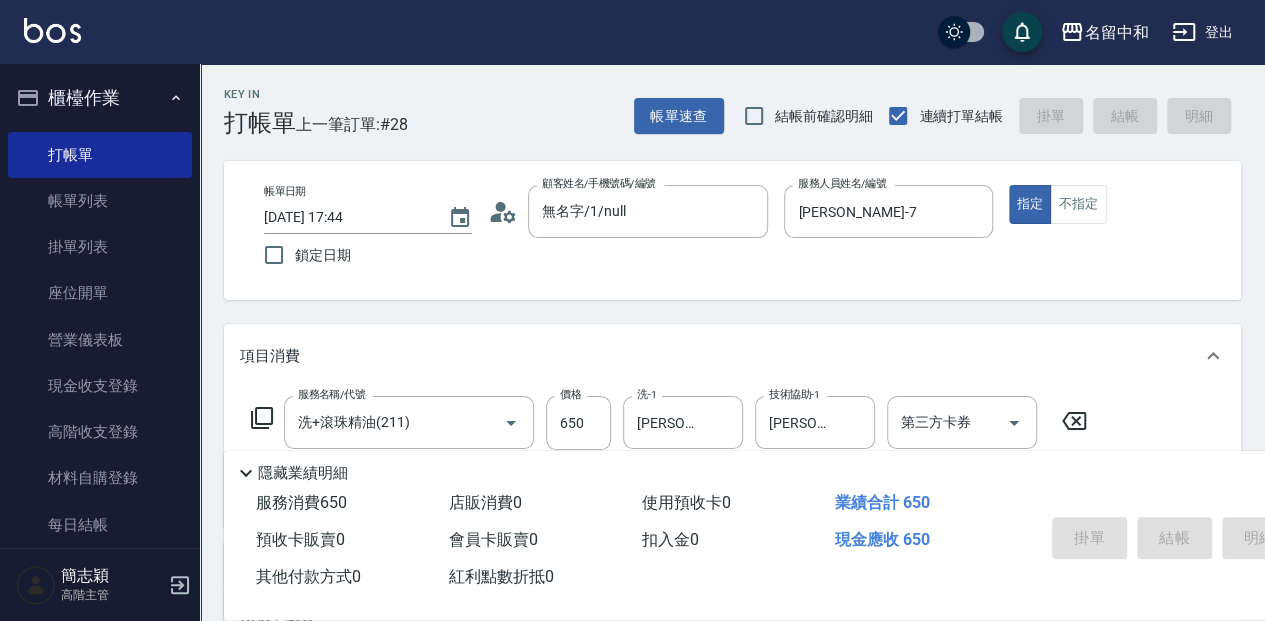 type 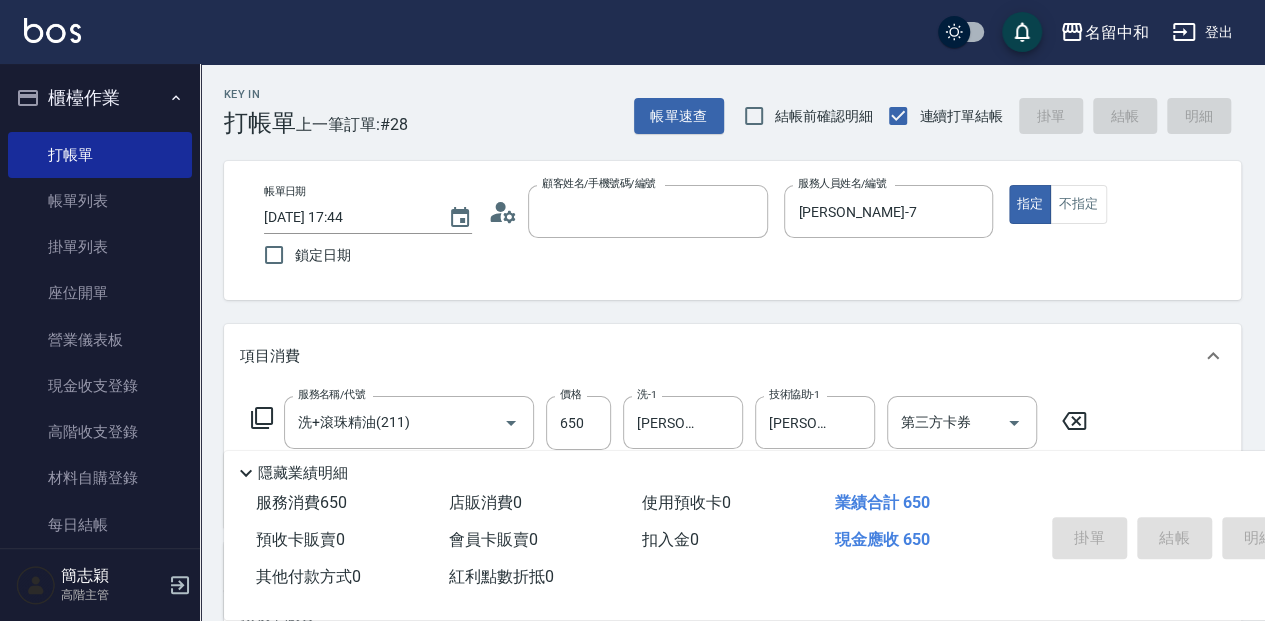 type 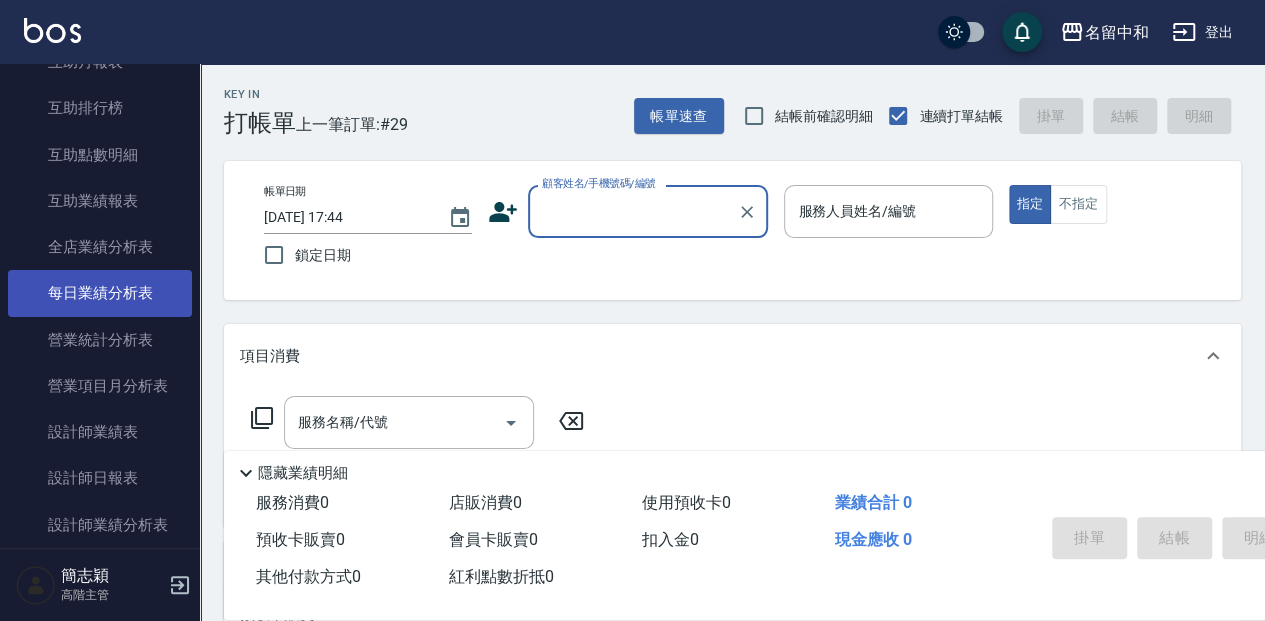 scroll, scrollTop: 1066, scrollLeft: 0, axis: vertical 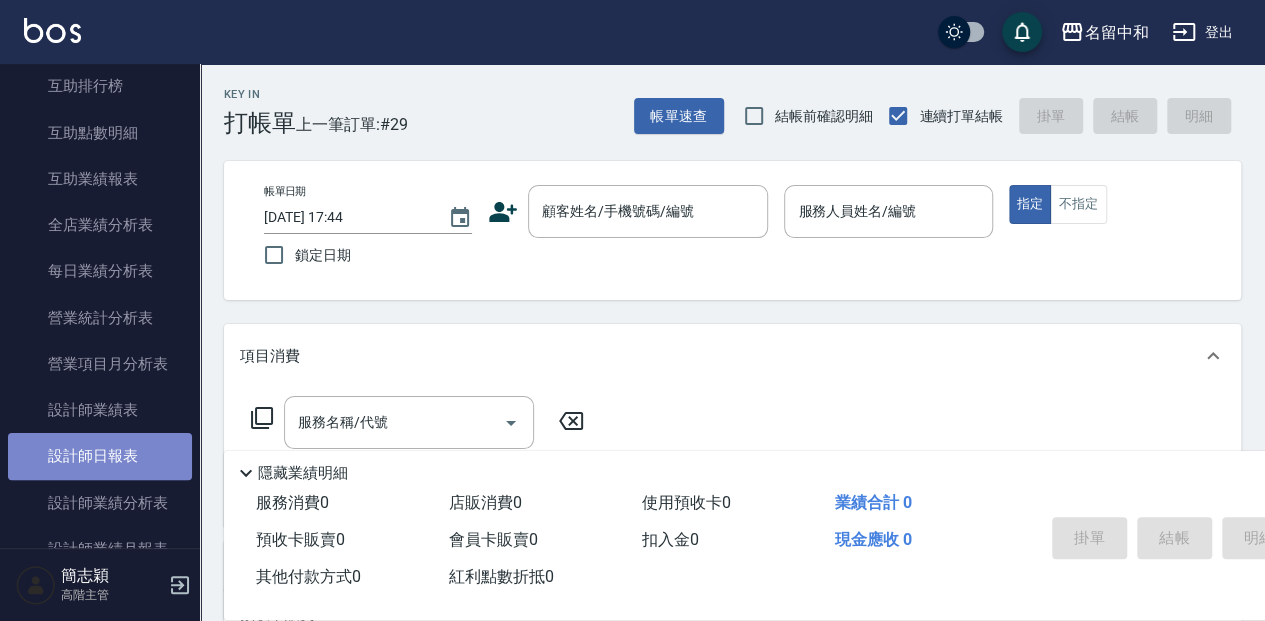 click on "設計師日報表" at bounding box center (100, 456) 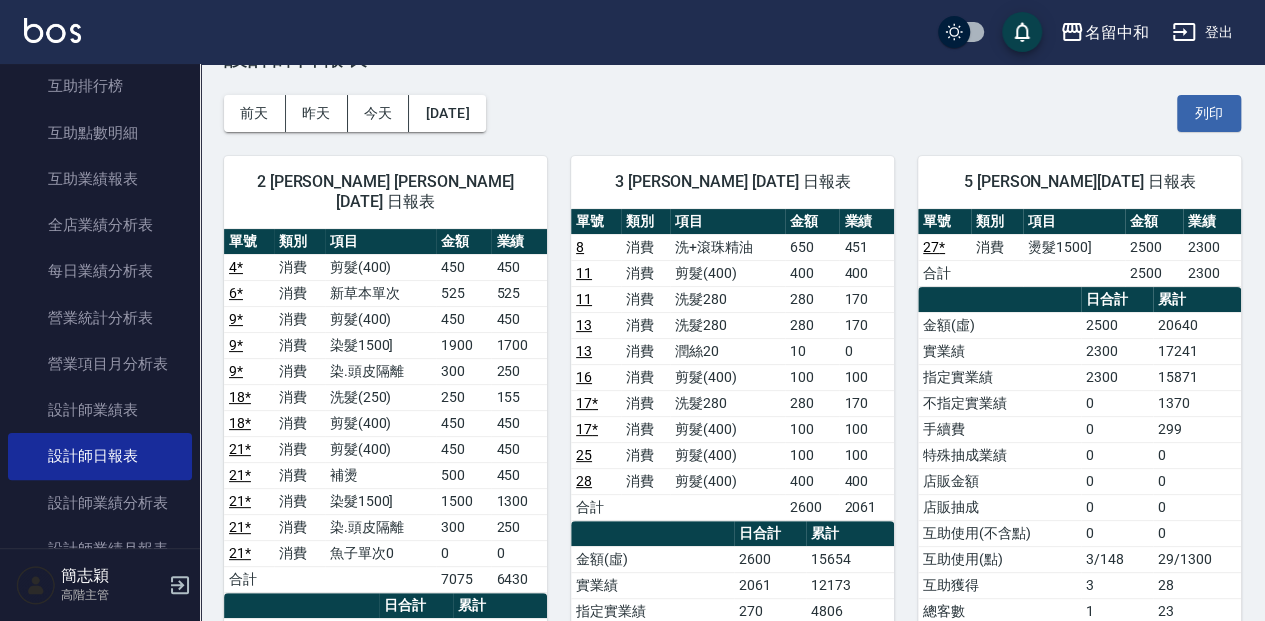 scroll, scrollTop: 0, scrollLeft: 0, axis: both 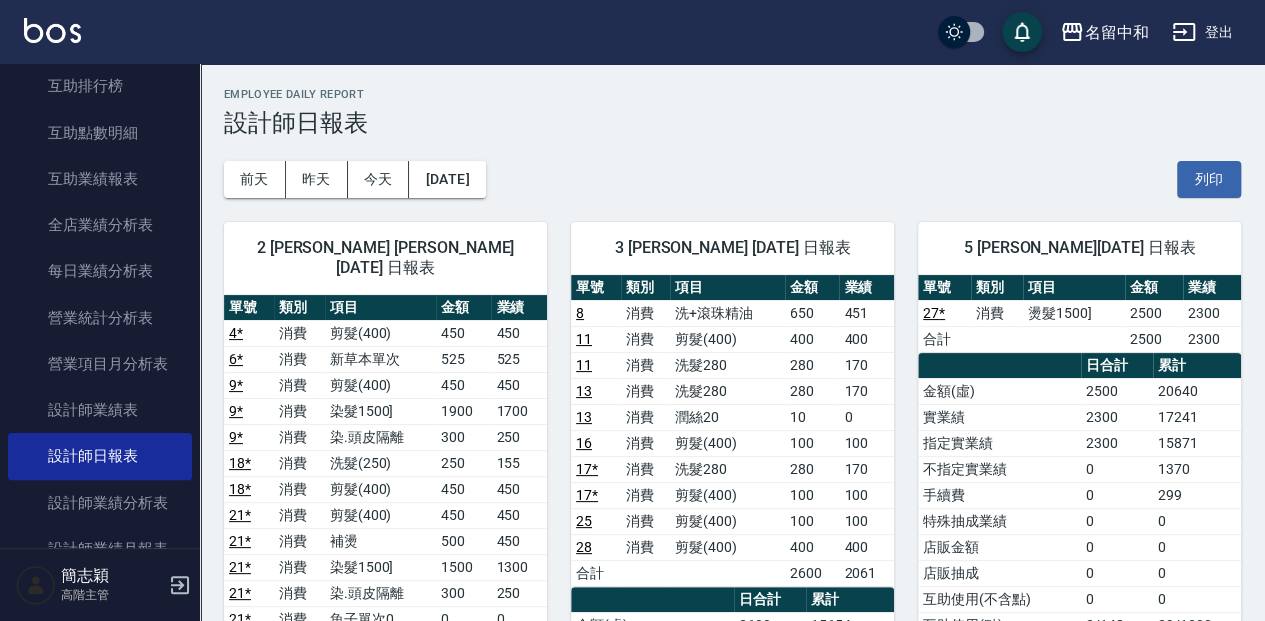 click on "[DATE] [DATE] [DATE] [DATE] 列印" at bounding box center (732, 179) 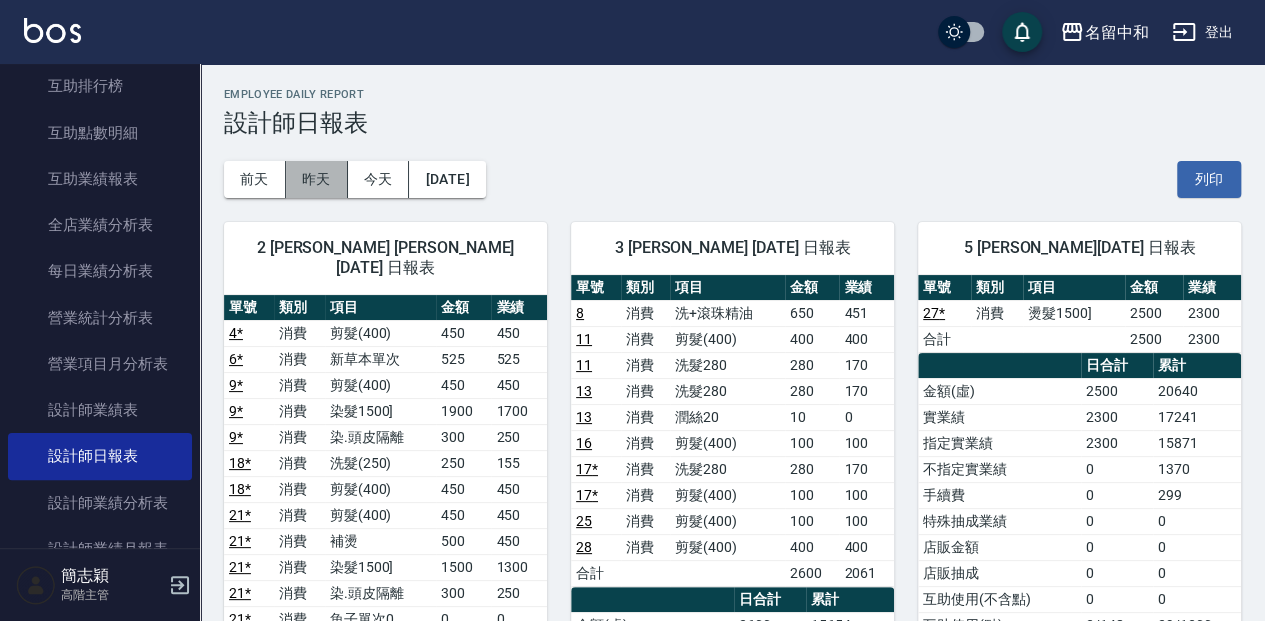 click on "昨天" at bounding box center (317, 179) 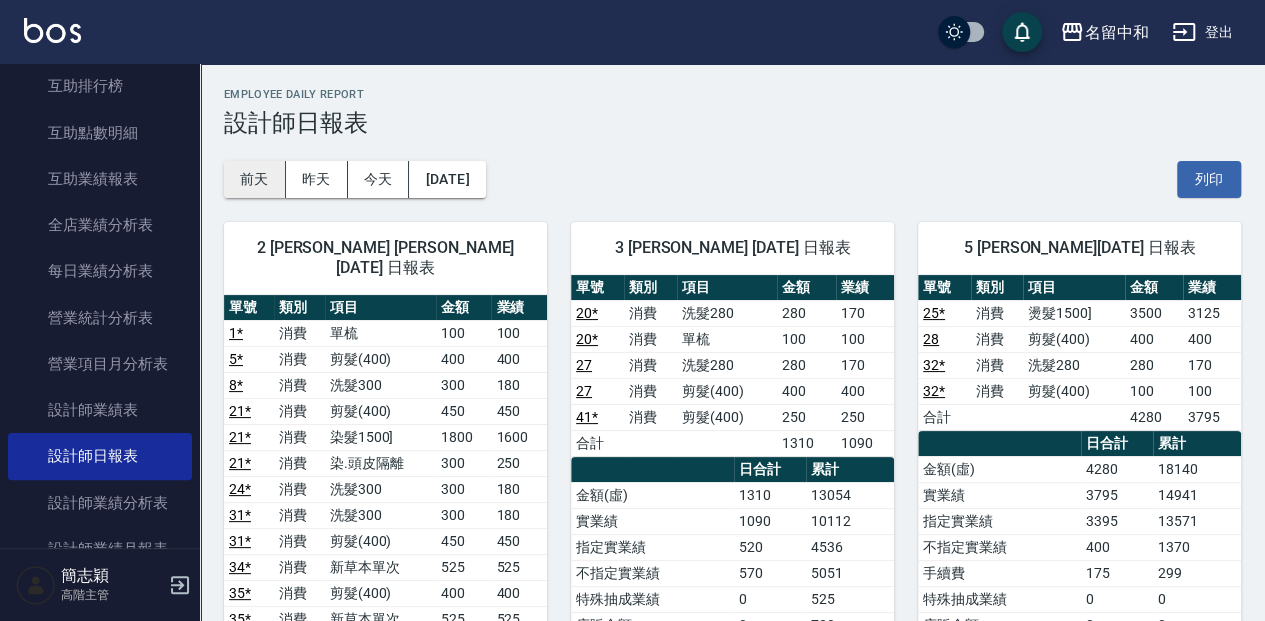 click on "前天" at bounding box center (255, 179) 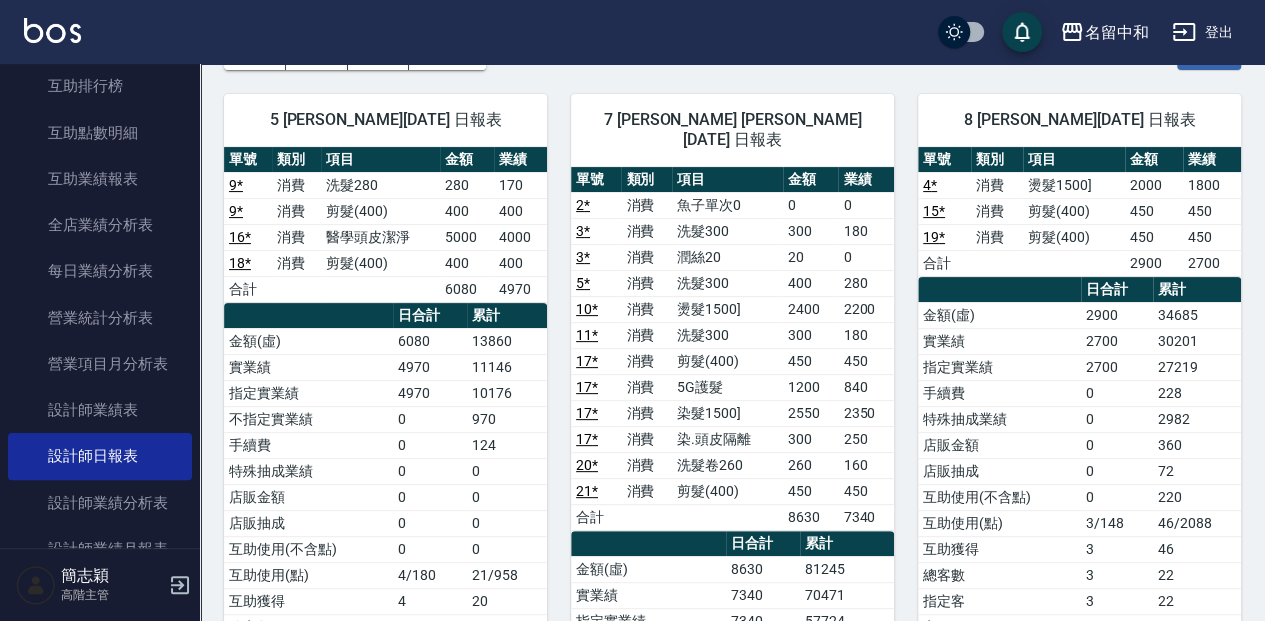 scroll, scrollTop: 133, scrollLeft: 0, axis: vertical 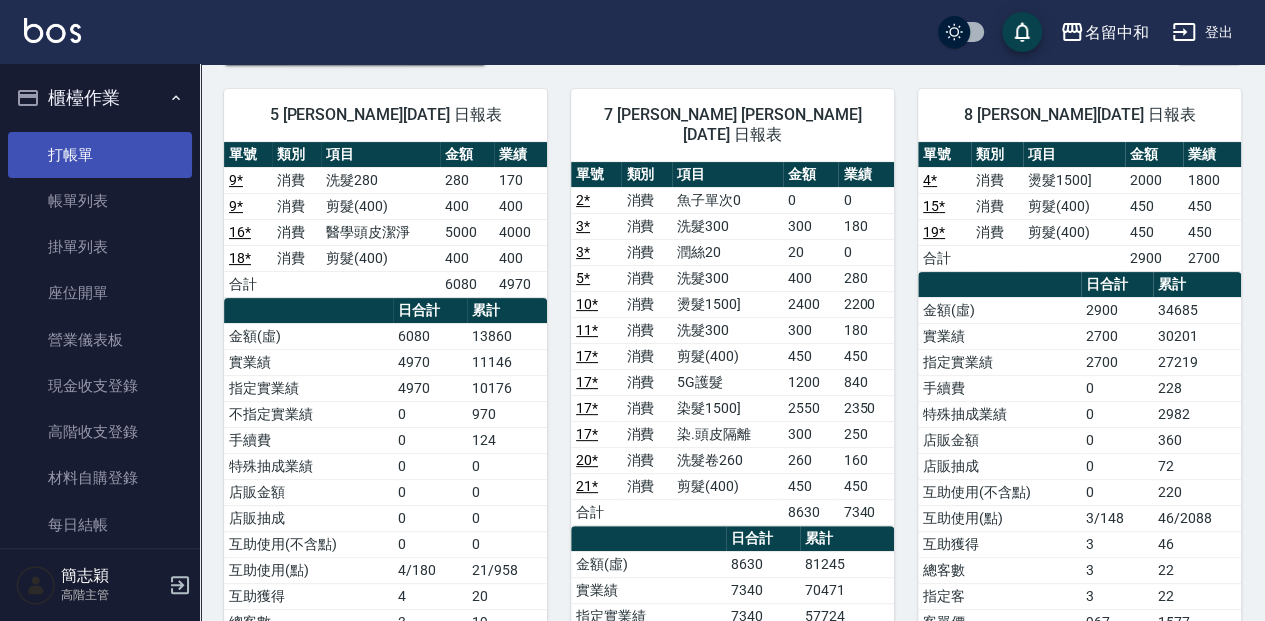 click on "打帳單" at bounding box center (100, 155) 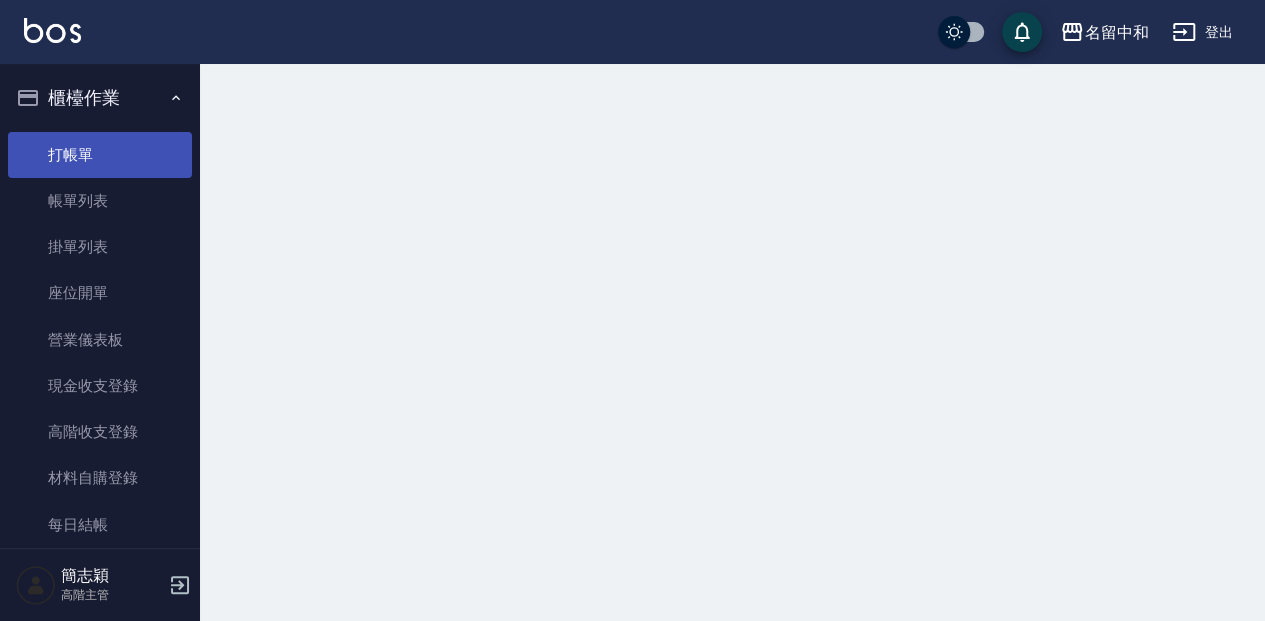 scroll, scrollTop: 0, scrollLeft: 0, axis: both 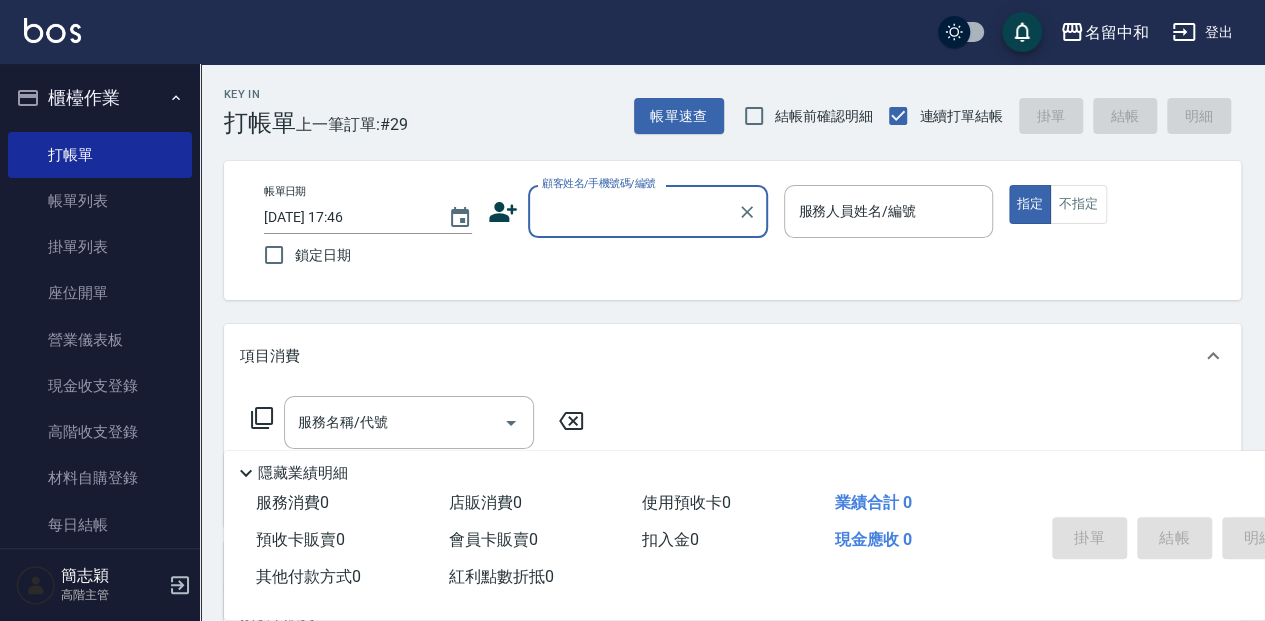 click on "顧客姓名/手機號碼/編號" at bounding box center [633, 211] 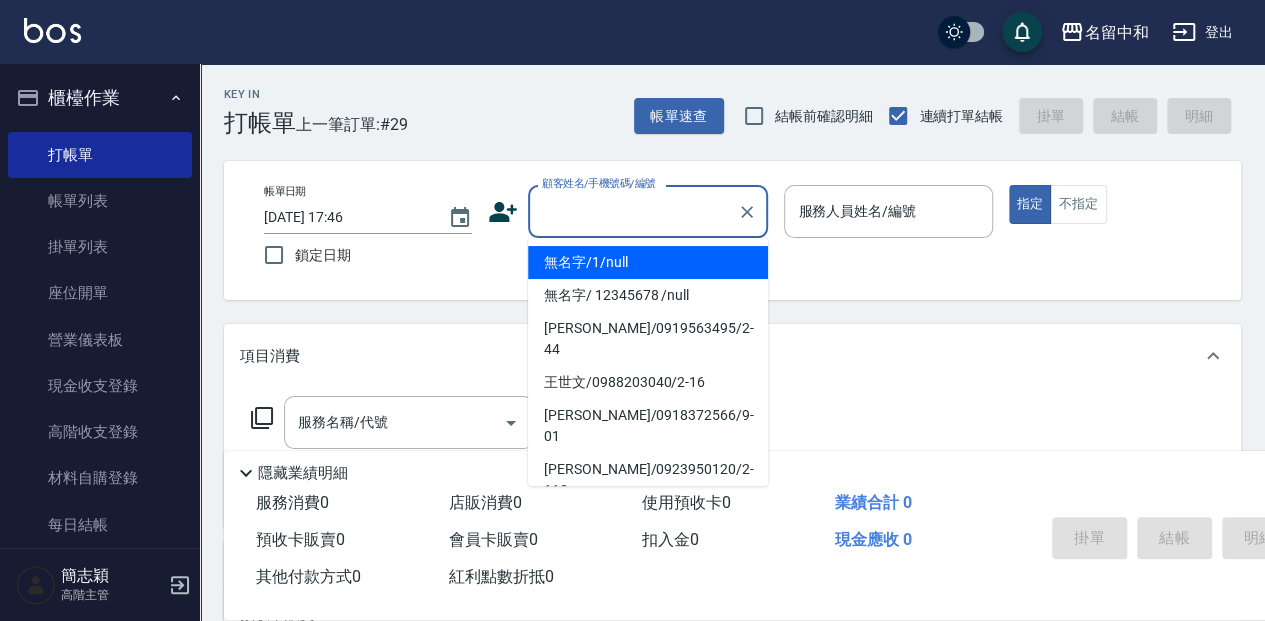 click on "無名字/1/null" at bounding box center (648, 262) 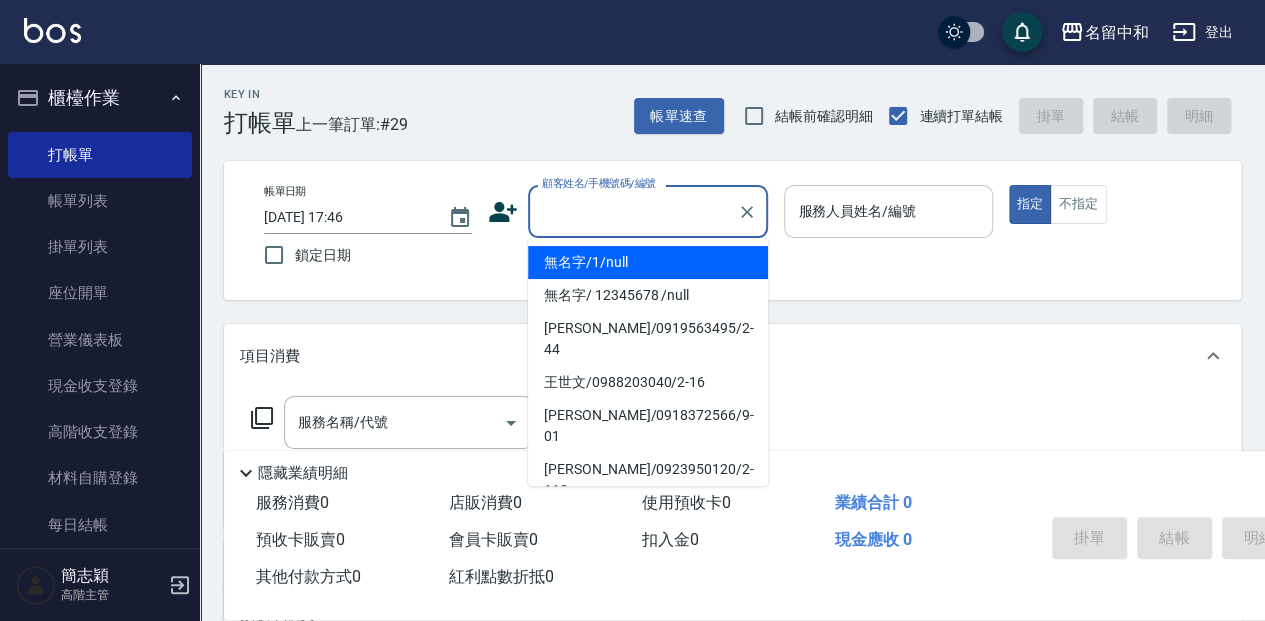 type on "無名字/1/null" 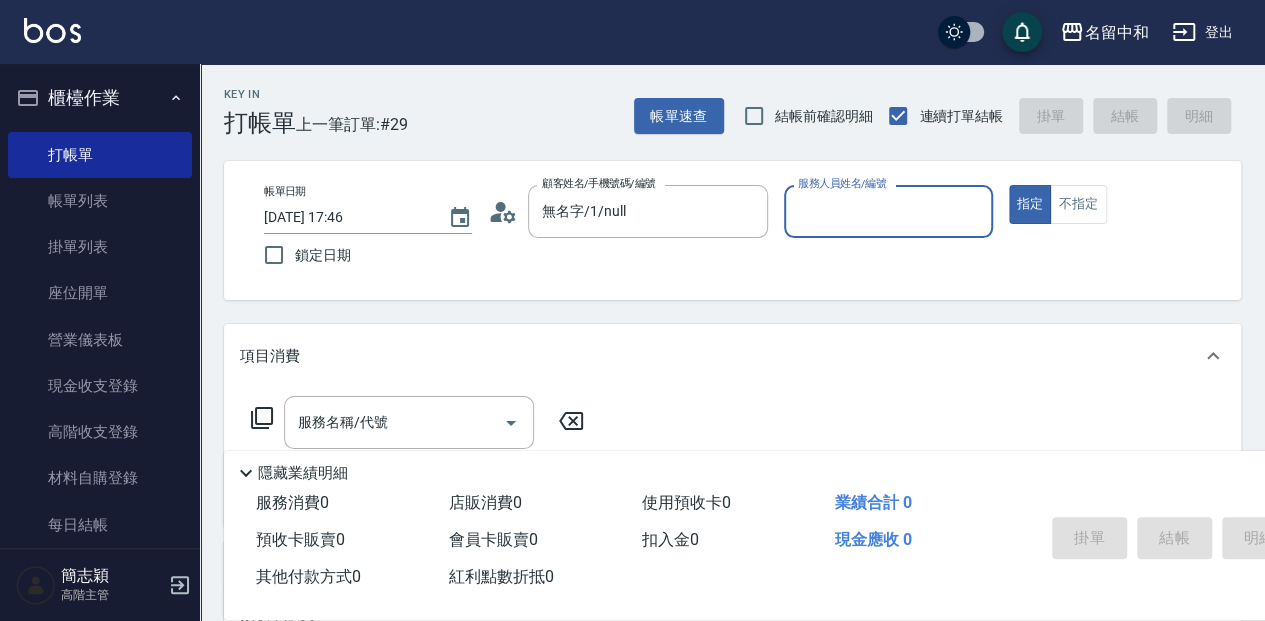 click on "服務人員姓名/編號" at bounding box center [888, 211] 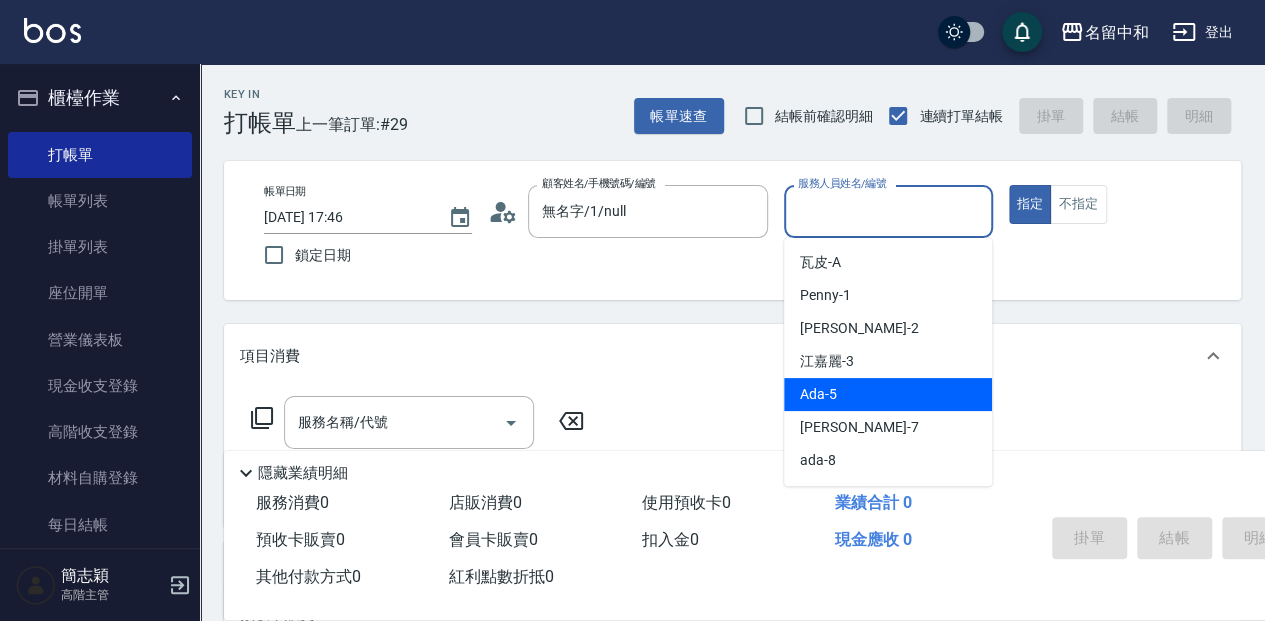 click on "Ada -5" at bounding box center (888, 394) 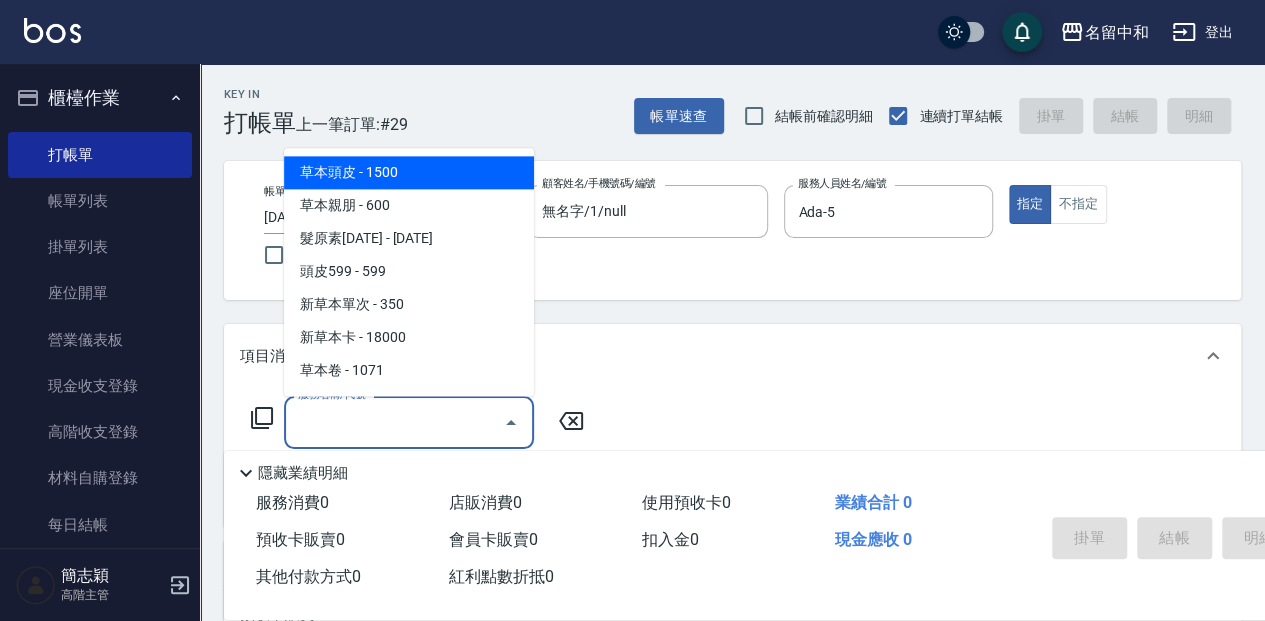 click on "服務名稱/代號 服務名稱/代號" at bounding box center (409, 422) 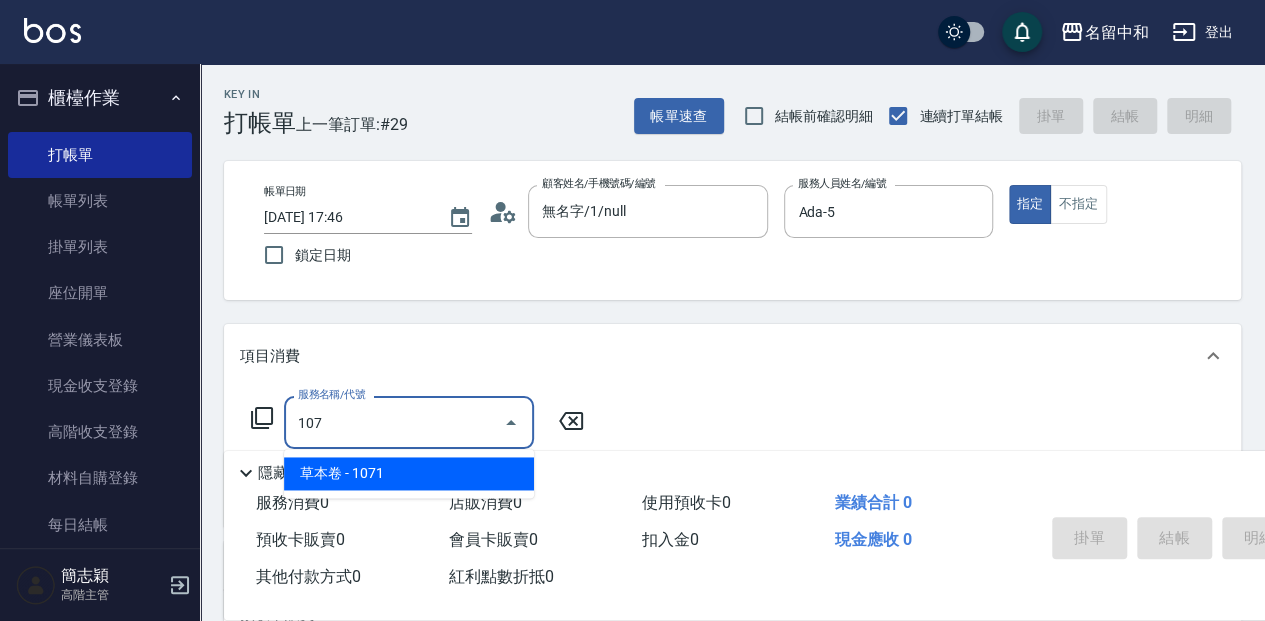 click on "草本卷 - 1071" at bounding box center (409, 473) 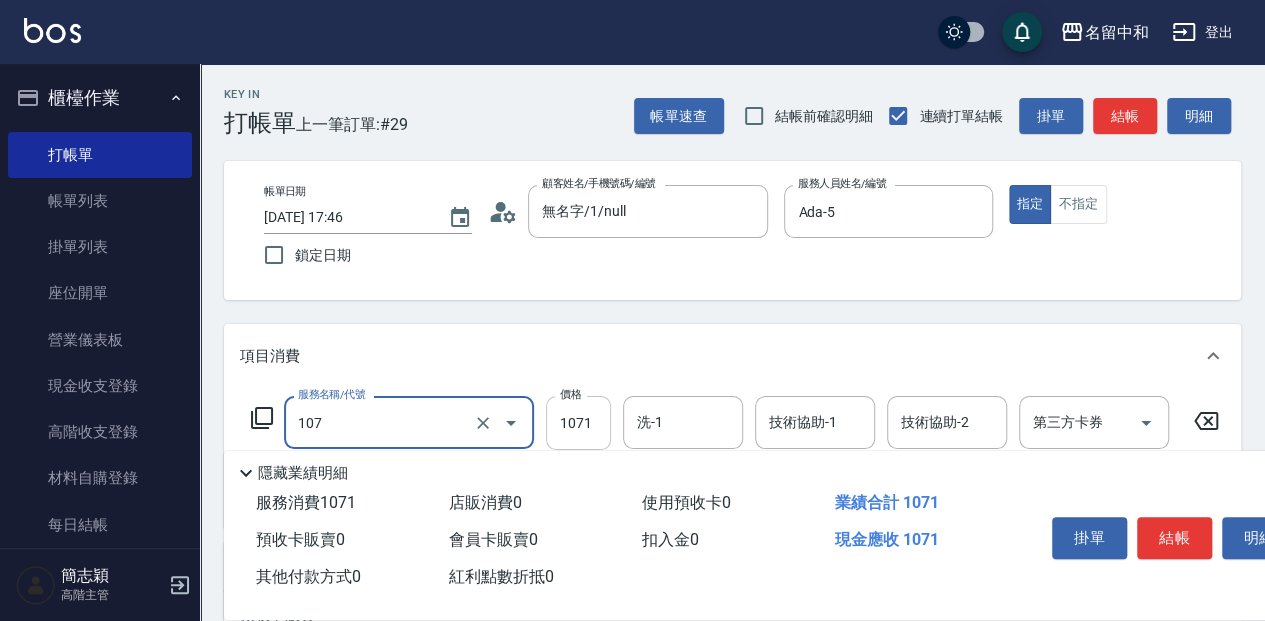 type on "草本卷(107)" 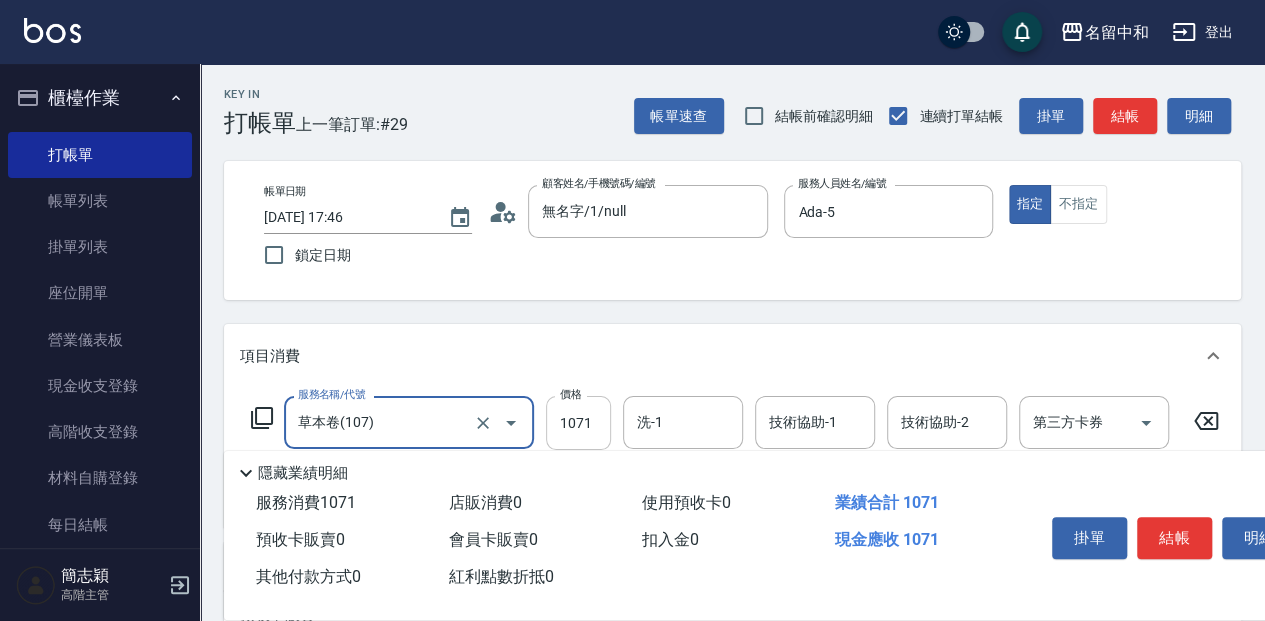 click on "1071" at bounding box center (578, 423) 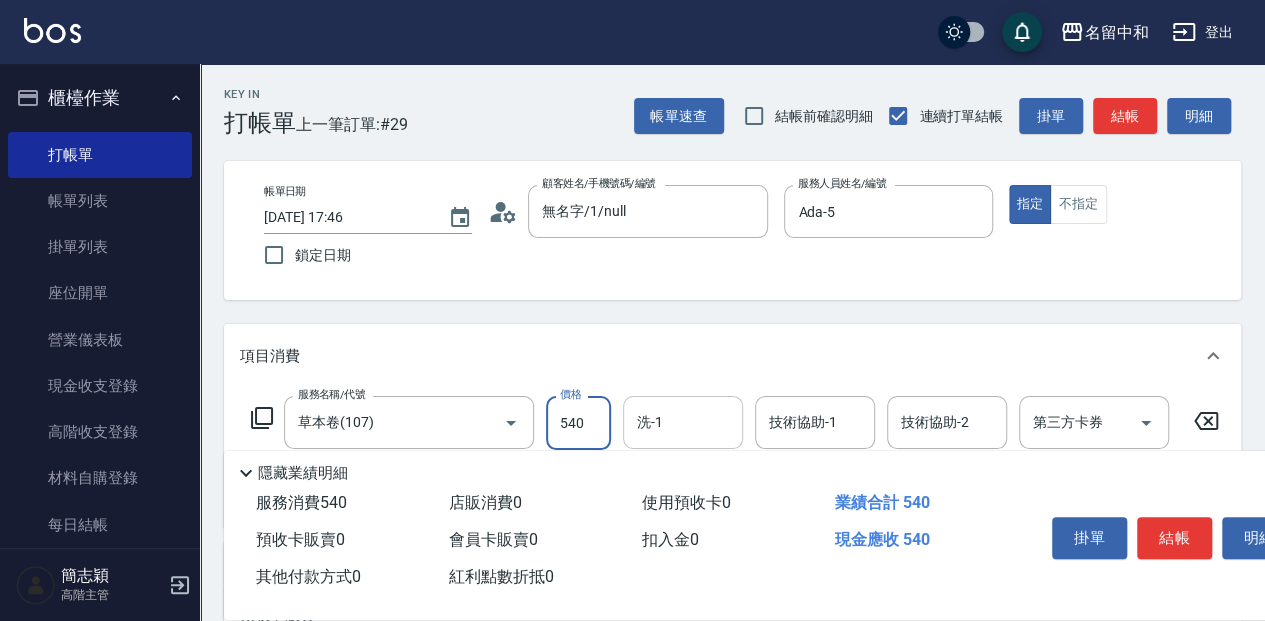 type on "540" 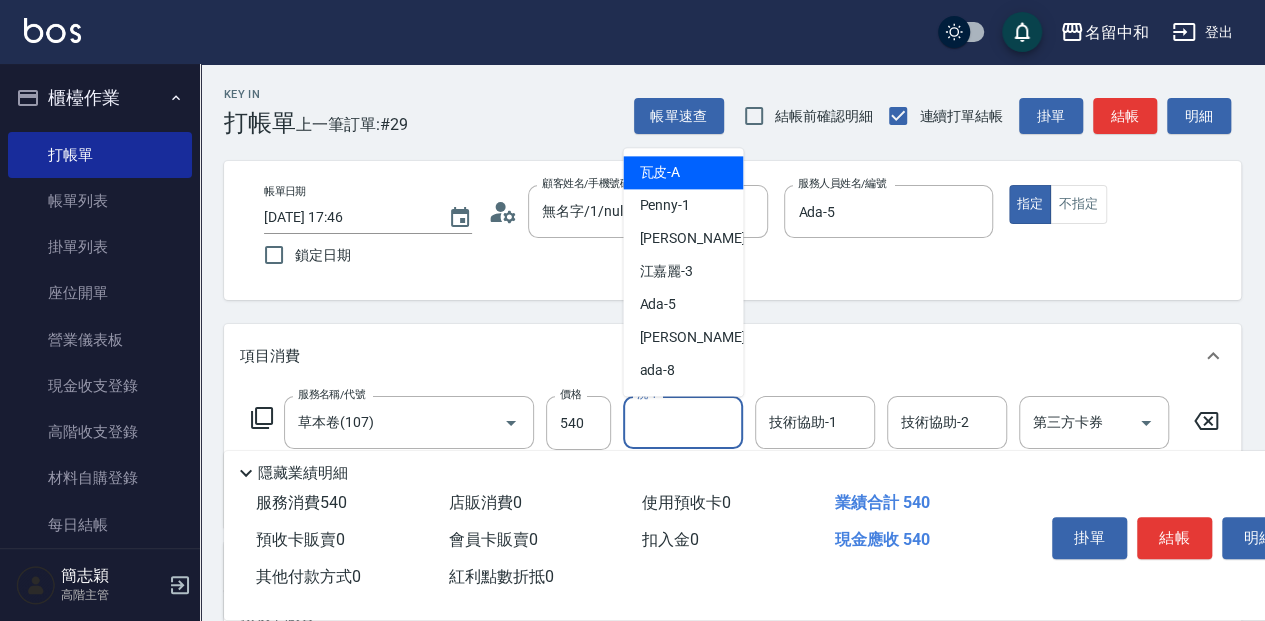 click on "洗-1 洗-1" at bounding box center (683, 422) 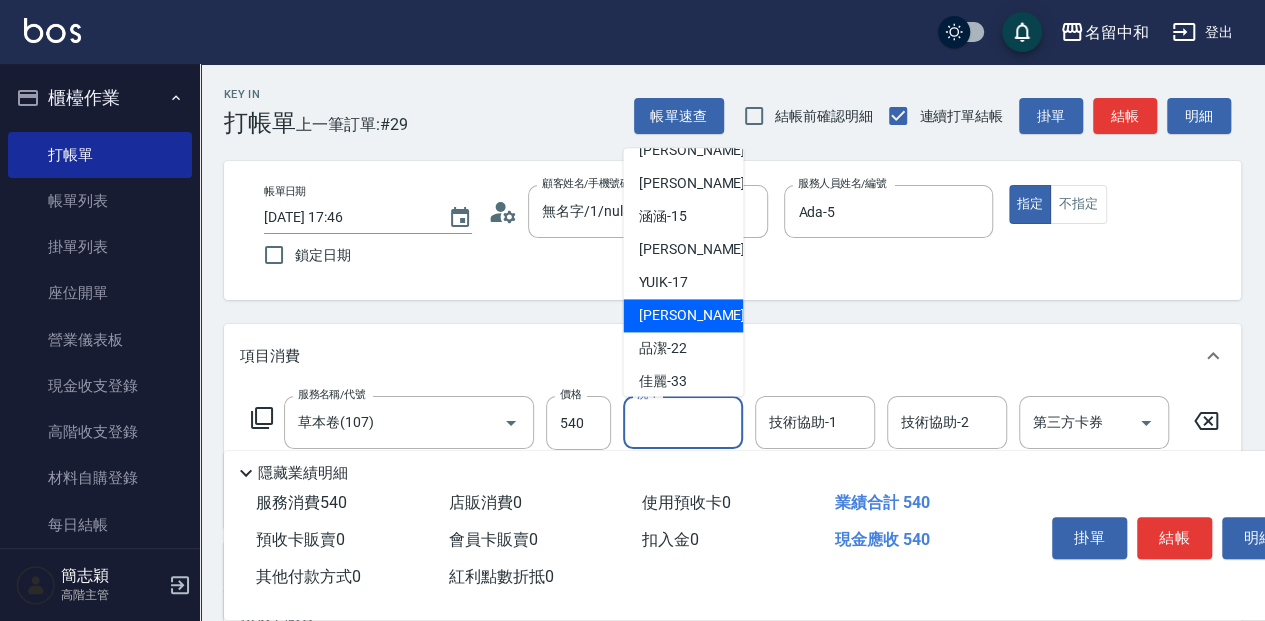 scroll, scrollTop: 361, scrollLeft: 0, axis: vertical 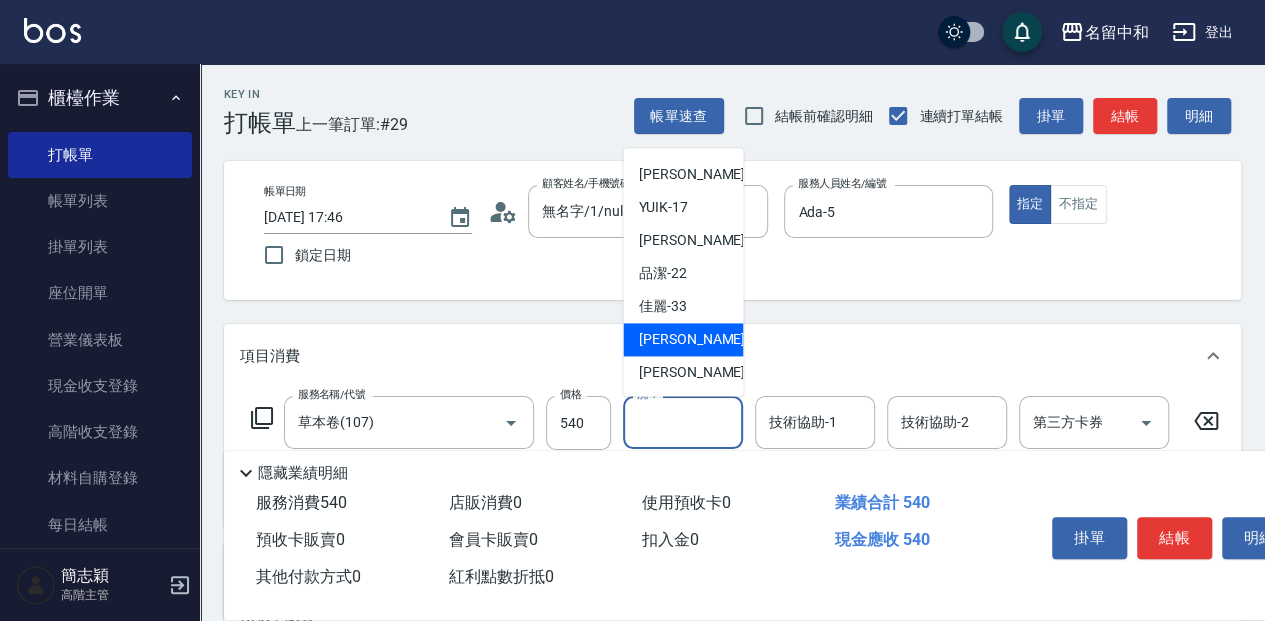 click on "[PERSON_NAME] -58" at bounding box center [702, 339] 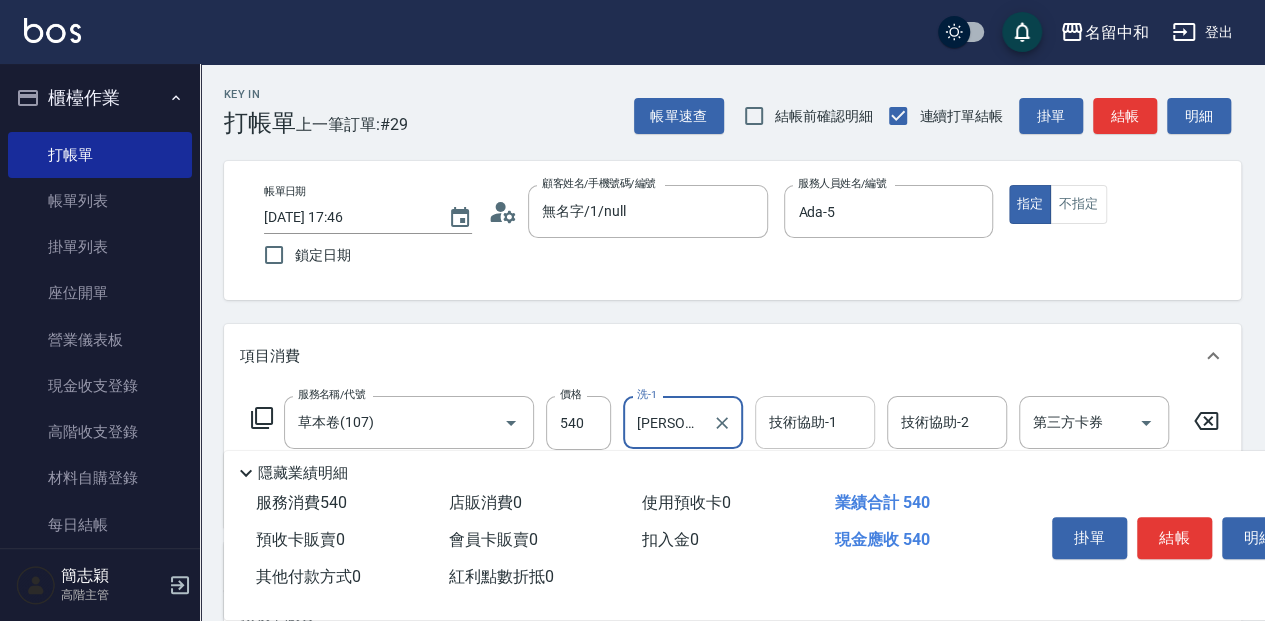 click on "技術協助-1 技術協助-1" at bounding box center [815, 422] 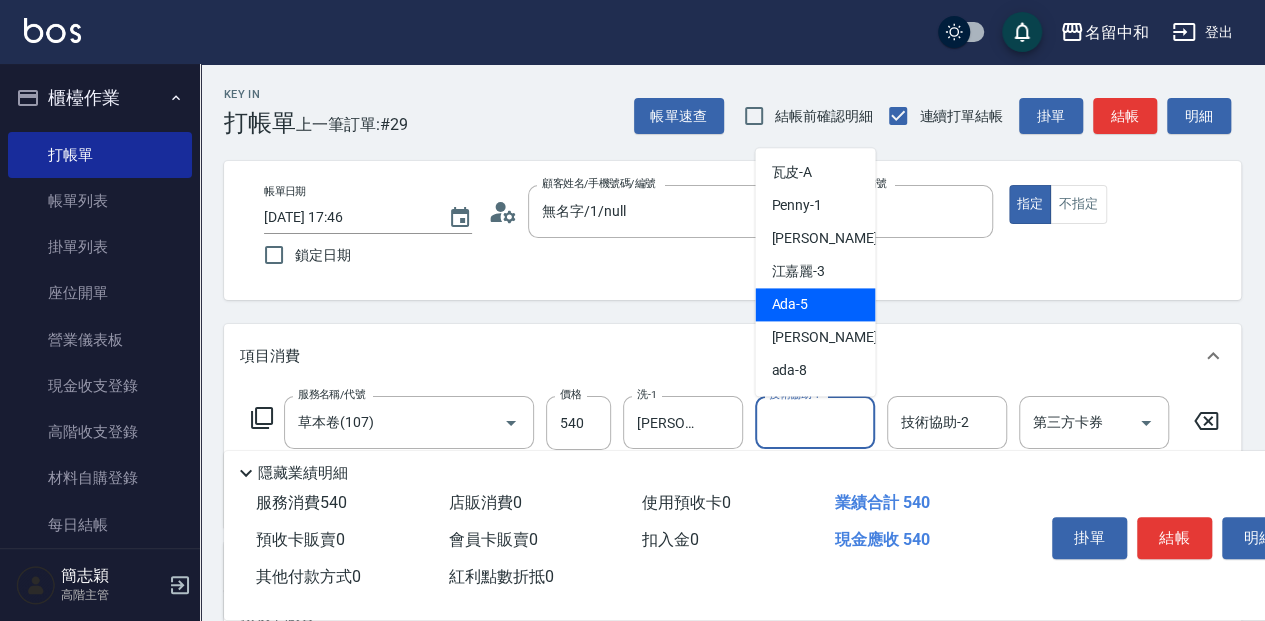 click on "Ada -5" at bounding box center [815, 304] 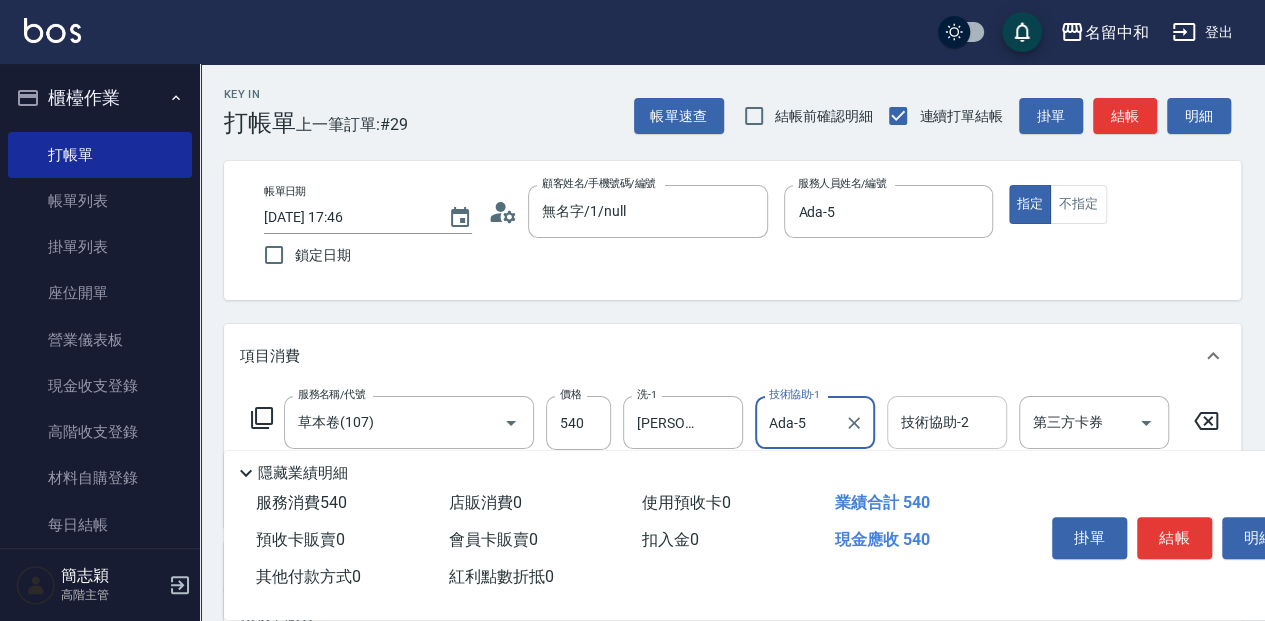 click on "技術協助-2 技術協助-2" at bounding box center (947, 422) 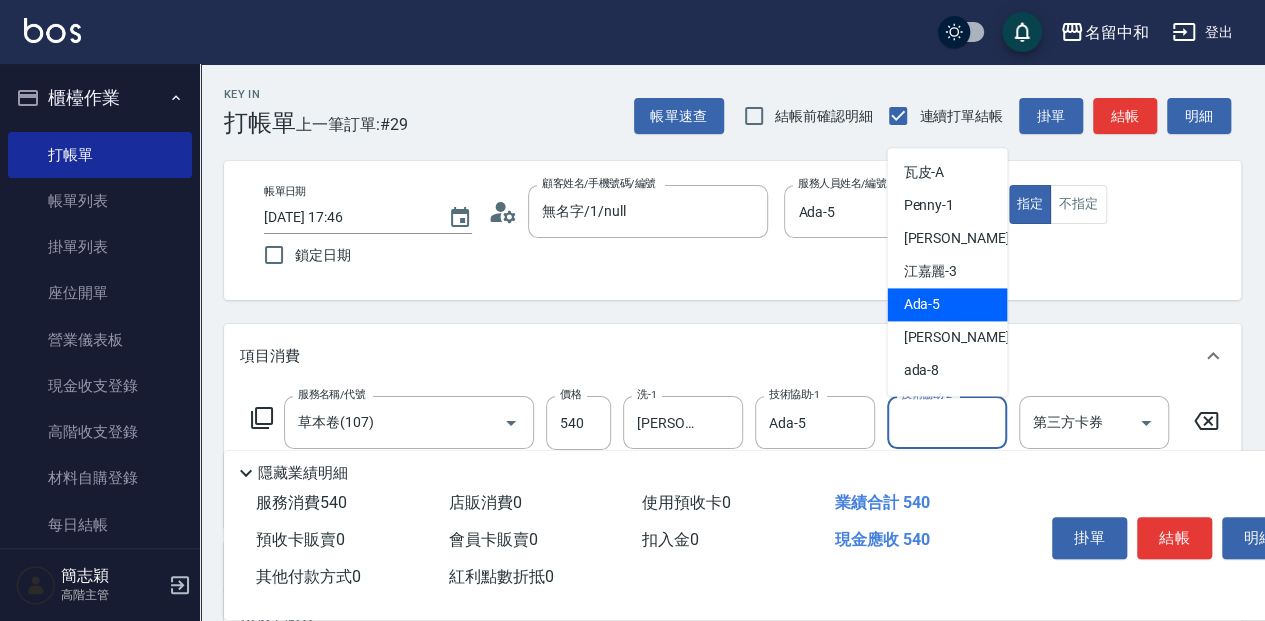 click on "Ada -5" at bounding box center [947, 304] 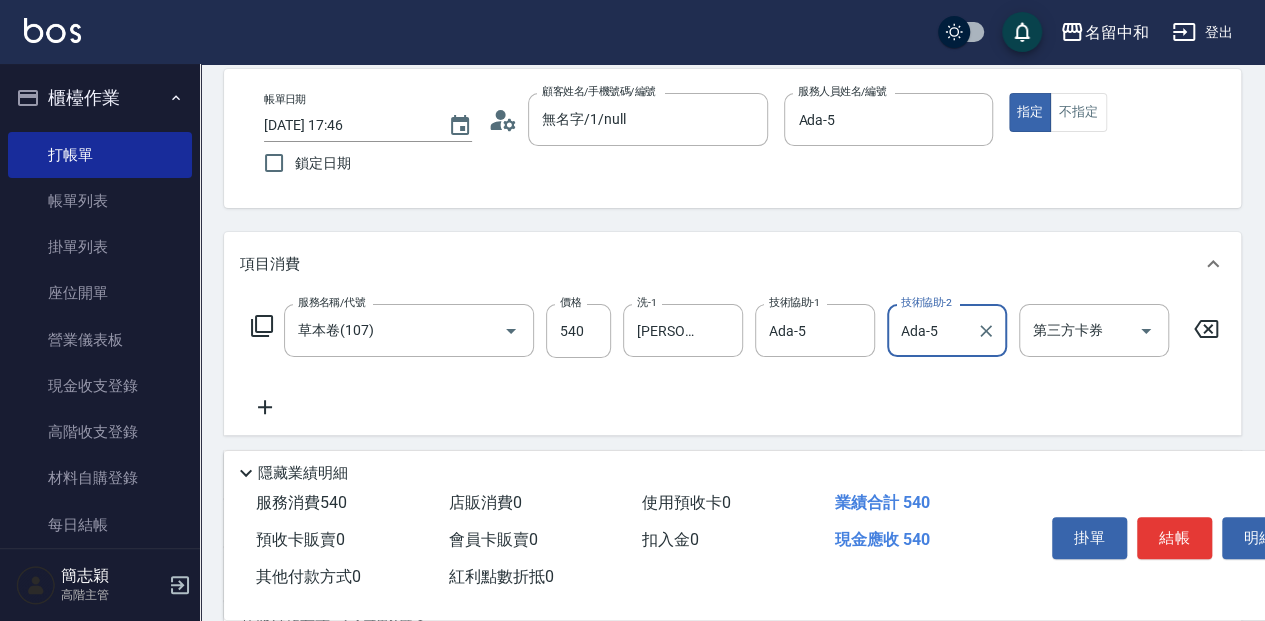 scroll, scrollTop: 66, scrollLeft: 0, axis: vertical 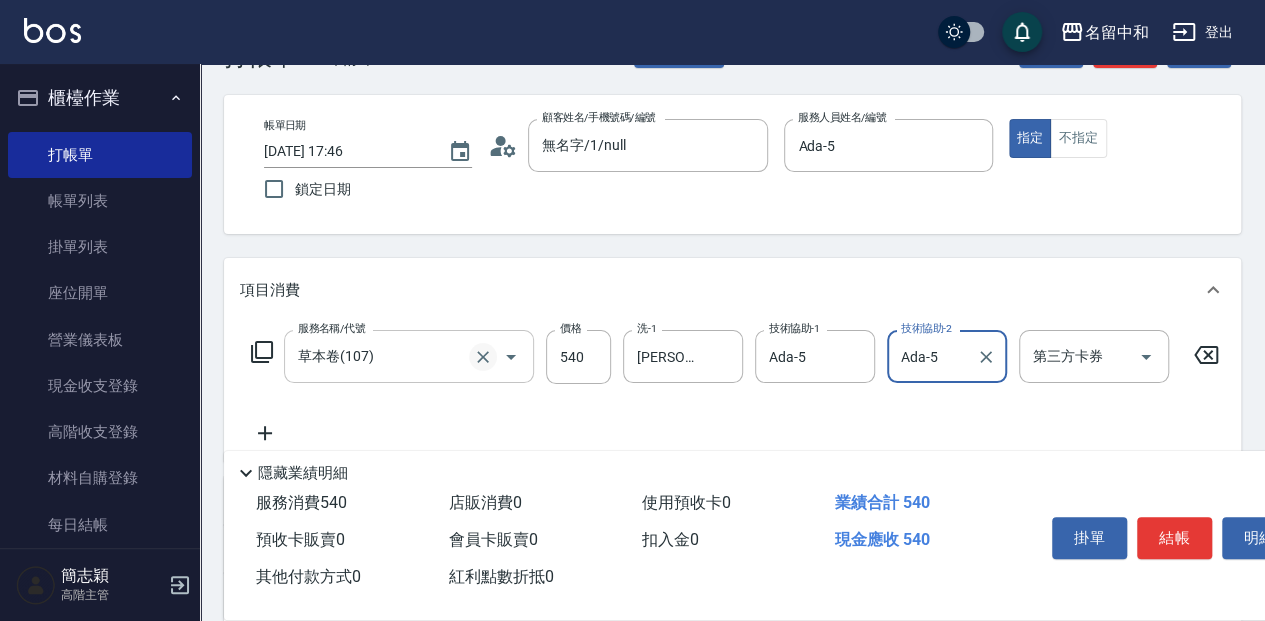 click 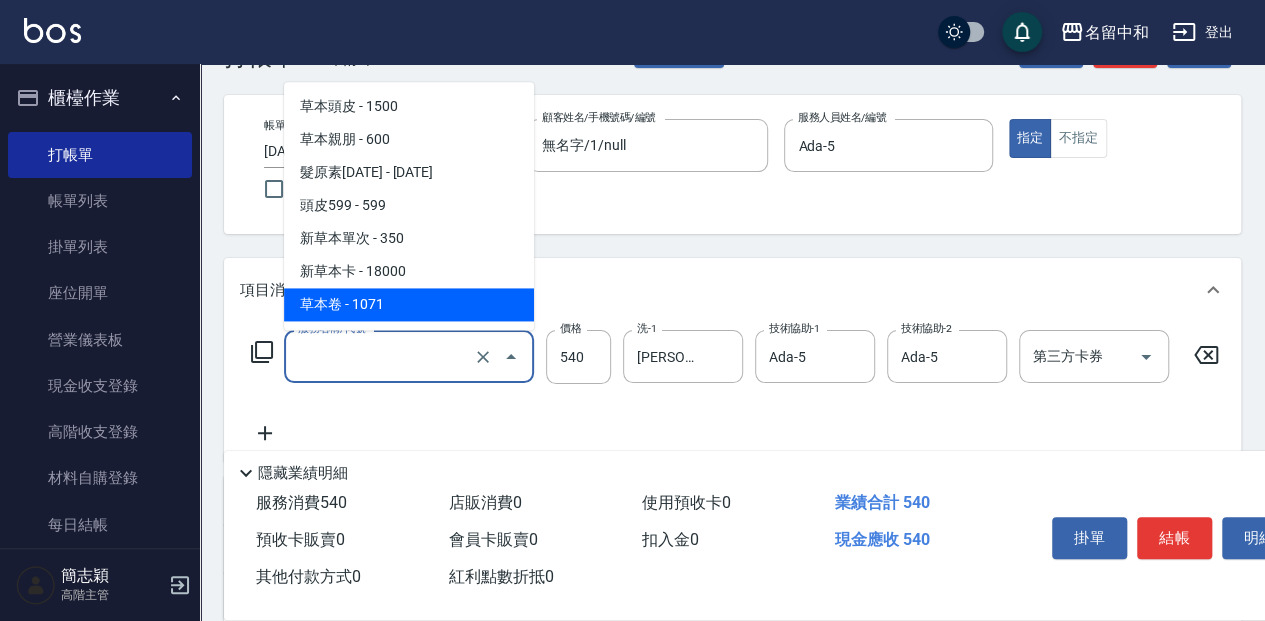click on "服務名稱/代號" at bounding box center [381, 356] 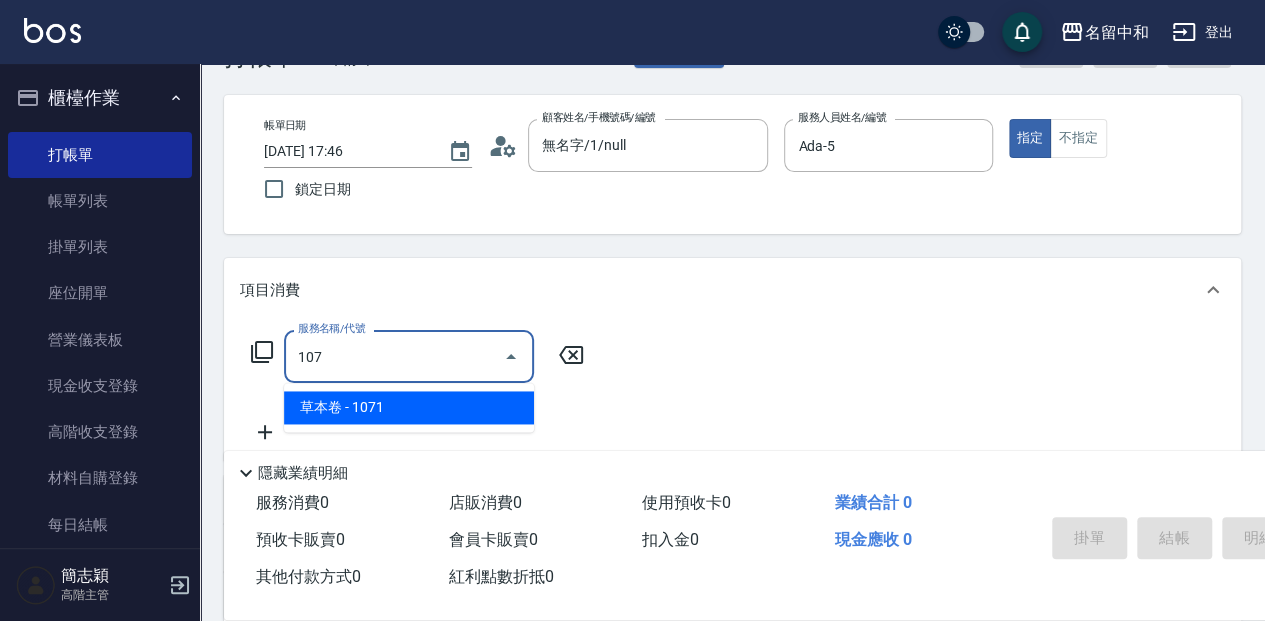 click on "草本卷 - 1071" at bounding box center [409, 407] 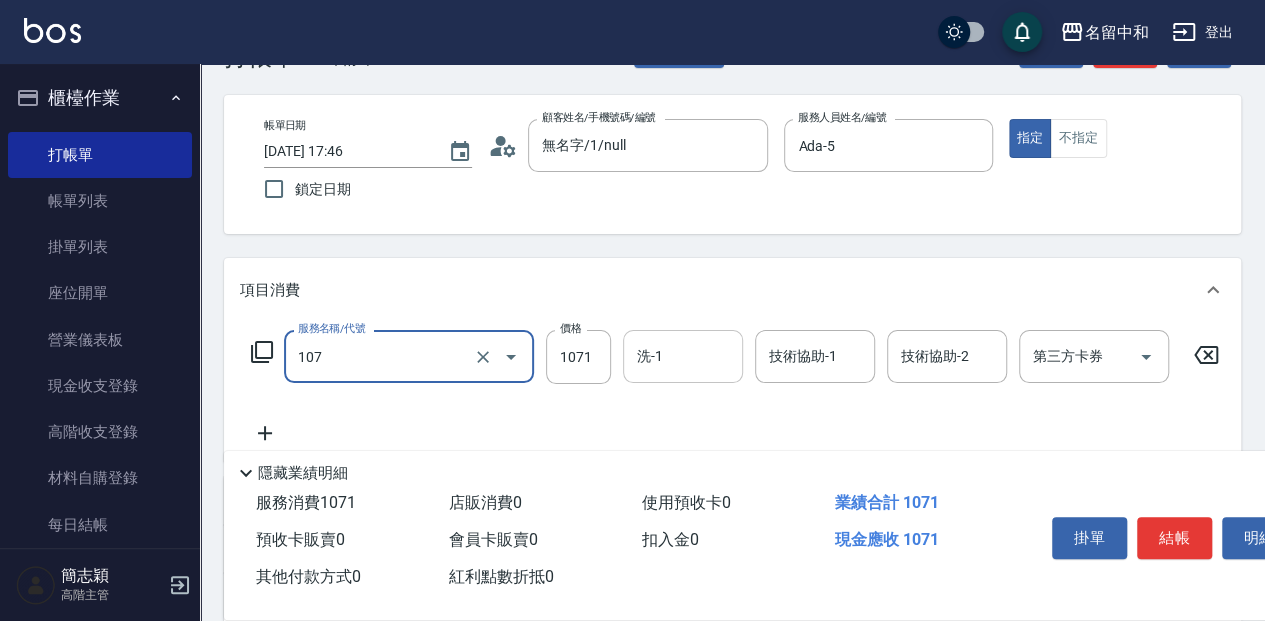 type on "草本卷(107)" 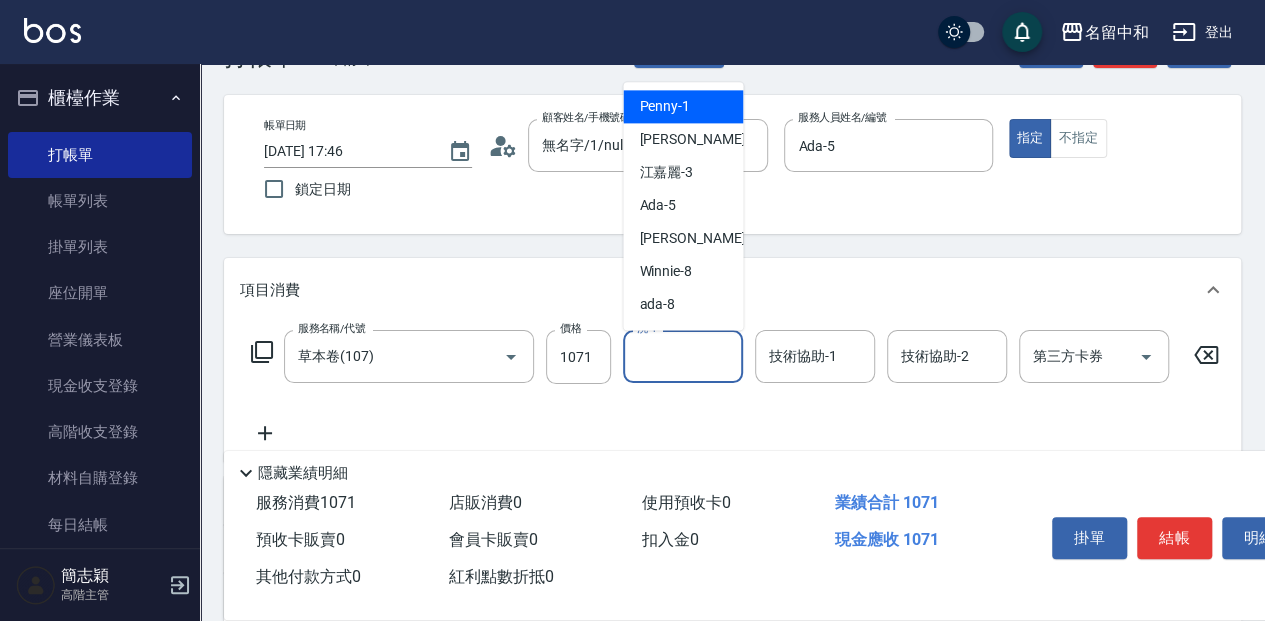 click on "洗-1" at bounding box center [683, 356] 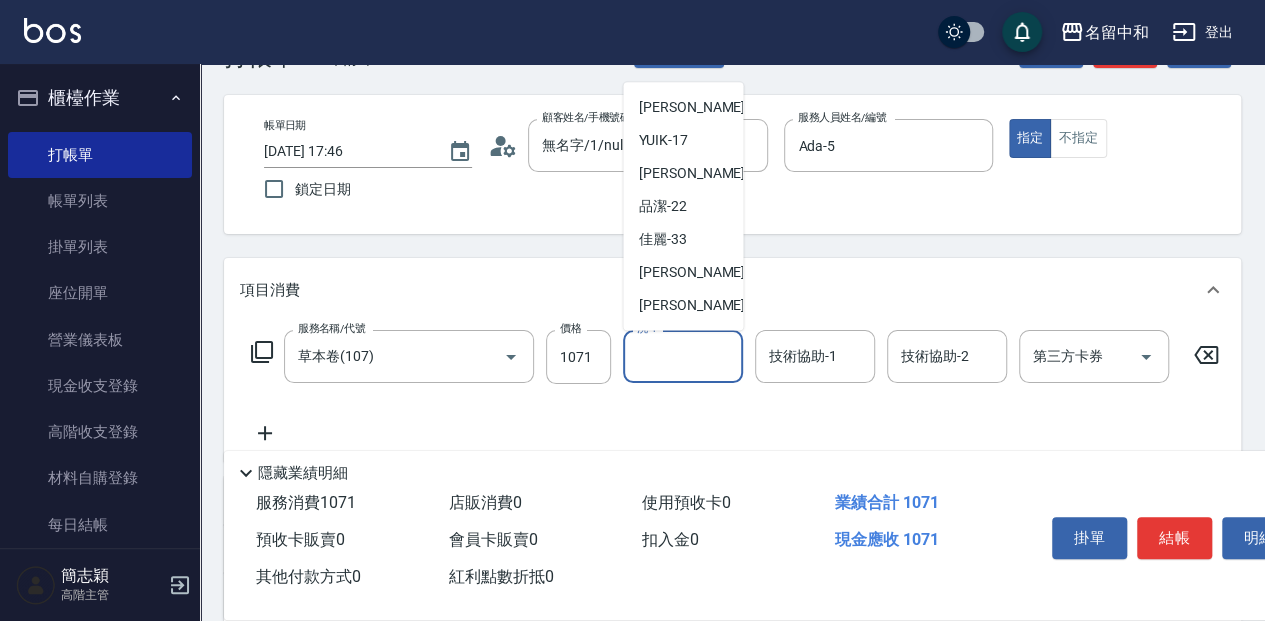 scroll, scrollTop: 333, scrollLeft: 0, axis: vertical 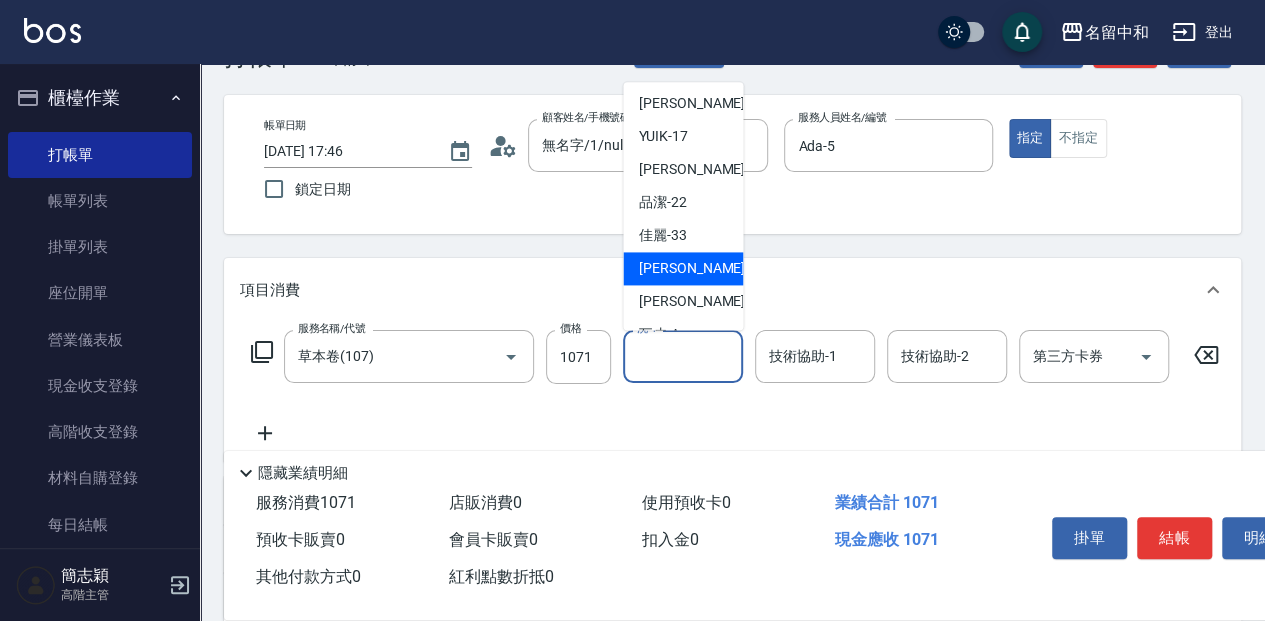 click on "[PERSON_NAME] -58" at bounding box center (702, 268) 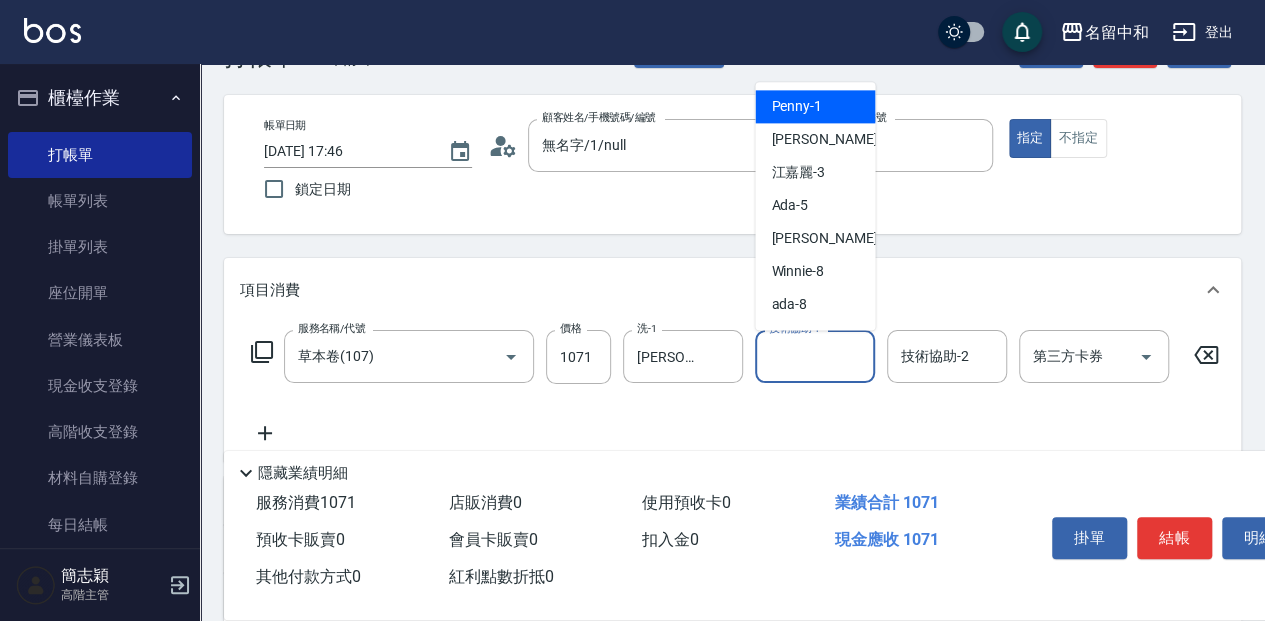 click on "技術協助-1 技術協助-1" at bounding box center [815, 356] 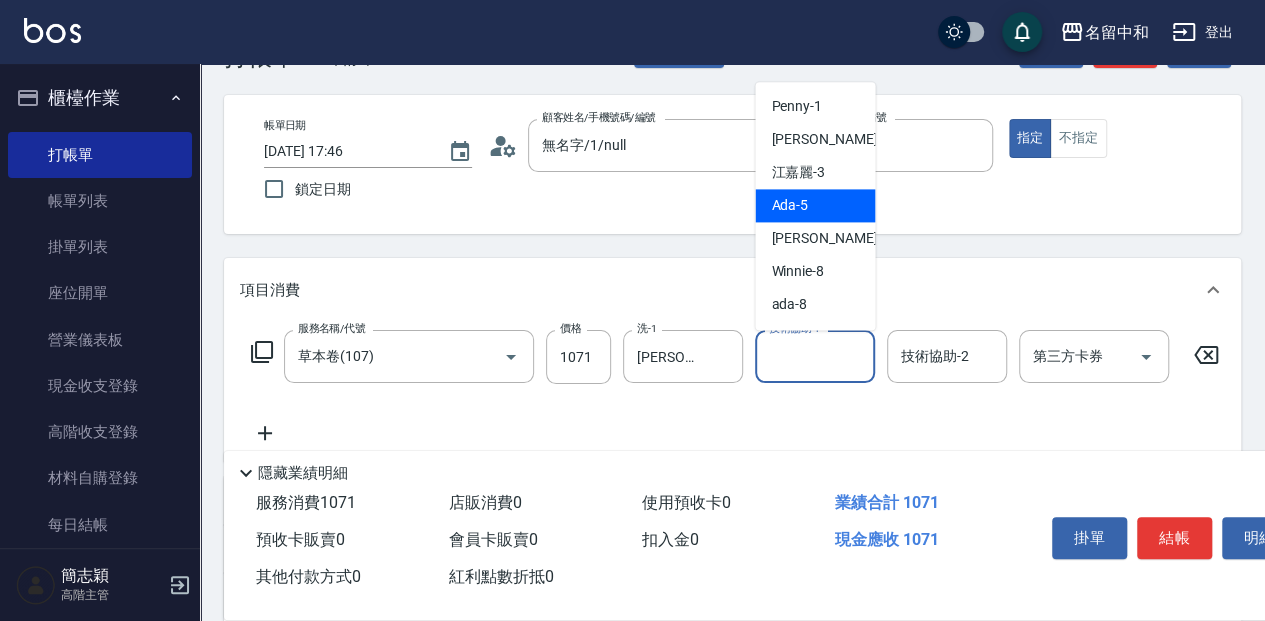 click on "Ada -5" at bounding box center (815, 205) 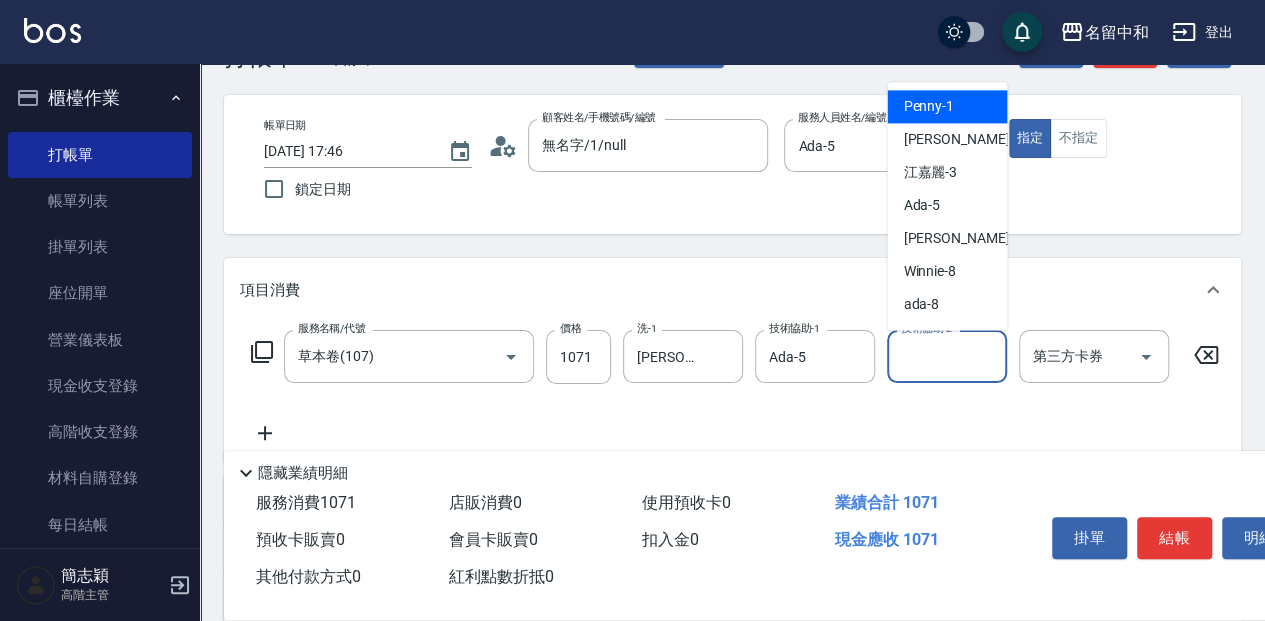 click on "技術協助-2" at bounding box center [947, 356] 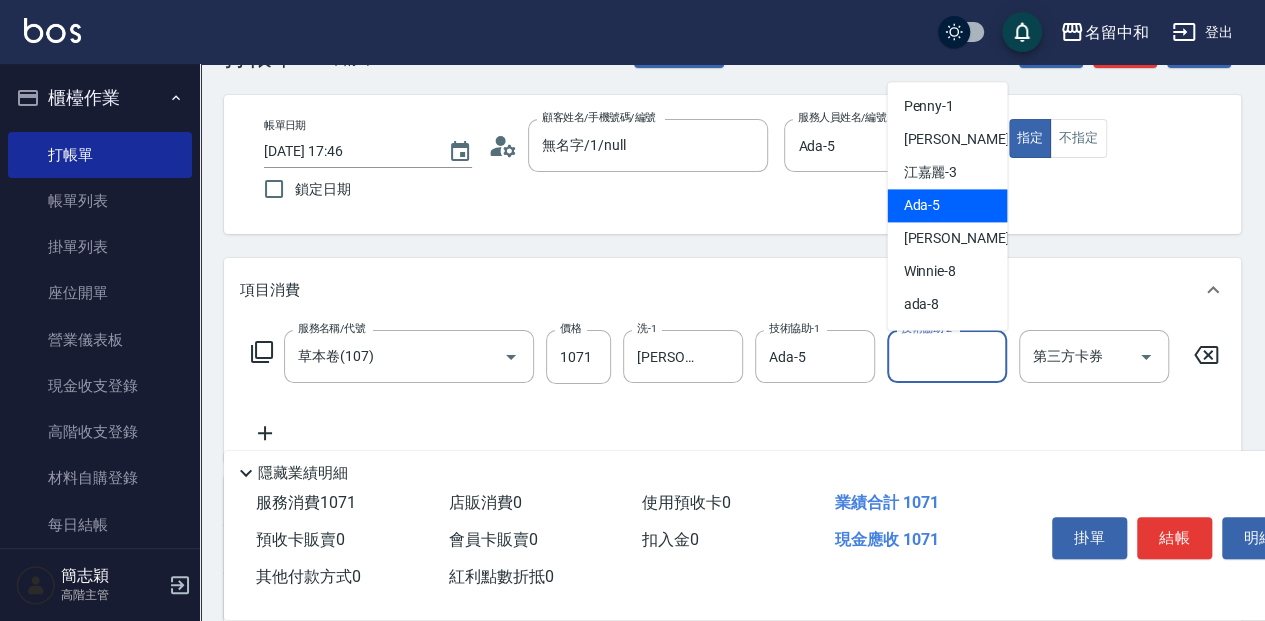 click on "Ada -5" at bounding box center [947, 205] 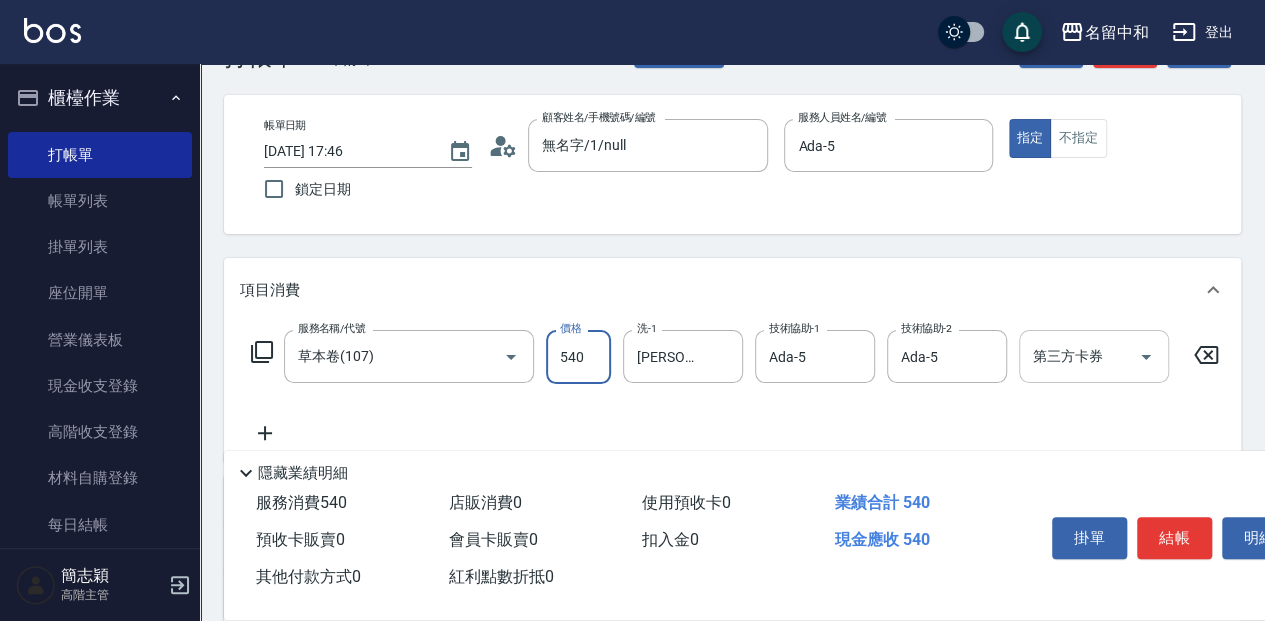 click 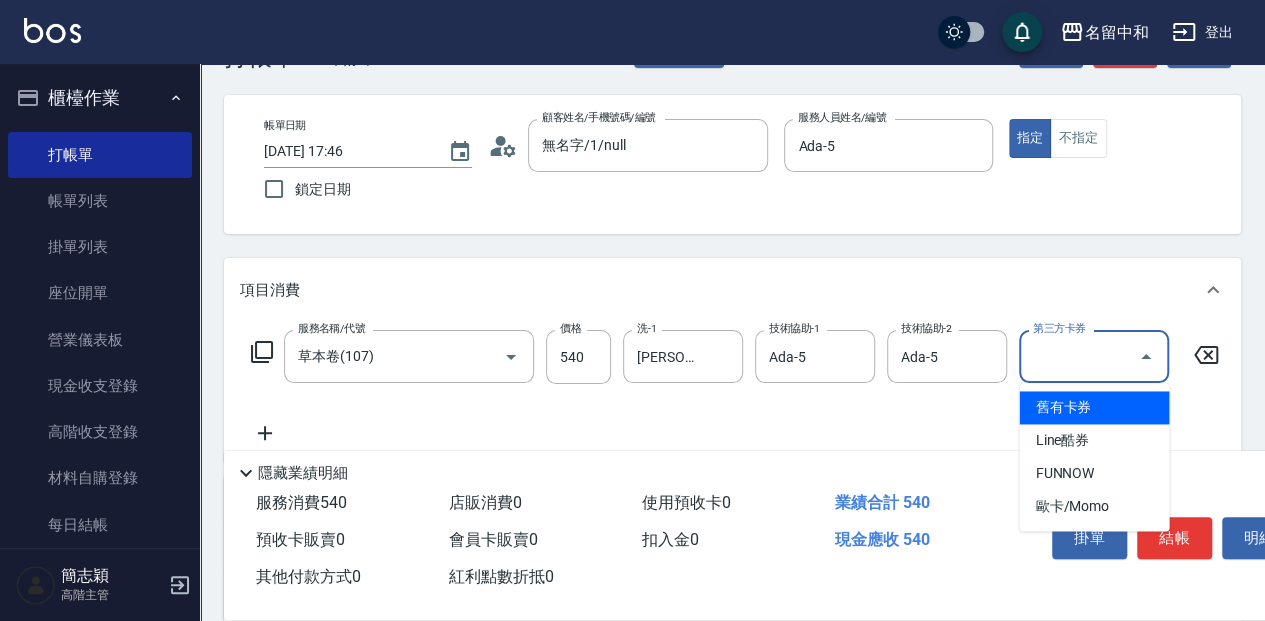 click 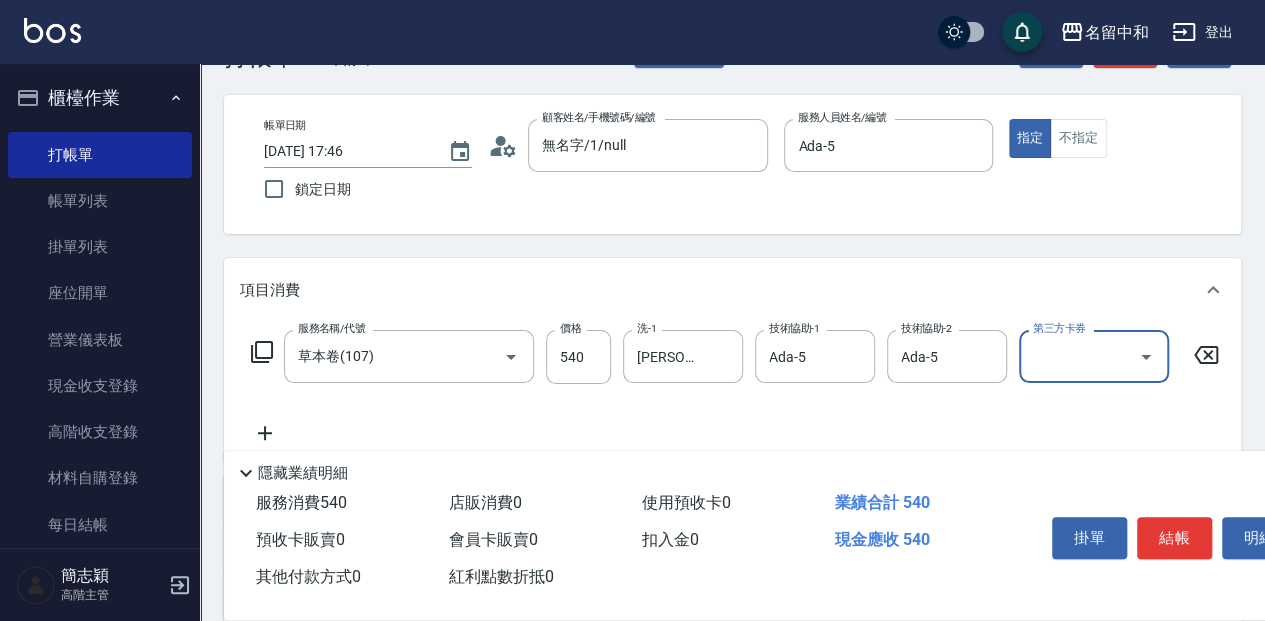 click 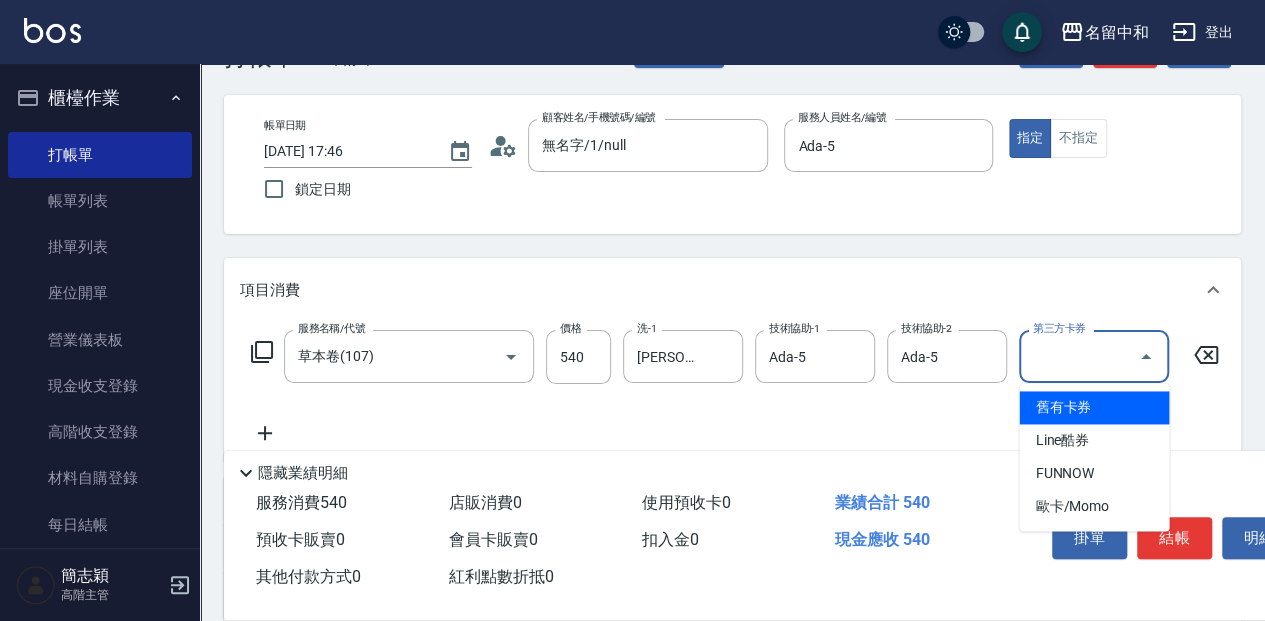 click on "舊有卡券" at bounding box center (1094, 407) 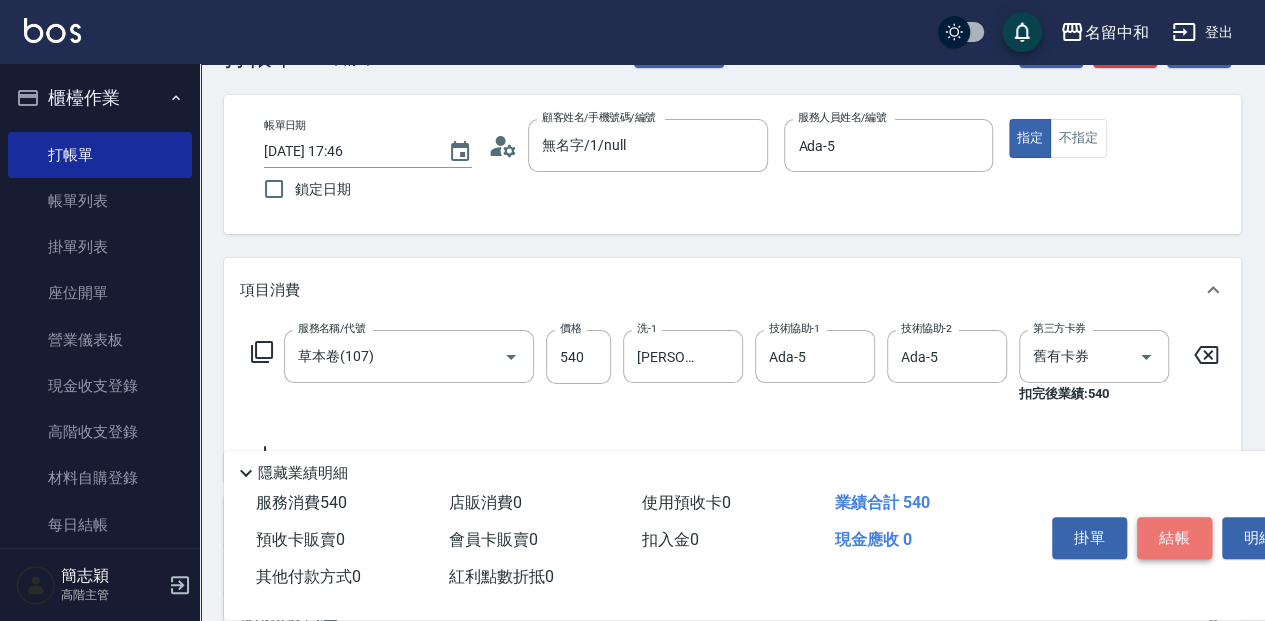 click on "結帳" at bounding box center (1174, 538) 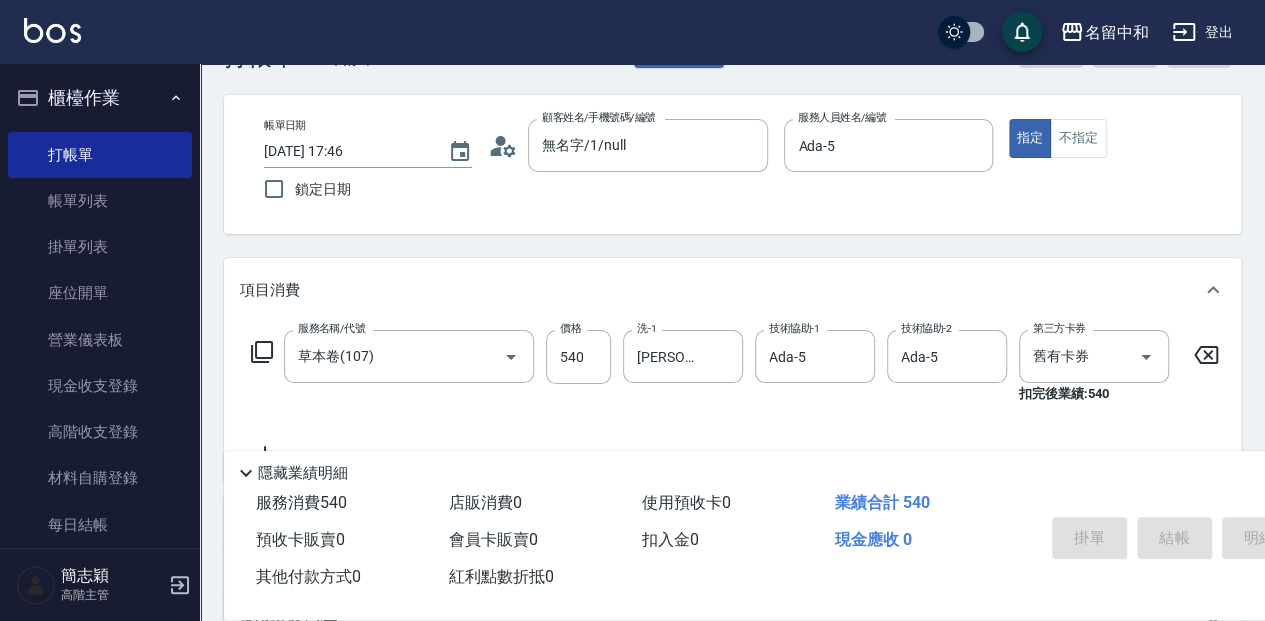type on "[DATE] 17:53" 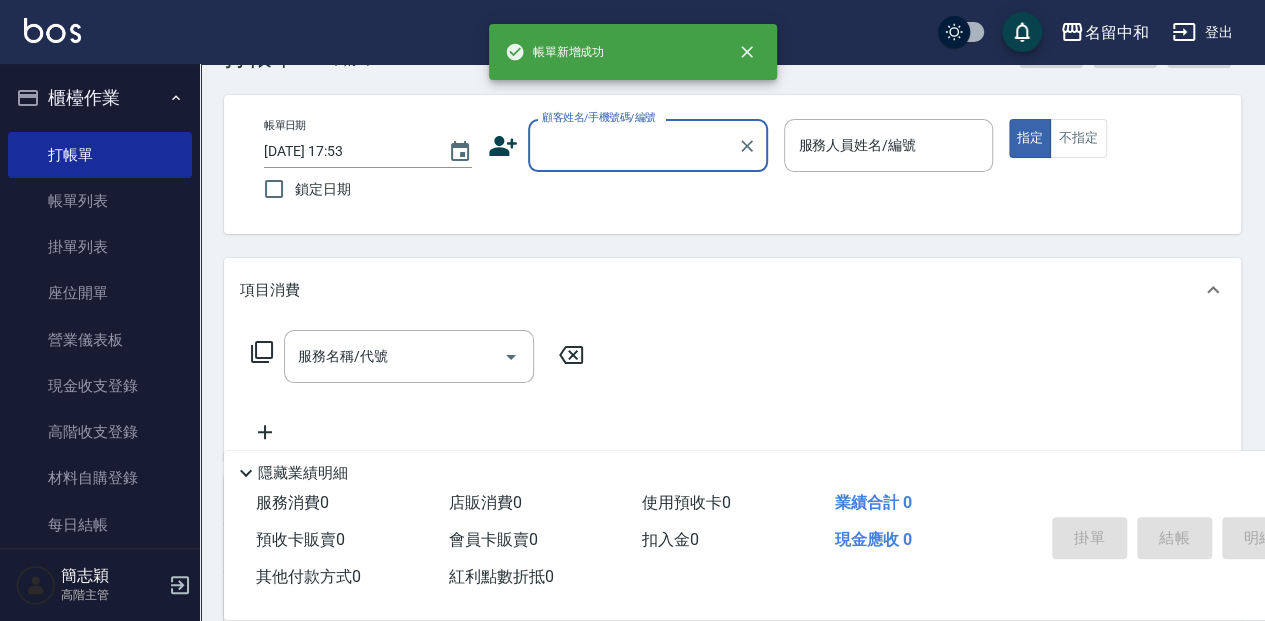click on "顧客姓名/手機號碼/編號" at bounding box center (633, 145) 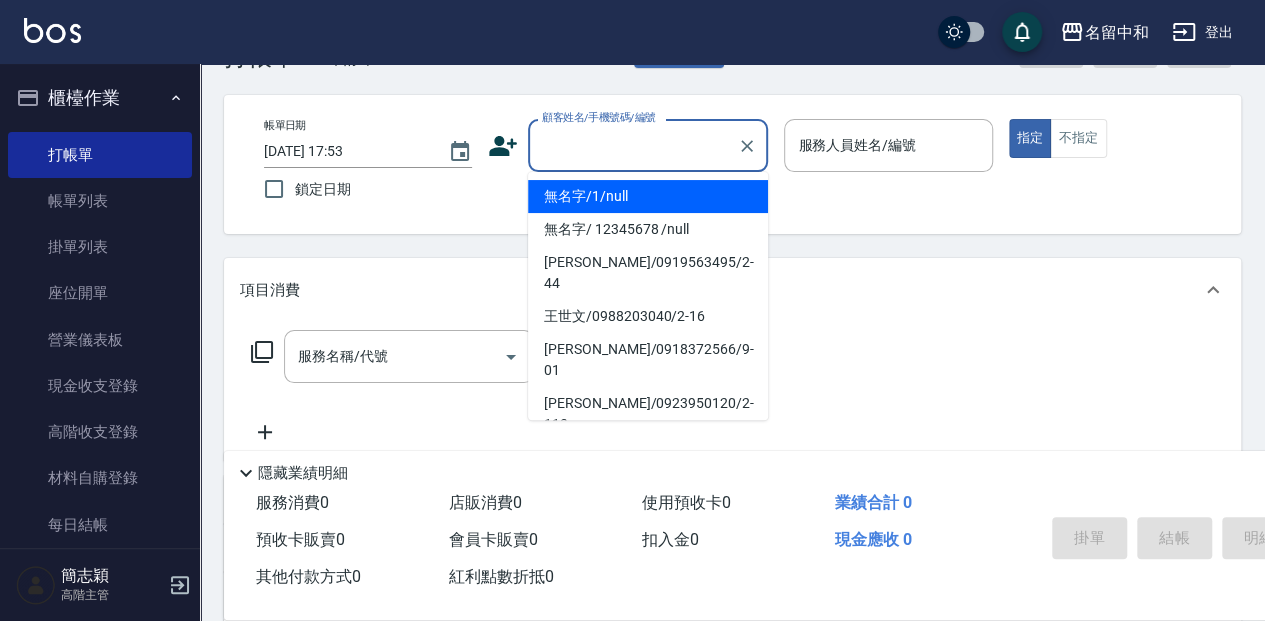 click on "無名字/1/null" at bounding box center (648, 196) 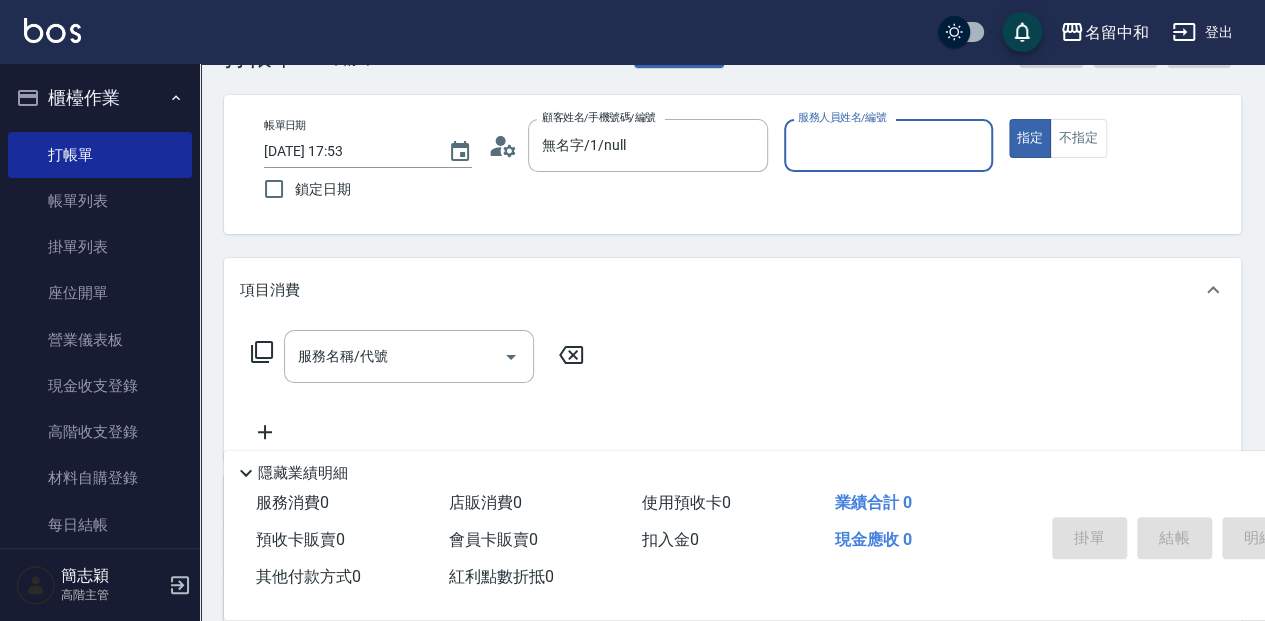 click on "服務人員姓名/編號" at bounding box center (888, 145) 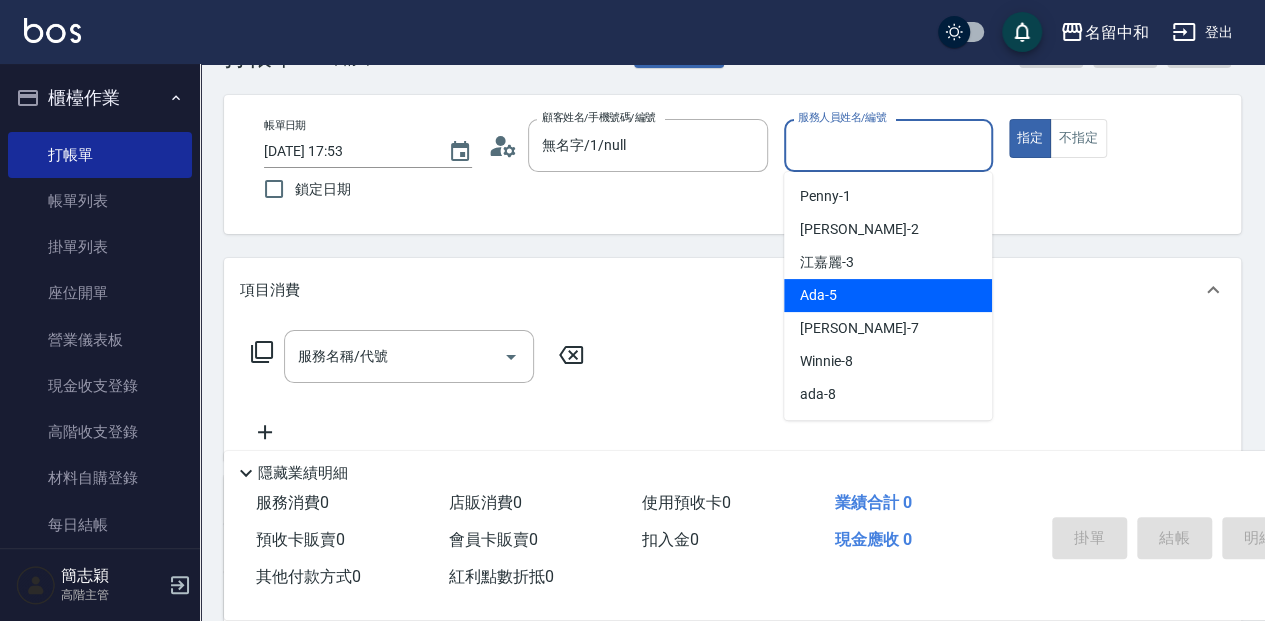 click on "Ada -5" at bounding box center [888, 295] 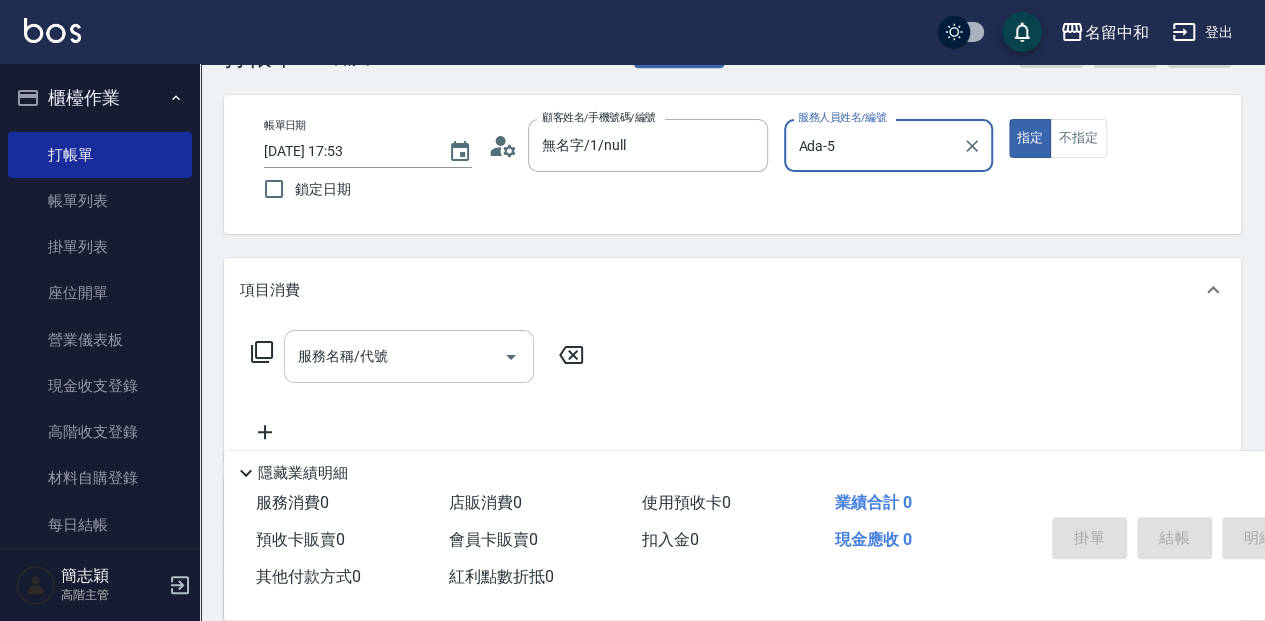 click on "服務名稱/代號" at bounding box center (394, 356) 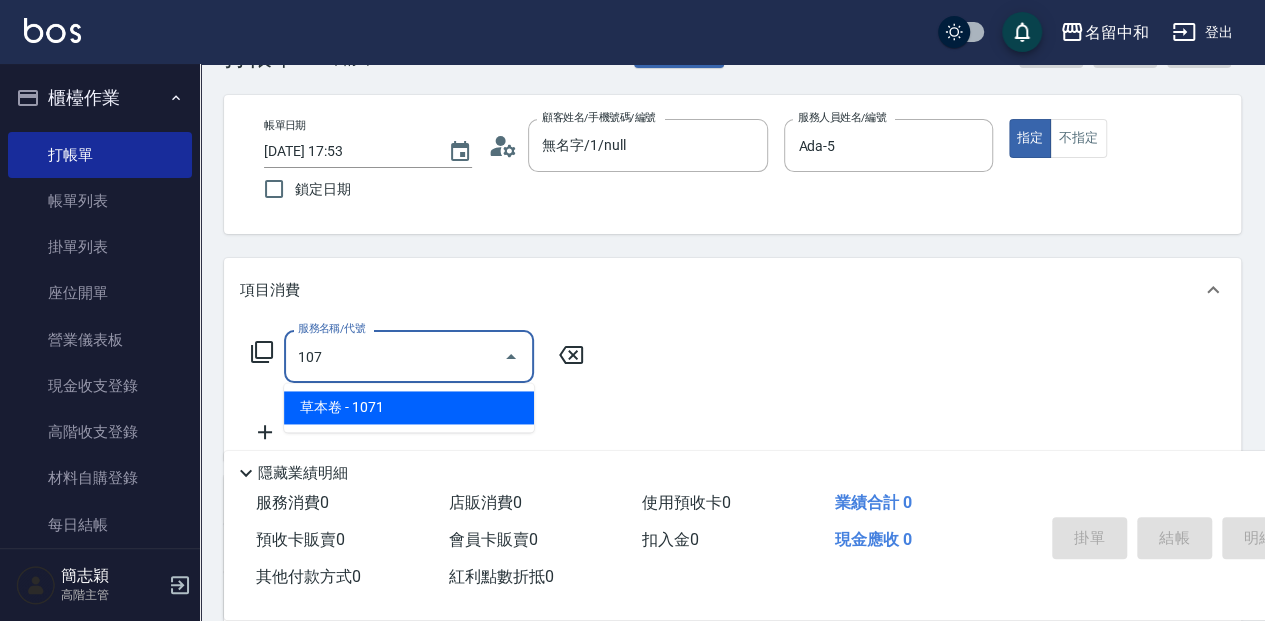 click on "草本卷 - 1071" at bounding box center [409, 407] 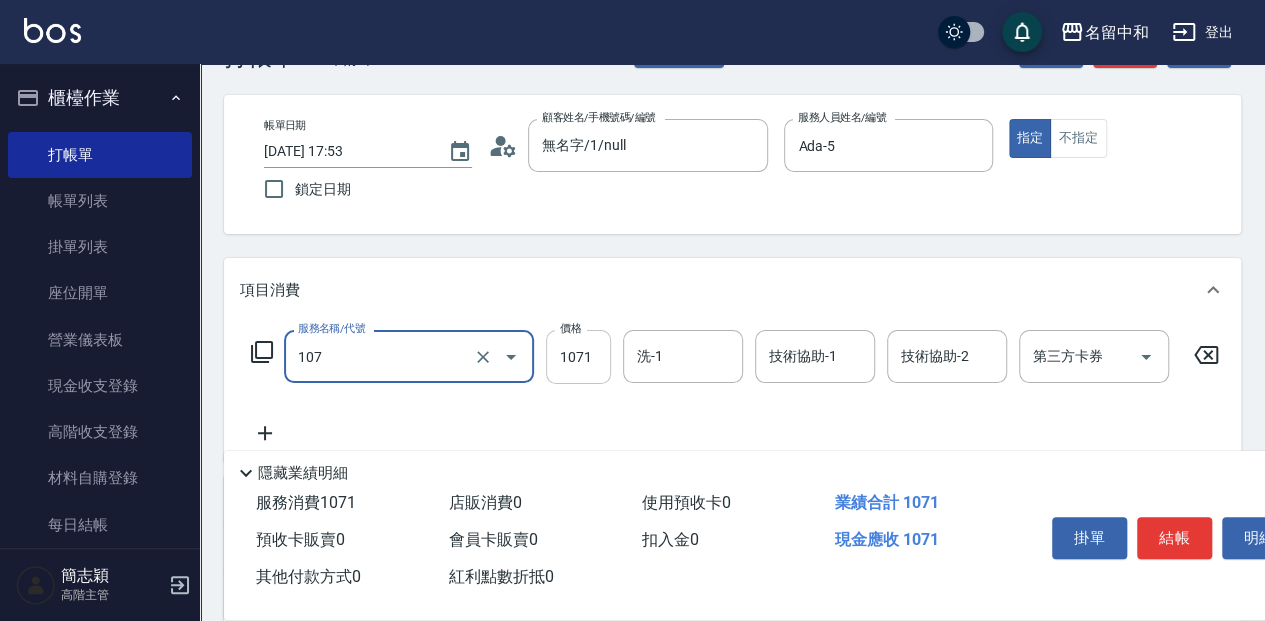 type on "草本卷(107)" 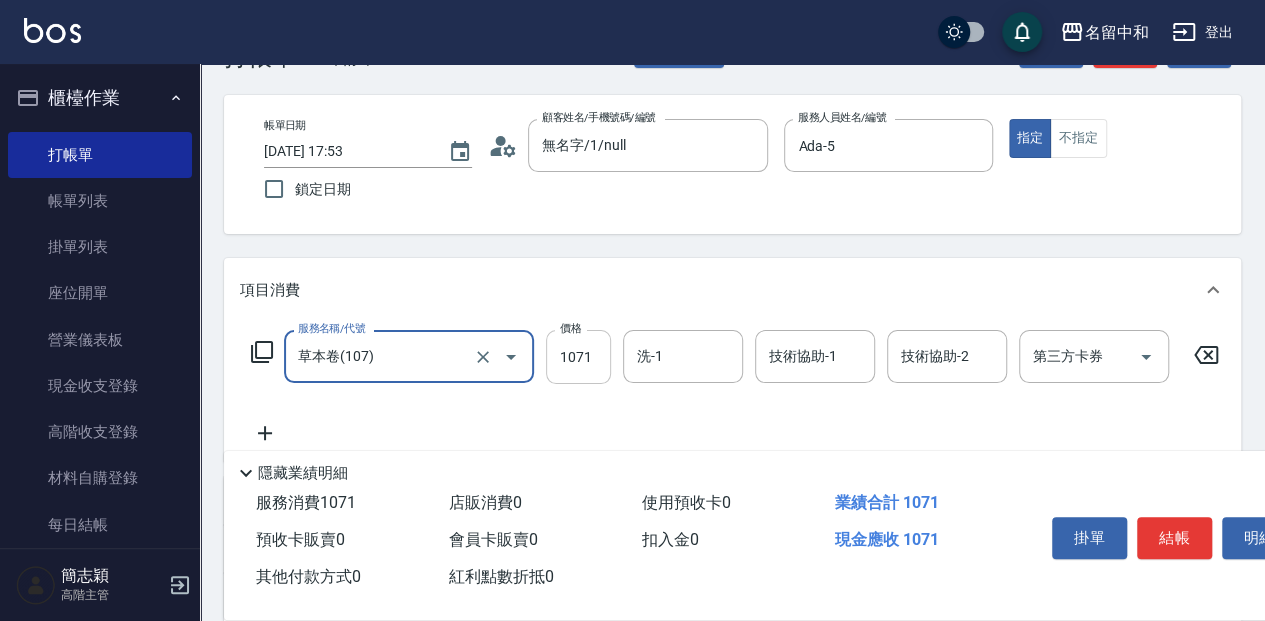 click on "1071" at bounding box center (578, 357) 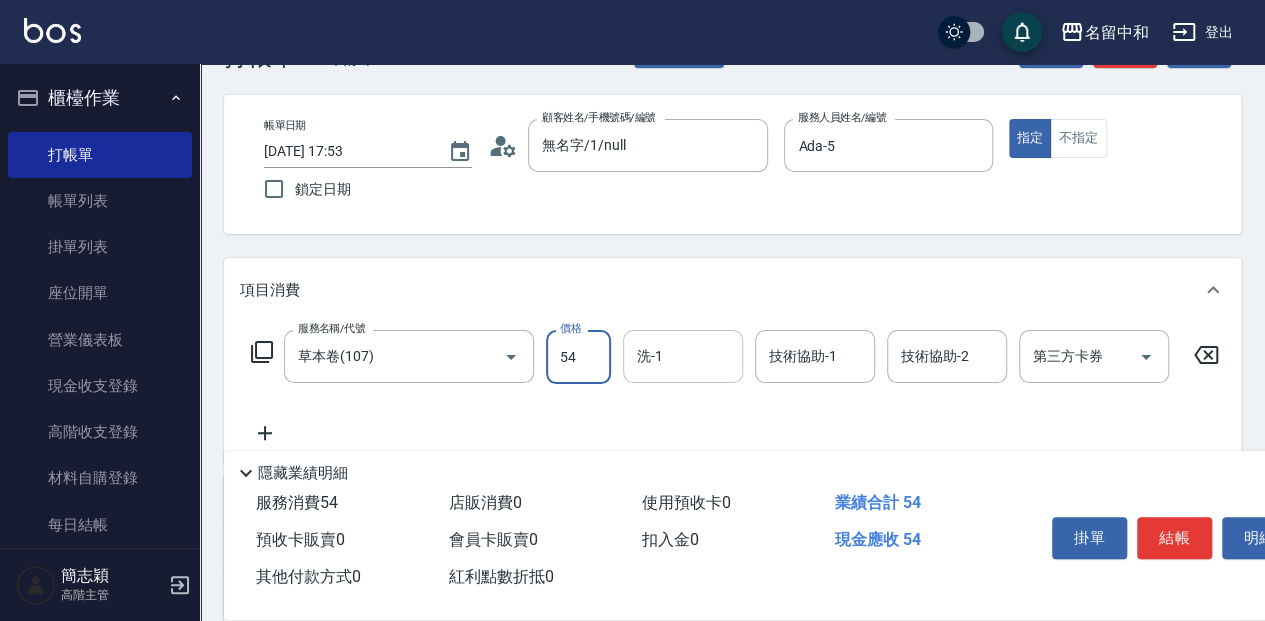 type on "54" 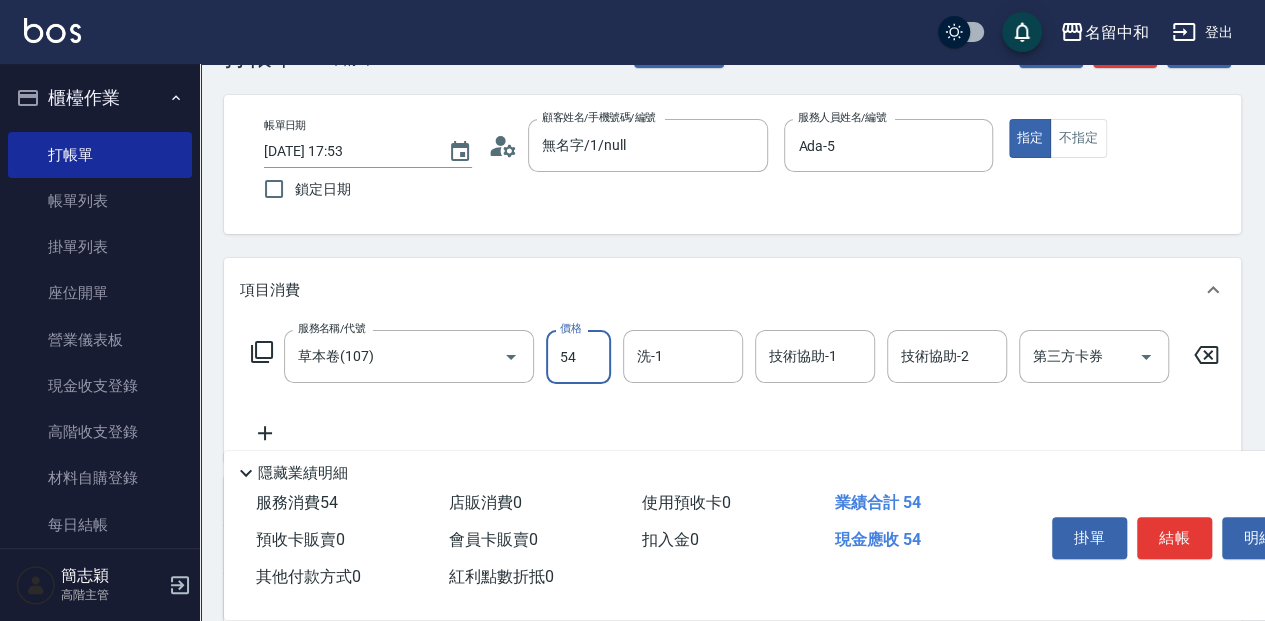 click on "洗-1 洗-1" at bounding box center [683, 356] 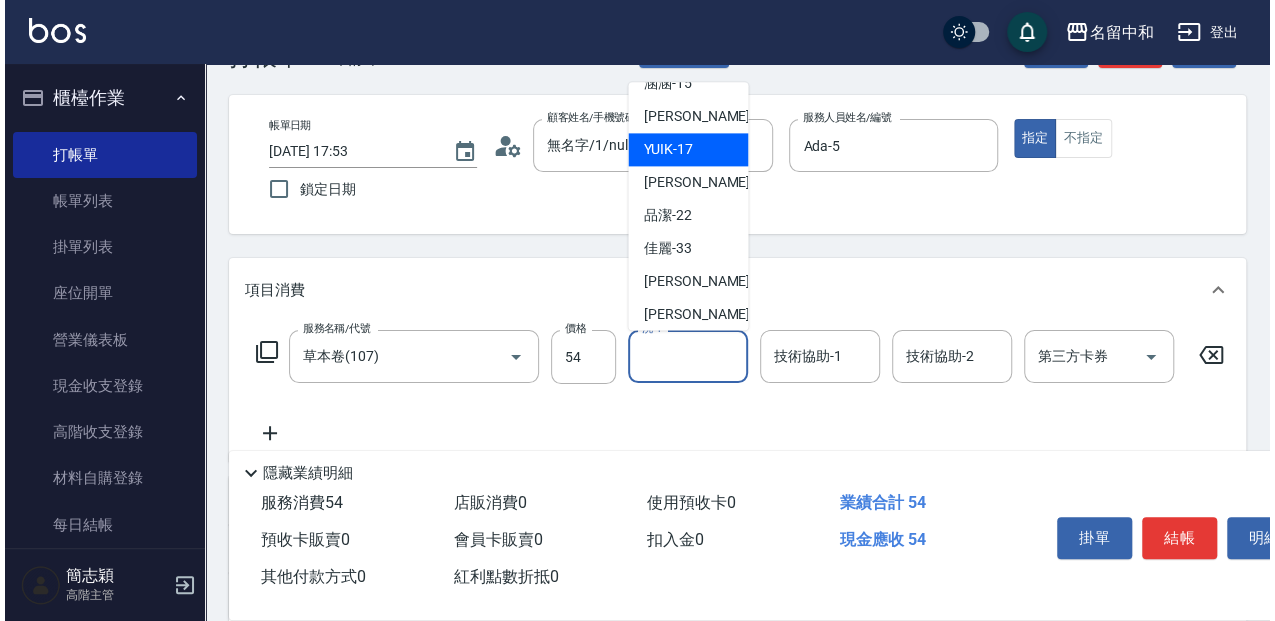scroll, scrollTop: 333, scrollLeft: 0, axis: vertical 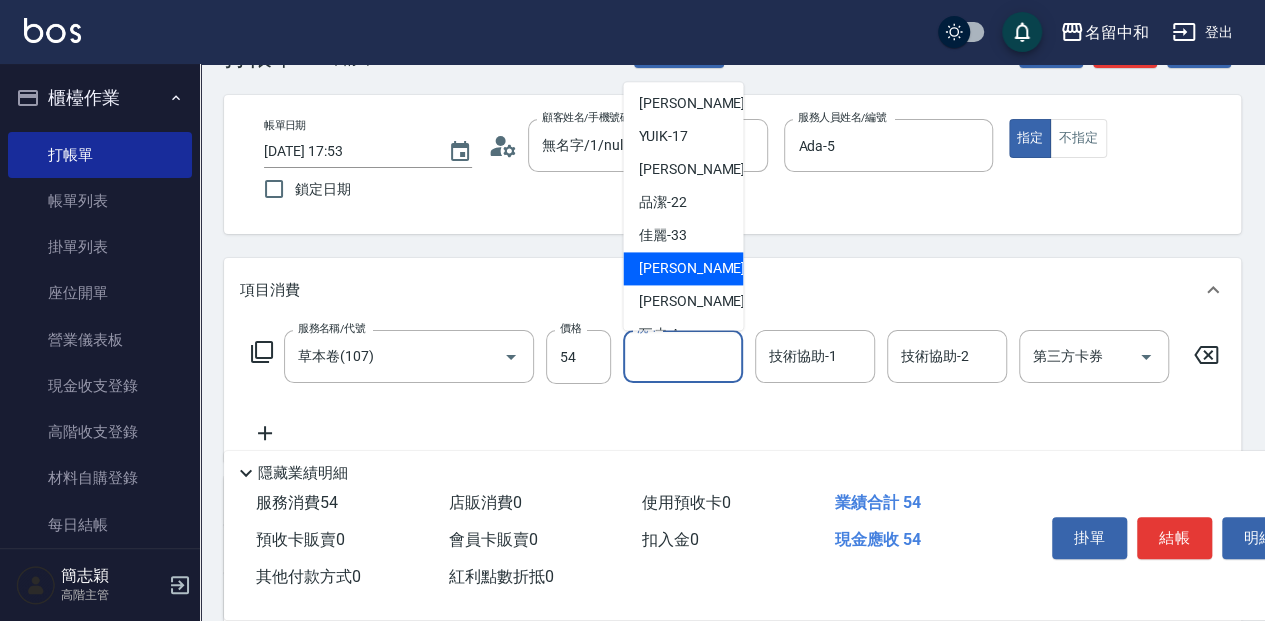 click on "[PERSON_NAME] -58" at bounding box center [702, 268] 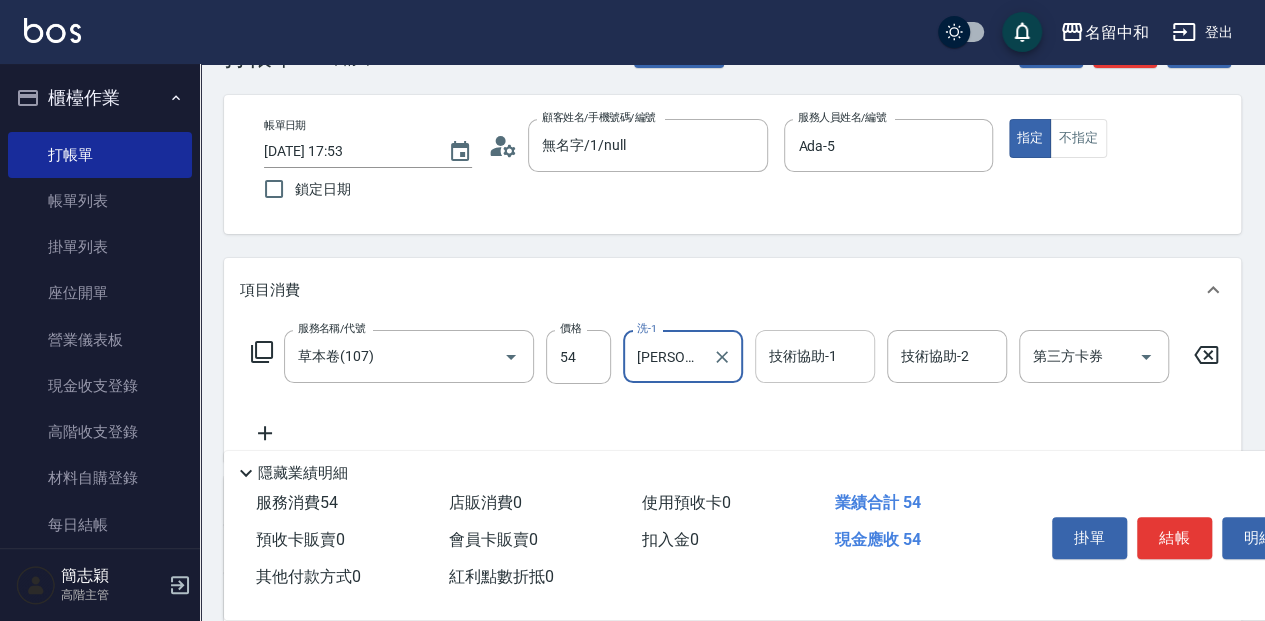 click on "技術協助-1 技術協助-1" at bounding box center [815, 356] 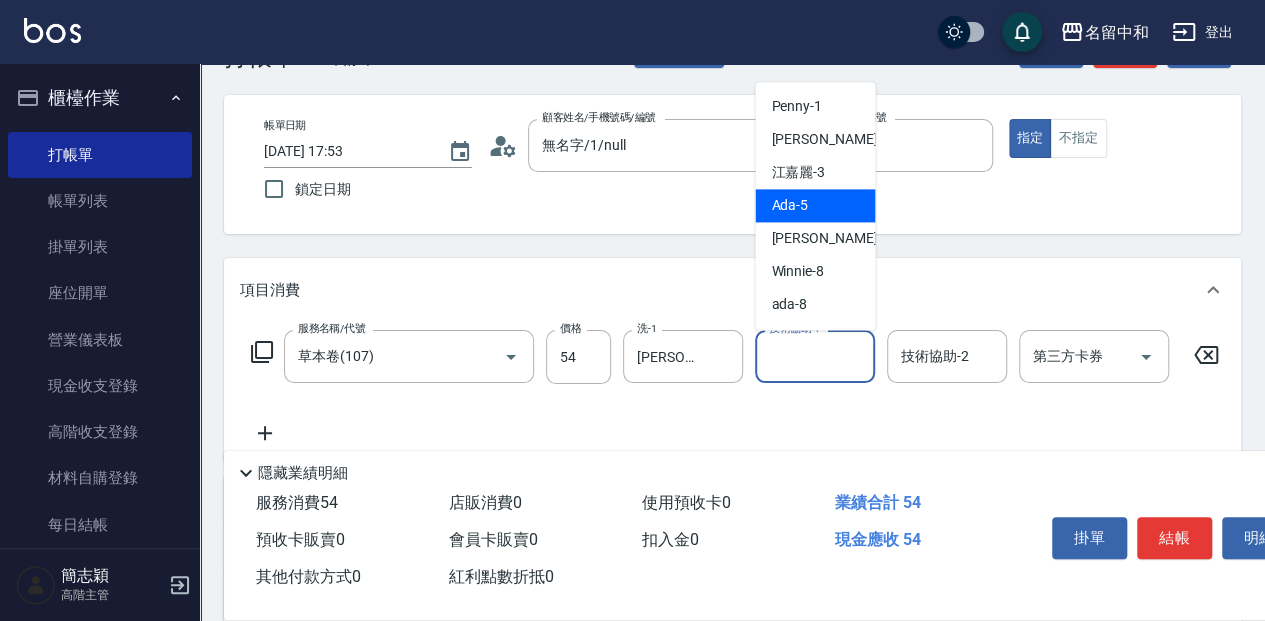 click on "Ada -5" at bounding box center (815, 205) 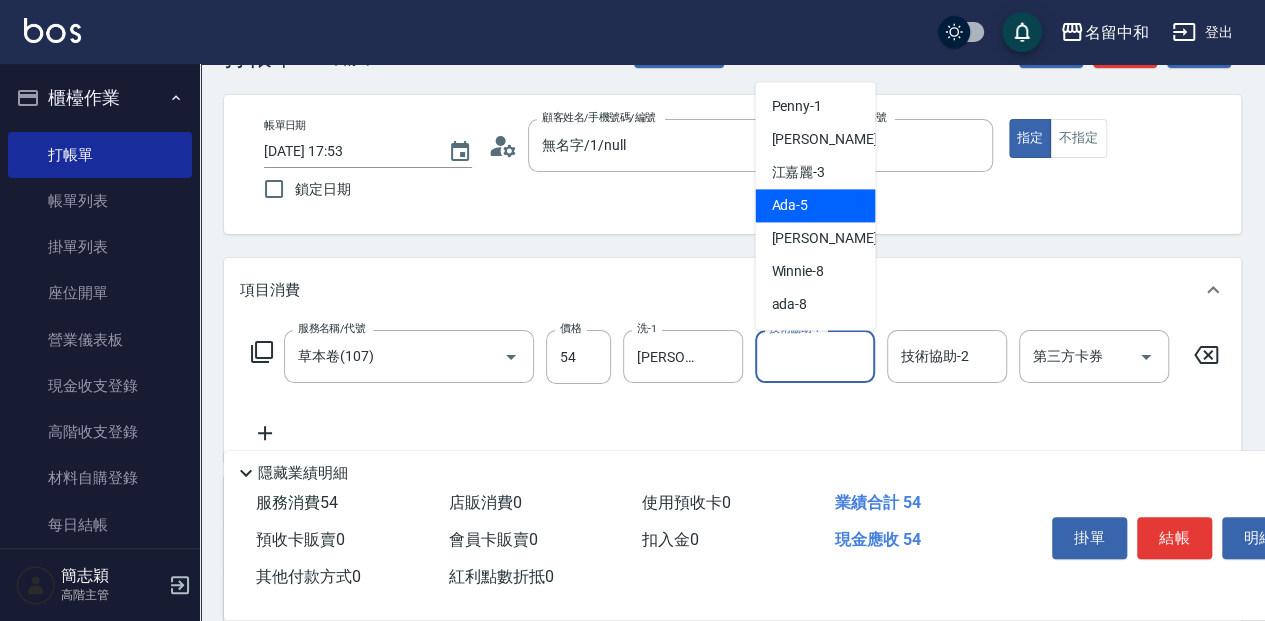 type on "Ada-5" 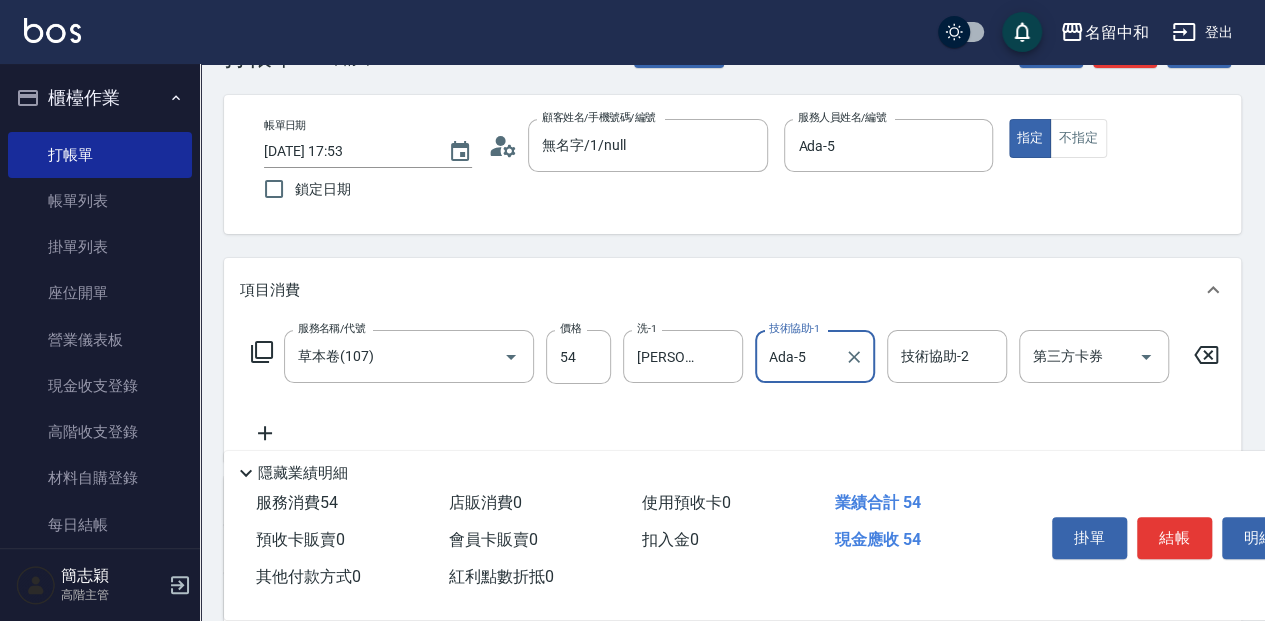 click on "技術協助-2 技術協助-2" at bounding box center [947, 356] 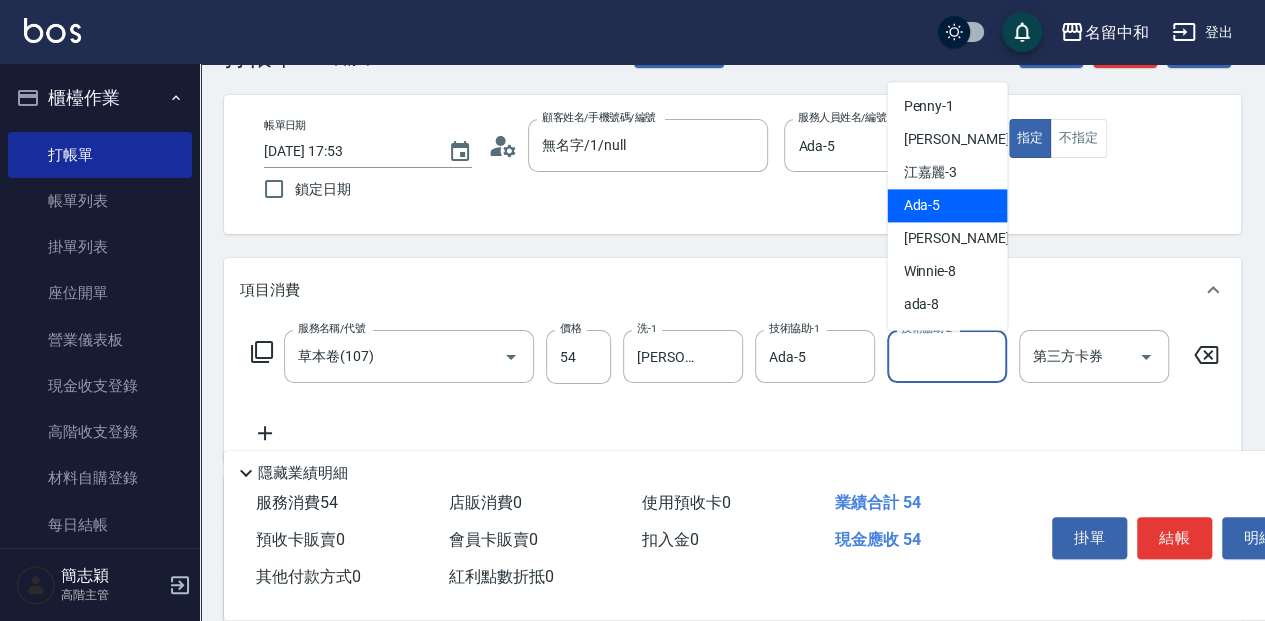 click on "Ada -5" at bounding box center [947, 205] 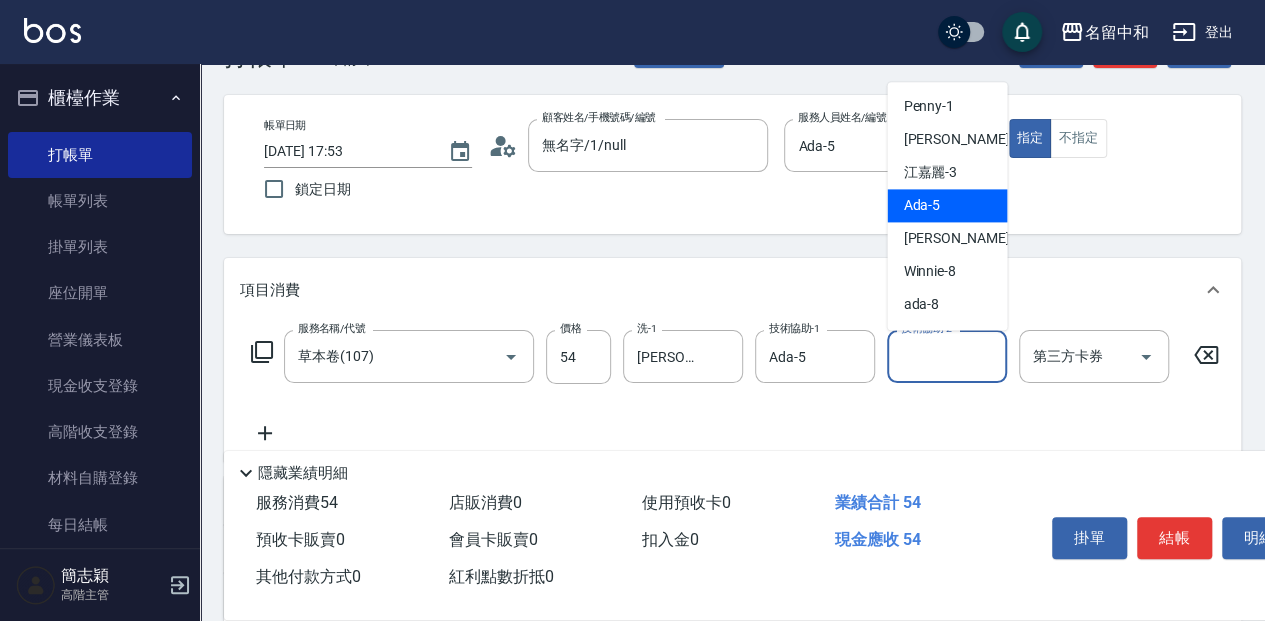 type on "Ada-5" 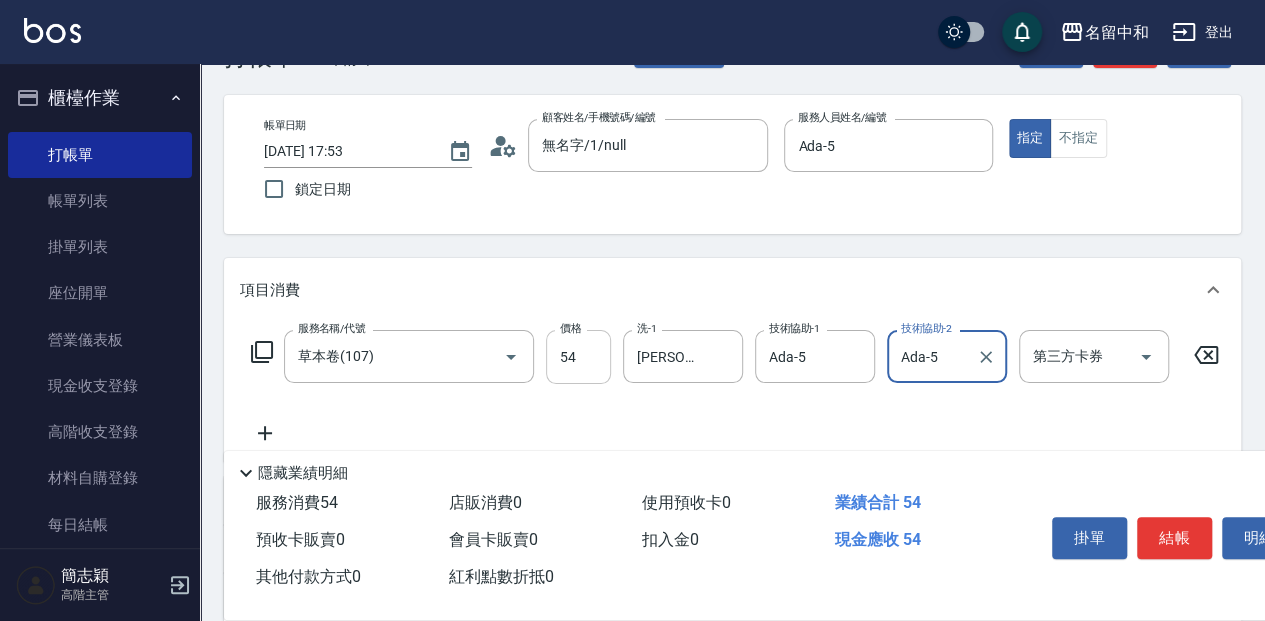 click on "54" at bounding box center (578, 357) 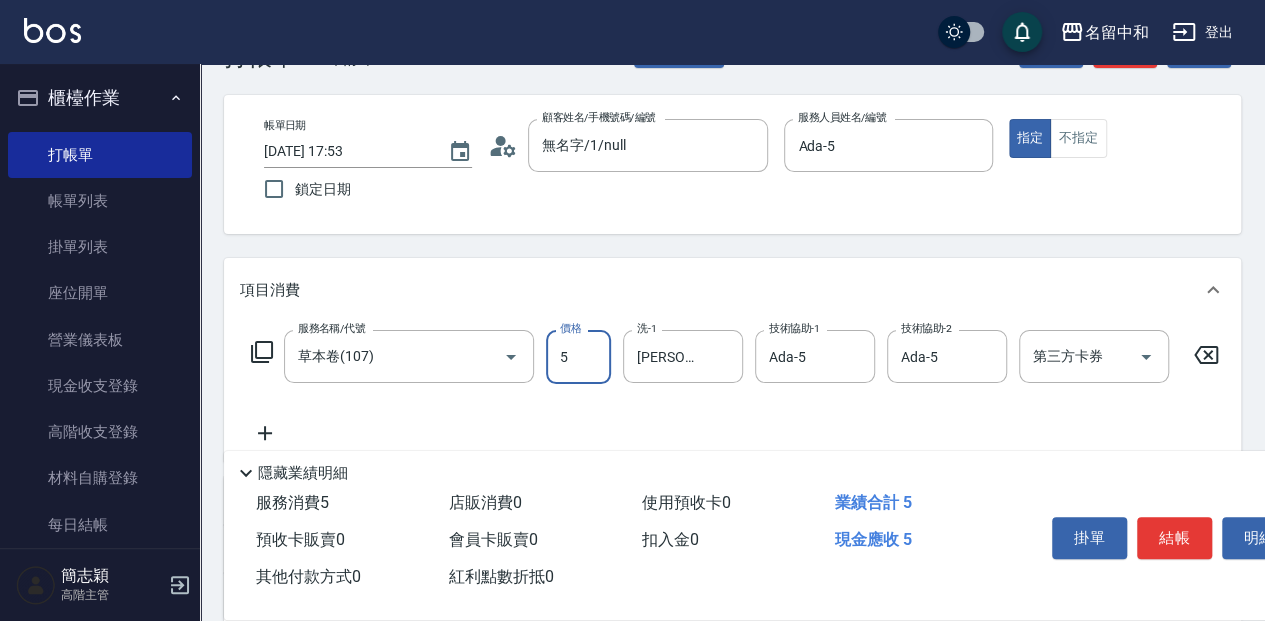type on "54" 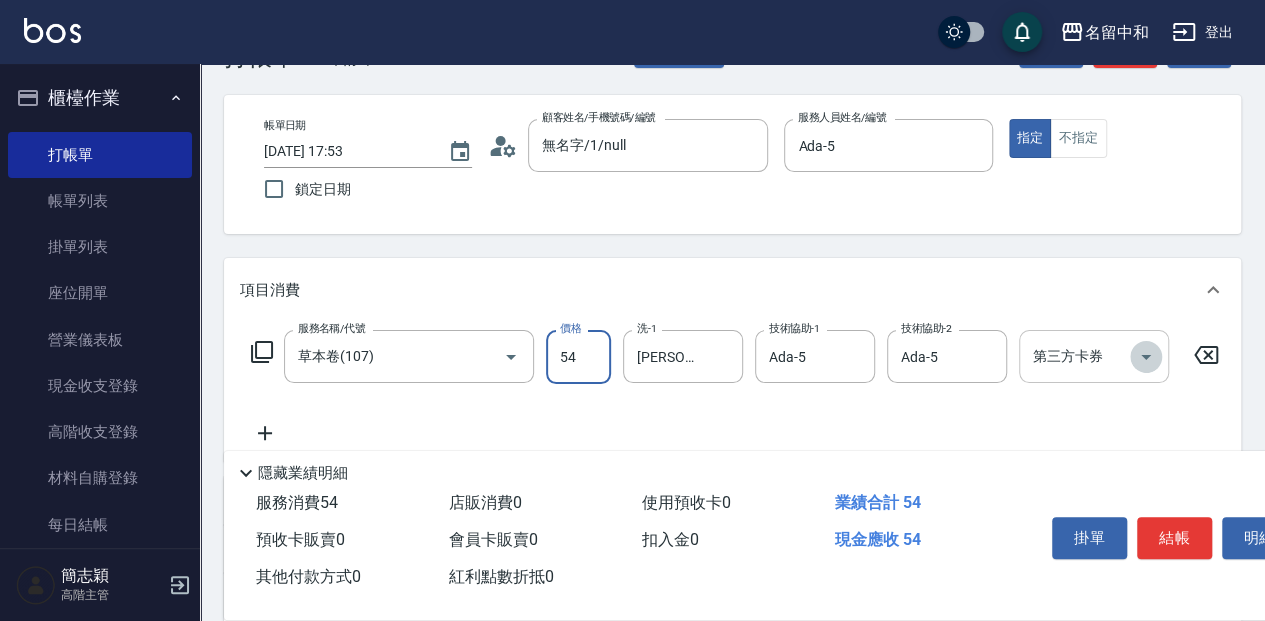 click 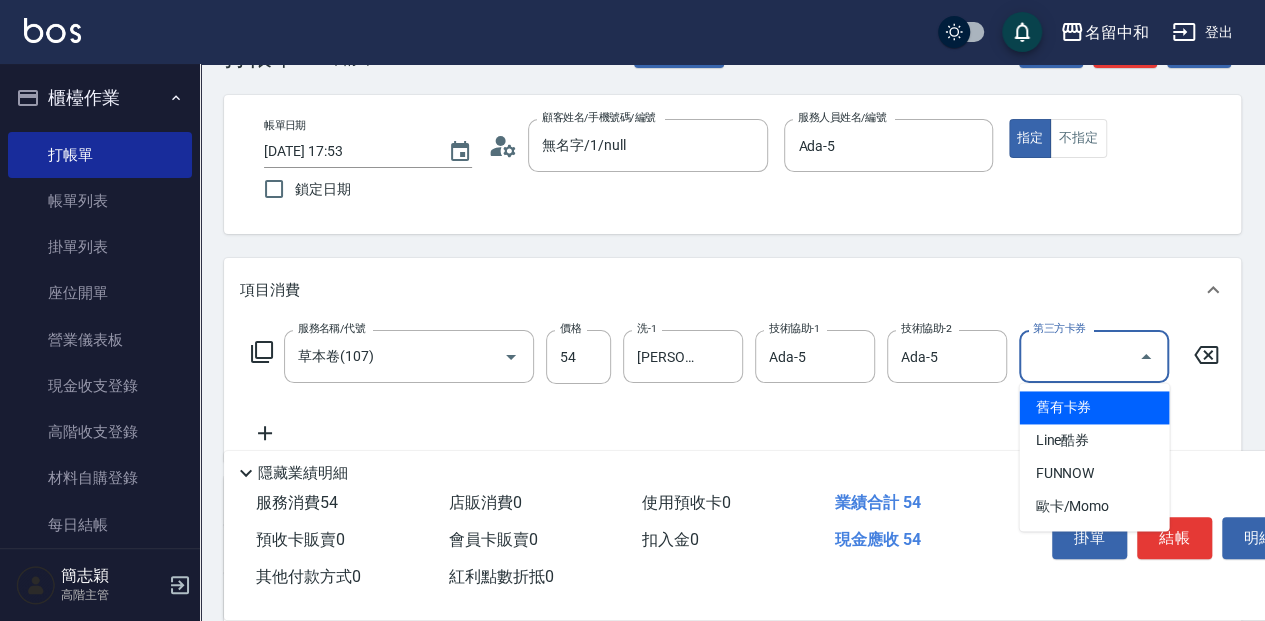click on "舊有卡券" at bounding box center [1094, 407] 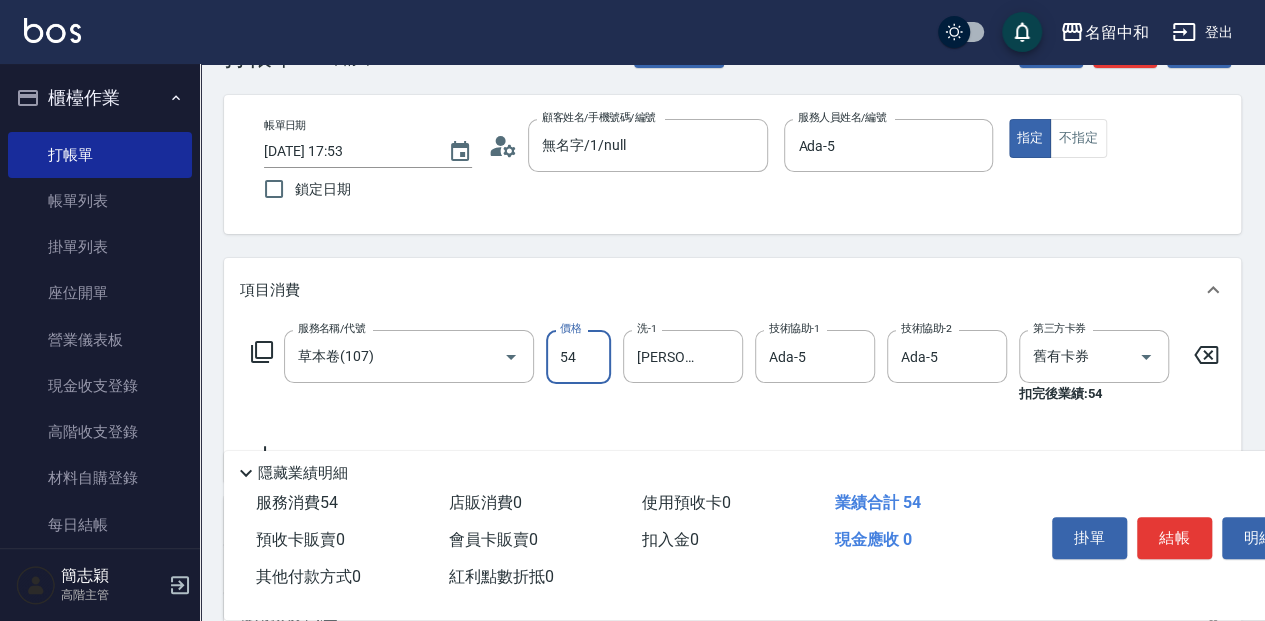 click on "54" at bounding box center [578, 357] 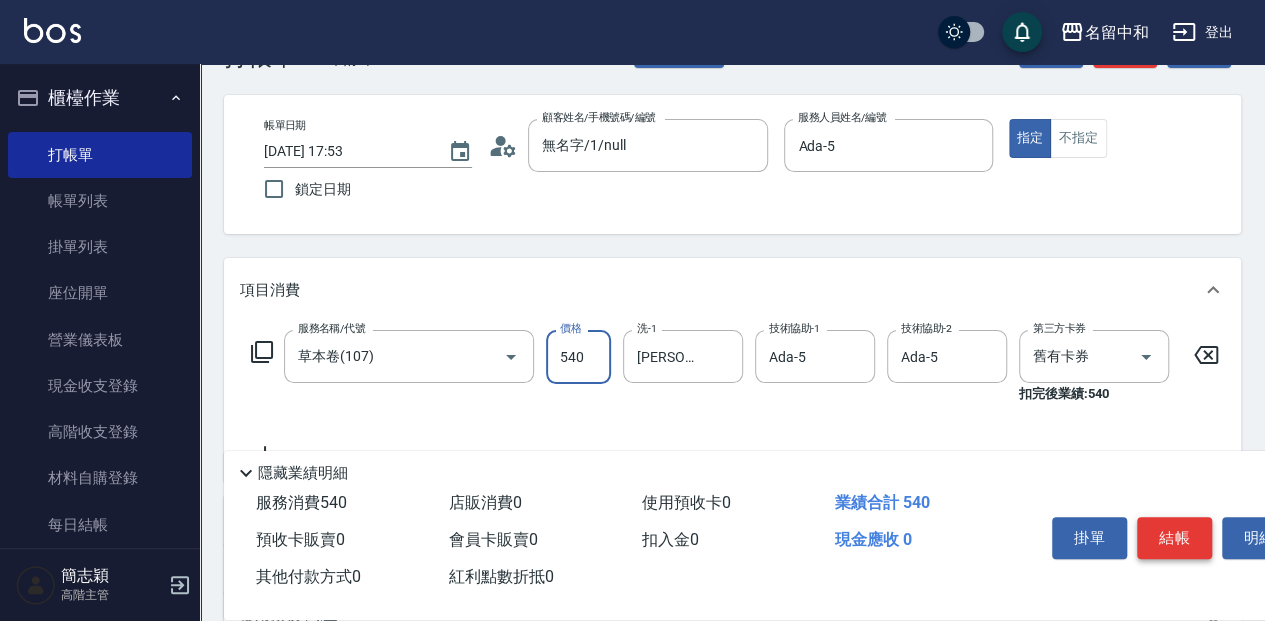 type on "540" 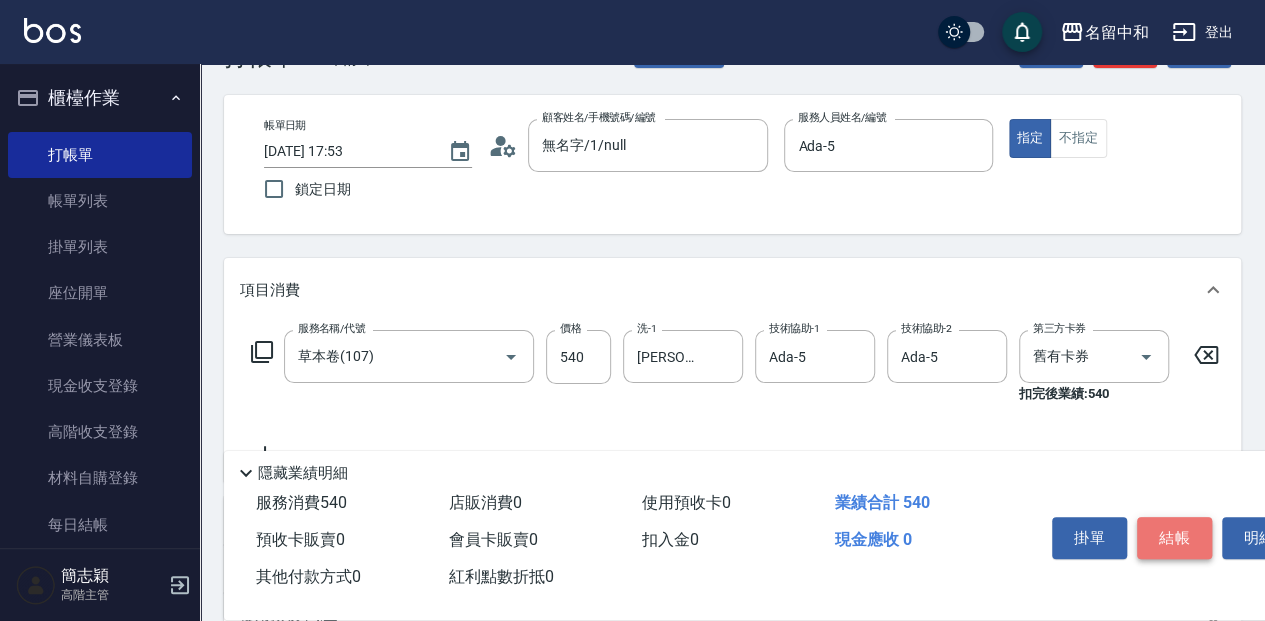 click on "結帳" at bounding box center [1174, 538] 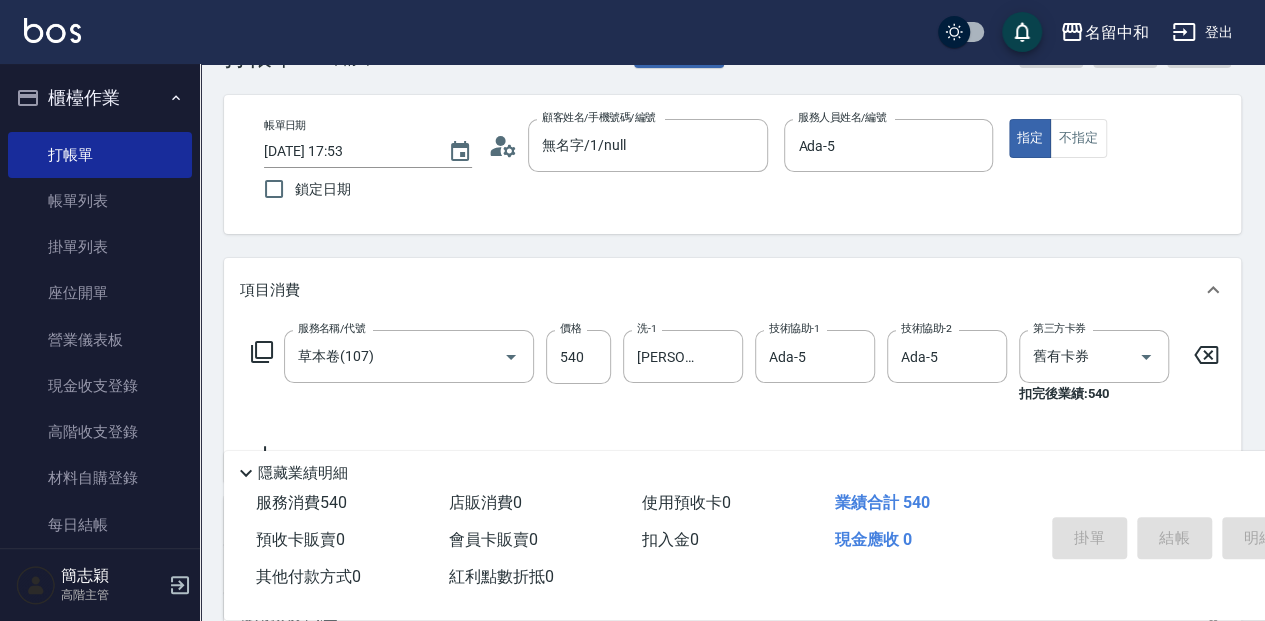 type on "[DATE] 17:54" 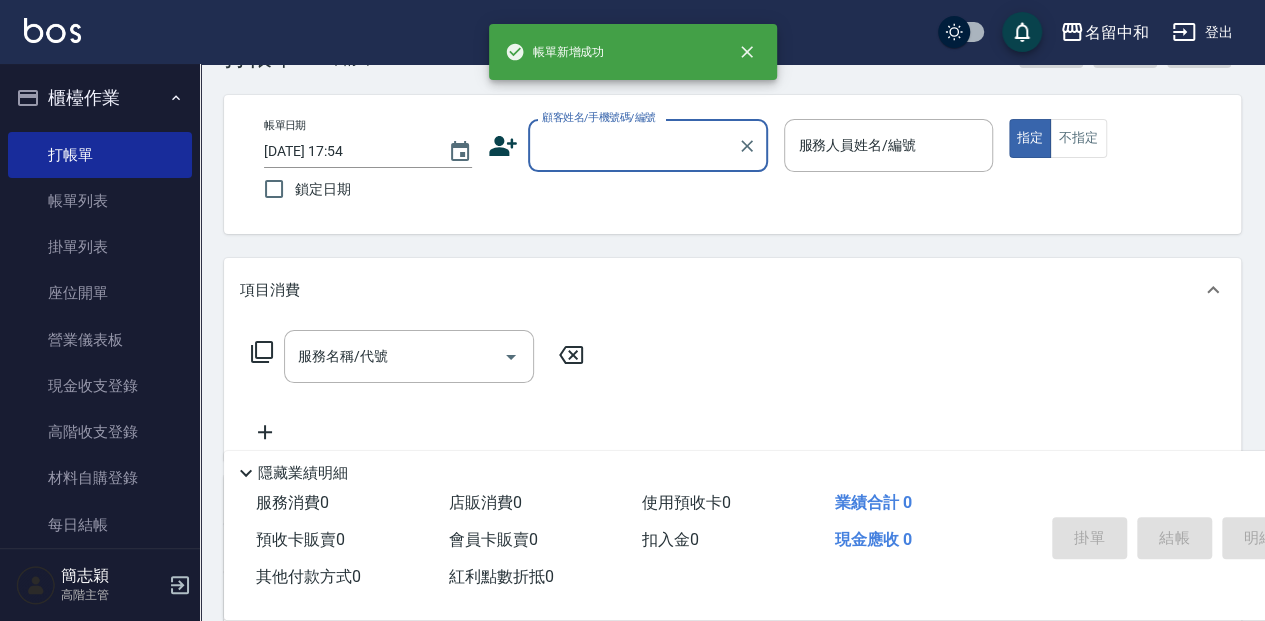 click on "顧客姓名/手機號碼/編號" at bounding box center (633, 145) 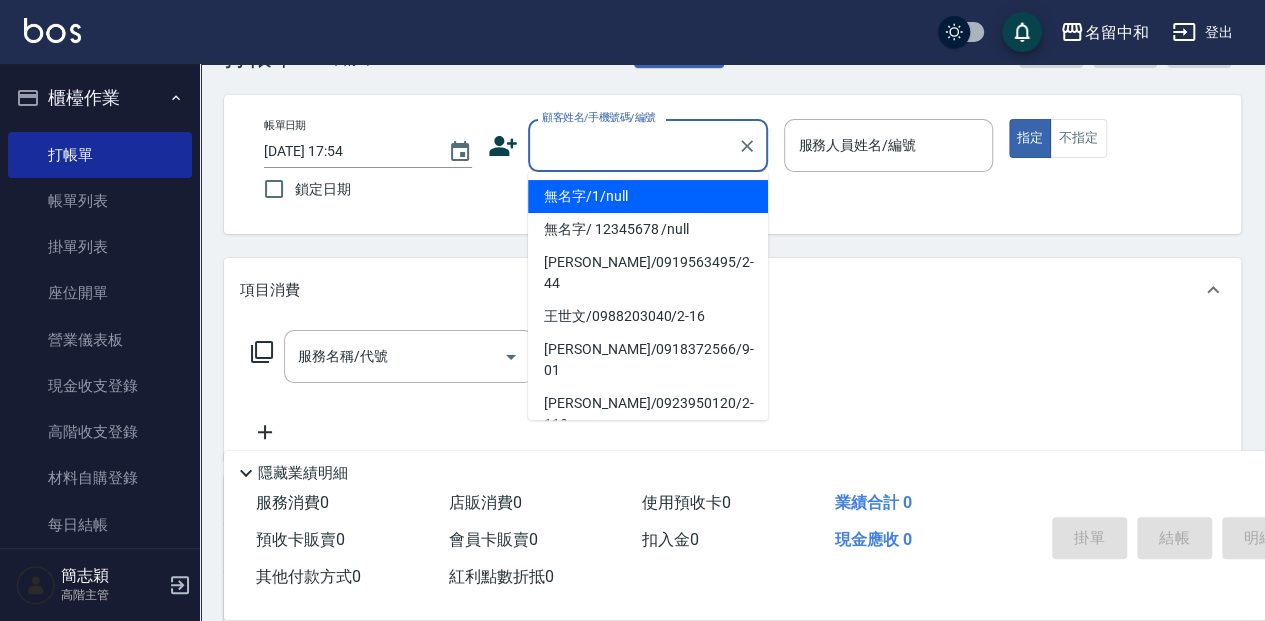 drag, startPoint x: 630, startPoint y: 205, endPoint x: 818, endPoint y: 188, distance: 188.76706 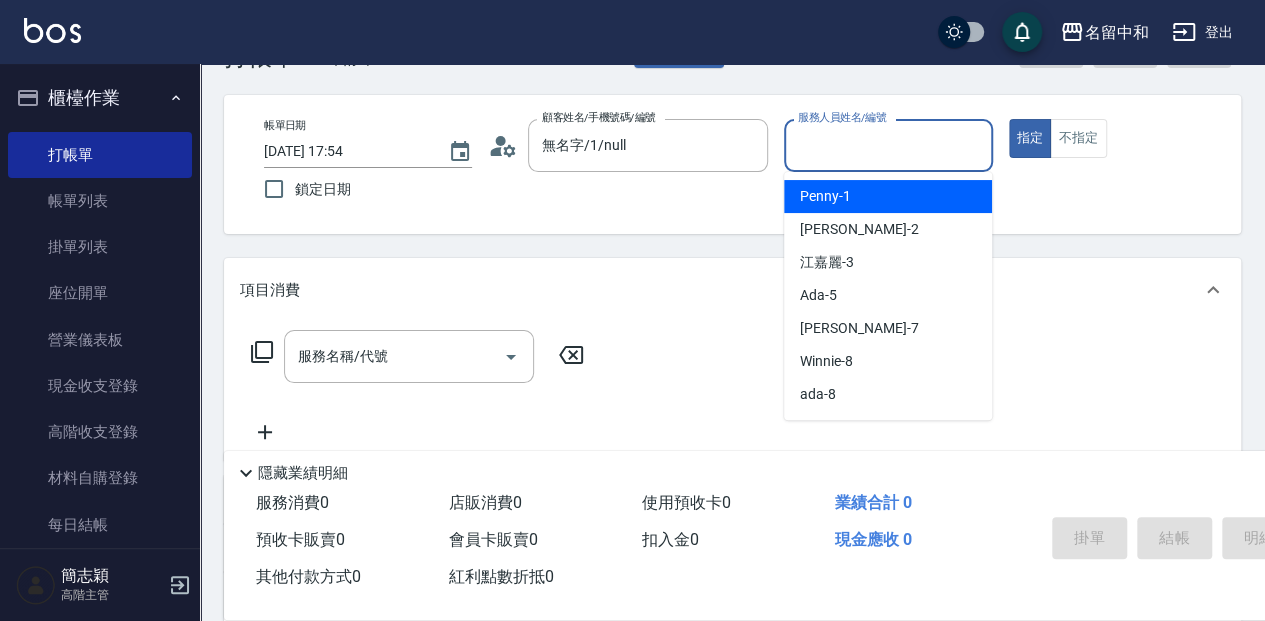 click on "服務人員姓名/編號" at bounding box center [888, 145] 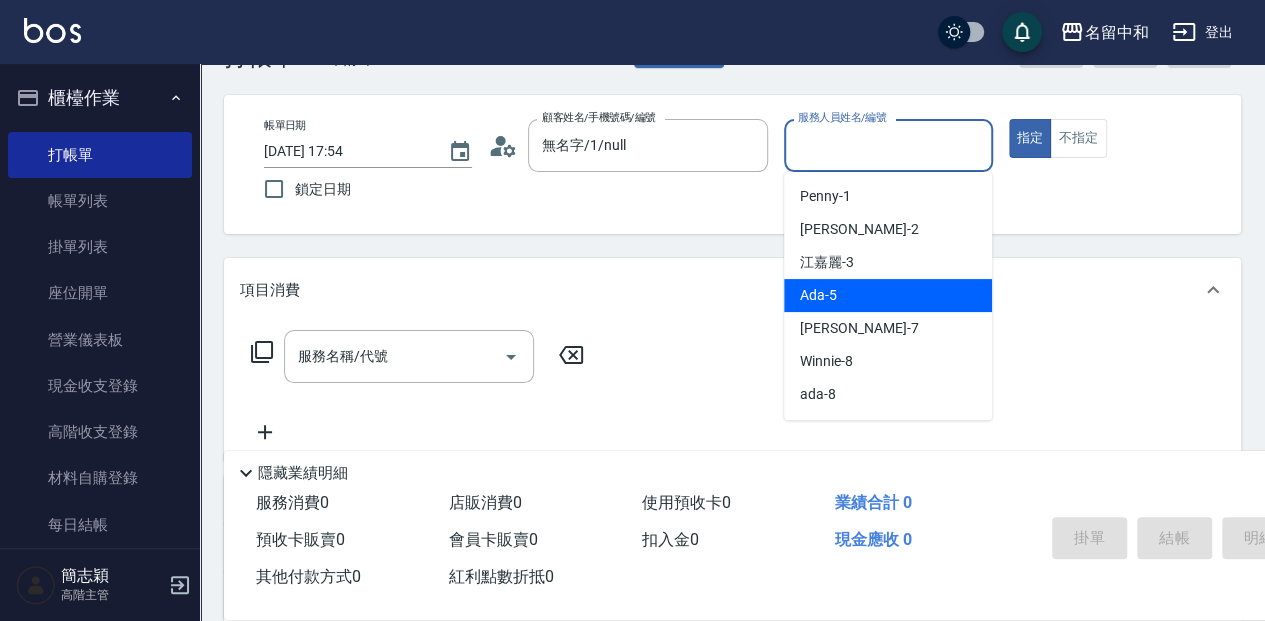 click on "Ada -5" at bounding box center (888, 295) 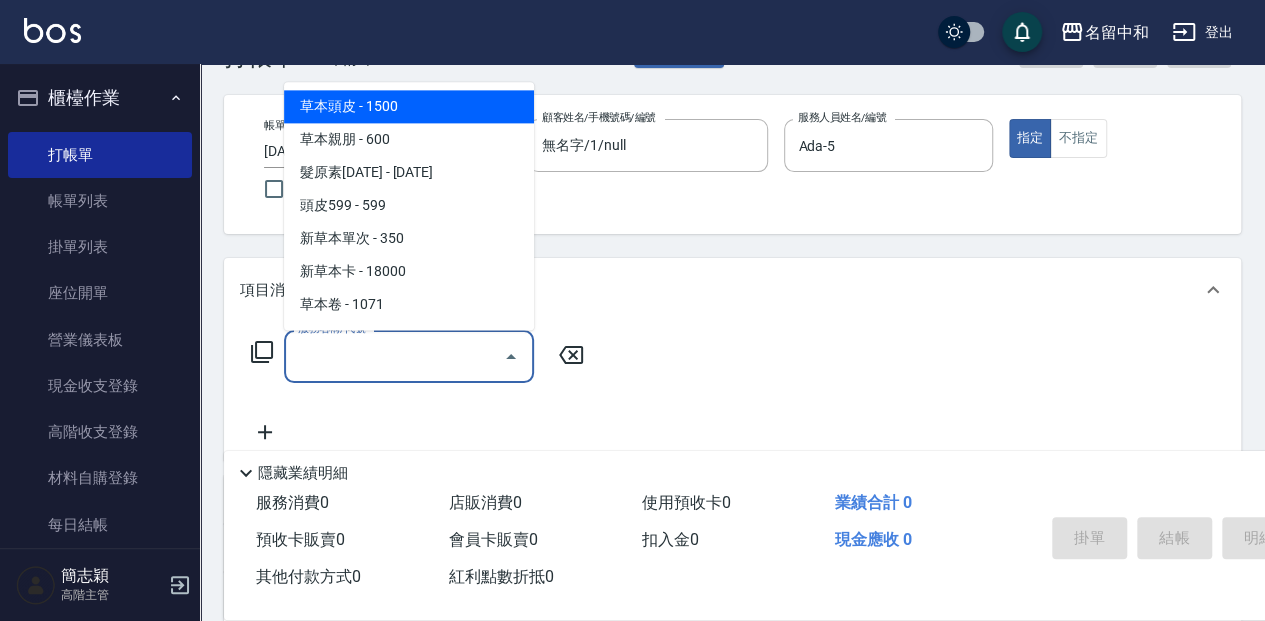 click on "服務名稱/代號" at bounding box center (394, 356) 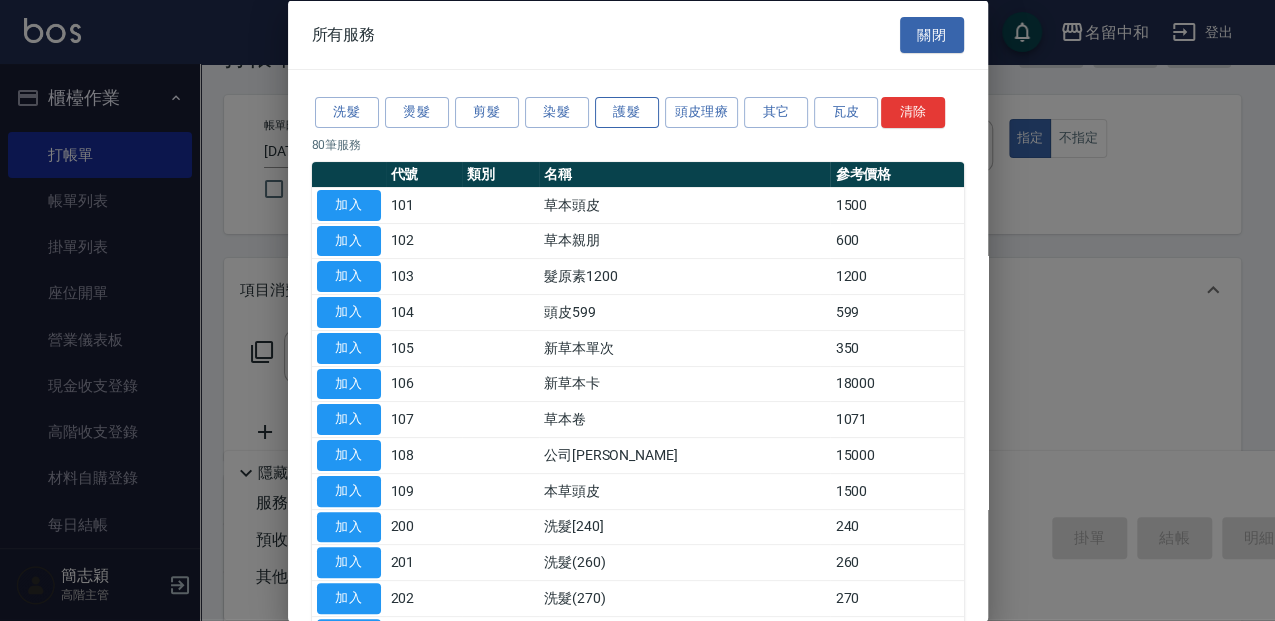 click on "護髮" at bounding box center (627, 112) 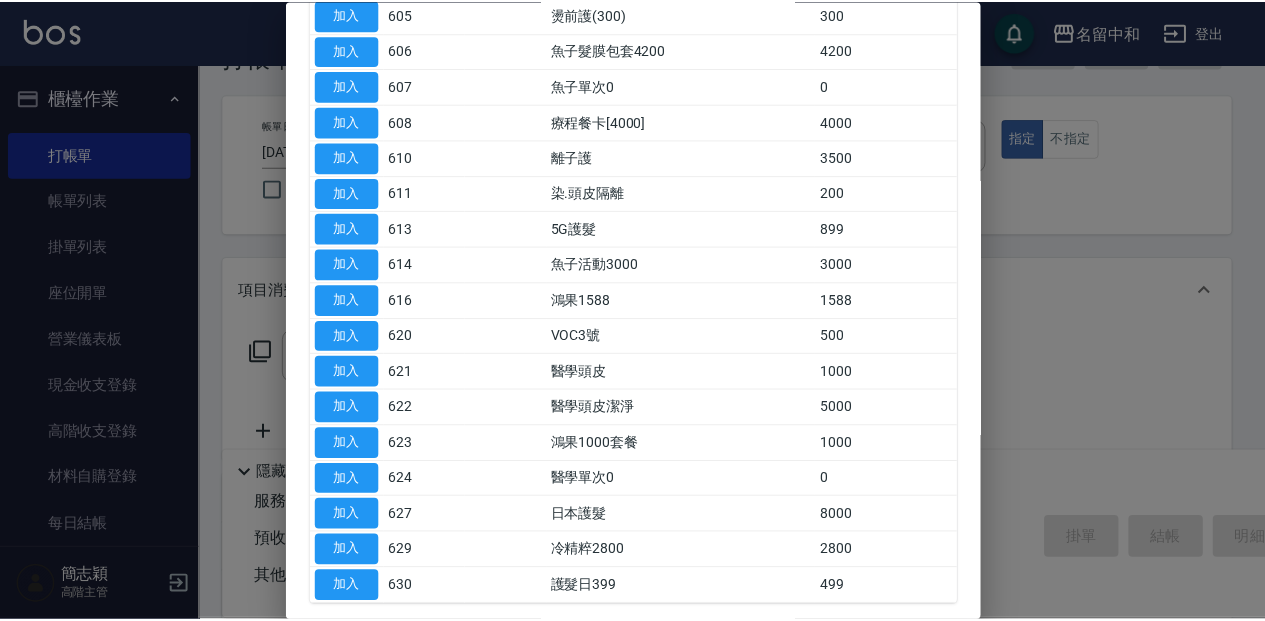 scroll, scrollTop: 400, scrollLeft: 0, axis: vertical 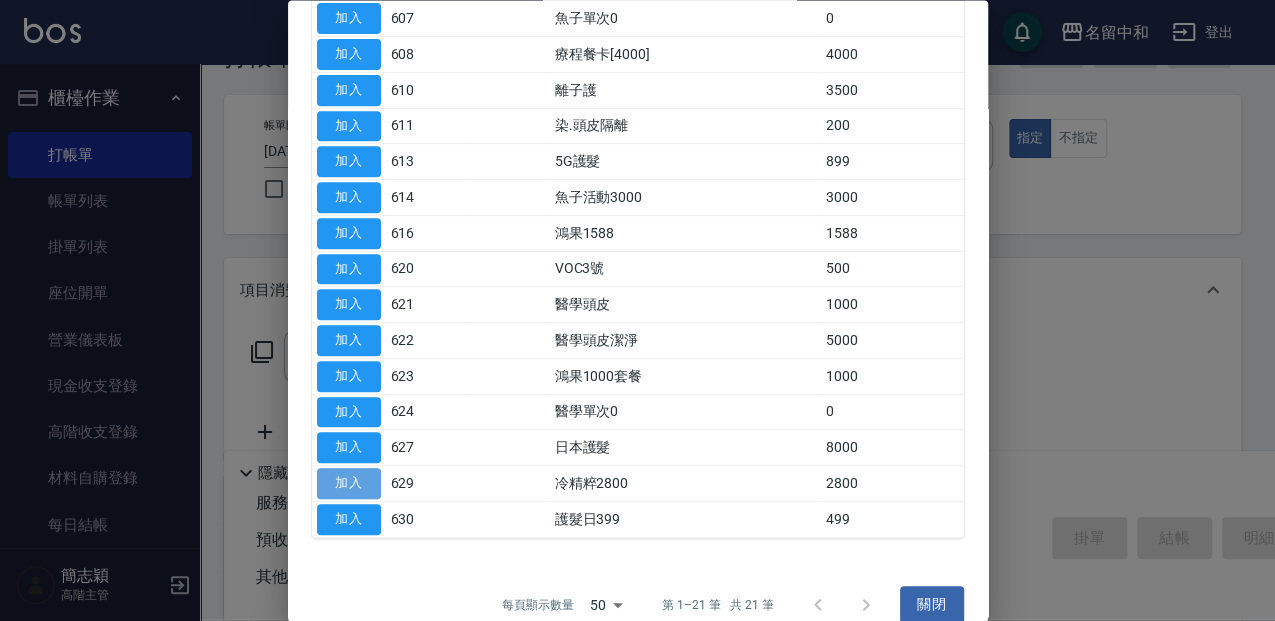 click on "加入" at bounding box center (349, 484) 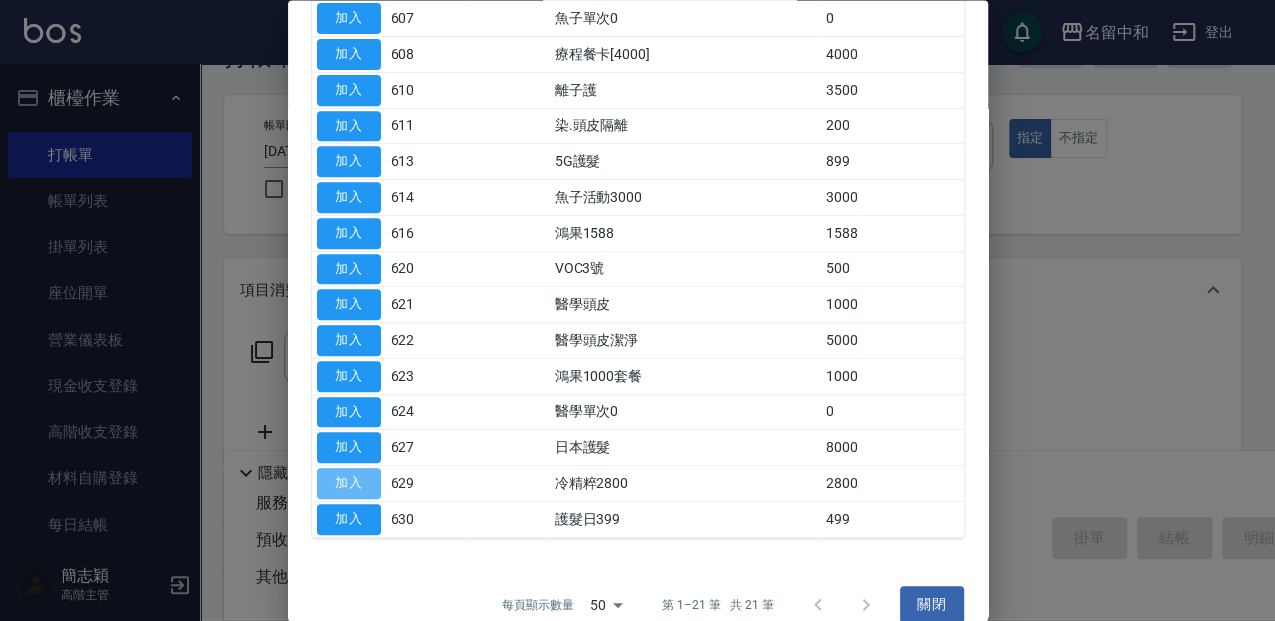 type on "冷精粹2800(629)" 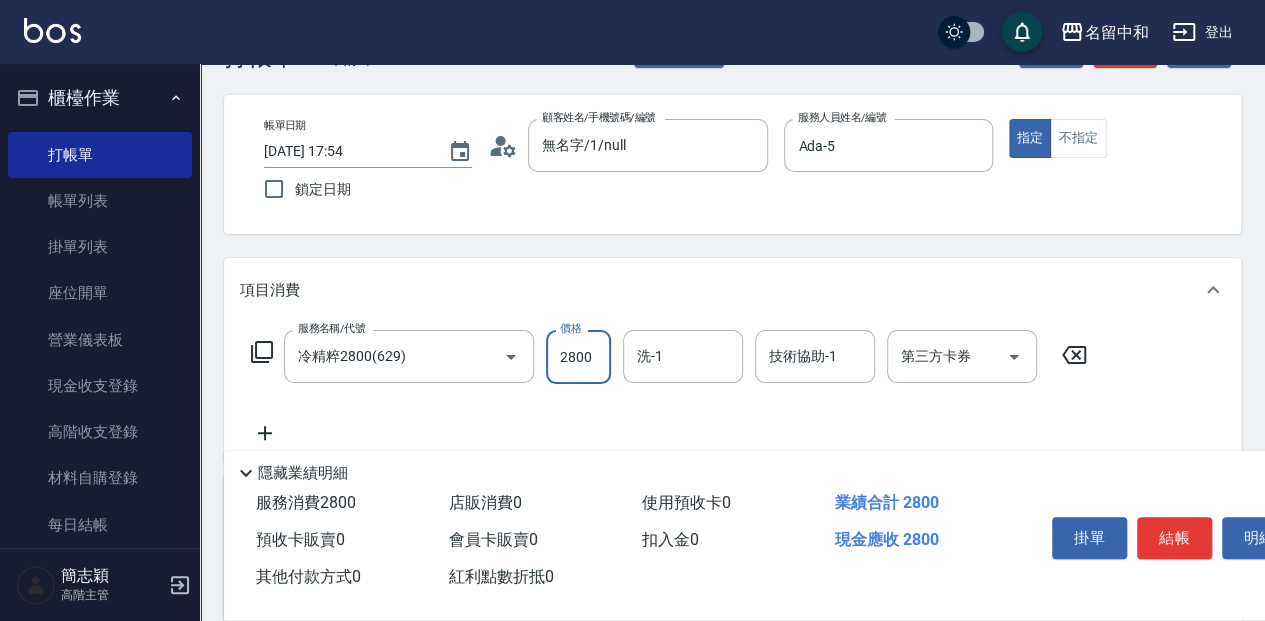 click on "2800" at bounding box center [578, 357] 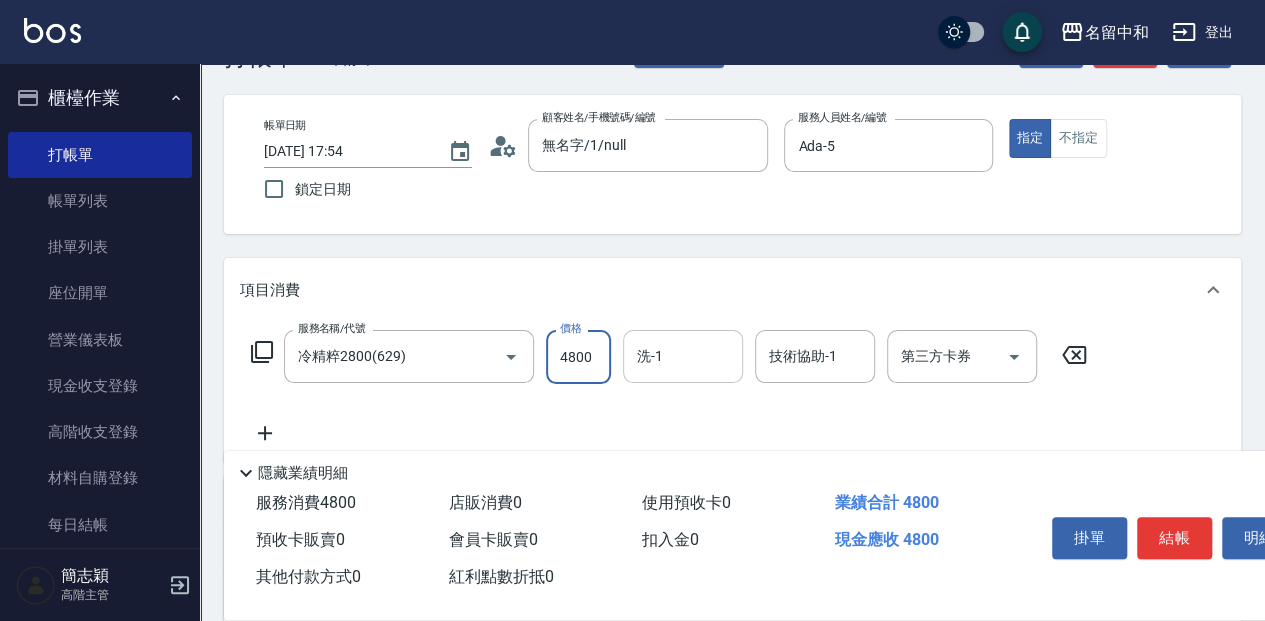 type on "4800" 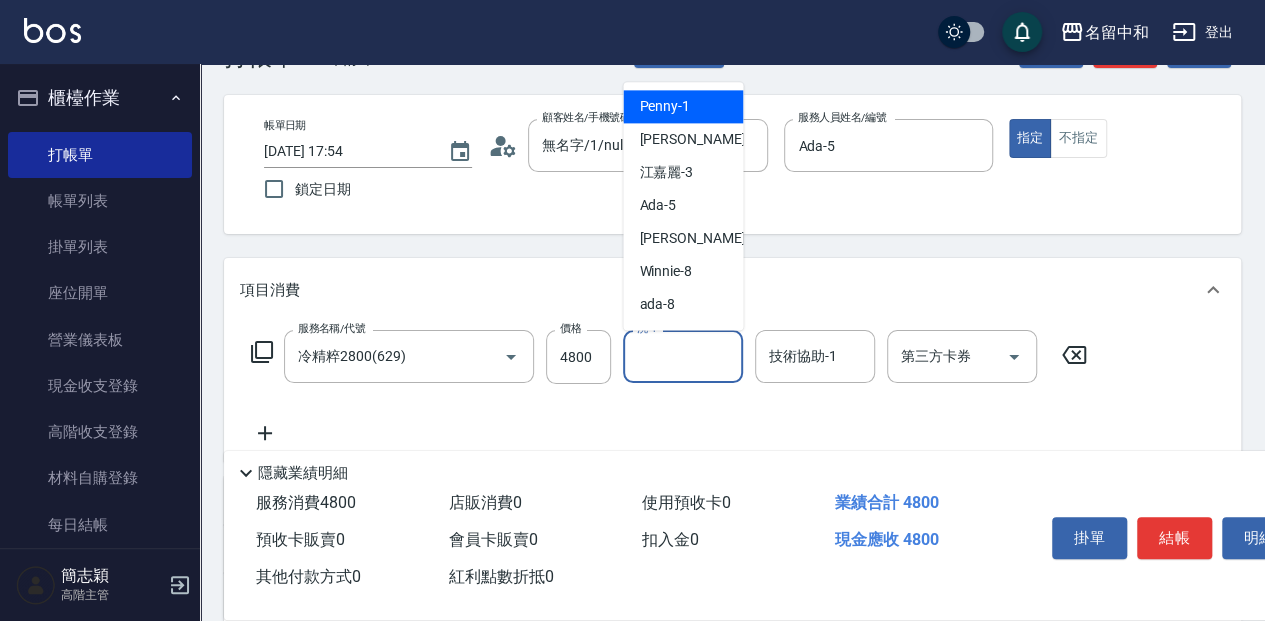 click on "洗-1" at bounding box center [683, 356] 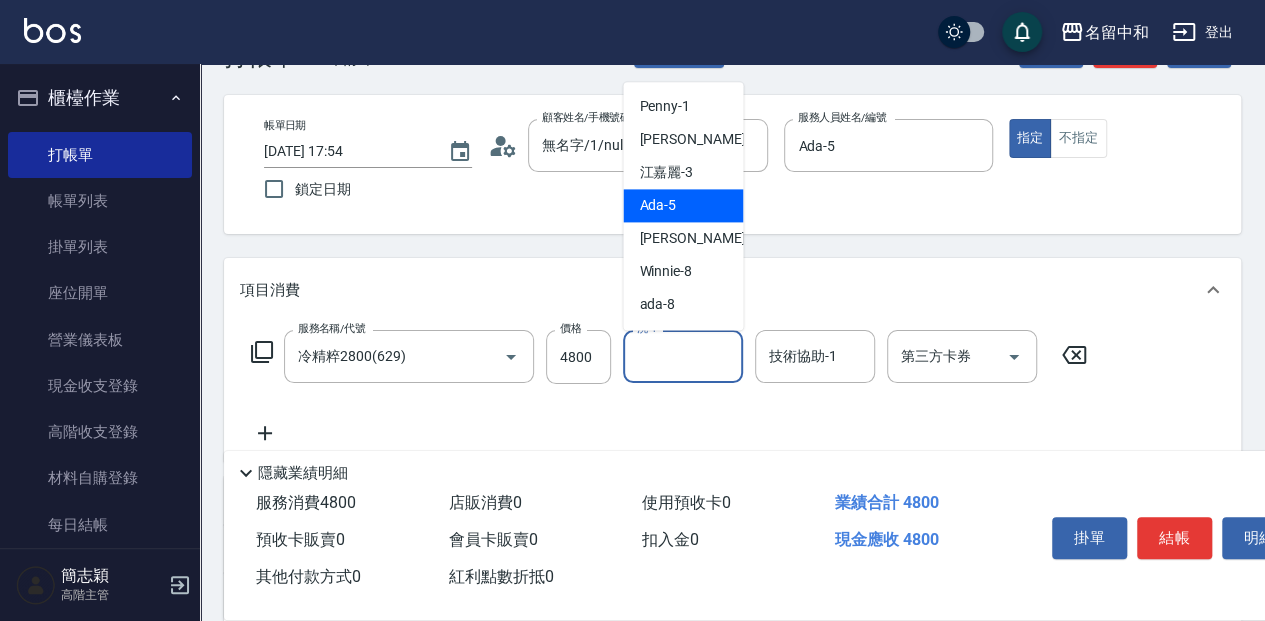 click on "Ada -5" at bounding box center (683, 205) 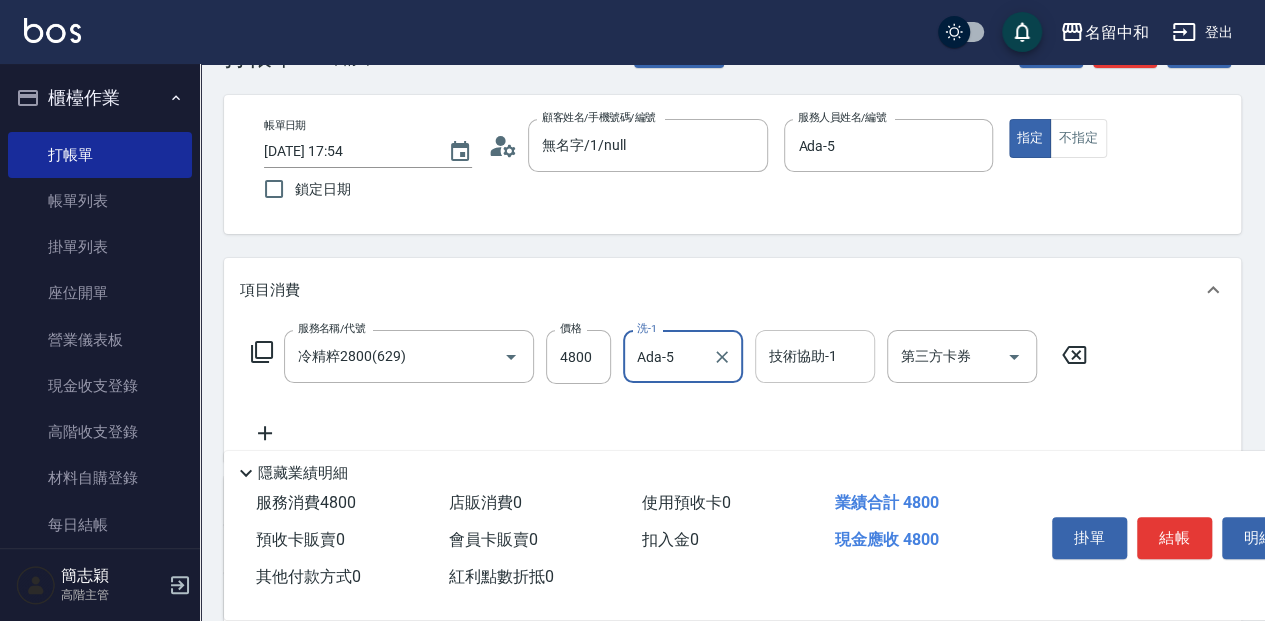 click on "技術協助-1 技術協助-1" at bounding box center [815, 356] 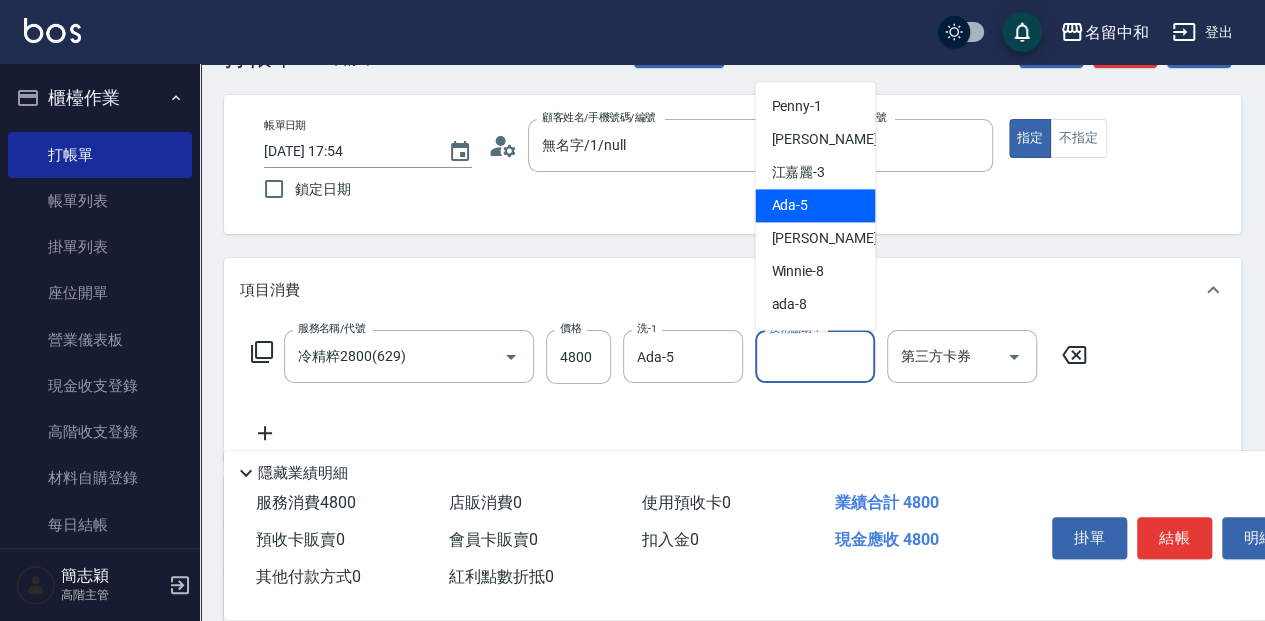 click on "Ada -5" at bounding box center (789, 205) 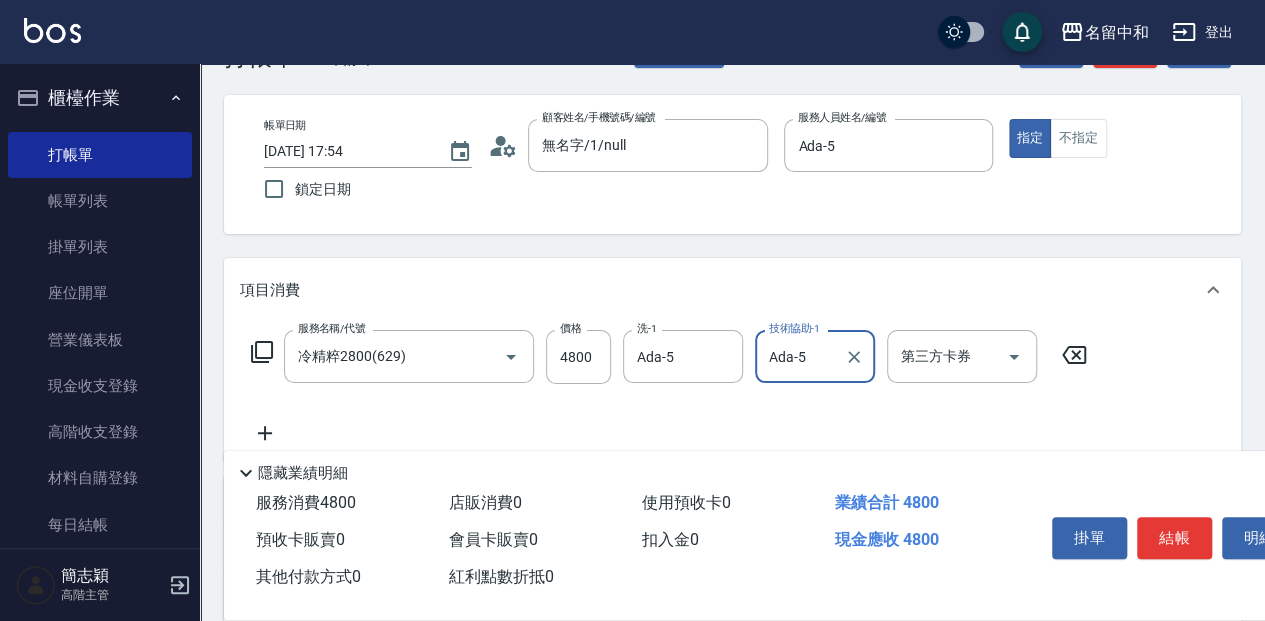click 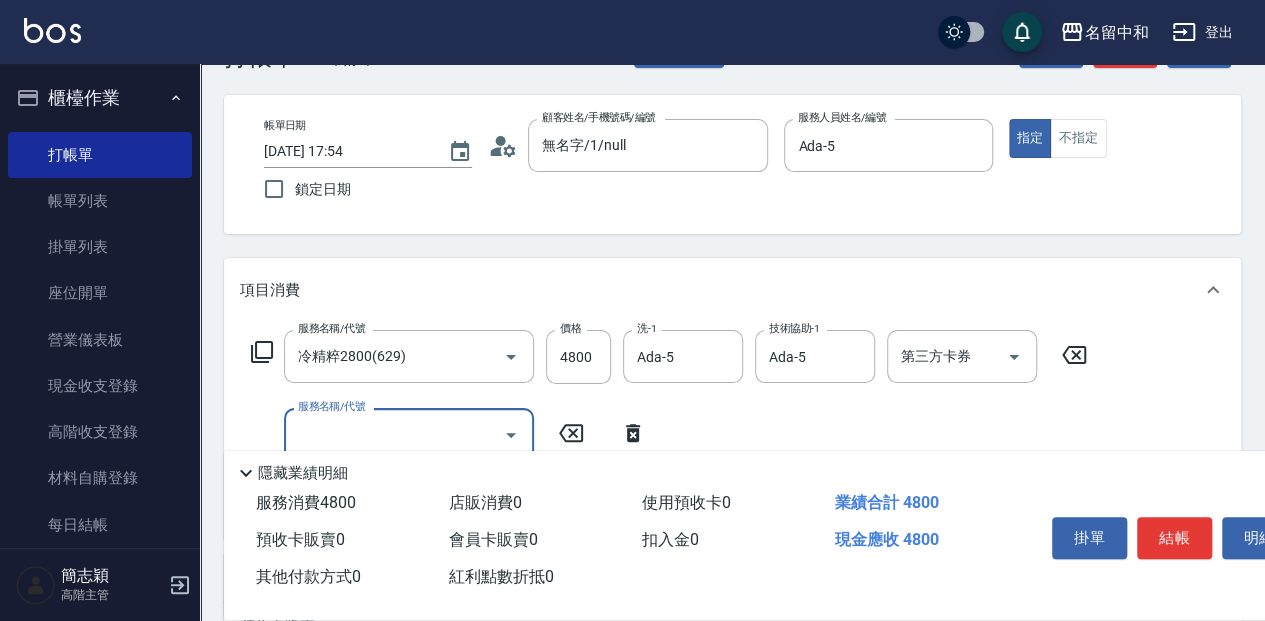 click 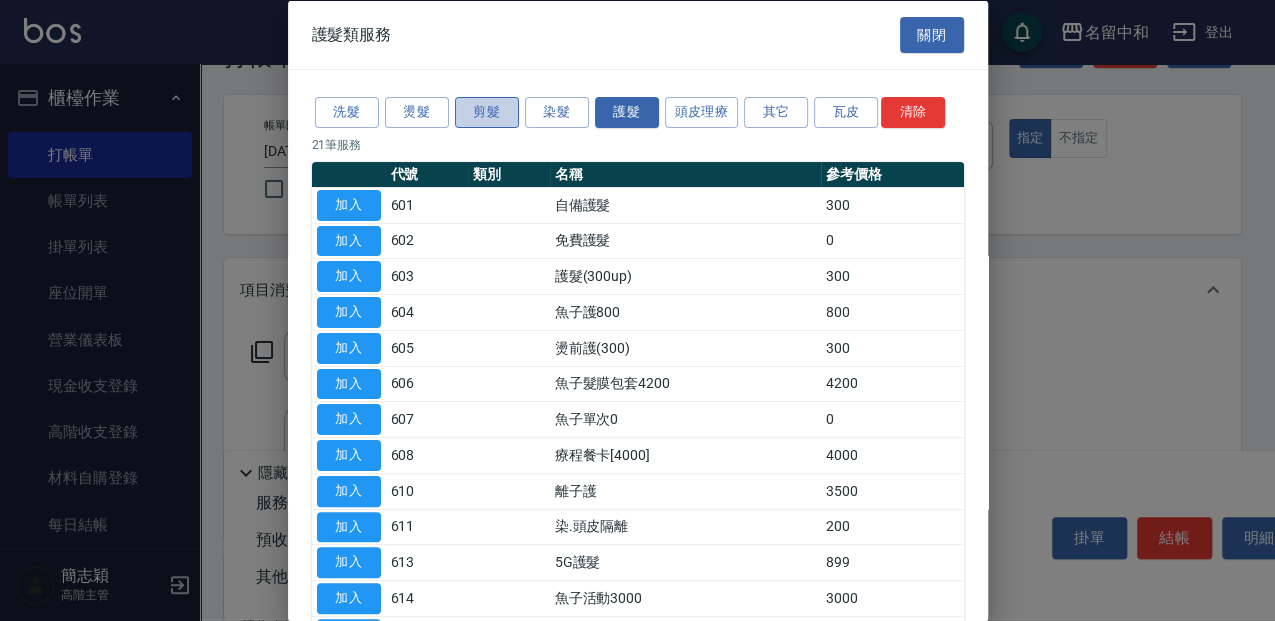 click on "剪髮" at bounding box center [487, 112] 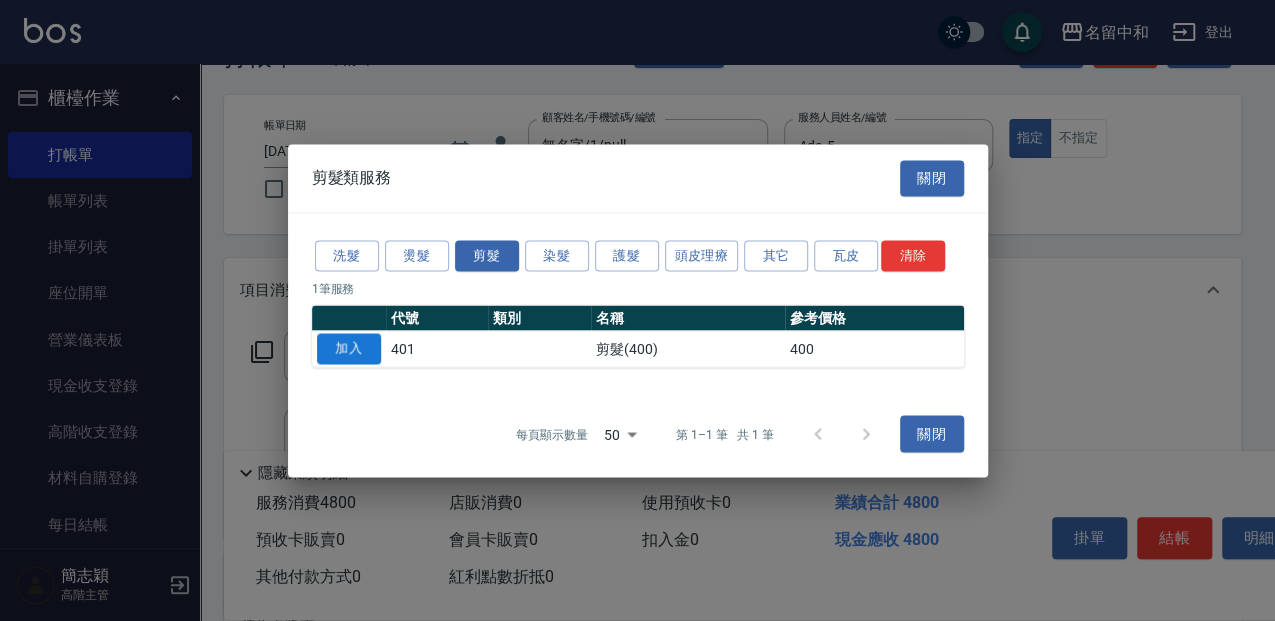 click on "加入" at bounding box center [349, 348] 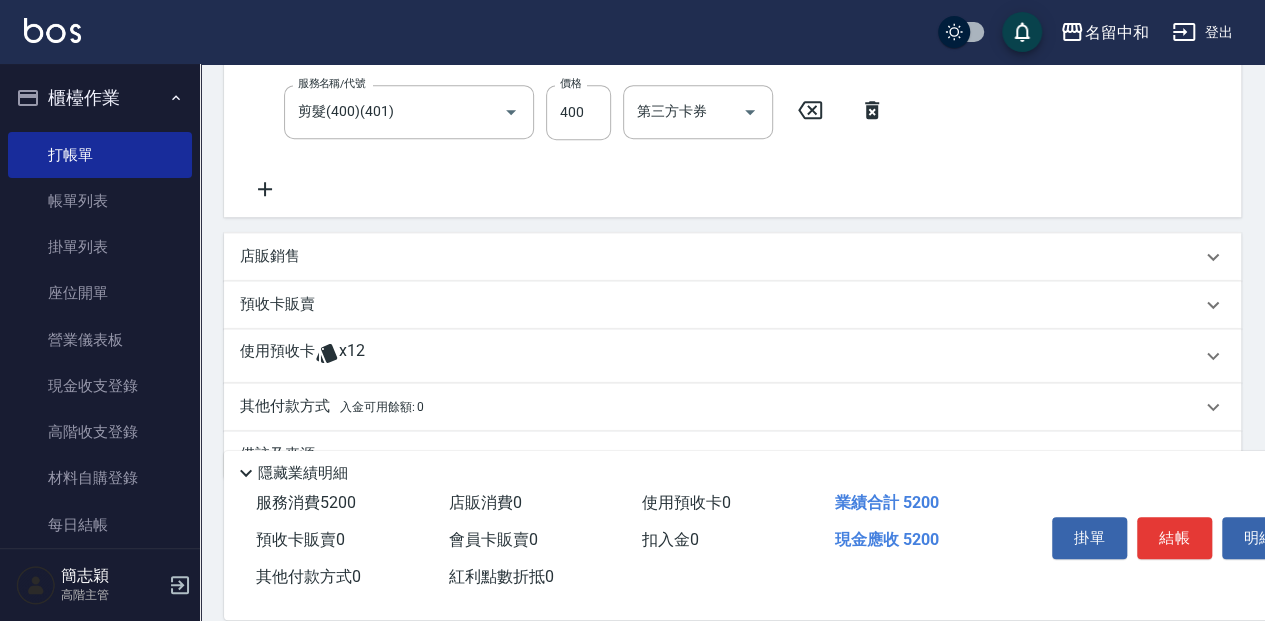 scroll, scrollTop: 466, scrollLeft: 0, axis: vertical 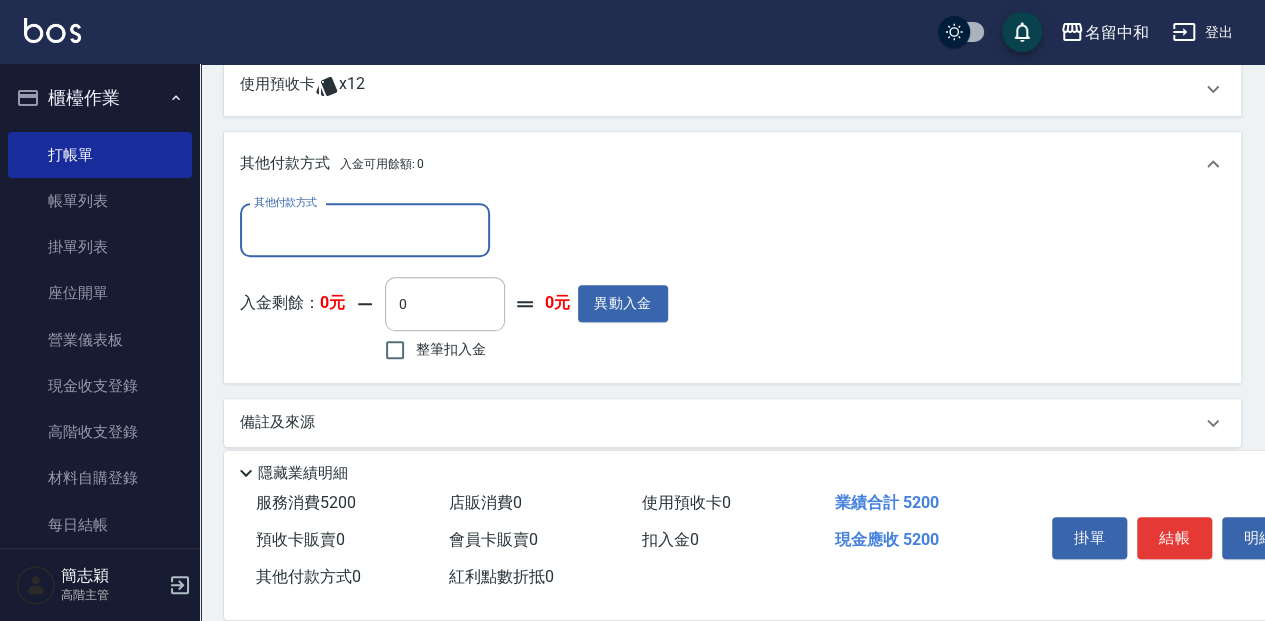 click on "其他付款方式" at bounding box center [365, 230] 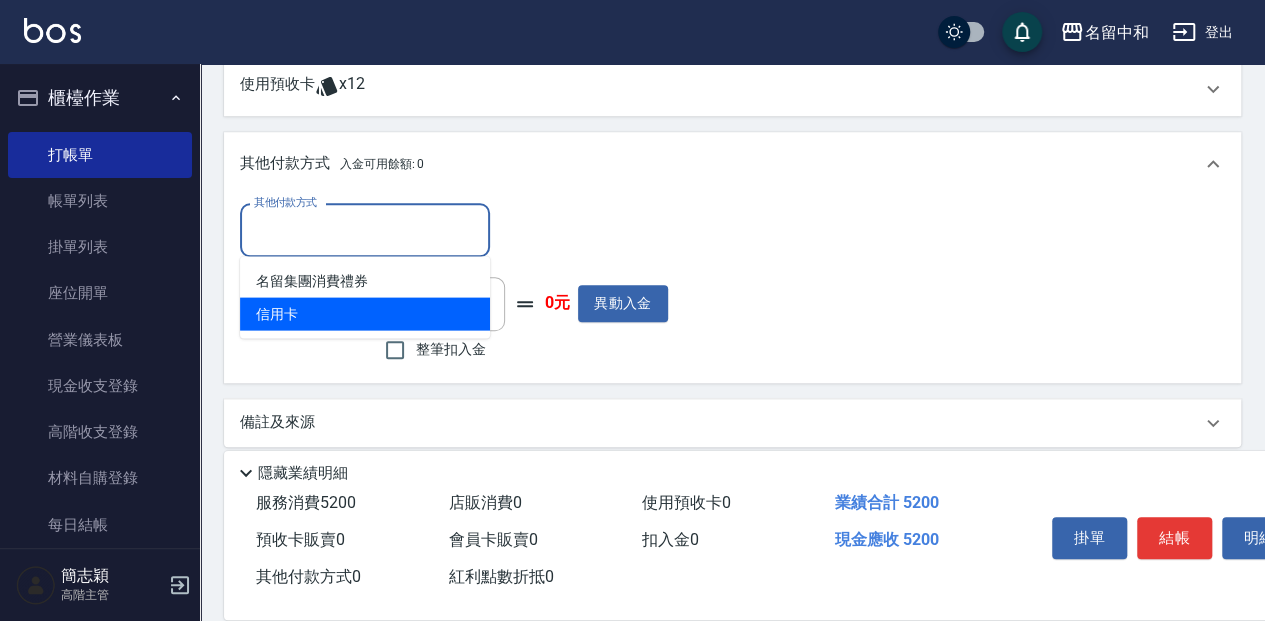 click on "信用卡" at bounding box center (365, 313) 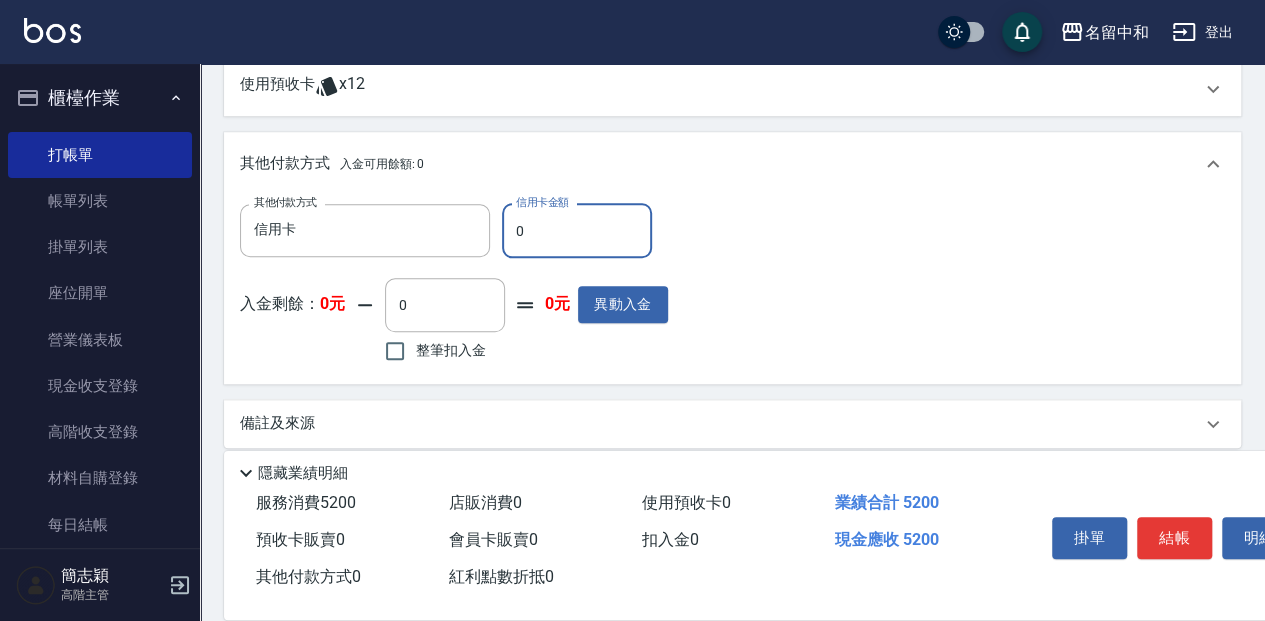 click on "0" at bounding box center (577, 231) 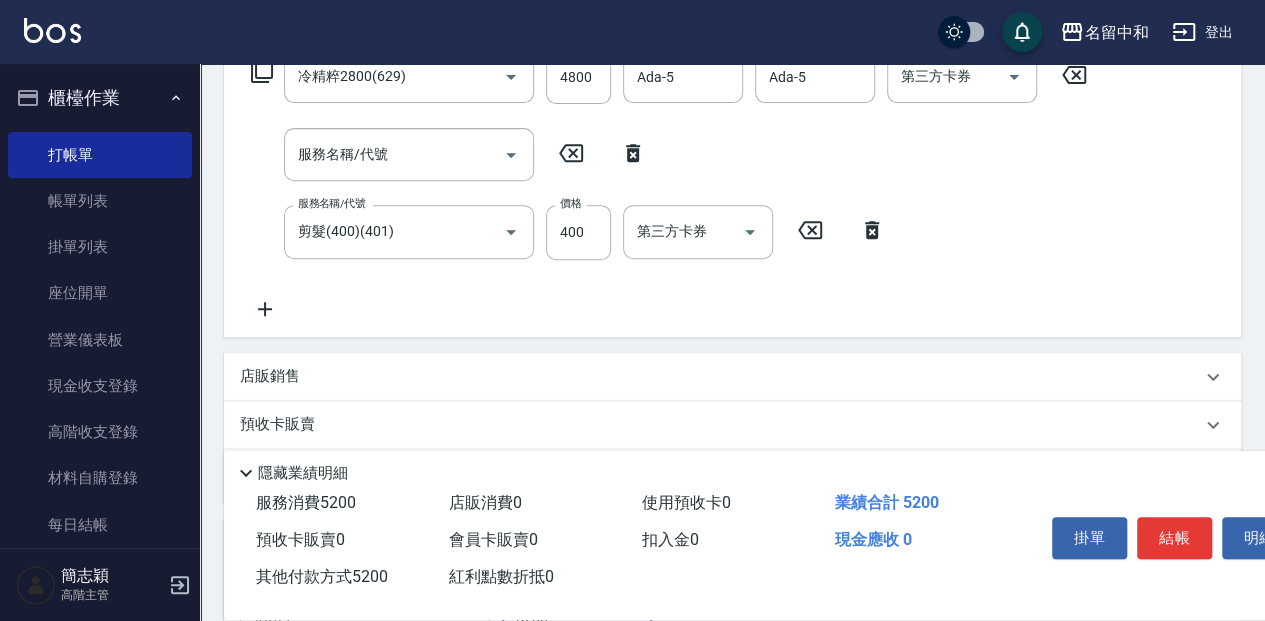 scroll, scrollTop: 333, scrollLeft: 0, axis: vertical 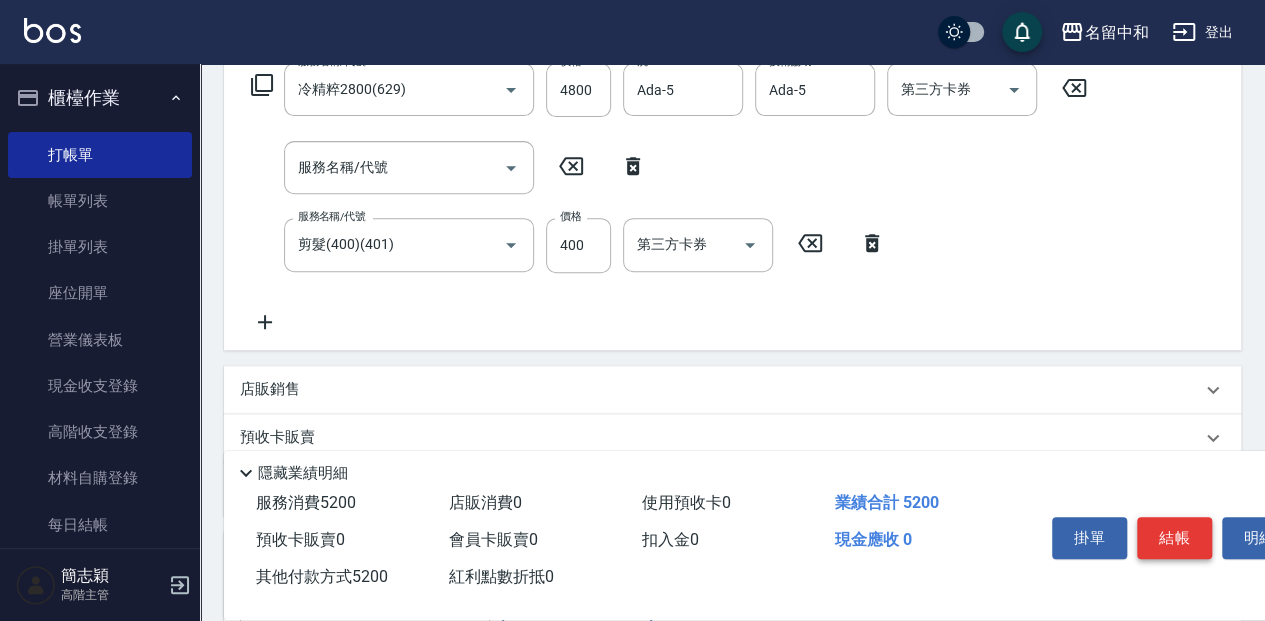 type on "5200" 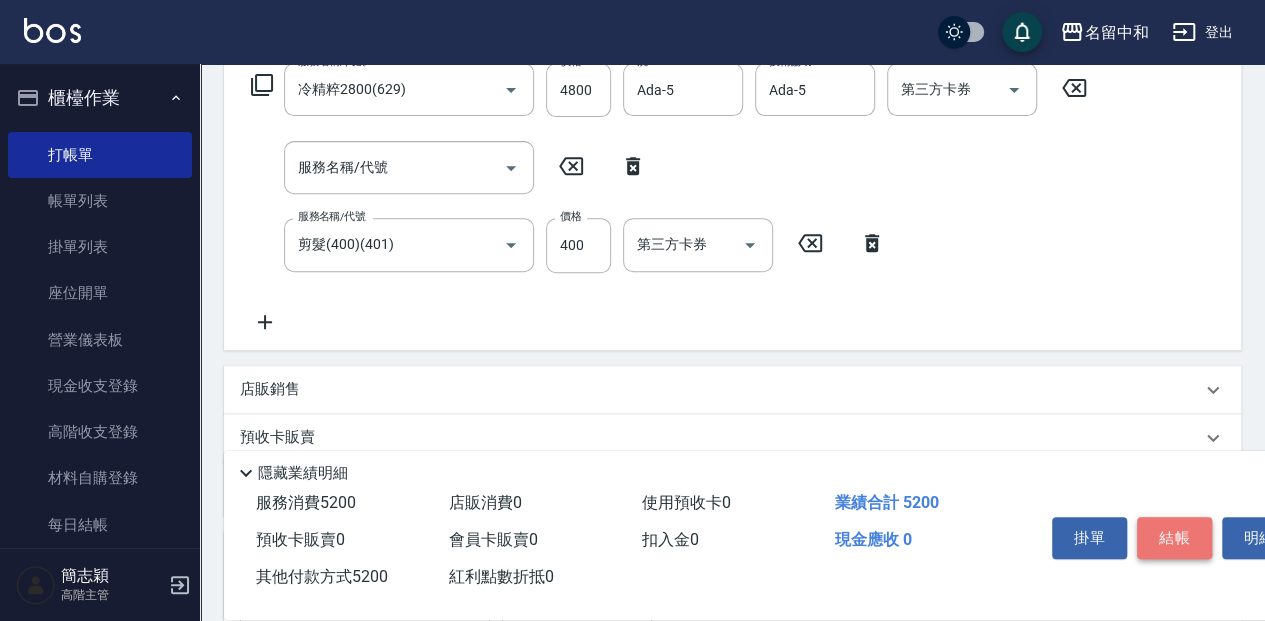 click on "結帳" at bounding box center [1174, 538] 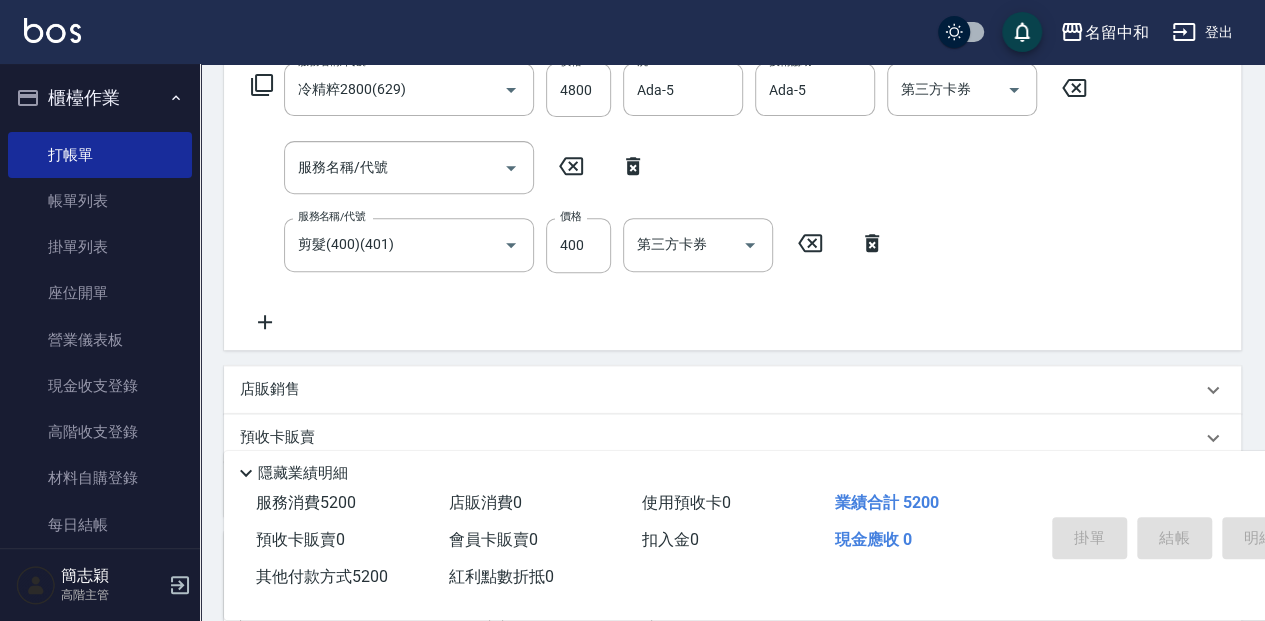 type on "[DATE] 17:55" 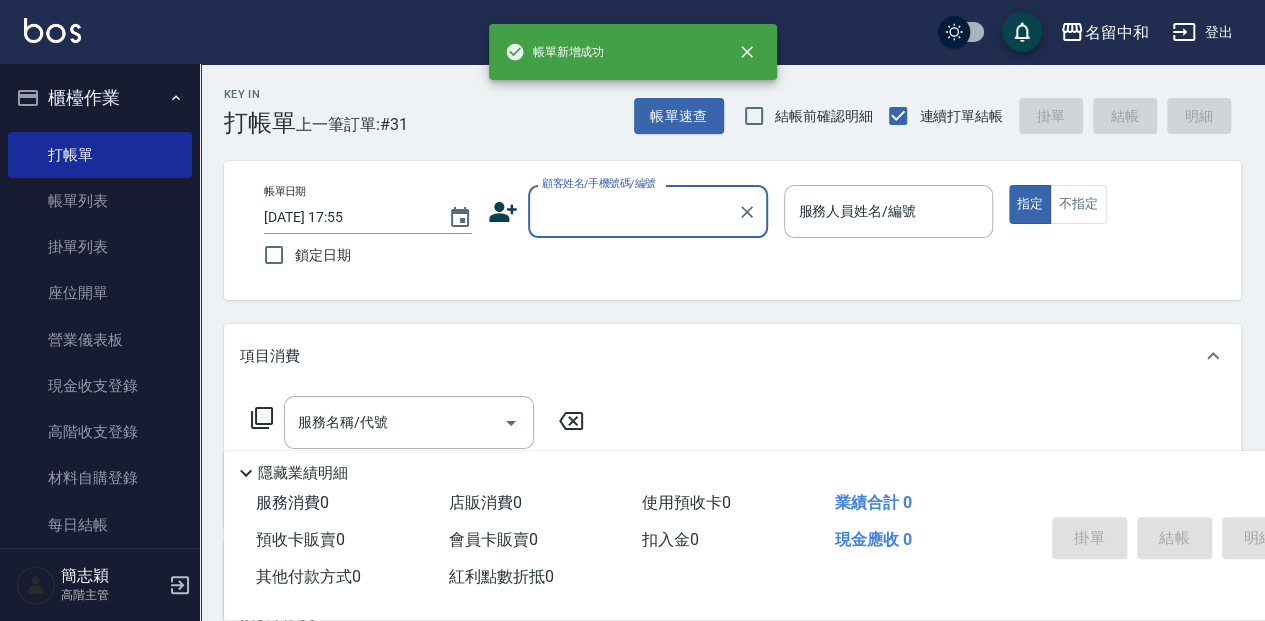 scroll, scrollTop: 0, scrollLeft: 0, axis: both 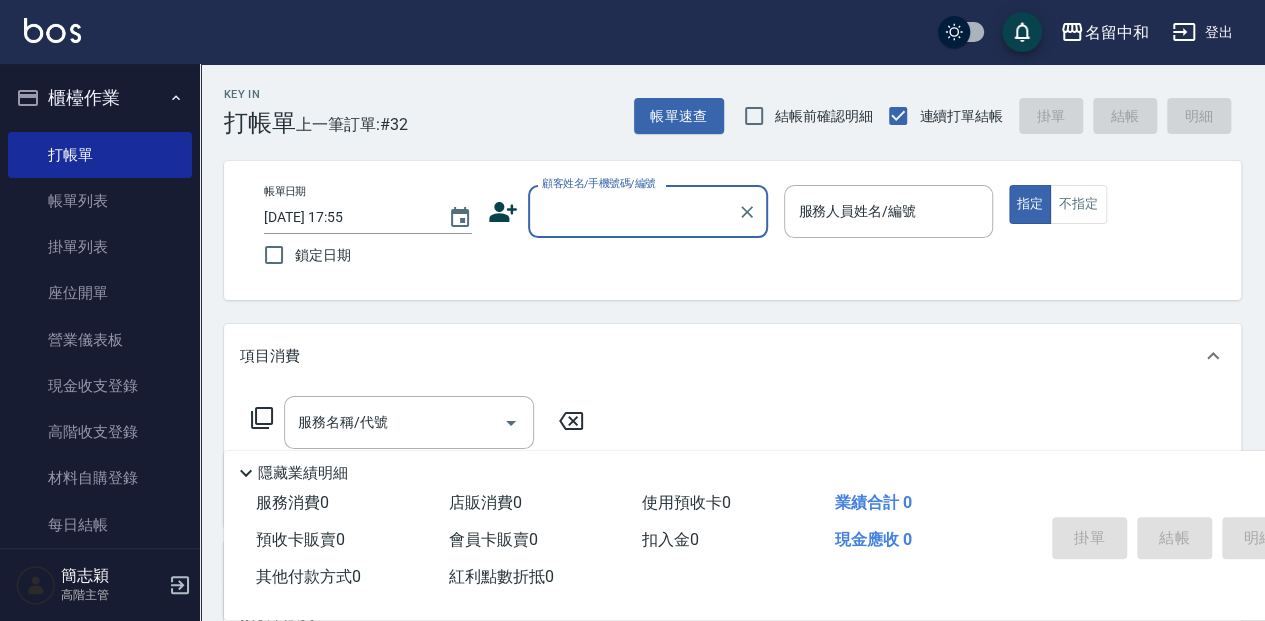 click on "顧客姓名/手機號碼/編號" at bounding box center [633, 211] 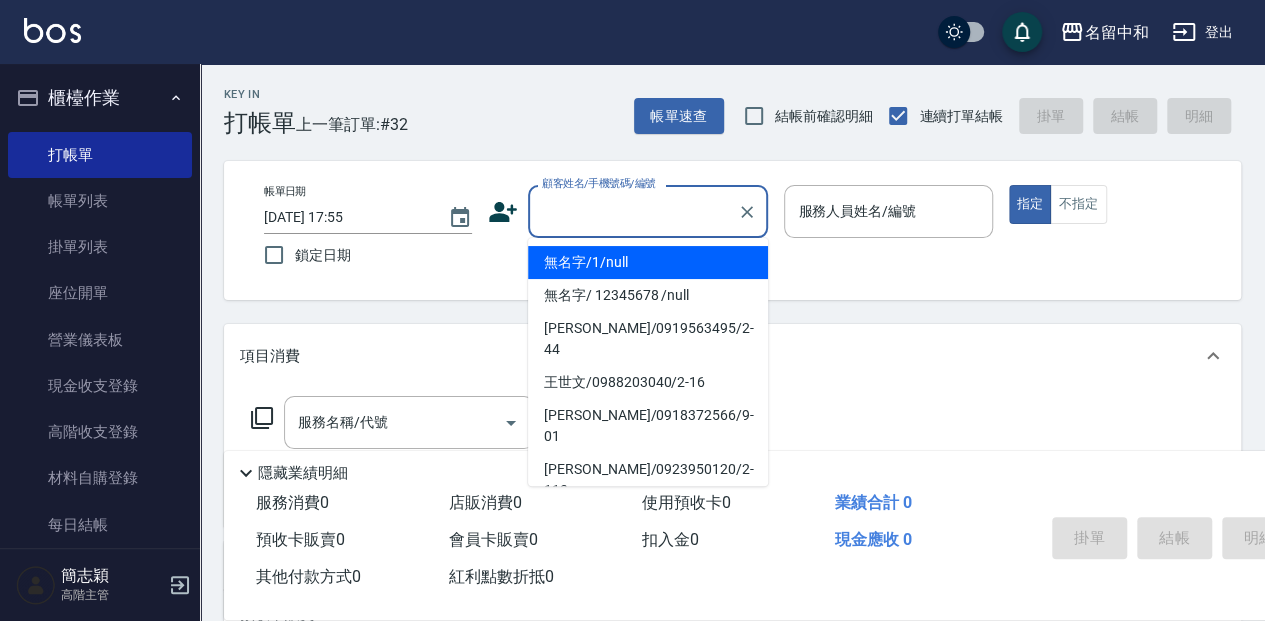 click on "無名字/1/null" at bounding box center (648, 262) 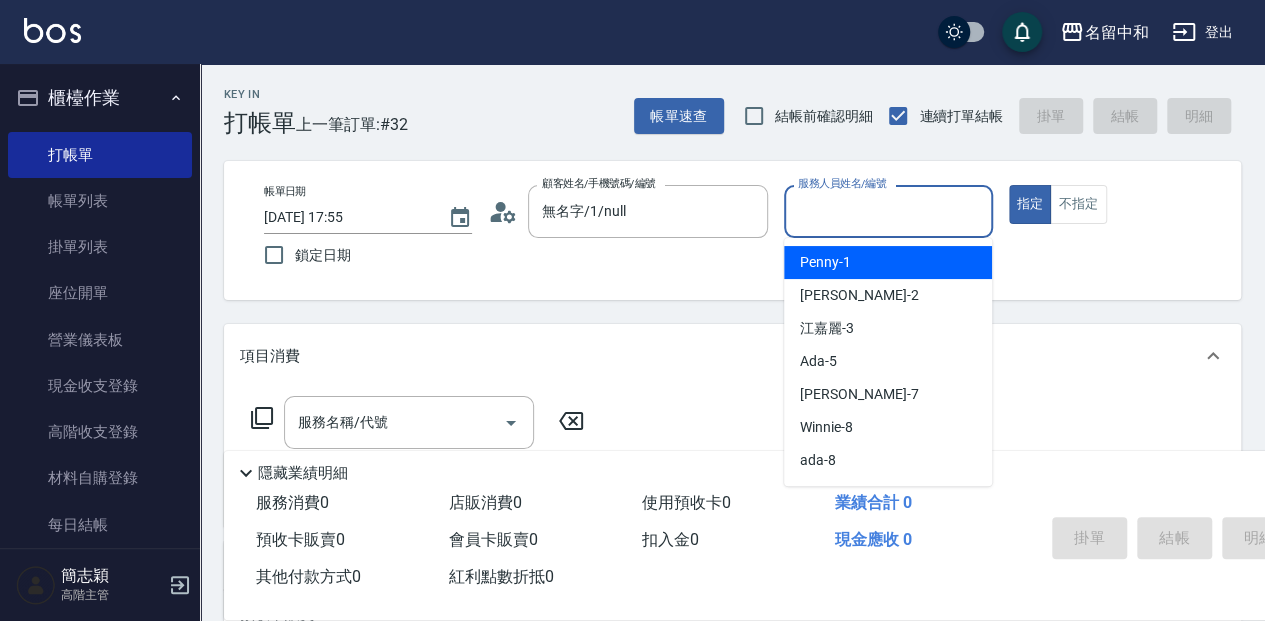 click on "服務人員姓名/編號" at bounding box center [888, 211] 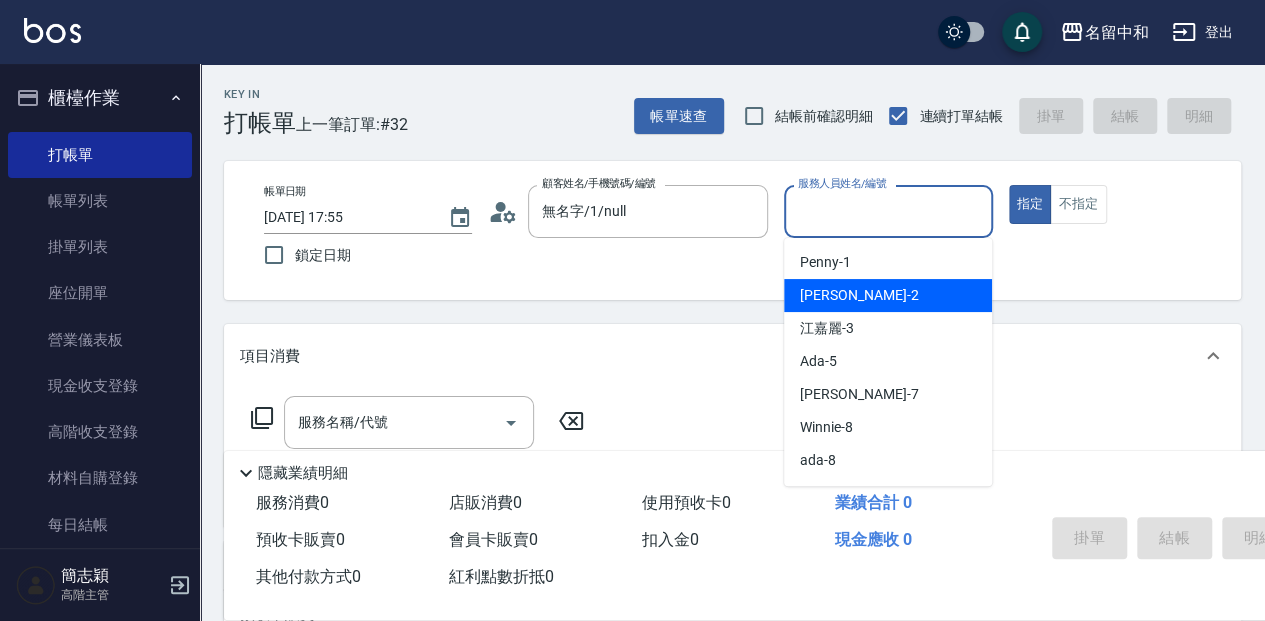 click on "[PERSON_NAME] -2" at bounding box center (888, 295) 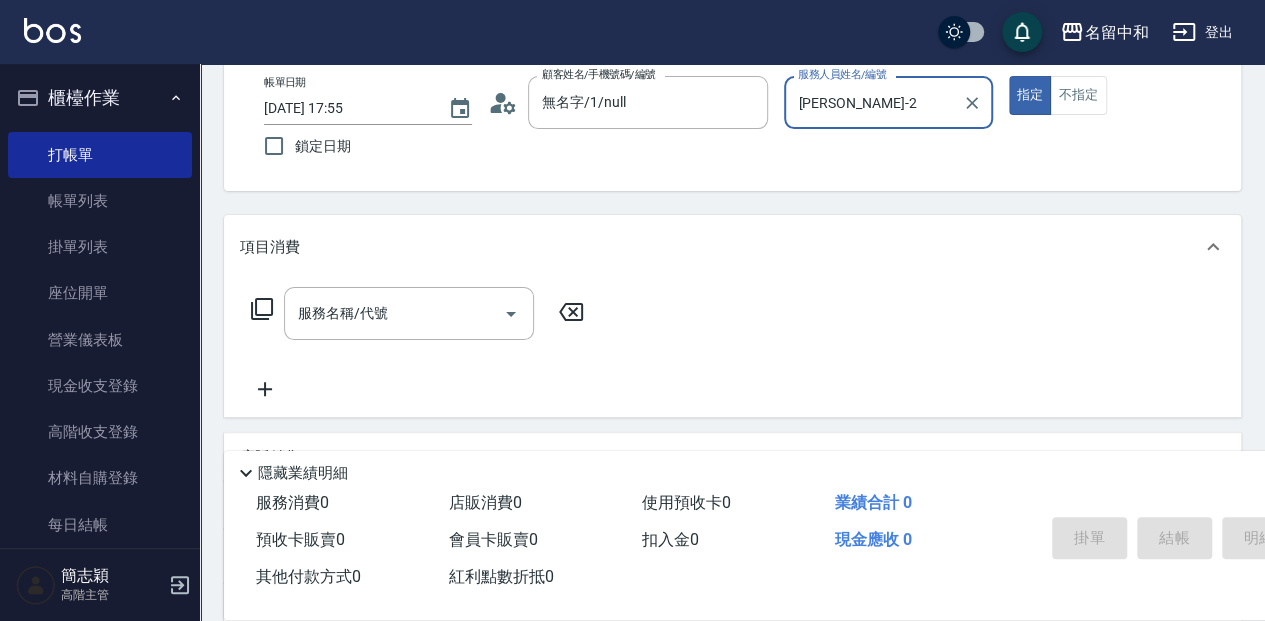 scroll, scrollTop: 133, scrollLeft: 0, axis: vertical 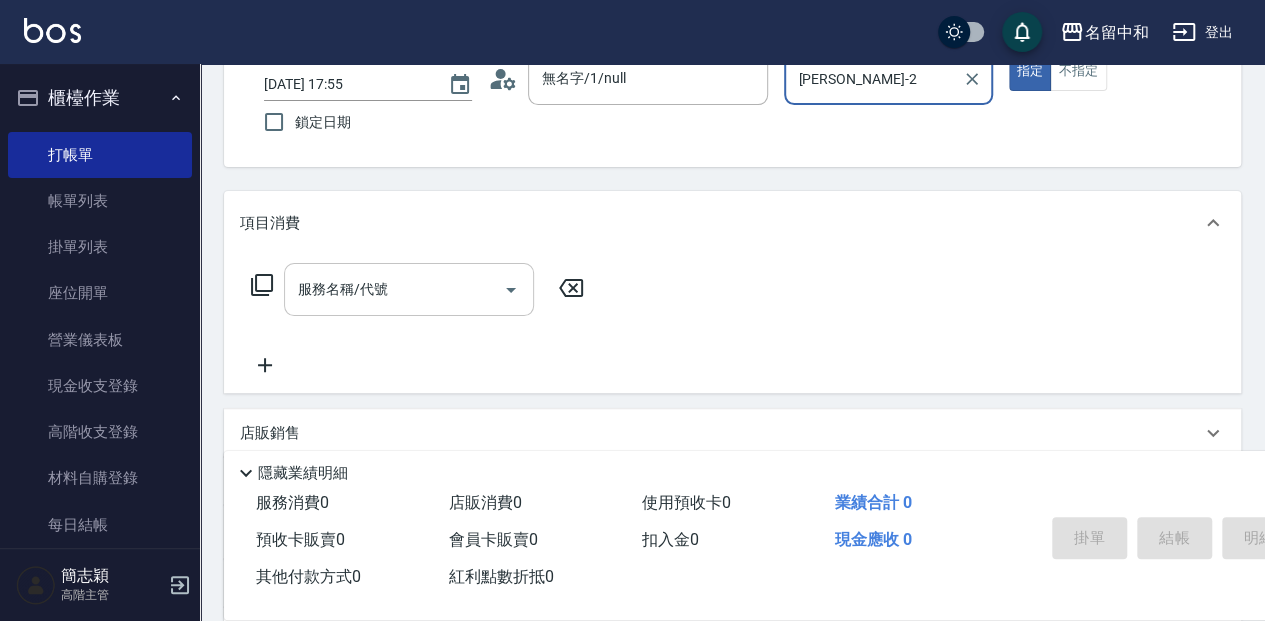 click on "服務名稱/代號" at bounding box center (394, 289) 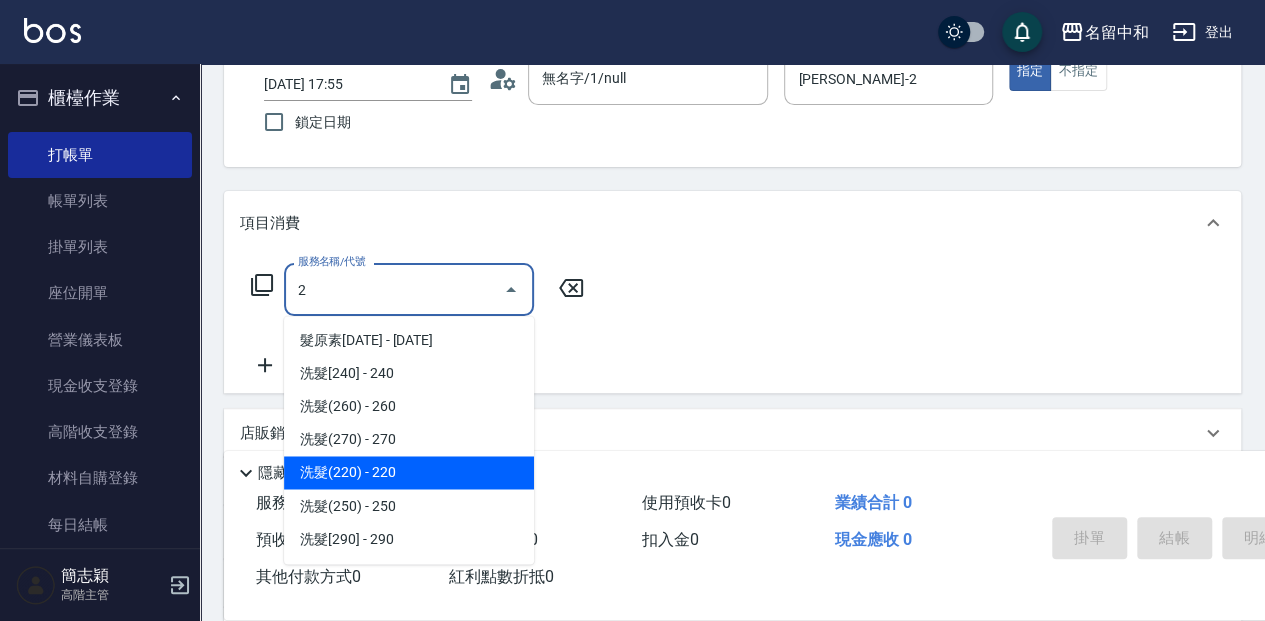 drag, startPoint x: 484, startPoint y: 474, endPoint x: 504, endPoint y: 441, distance: 38.587563 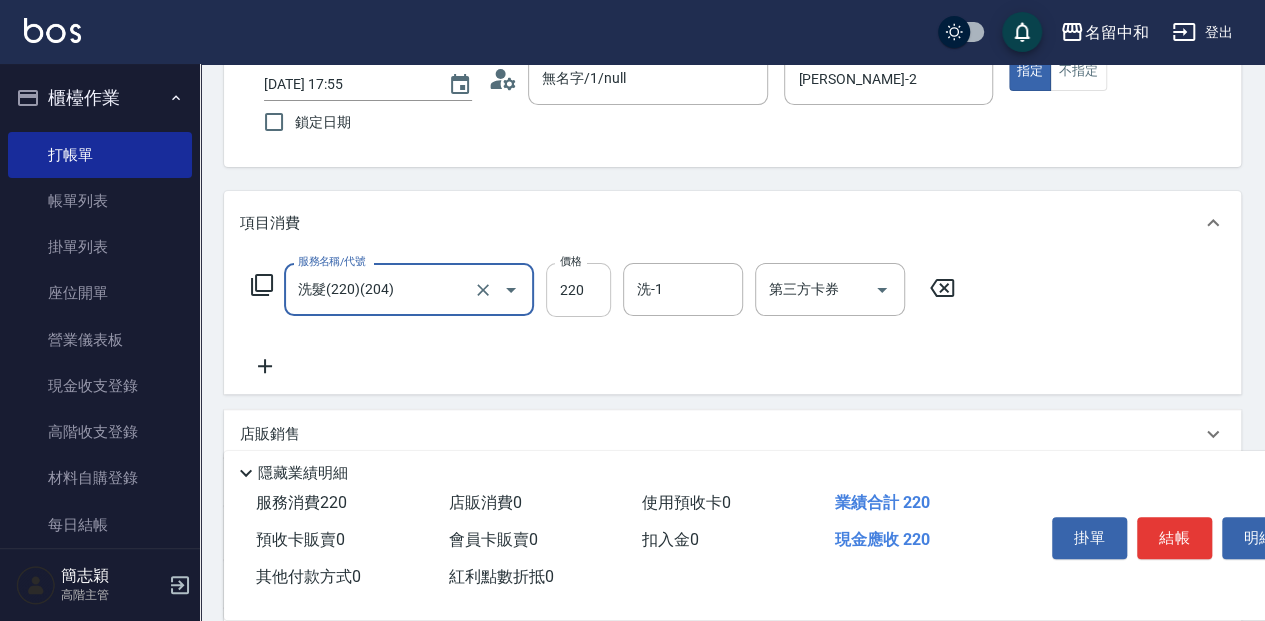 type on "洗髮(220)(204)" 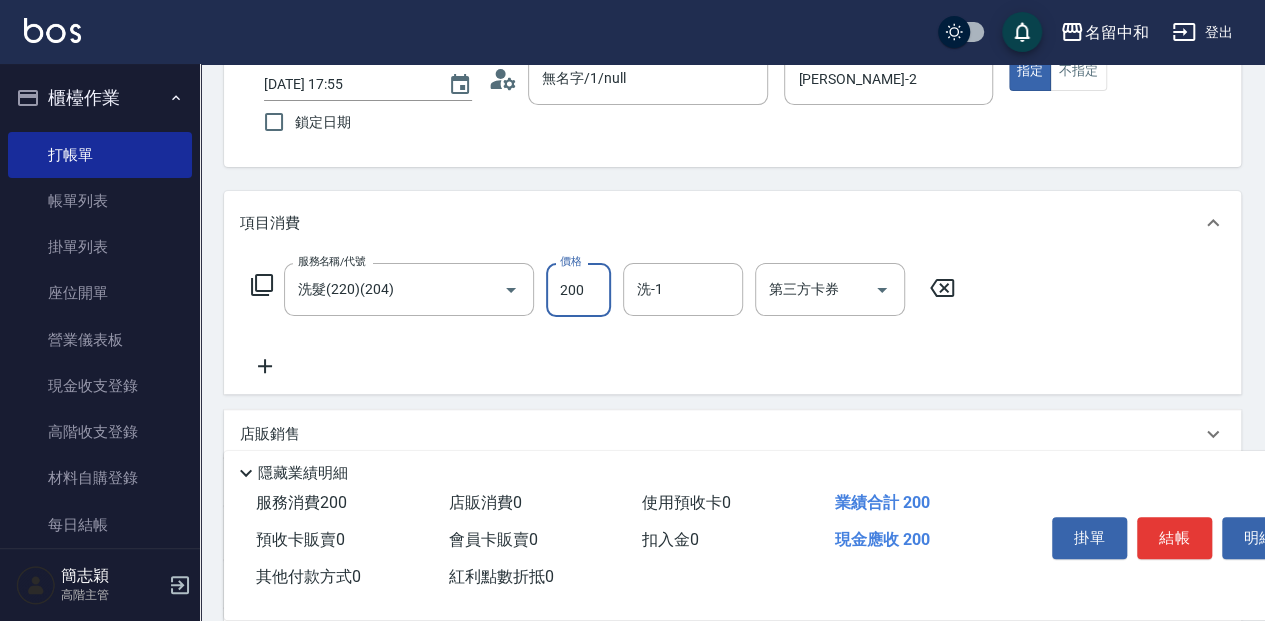type on "200" 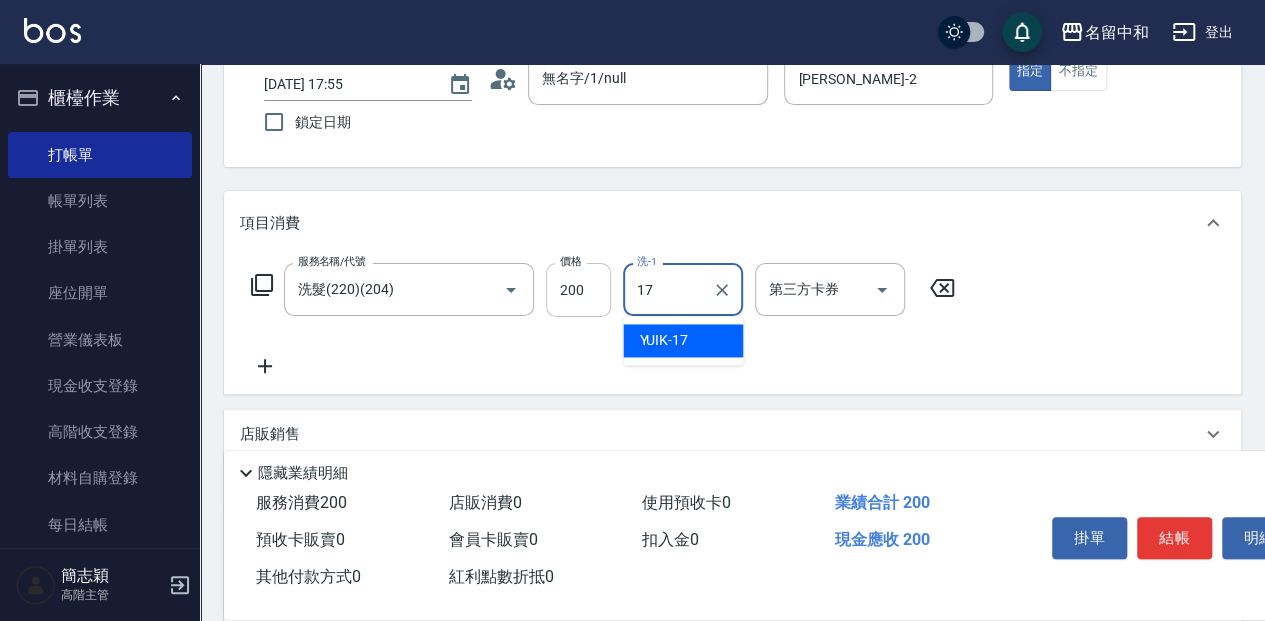 type on "YUIK-17" 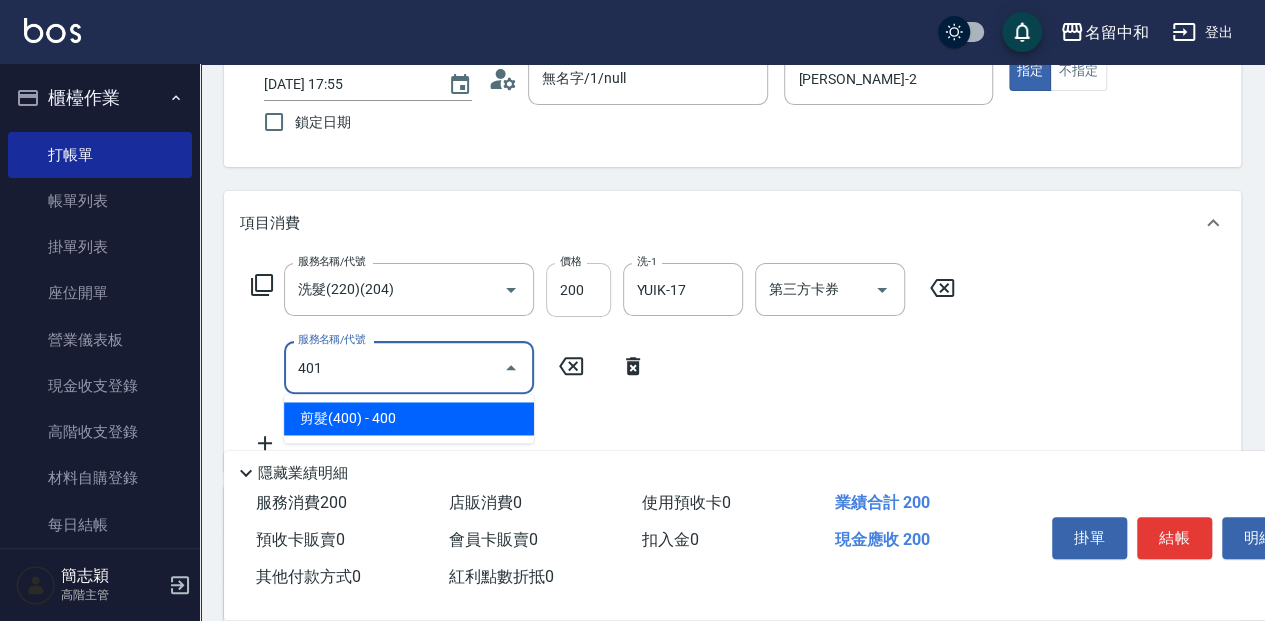 type on "剪髮(400)(401)" 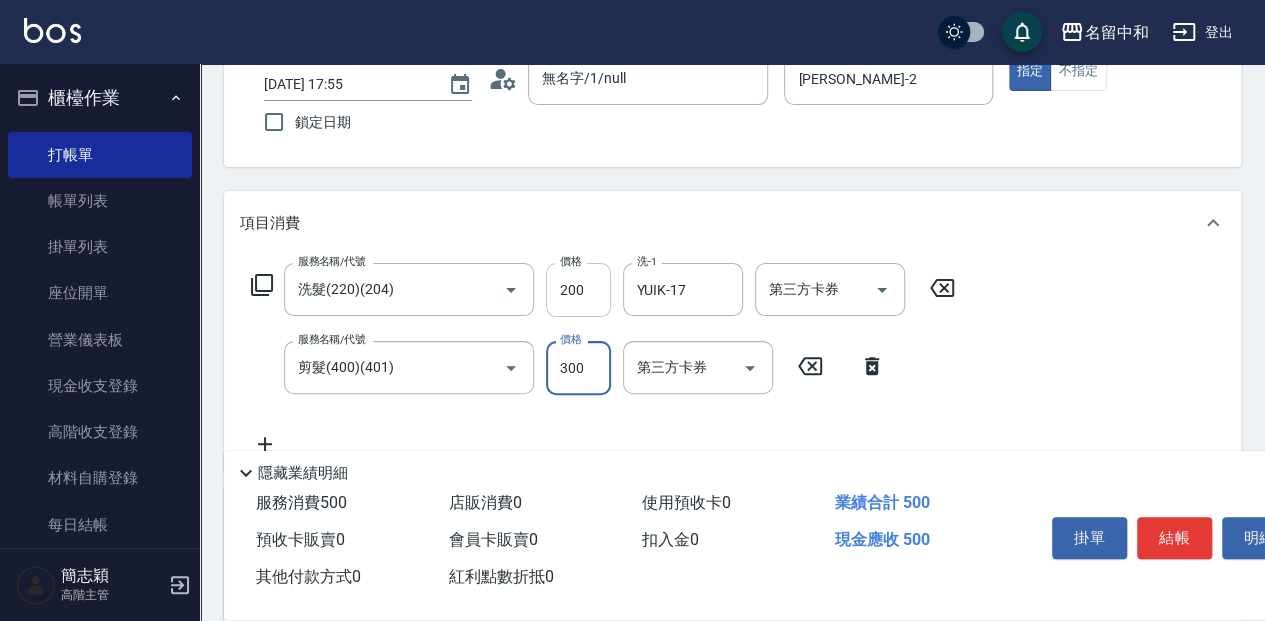 type on "300" 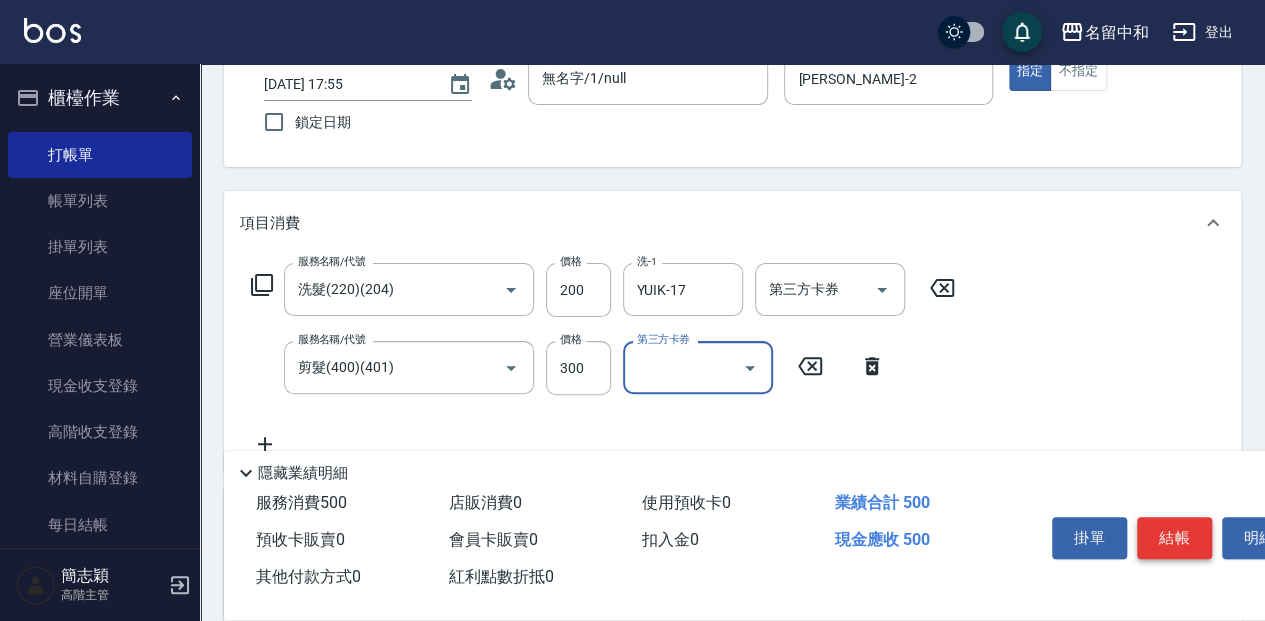 click on "結帳" at bounding box center [1174, 538] 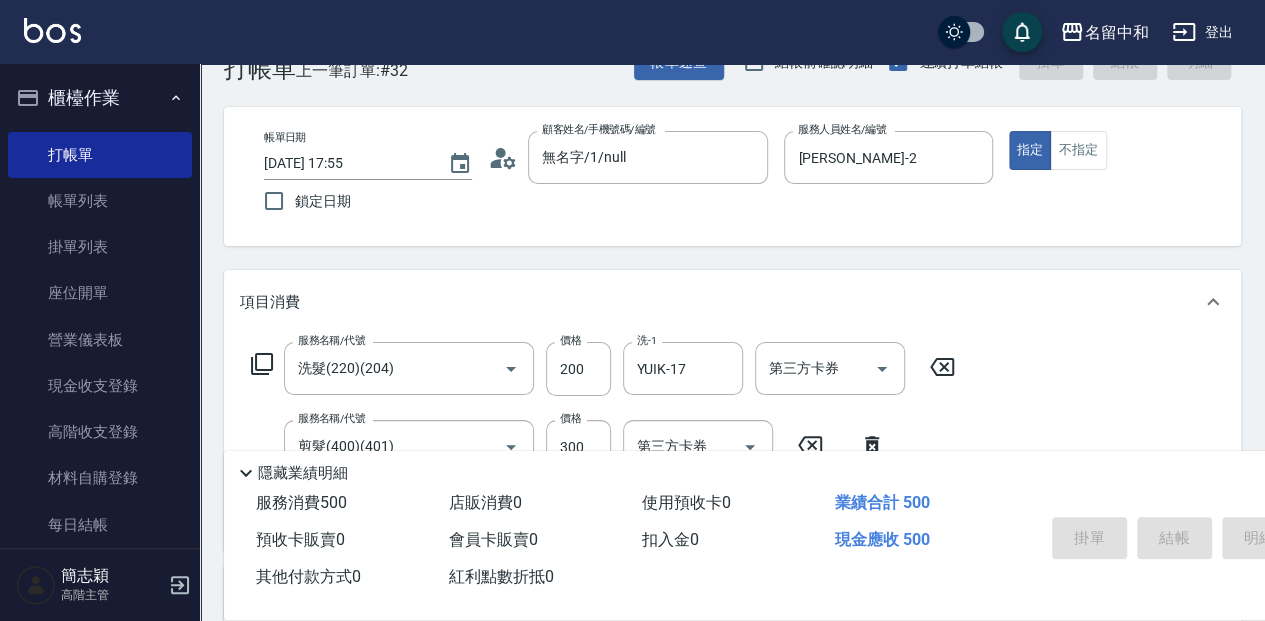 scroll, scrollTop: 0, scrollLeft: 0, axis: both 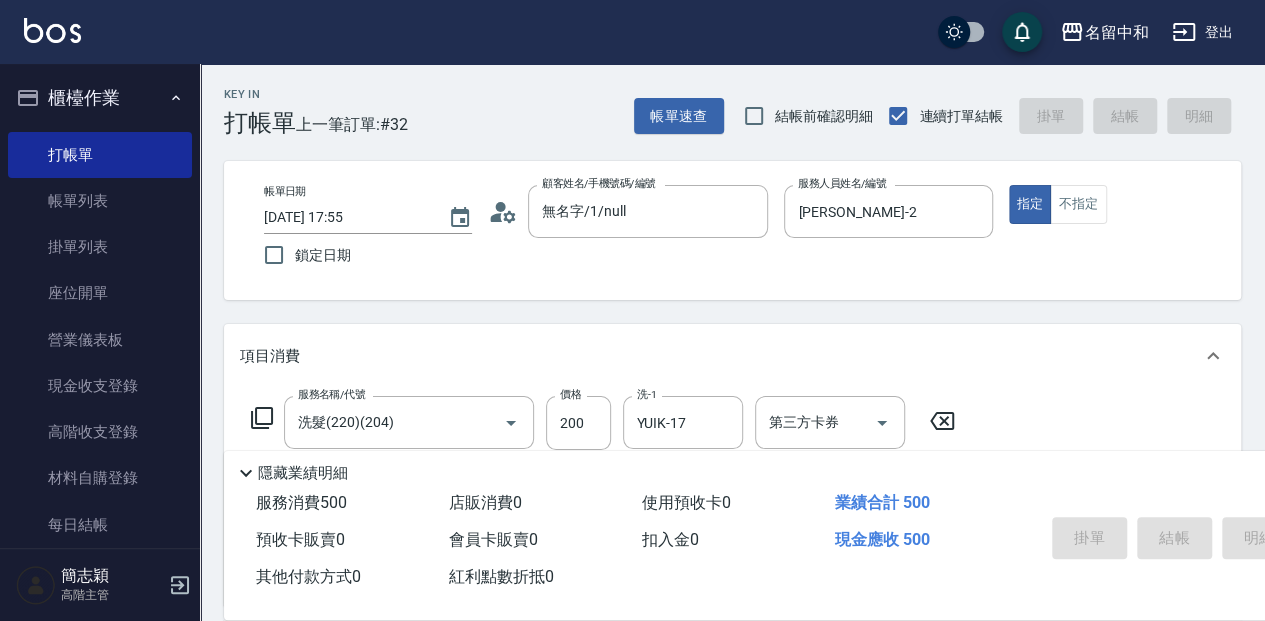type on "[DATE] 18:06" 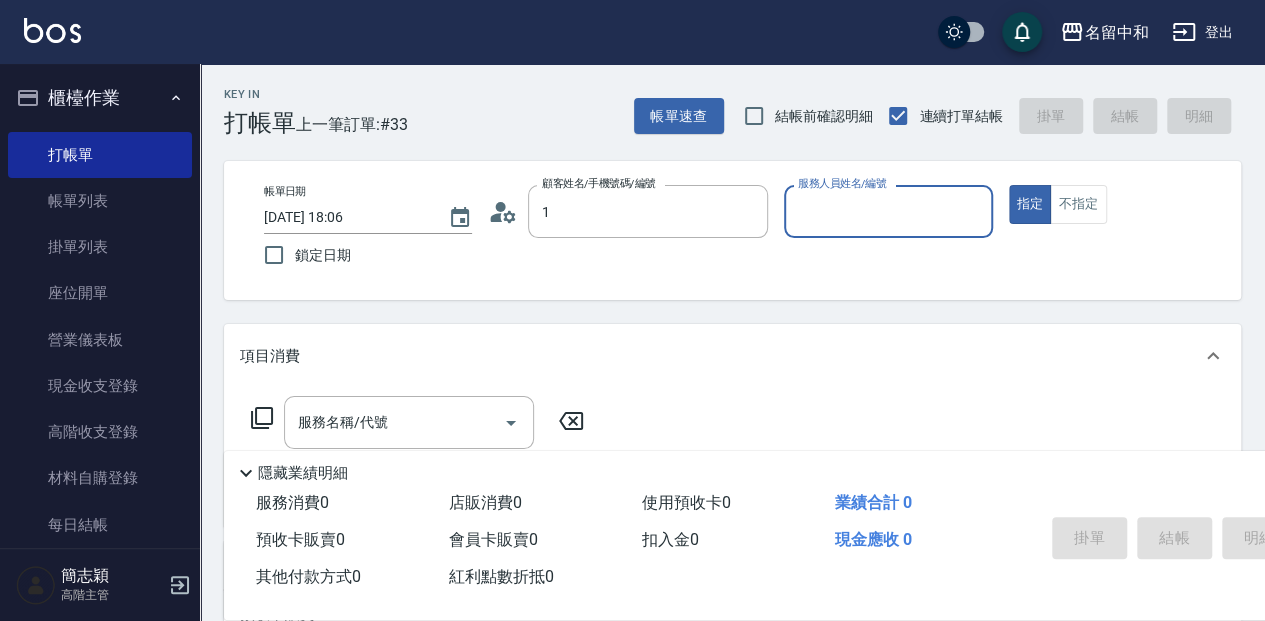 type on "無名字/1/null" 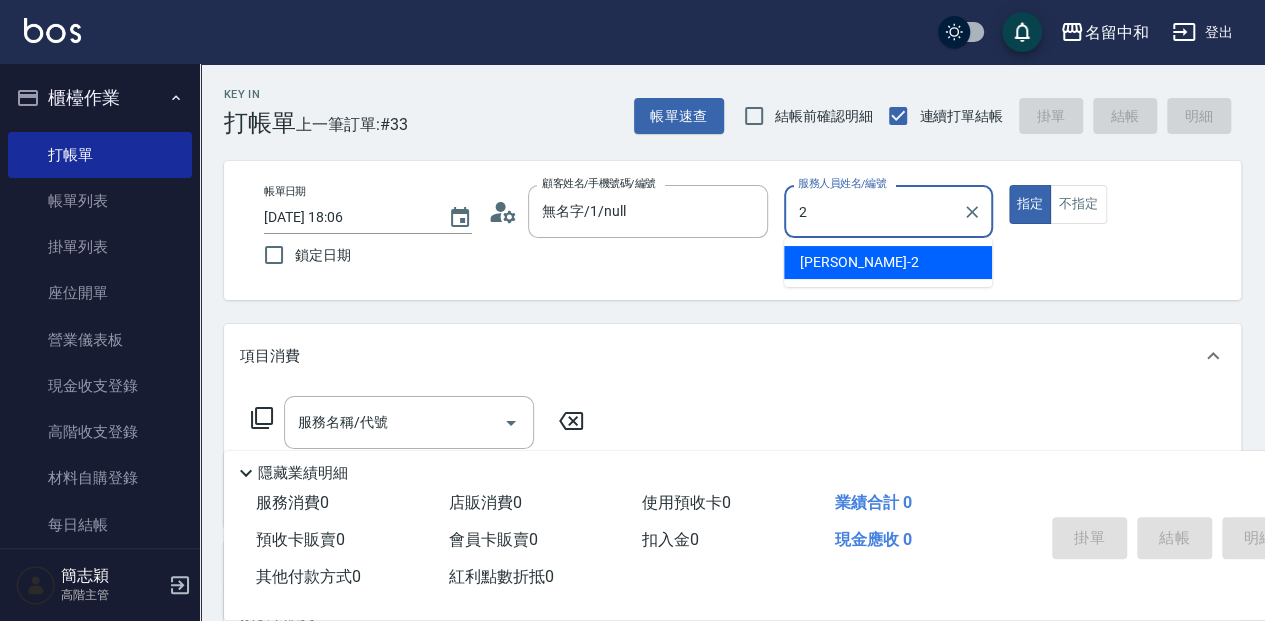 type on "2" 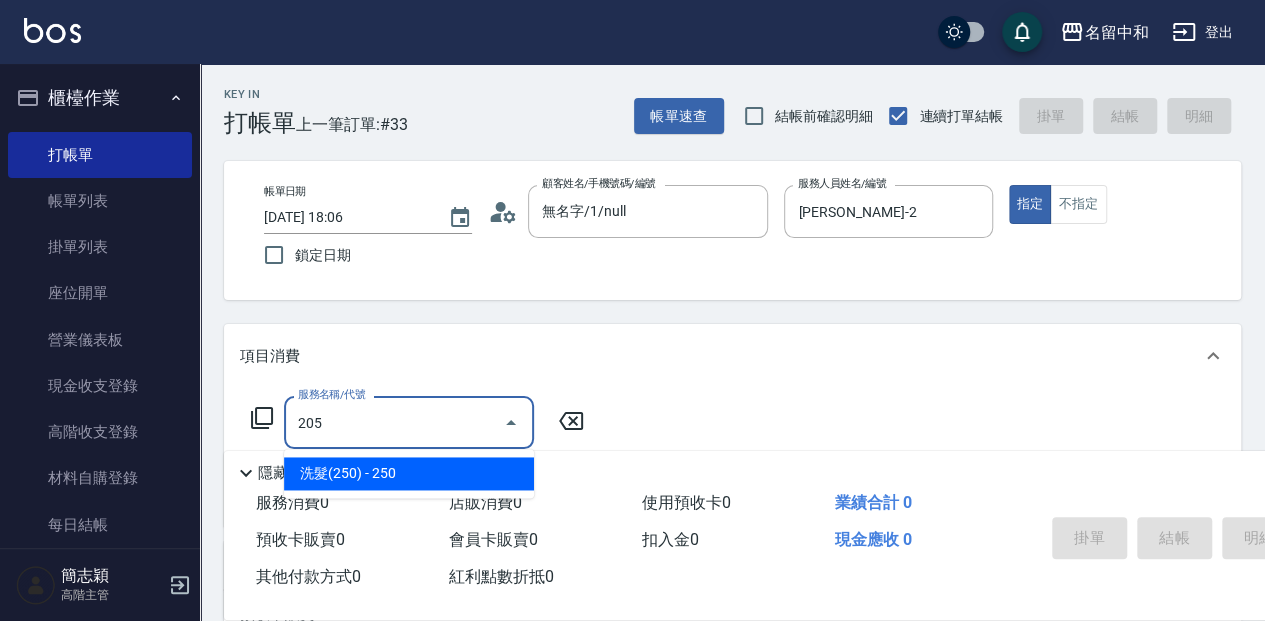 type on "洗髮(250)(205)" 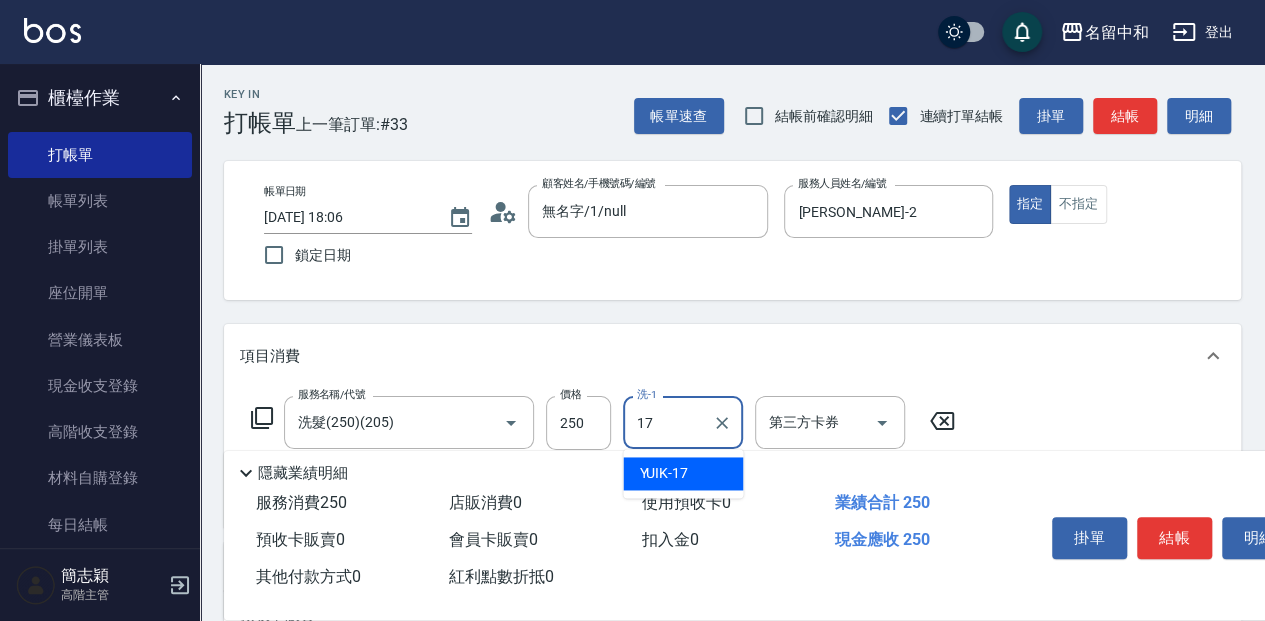 type on "YUIK-17" 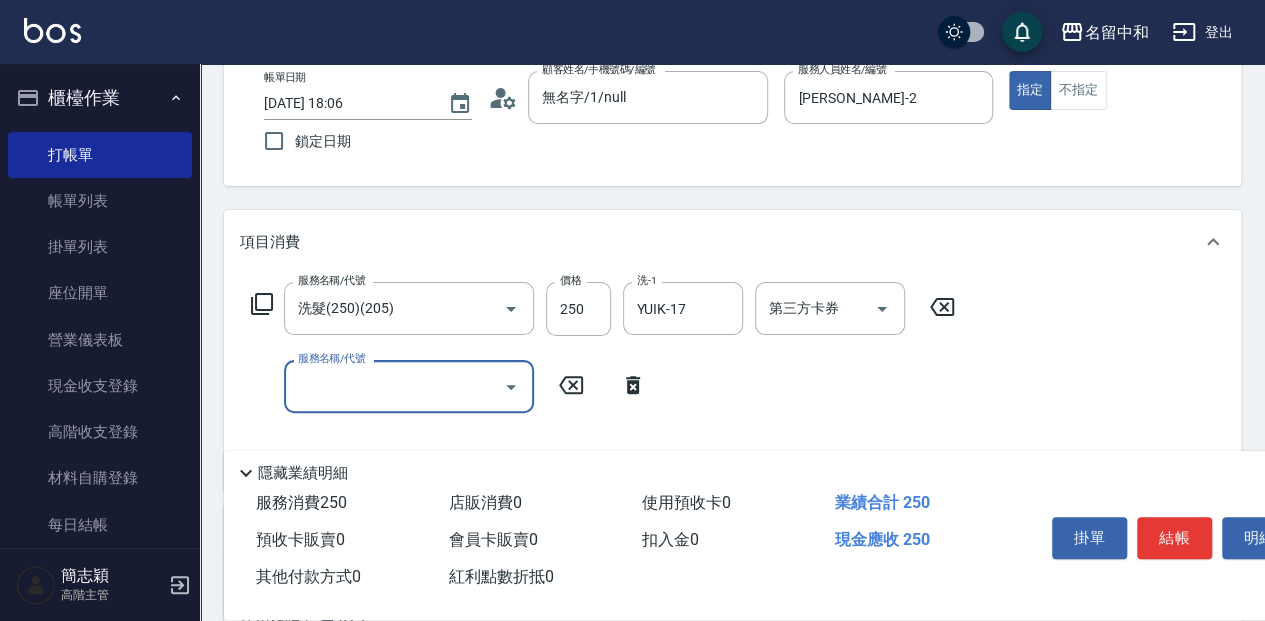 scroll, scrollTop: 133, scrollLeft: 0, axis: vertical 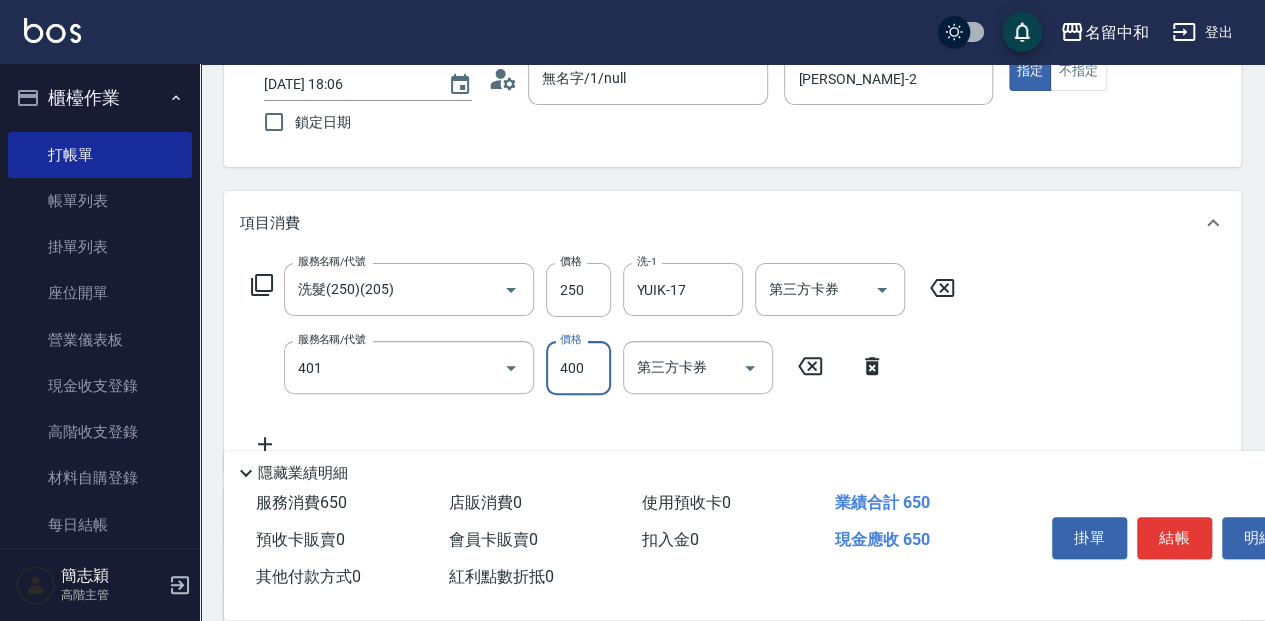 type on "剪髮(400)(401)" 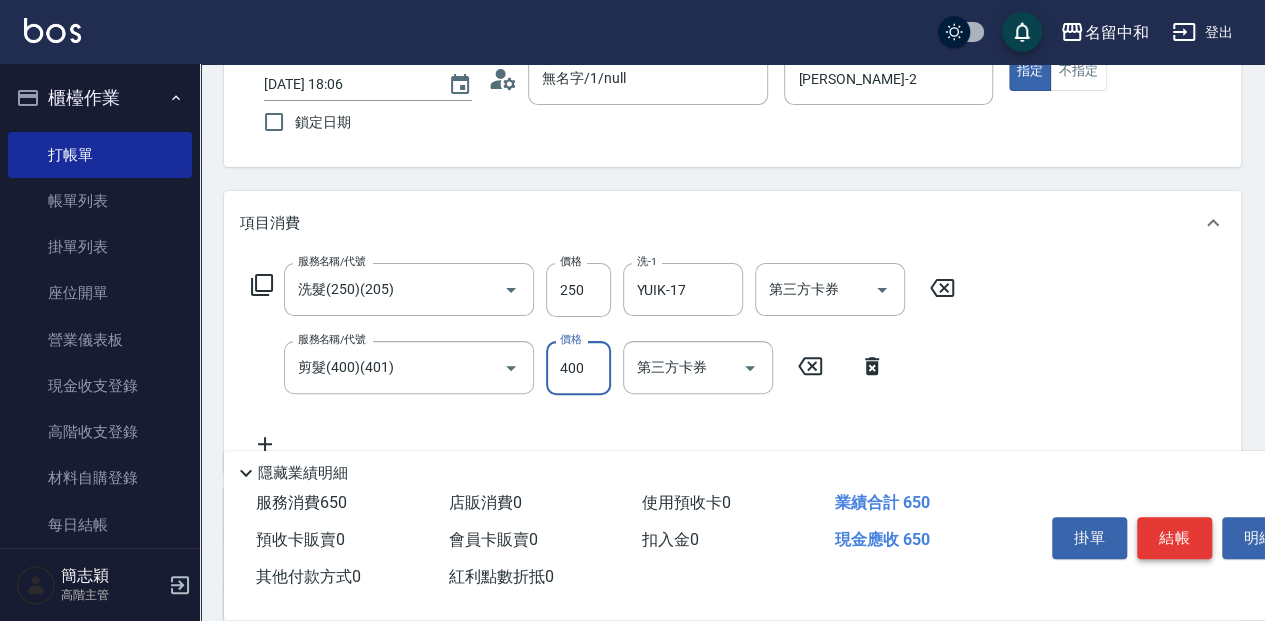 click on "結帳" at bounding box center [1174, 538] 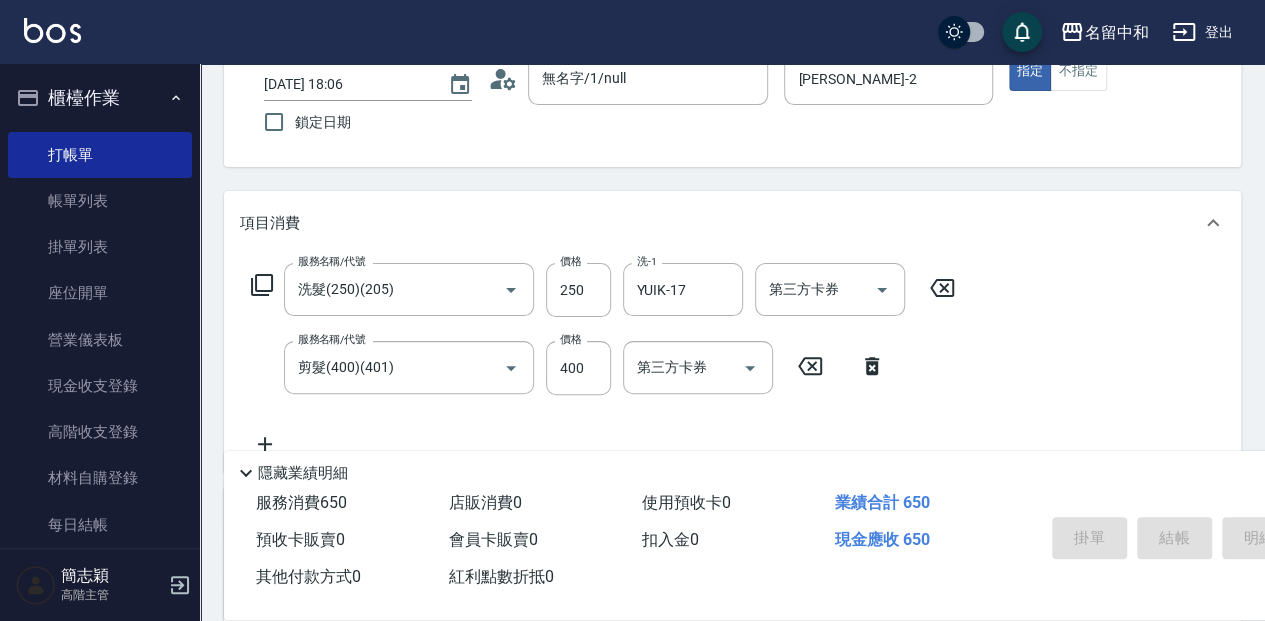 type 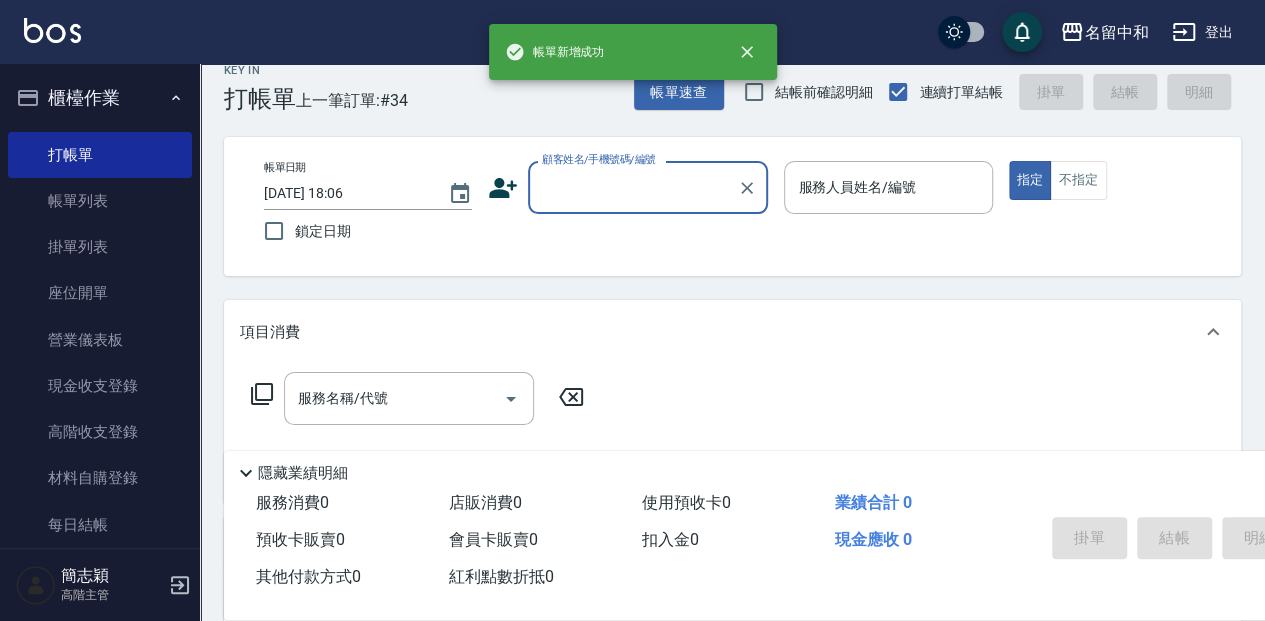 scroll, scrollTop: 0, scrollLeft: 0, axis: both 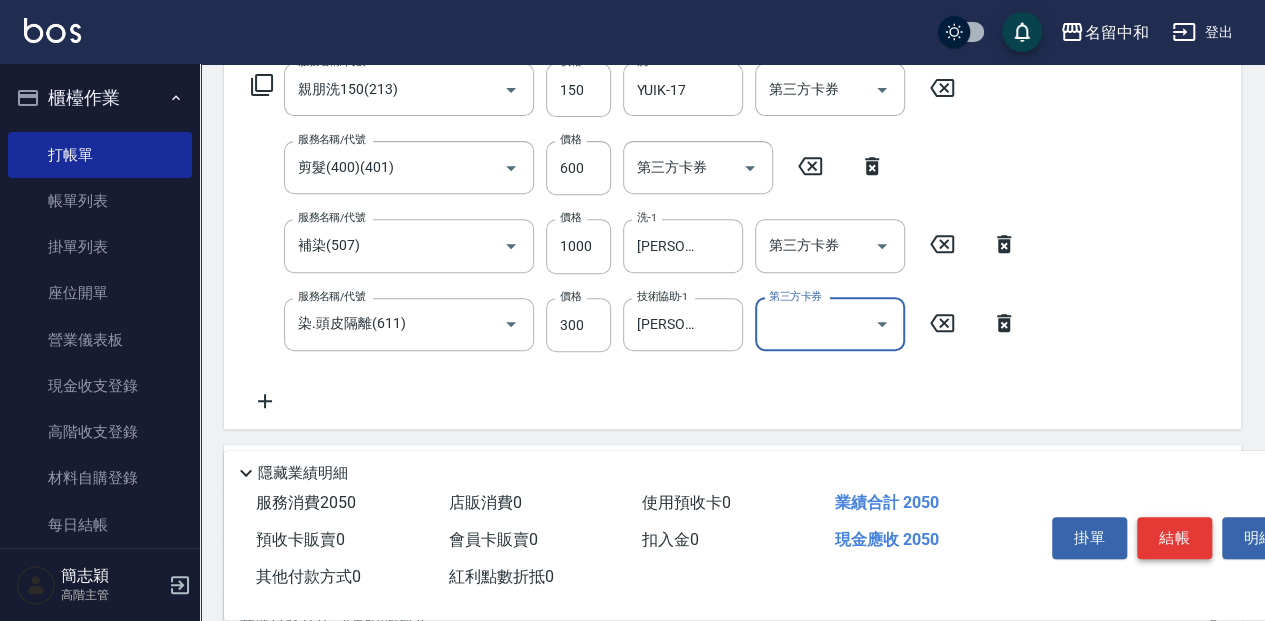 click on "結帳" at bounding box center [1174, 538] 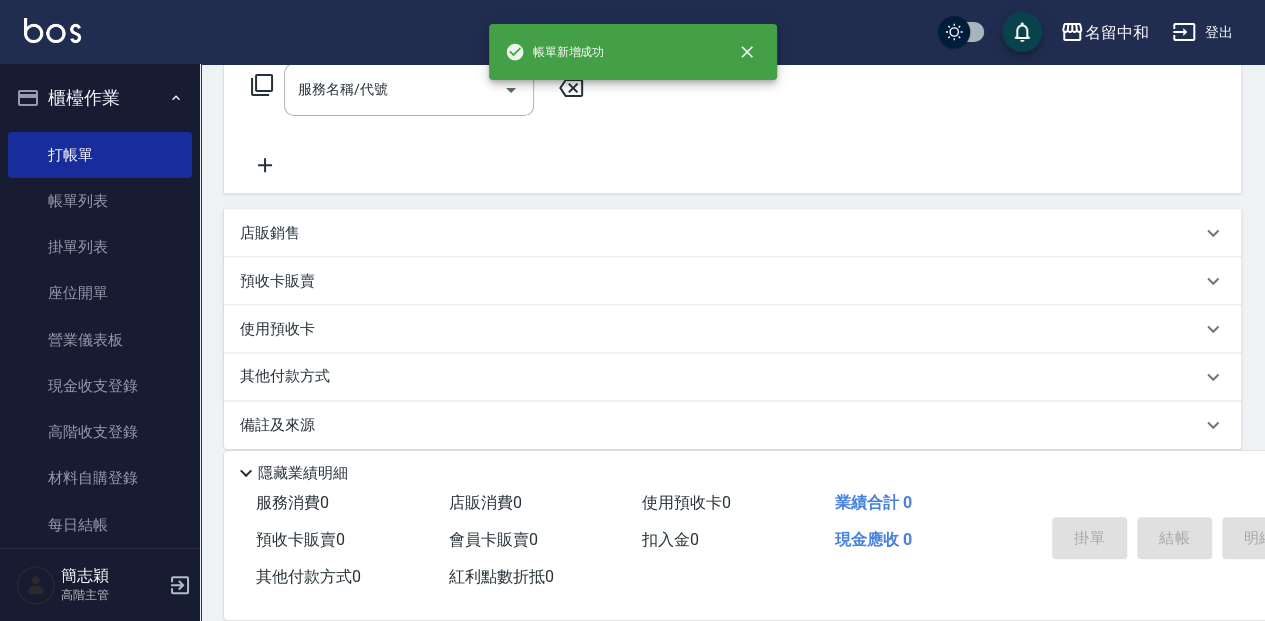 scroll, scrollTop: 0, scrollLeft: 0, axis: both 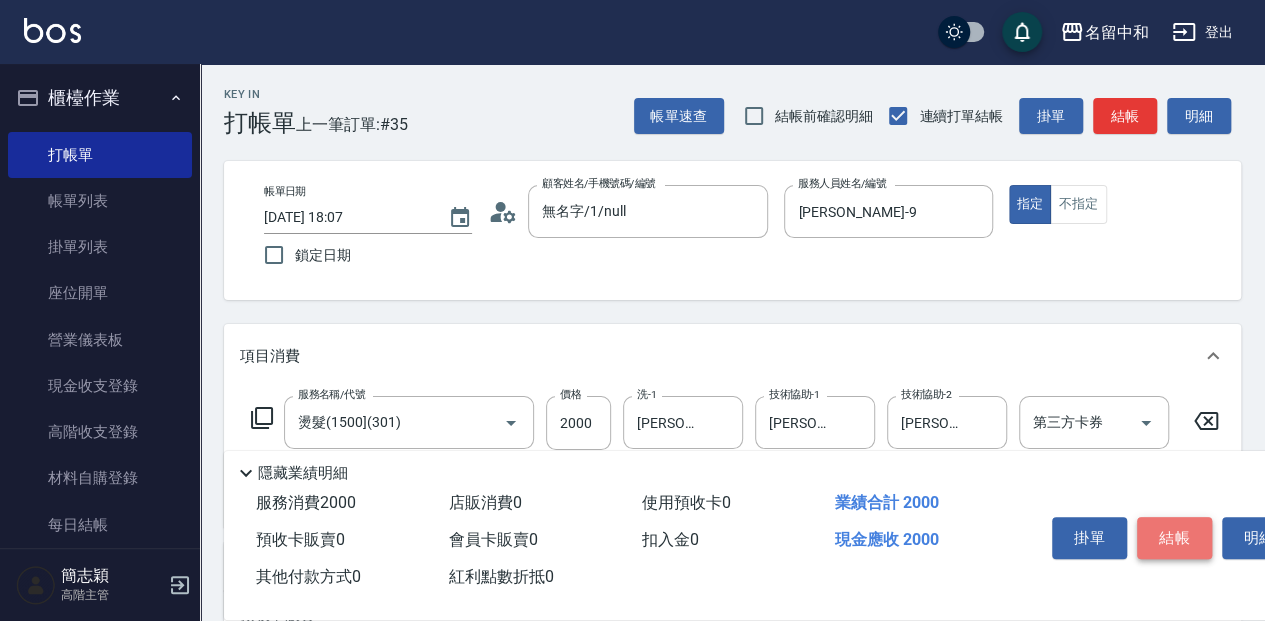 click on "結帳" at bounding box center (1174, 538) 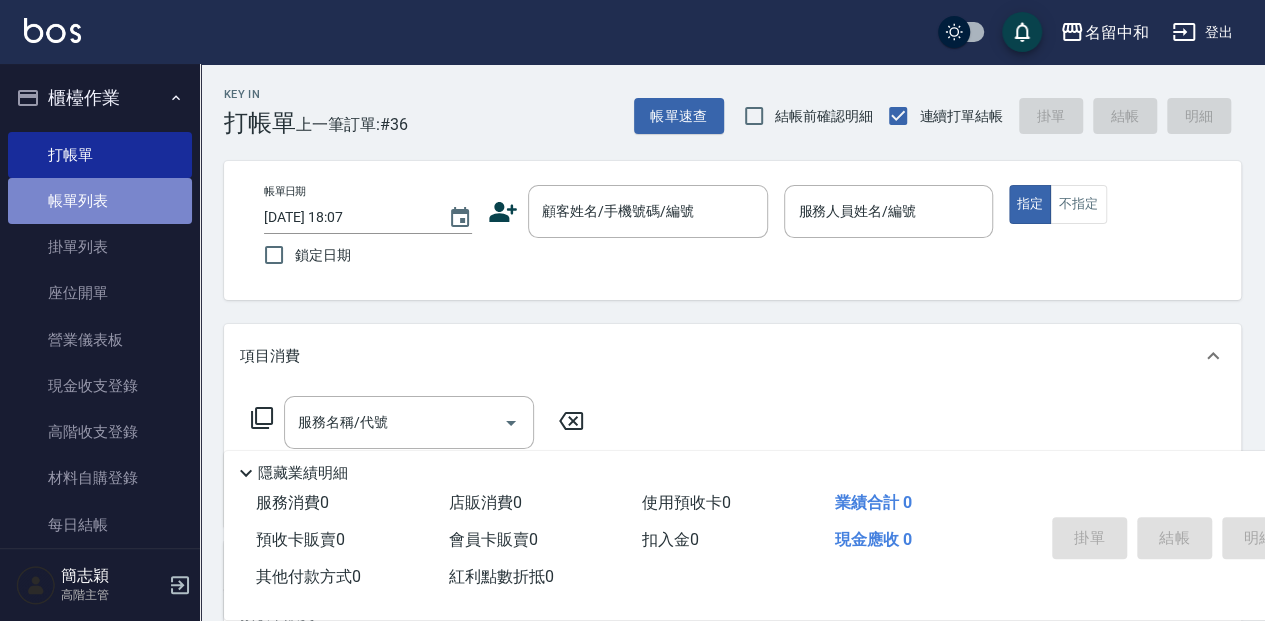 click on "帳單列表" at bounding box center [100, 201] 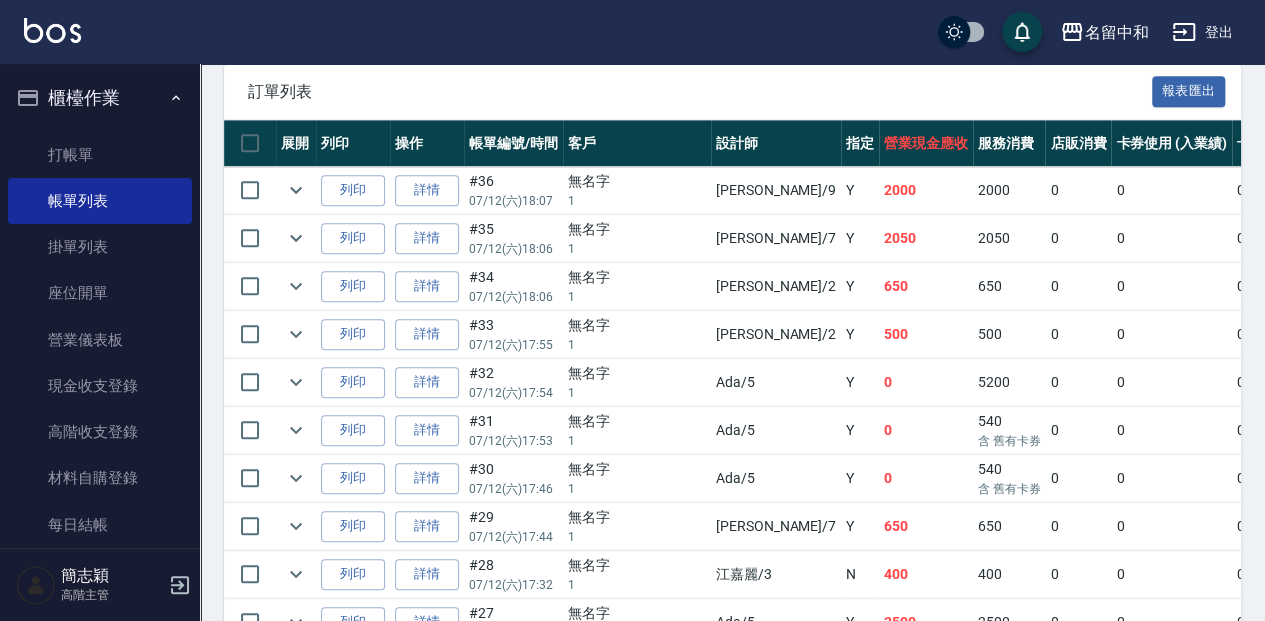 scroll, scrollTop: 533, scrollLeft: 0, axis: vertical 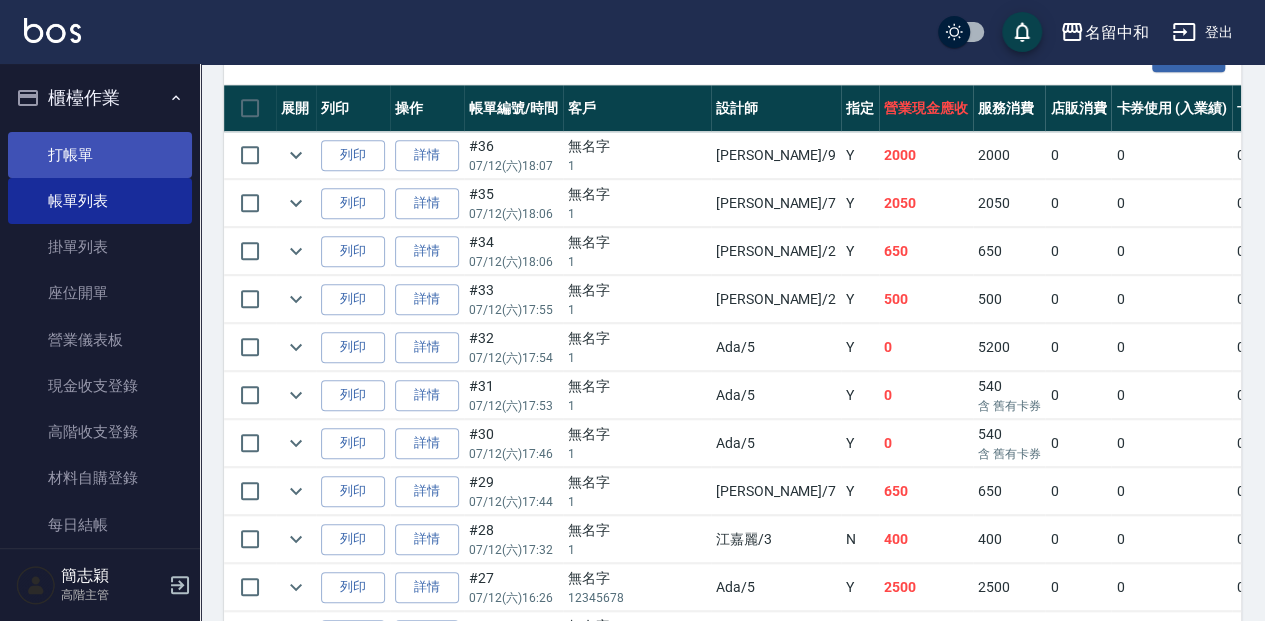 click on "打帳單" at bounding box center [100, 155] 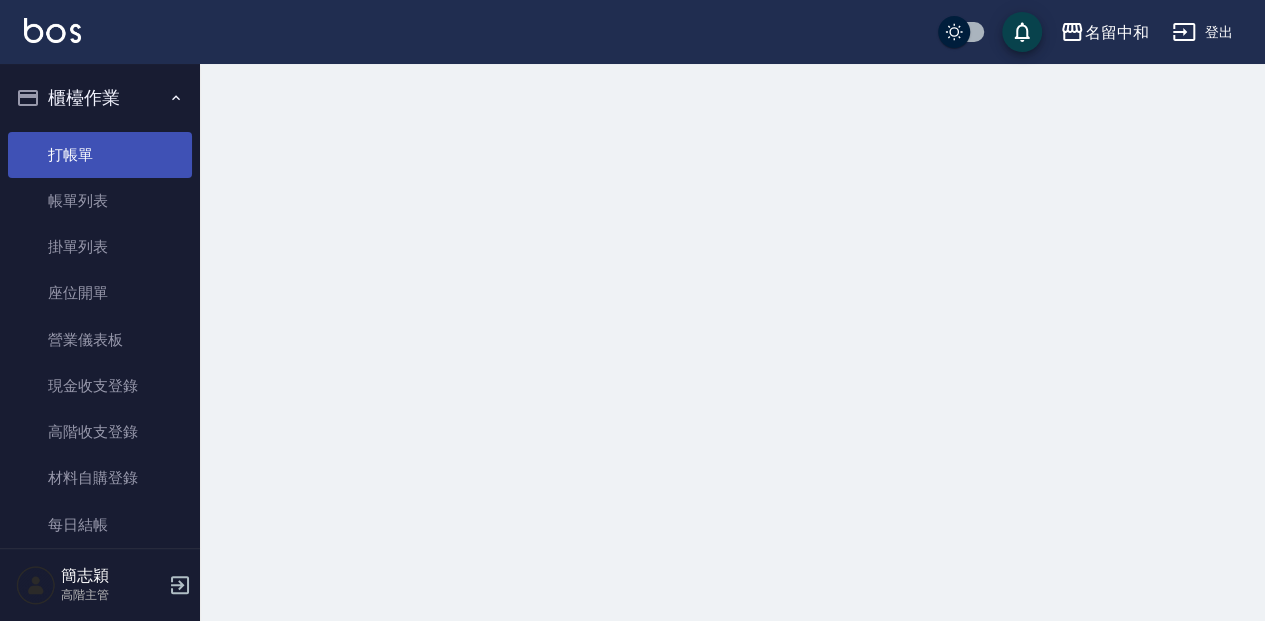 scroll, scrollTop: 0, scrollLeft: 0, axis: both 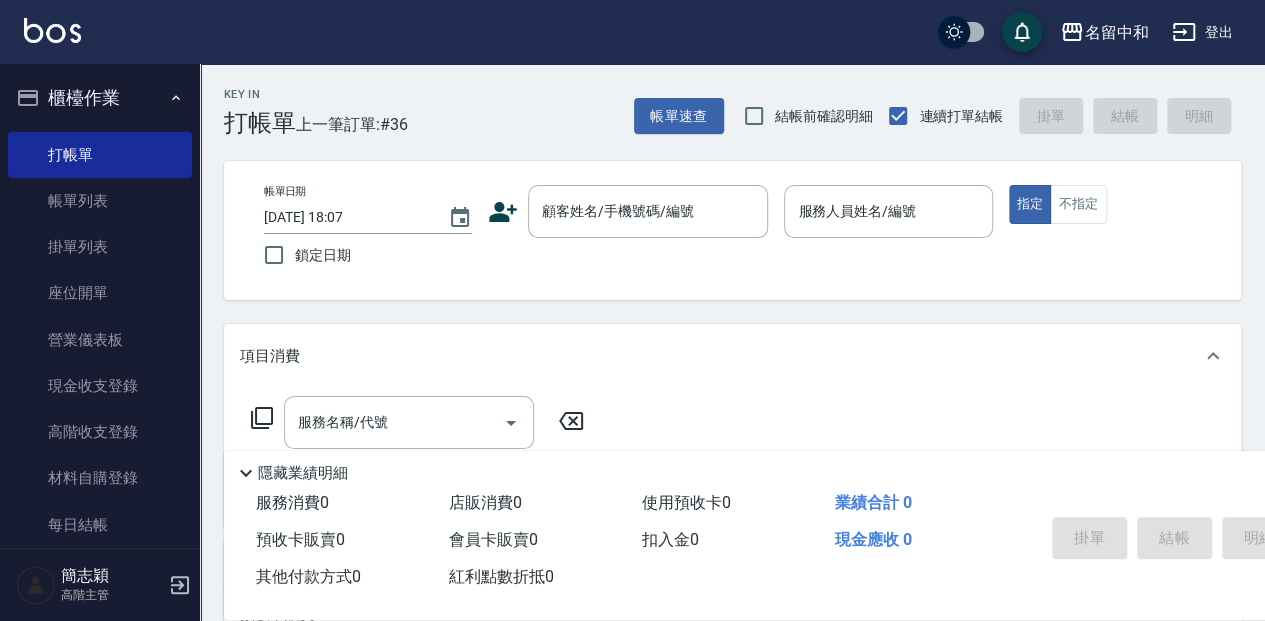 click on "Key In 打帳單 上一筆訂單:#36 帳單速查 結帳前確認明細 連續打單結帳 掛單 結帳 明細" at bounding box center (720, 100) 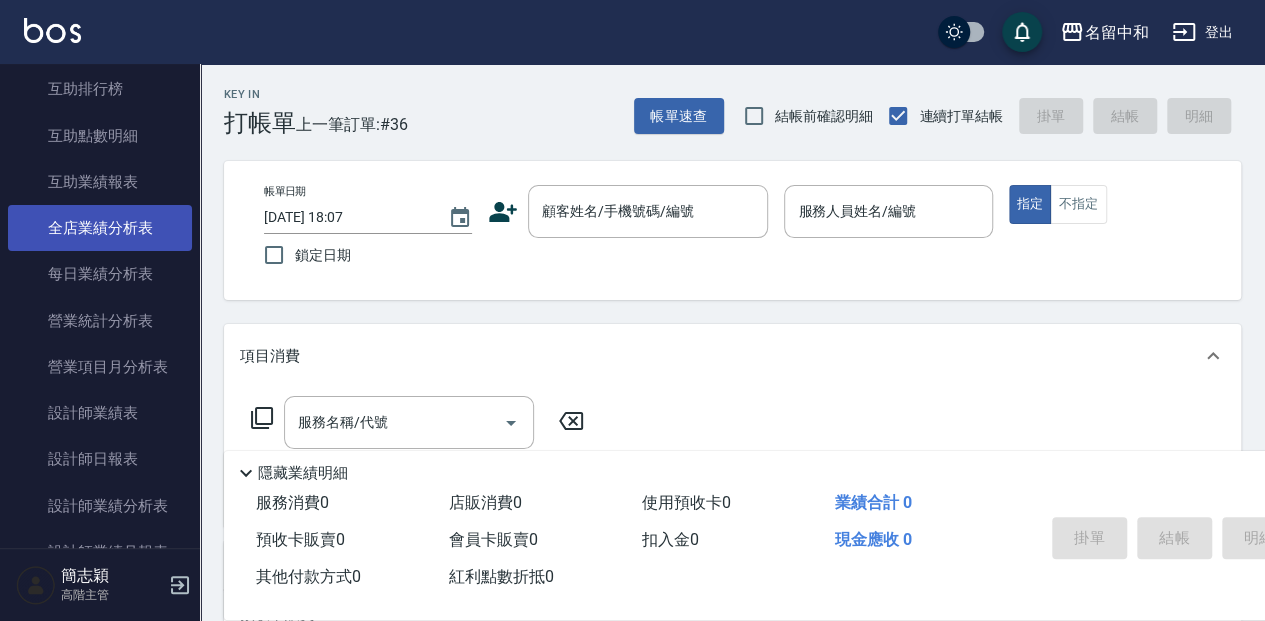 scroll, scrollTop: 1066, scrollLeft: 0, axis: vertical 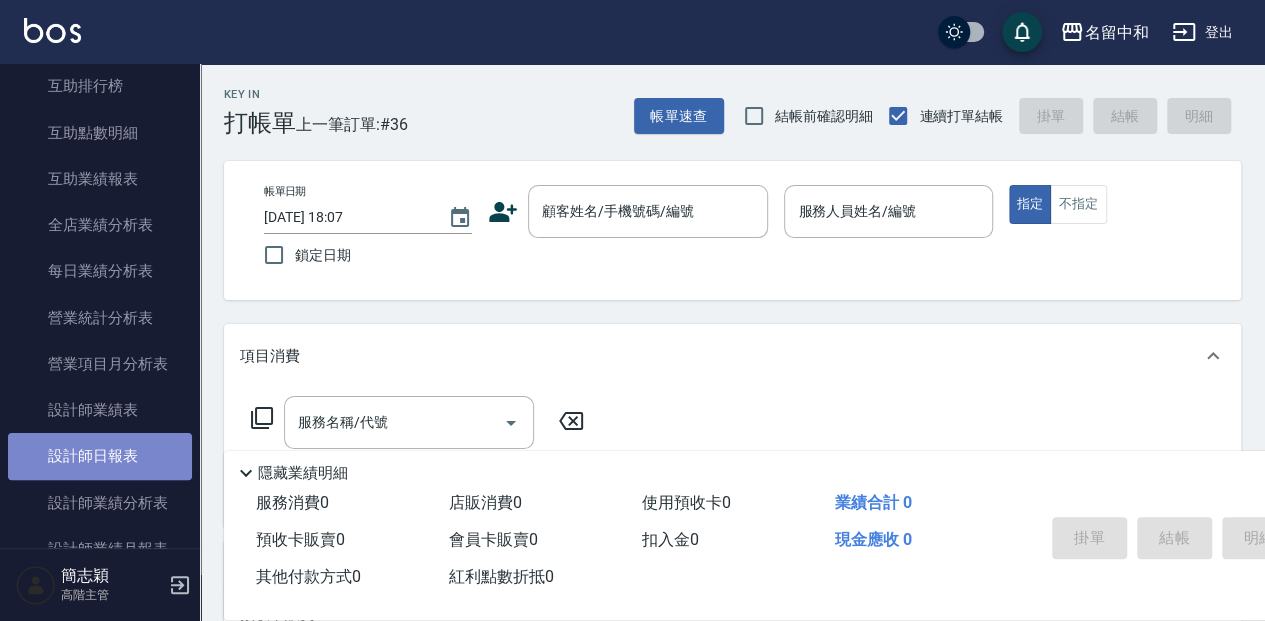 click on "設計師日報表" at bounding box center [100, 456] 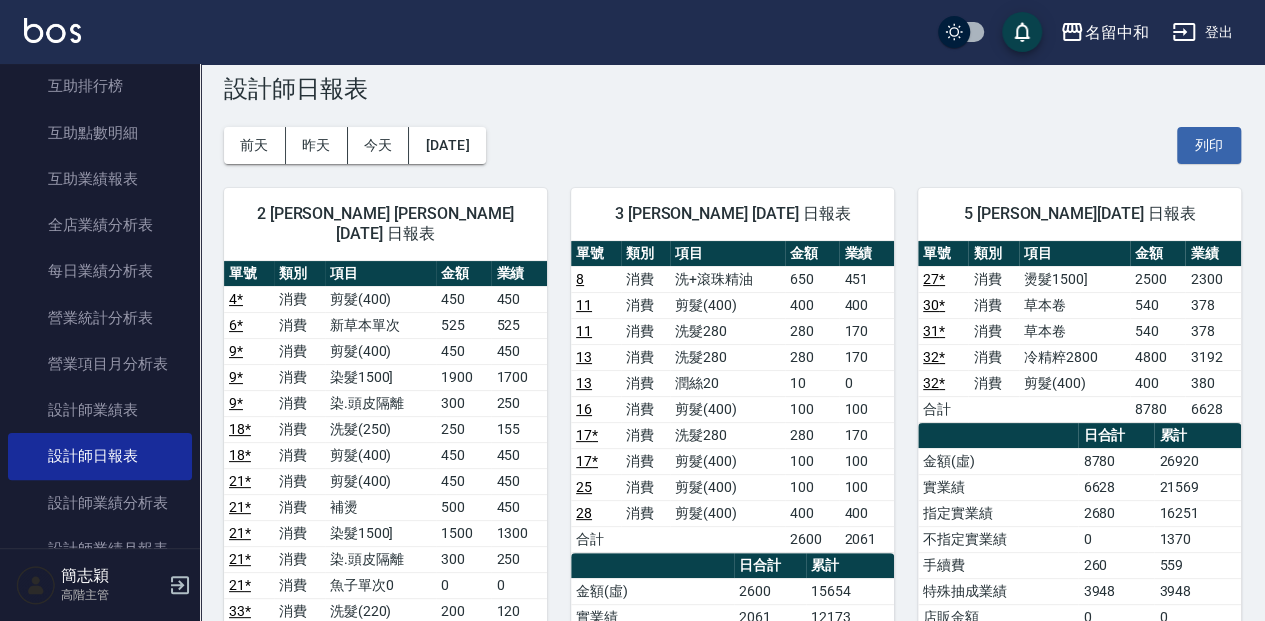 scroll, scrollTop: 66, scrollLeft: 0, axis: vertical 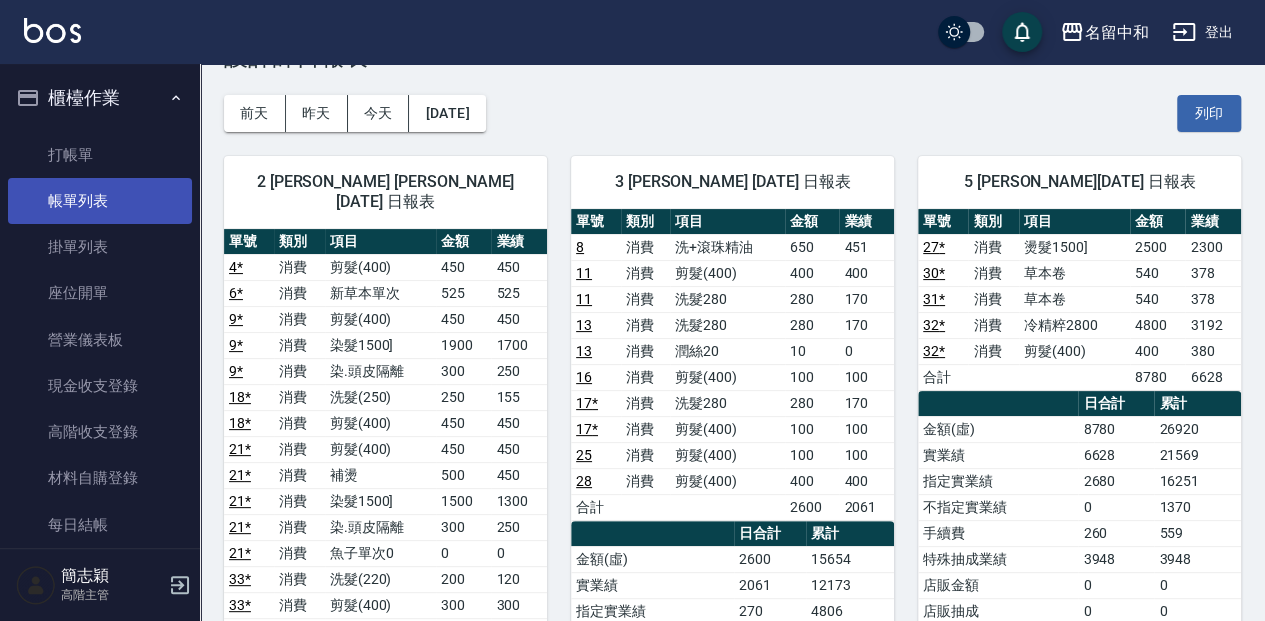 click on "帳單列表" at bounding box center [100, 201] 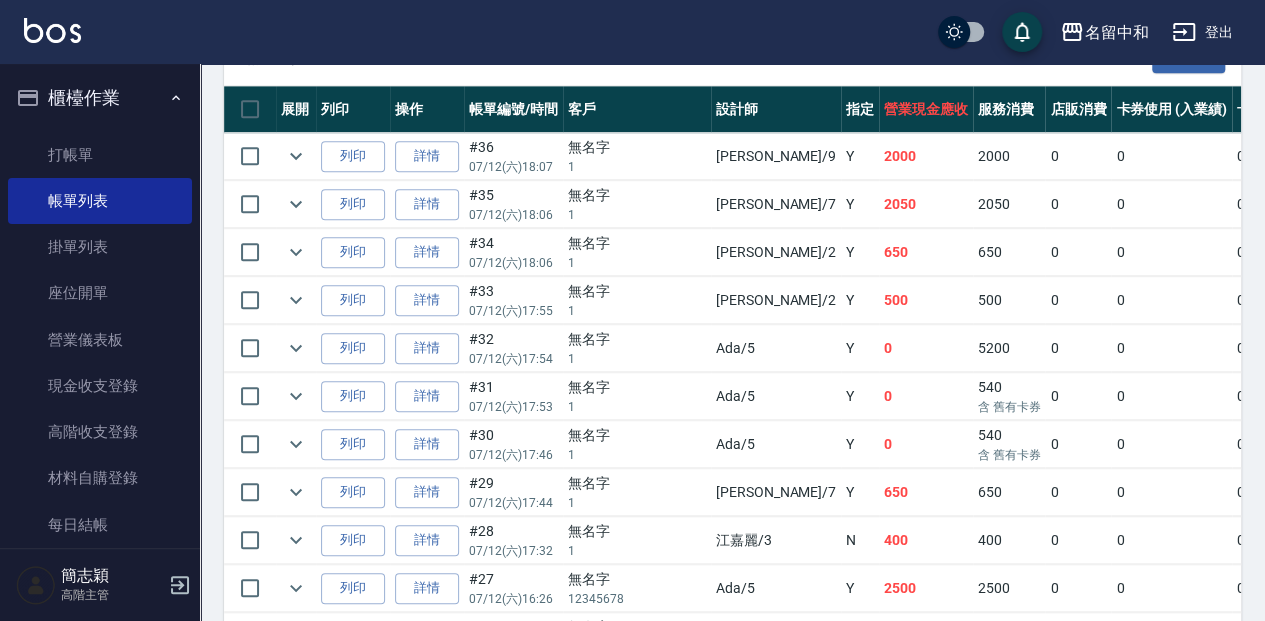 scroll, scrollTop: 502, scrollLeft: 0, axis: vertical 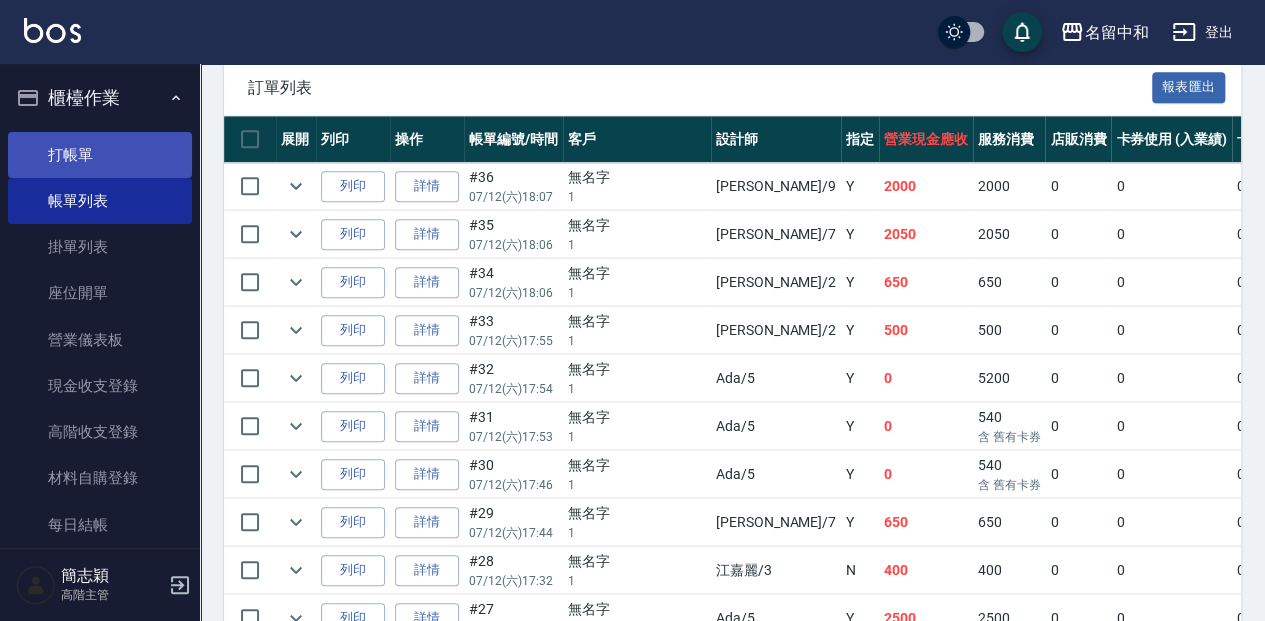 click on "打帳單" at bounding box center (100, 155) 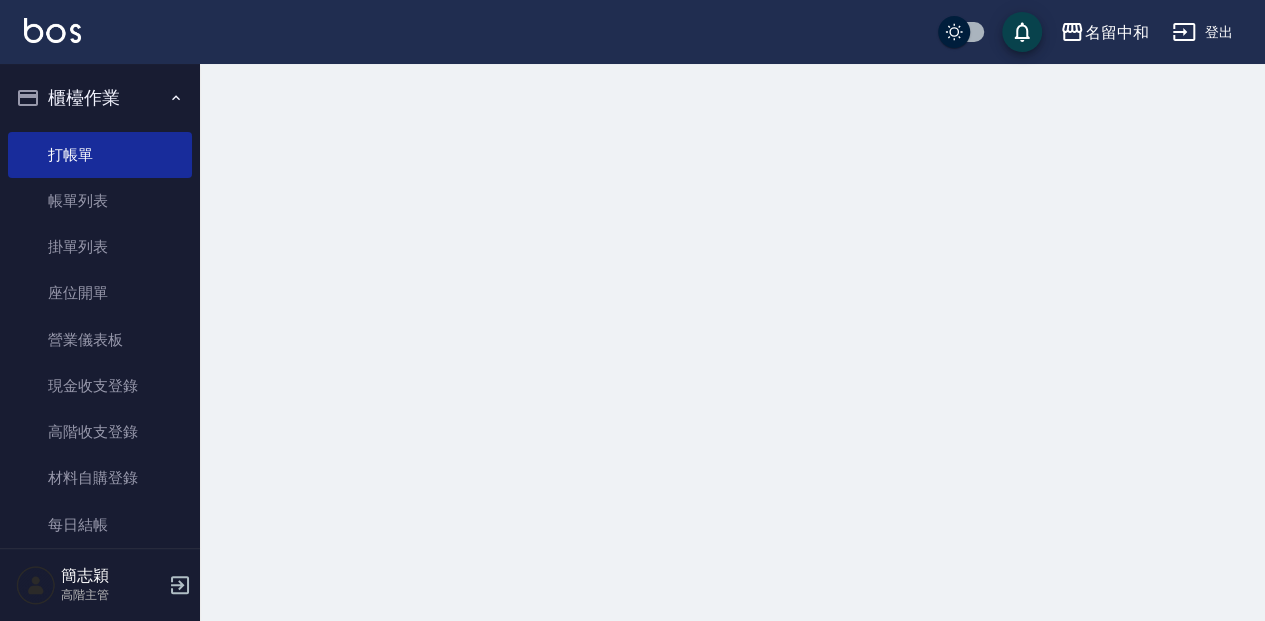 scroll, scrollTop: 0, scrollLeft: 0, axis: both 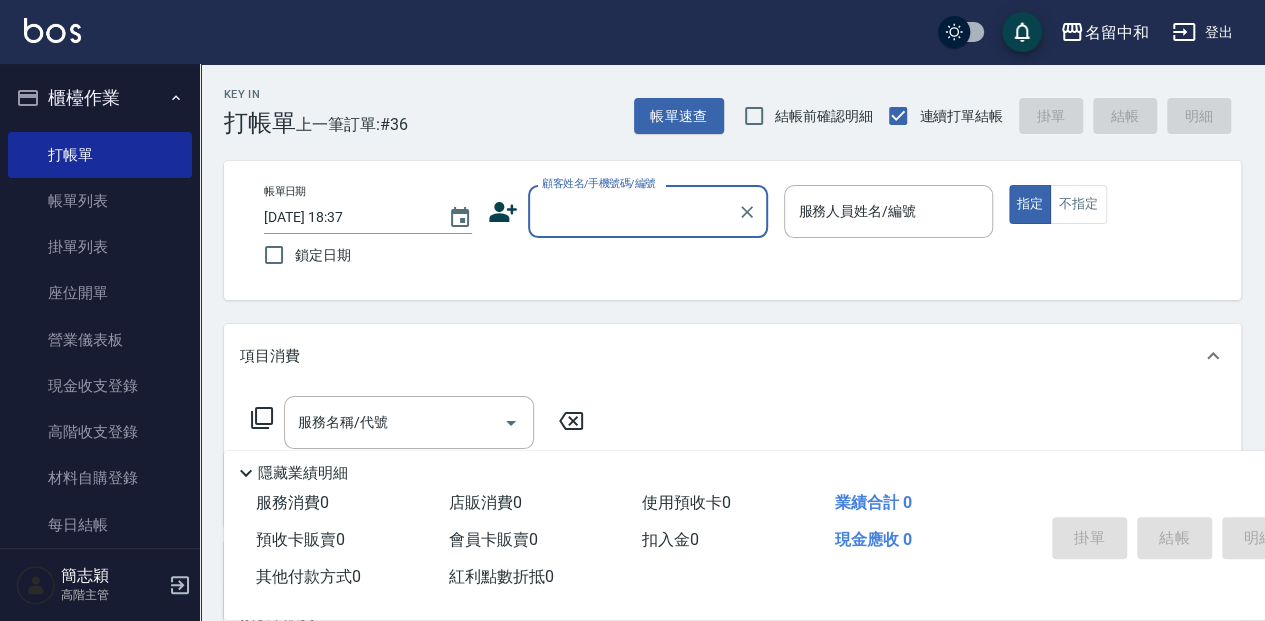 click on "顧客姓名/手機號碼/編號" at bounding box center (633, 211) 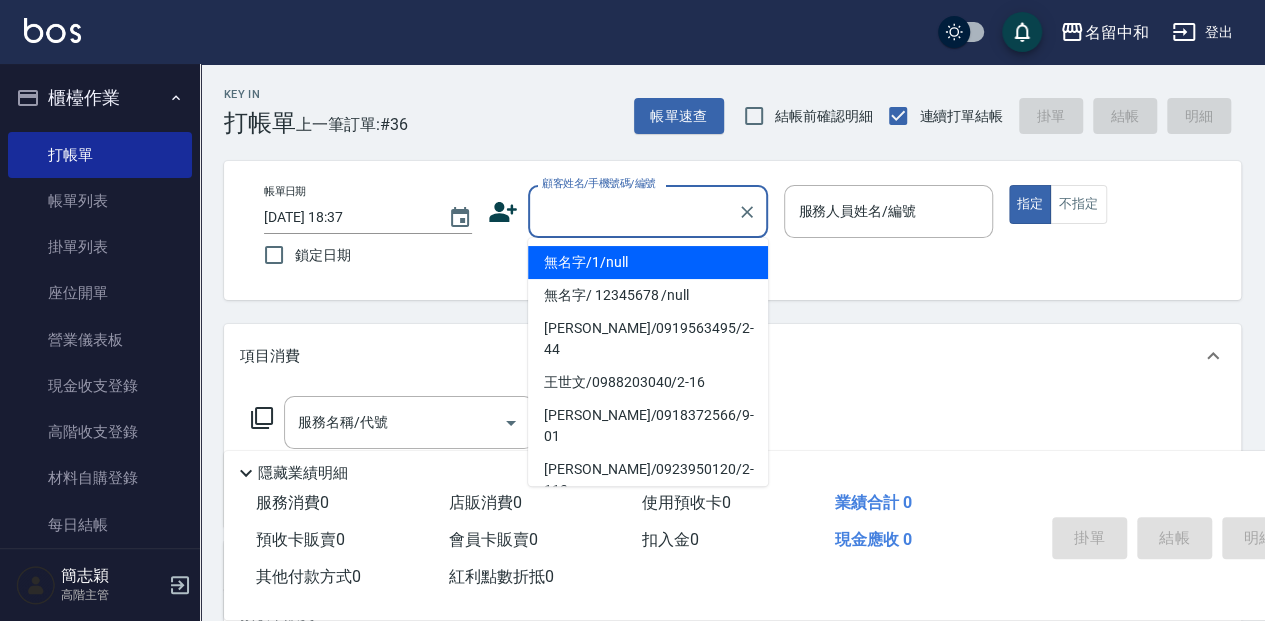drag, startPoint x: 630, startPoint y: 258, endPoint x: 892, endPoint y: 266, distance: 262.1221 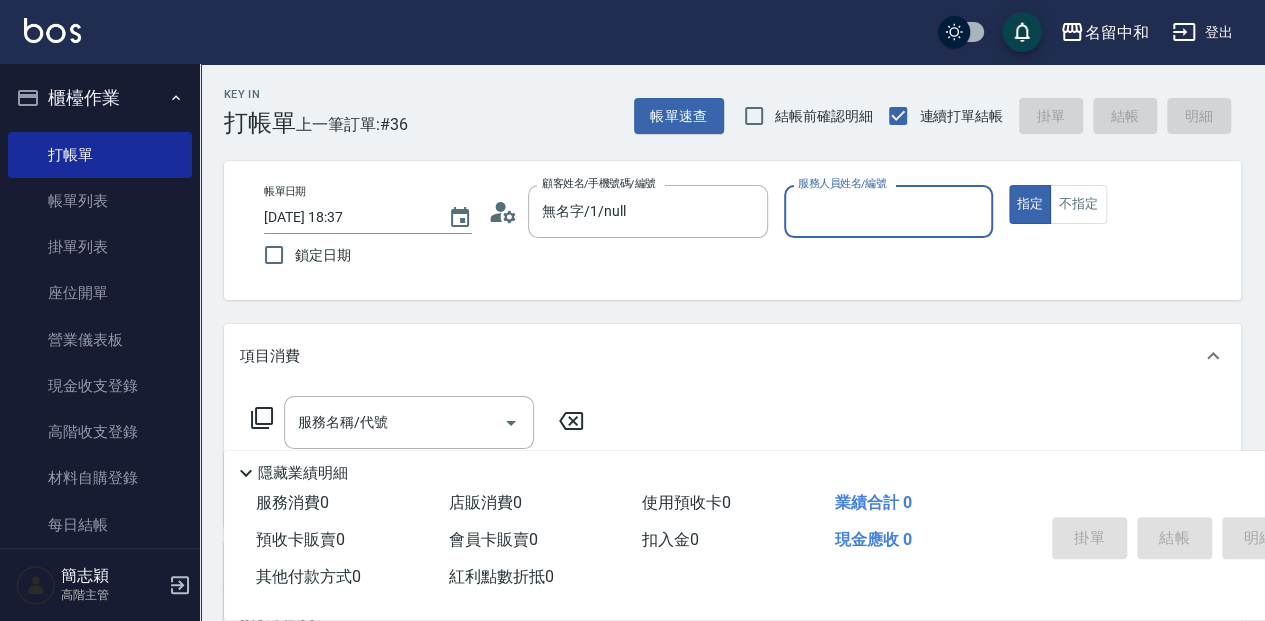 click on "服務人員姓名/編號" at bounding box center [888, 211] 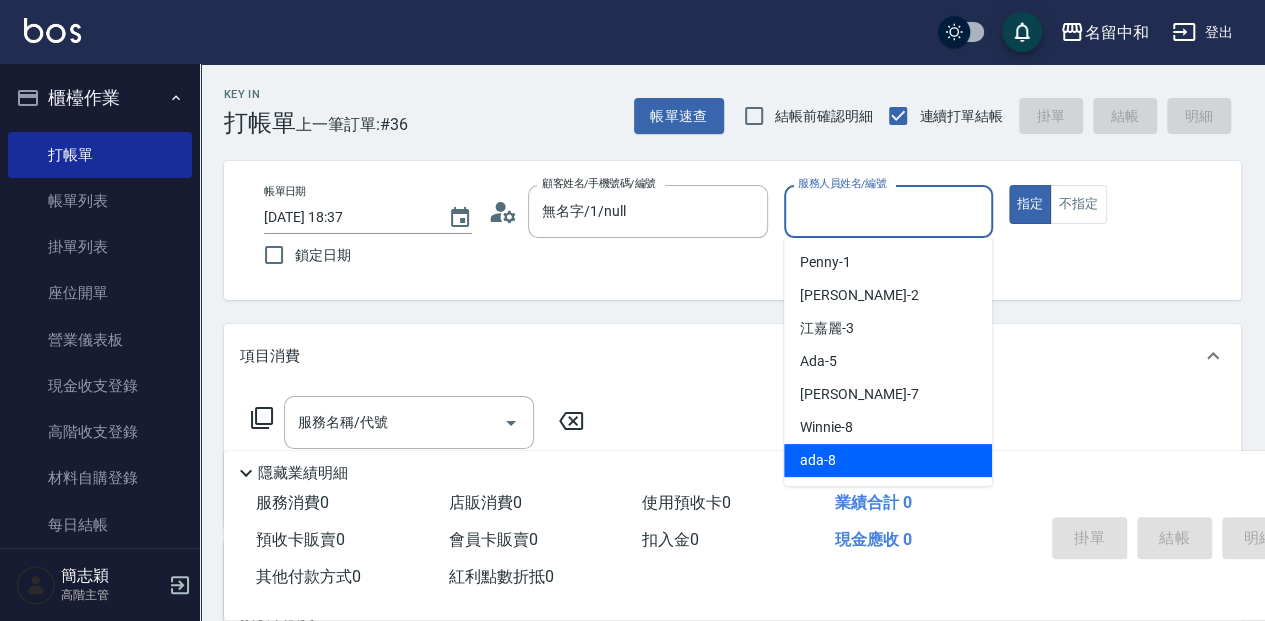 scroll, scrollTop: 66, scrollLeft: 0, axis: vertical 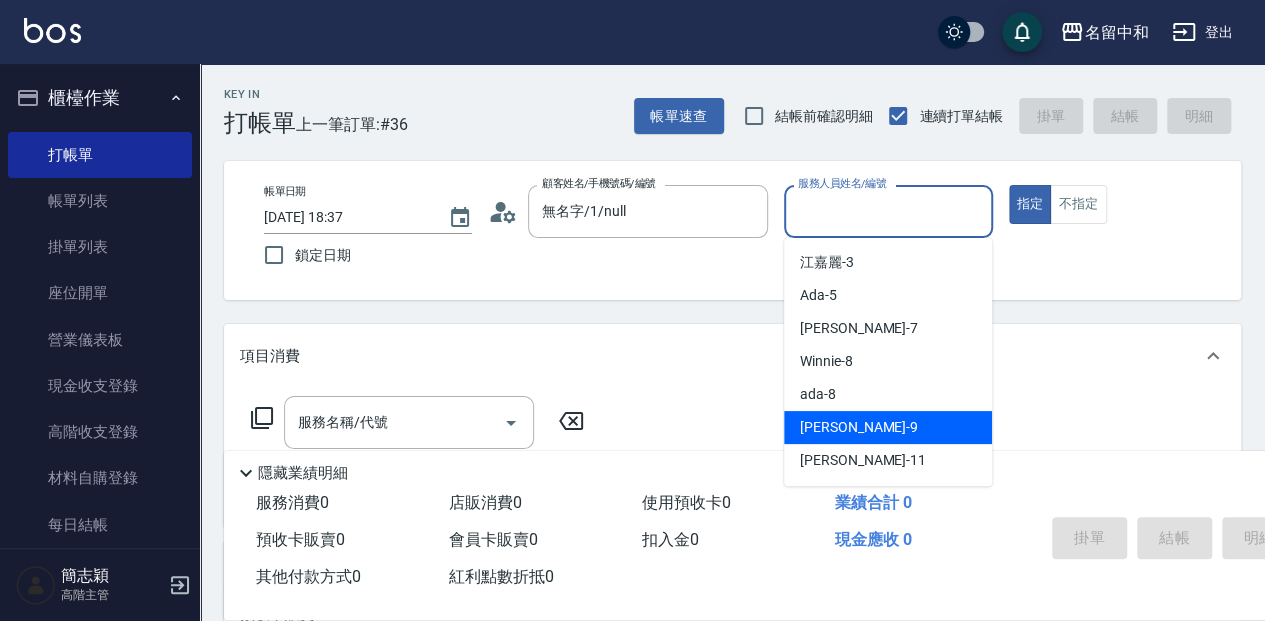 click on "[PERSON_NAME] -9" at bounding box center [888, 427] 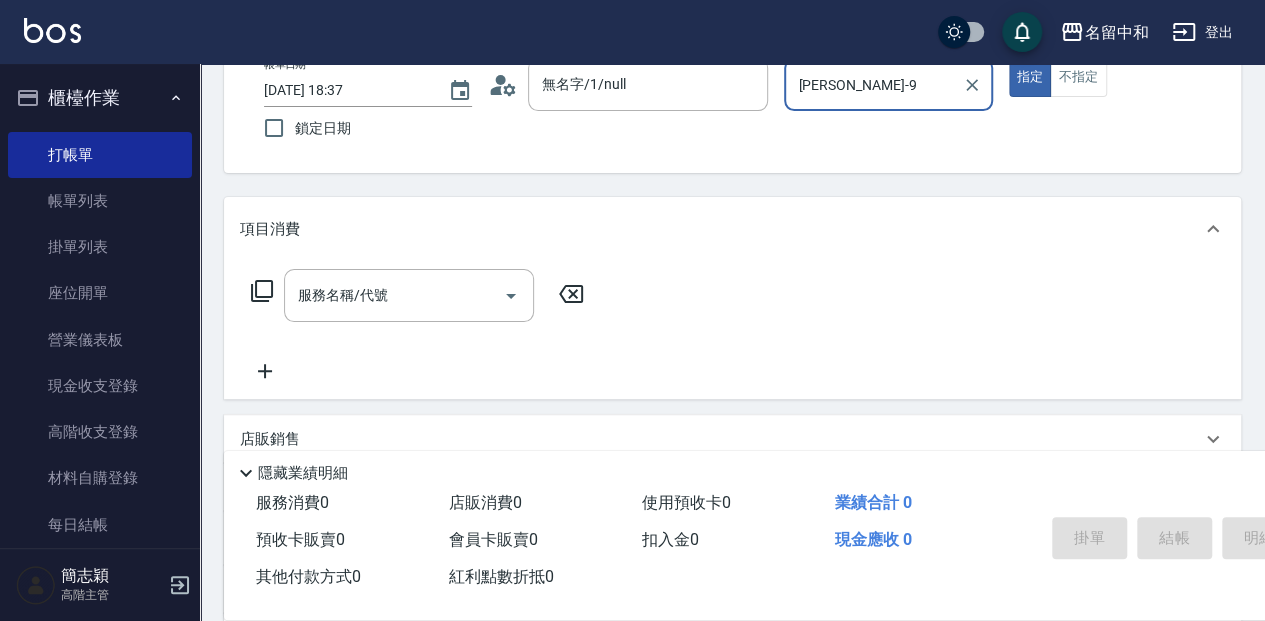 scroll, scrollTop: 133, scrollLeft: 0, axis: vertical 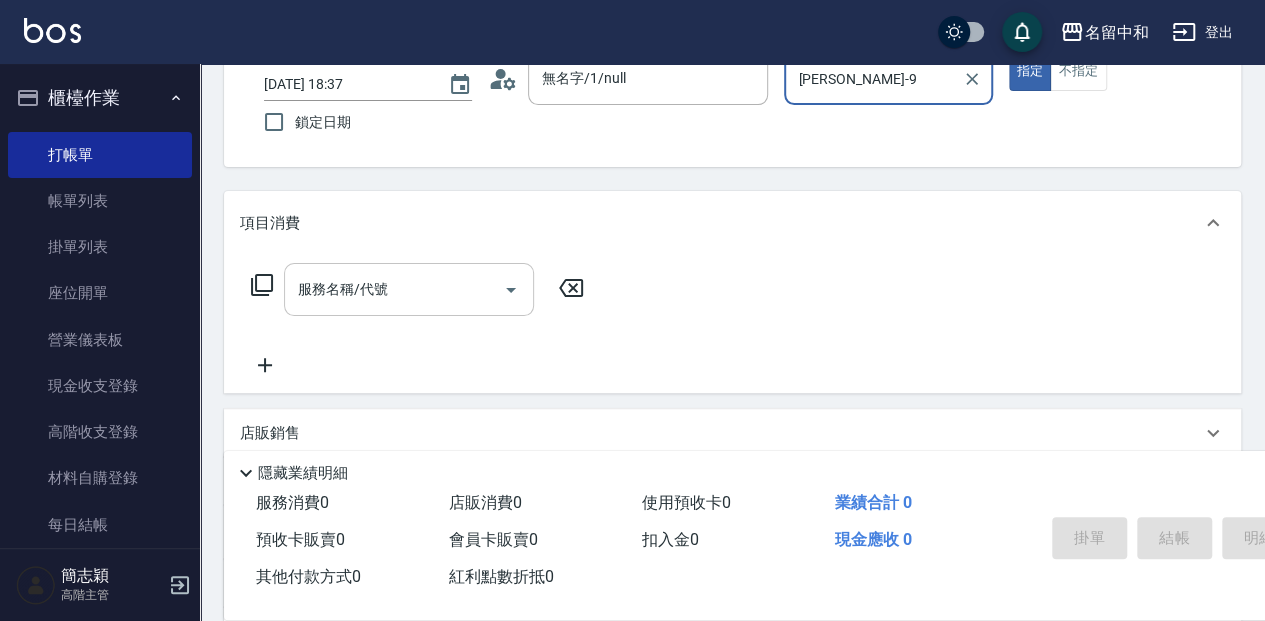 click on "服務名稱/代號" at bounding box center (394, 289) 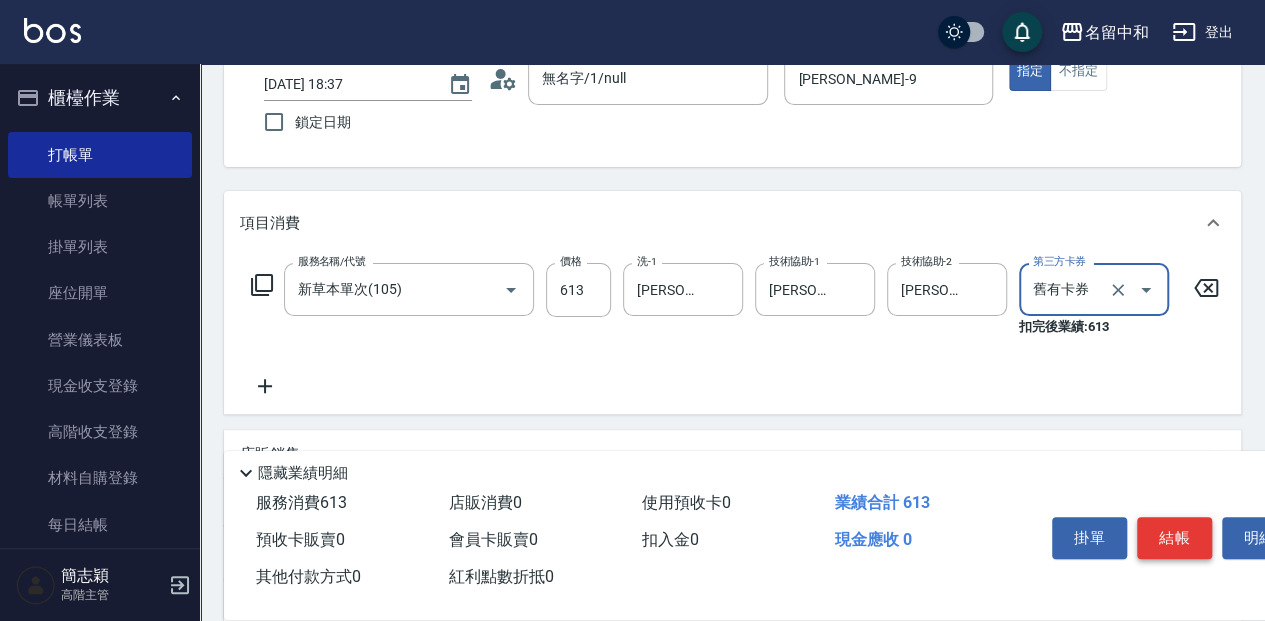 click on "結帳" at bounding box center [1174, 538] 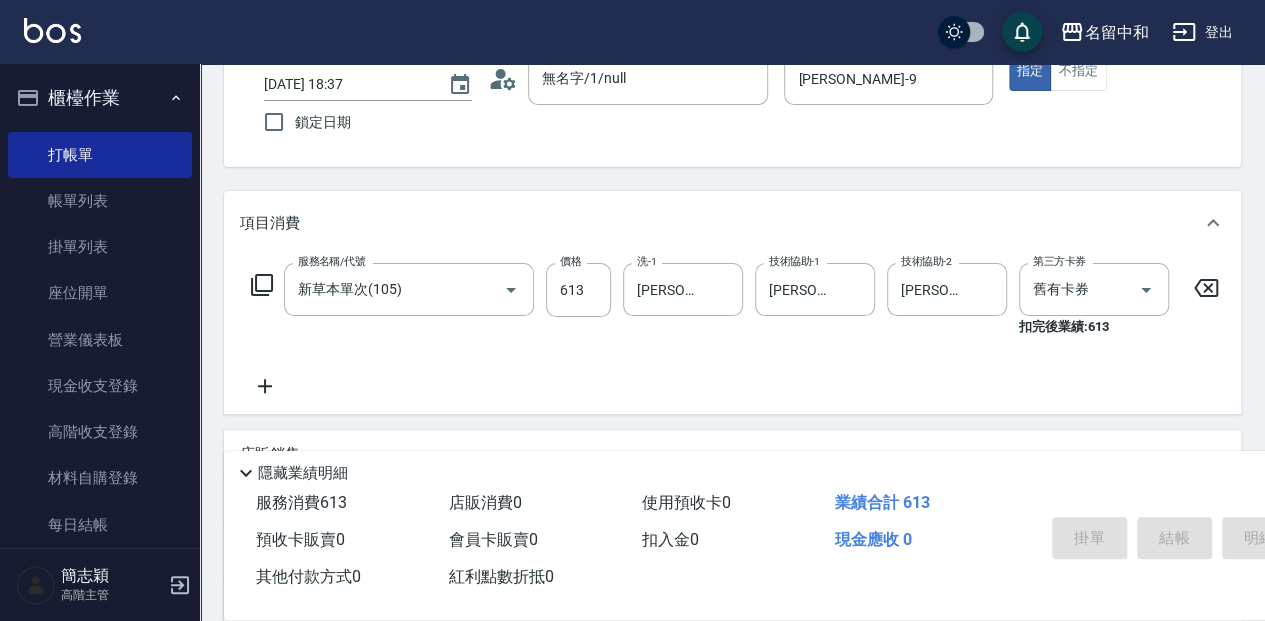 scroll, scrollTop: 66, scrollLeft: 0, axis: vertical 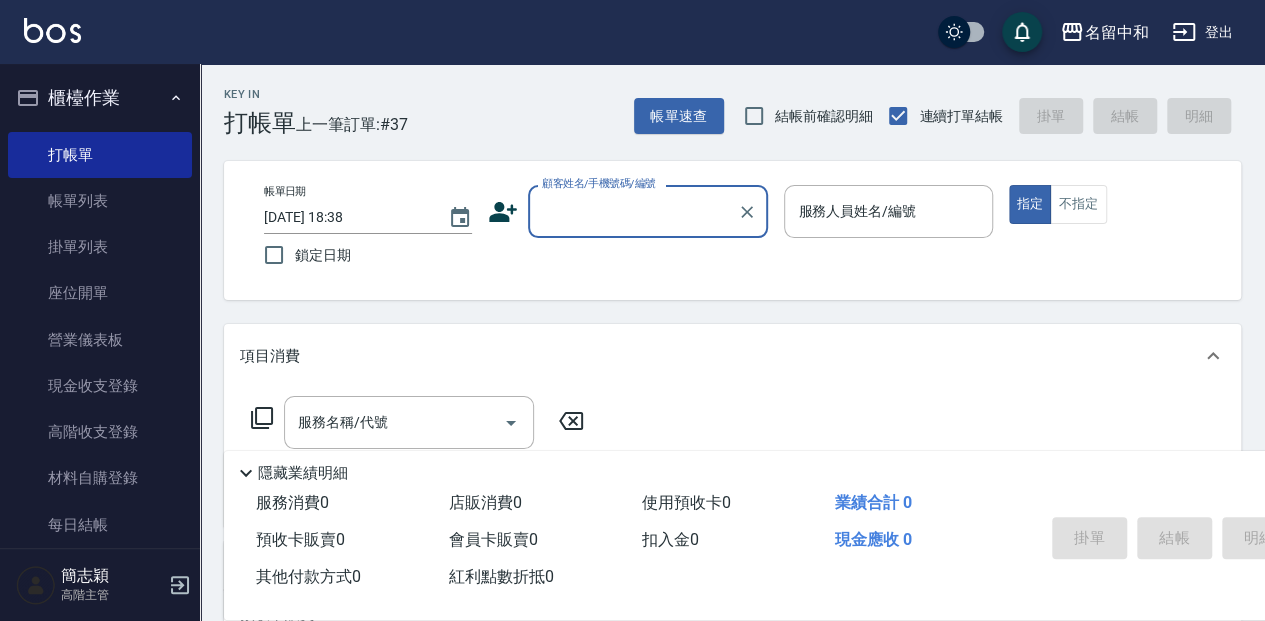 click on "顧客姓名/手機號碼/編號" at bounding box center (633, 211) 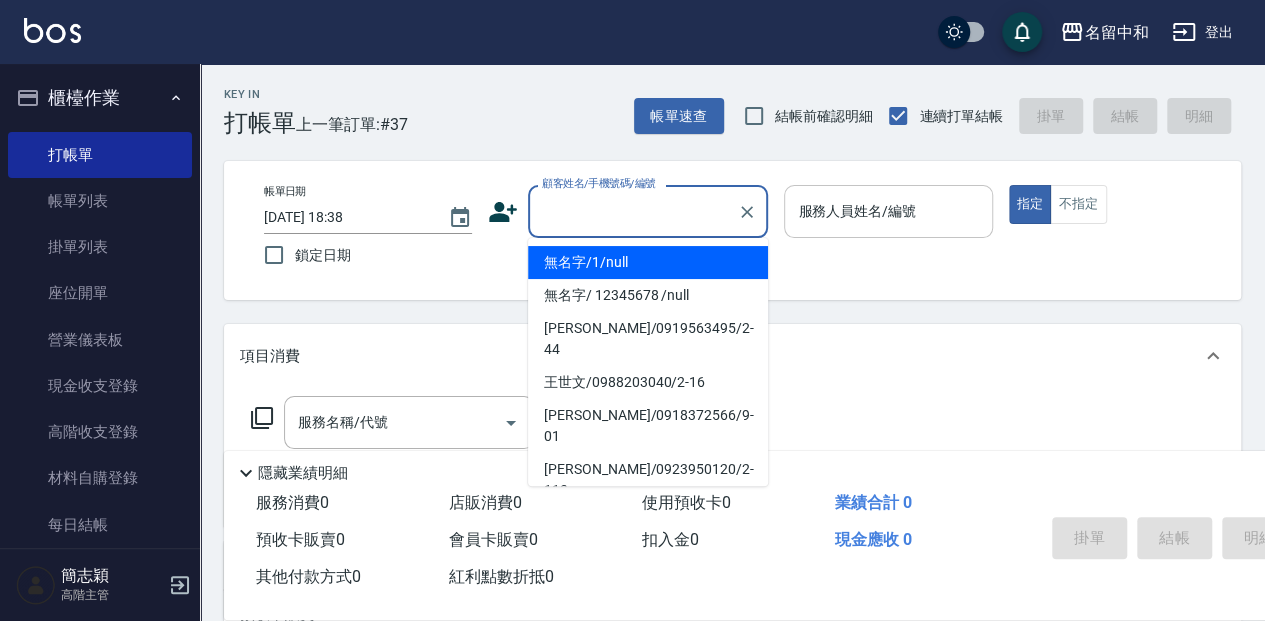 drag, startPoint x: 602, startPoint y: 260, endPoint x: 822, endPoint y: 223, distance: 223.08966 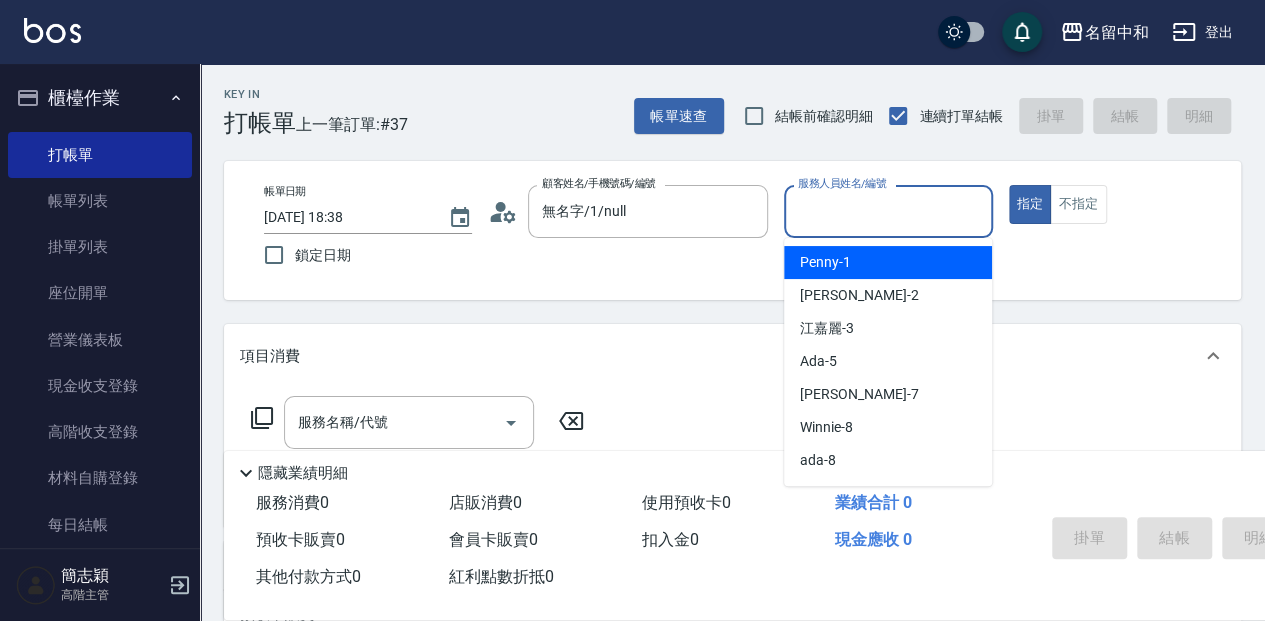 click on "服務人員姓名/編號" at bounding box center [888, 211] 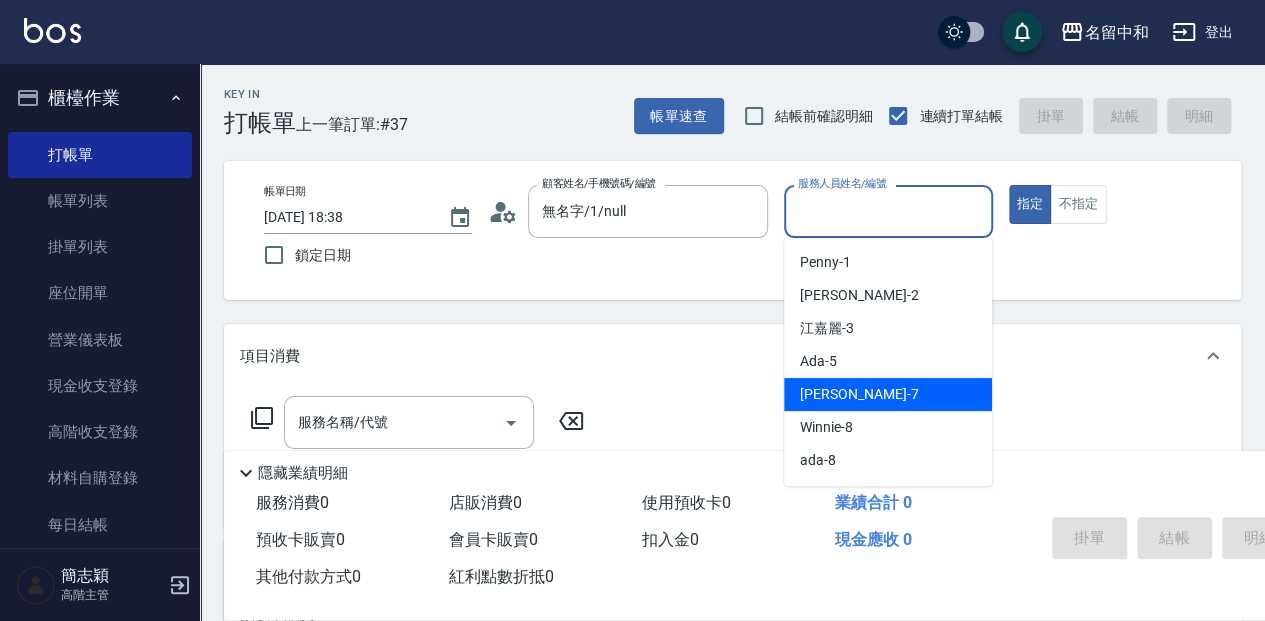 click on "[PERSON_NAME] -7" at bounding box center [888, 394] 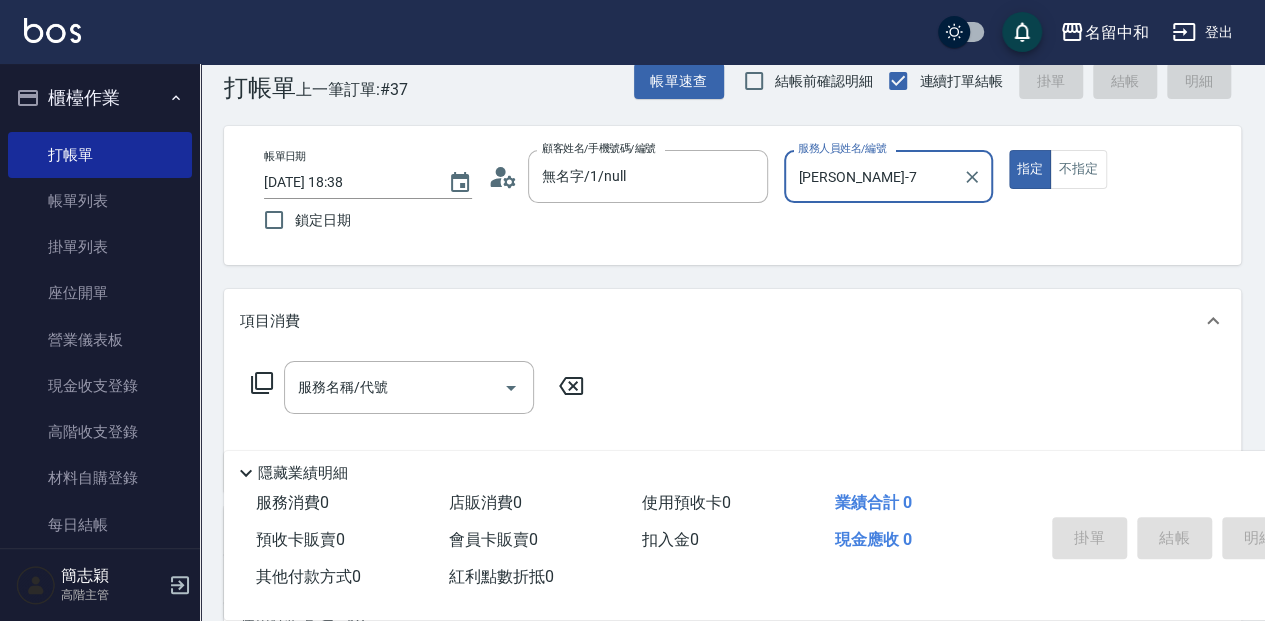 scroll, scrollTop: 66, scrollLeft: 0, axis: vertical 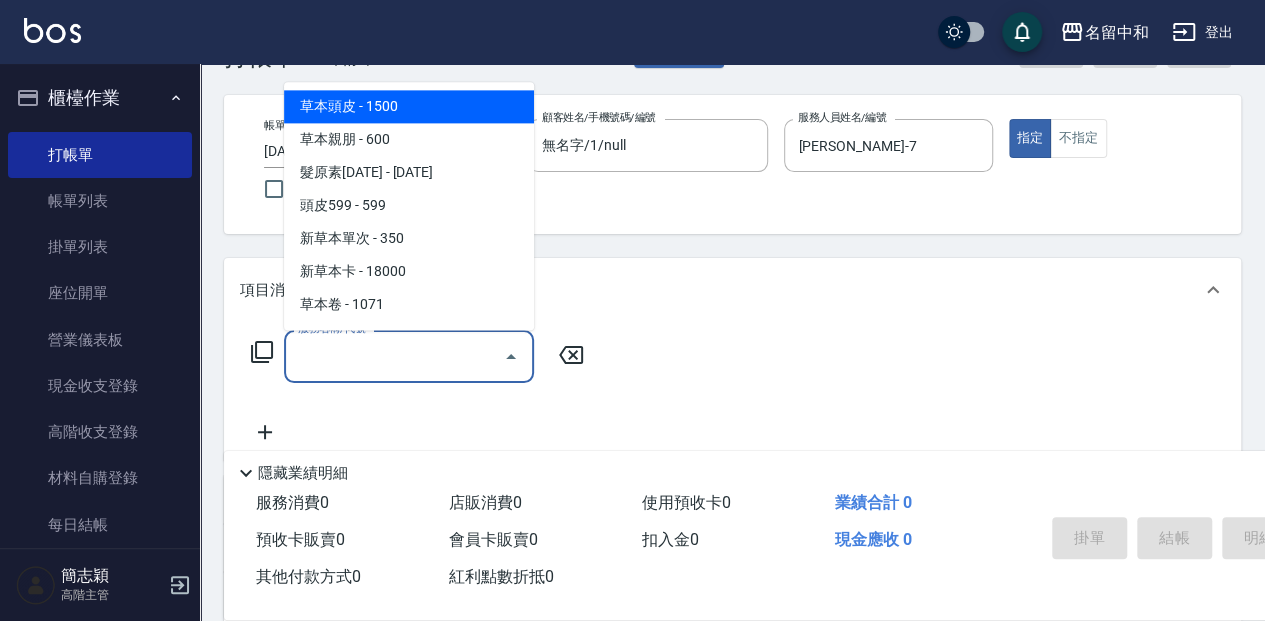 click on "服務名稱/代號 服務名稱/代號" at bounding box center (409, 356) 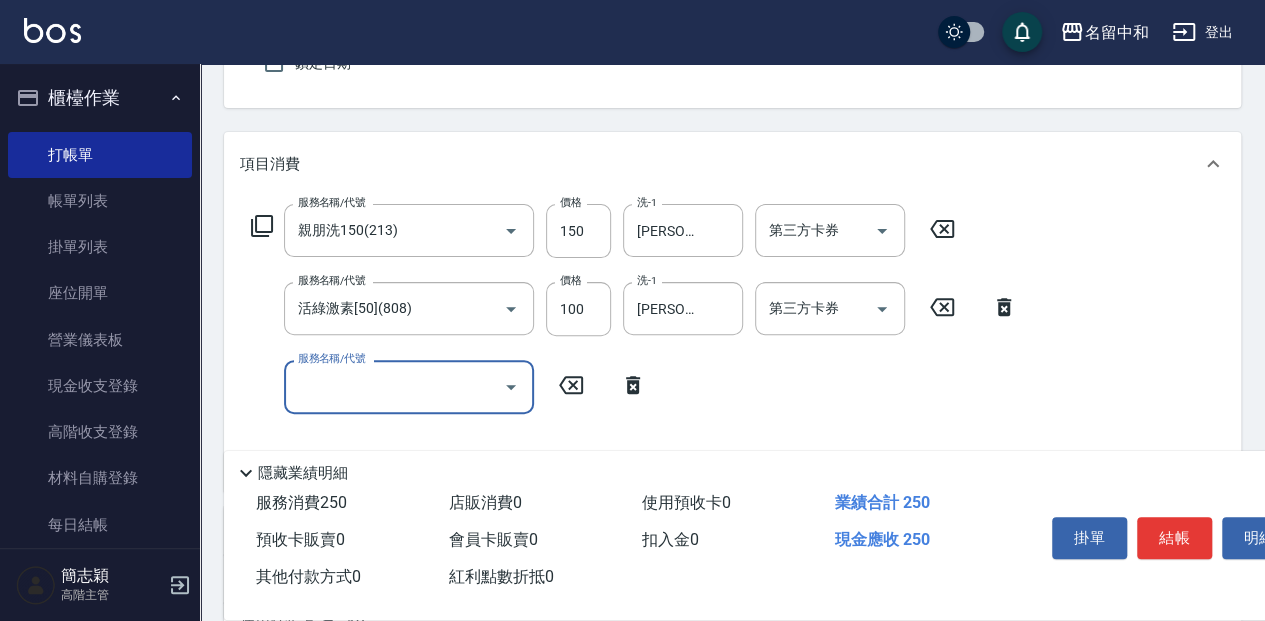 scroll, scrollTop: 200, scrollLeft: 0, axis: vertical 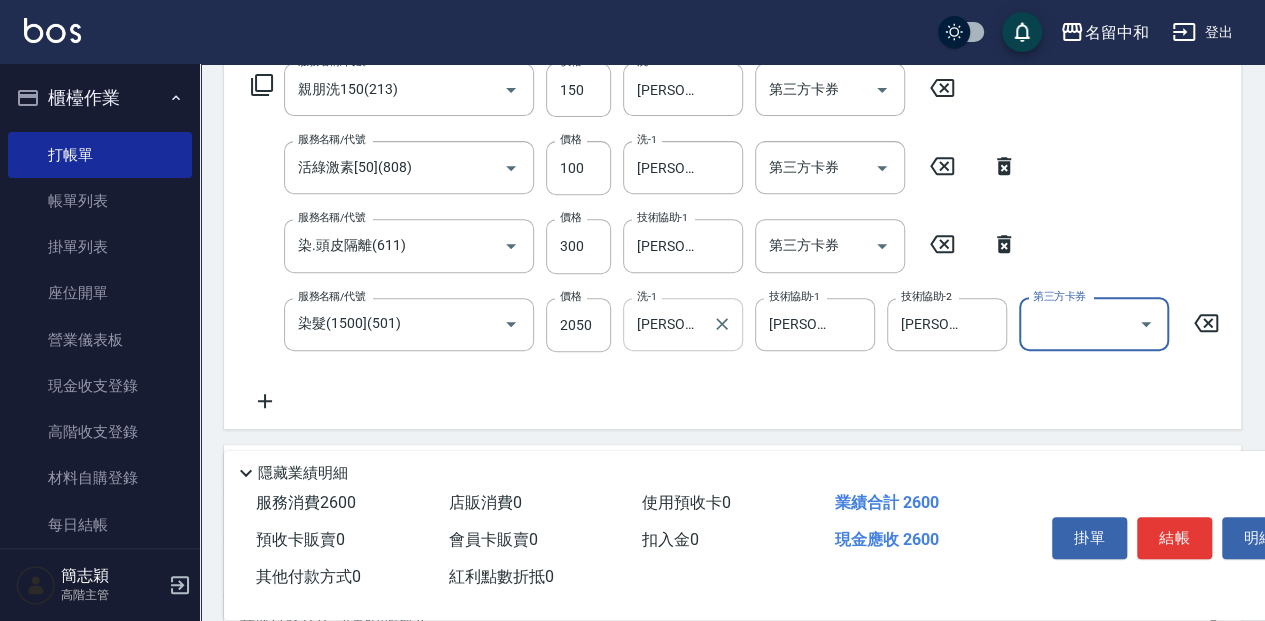 click on "[PERSON_NAME]-18" at bounding box center [668, 324] 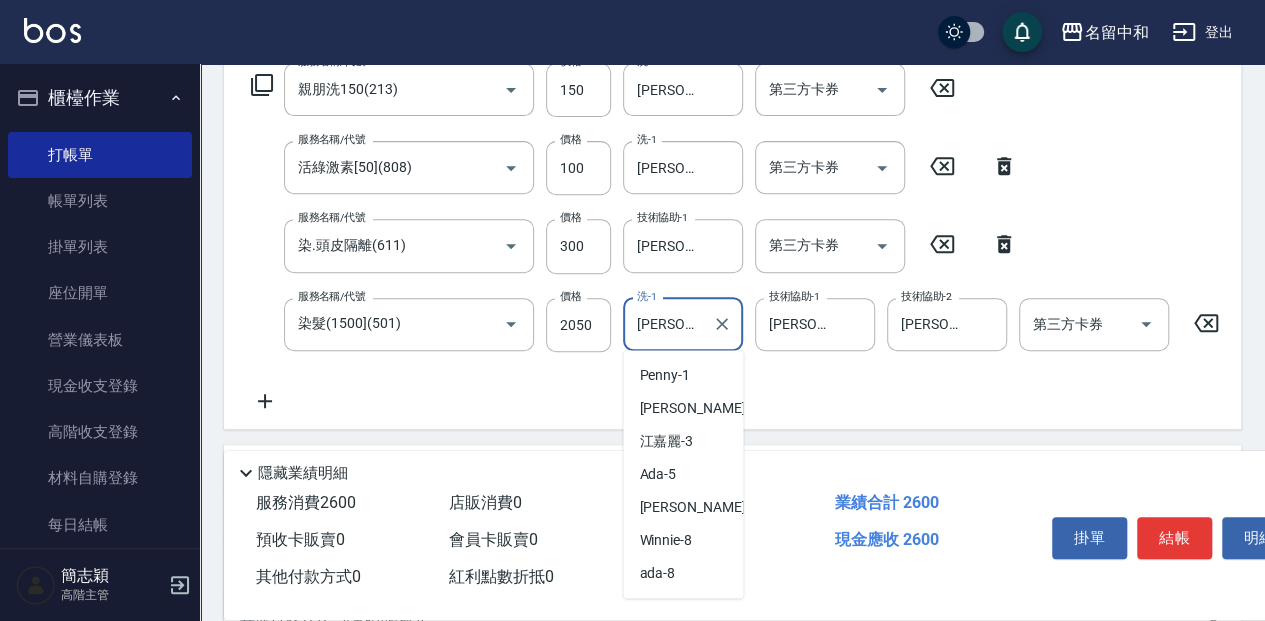 scroll, scrollTop: 188, scrollLeft: 0, axis: vertical 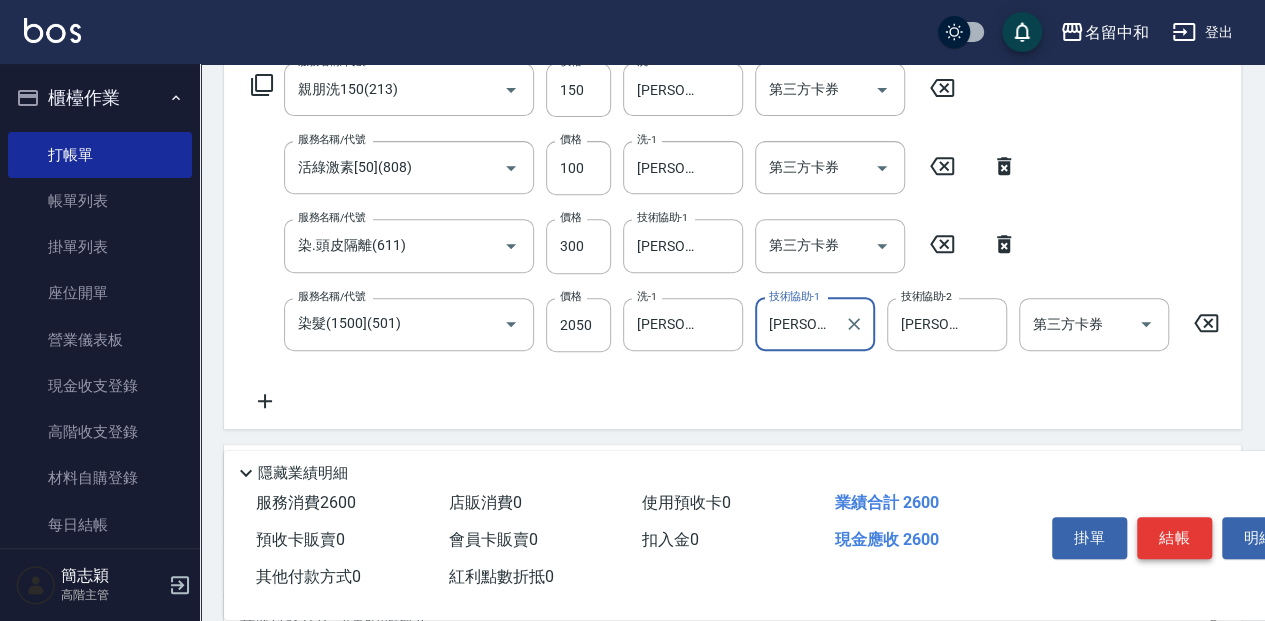click on "結帳" at bounding box center (1174, 538) 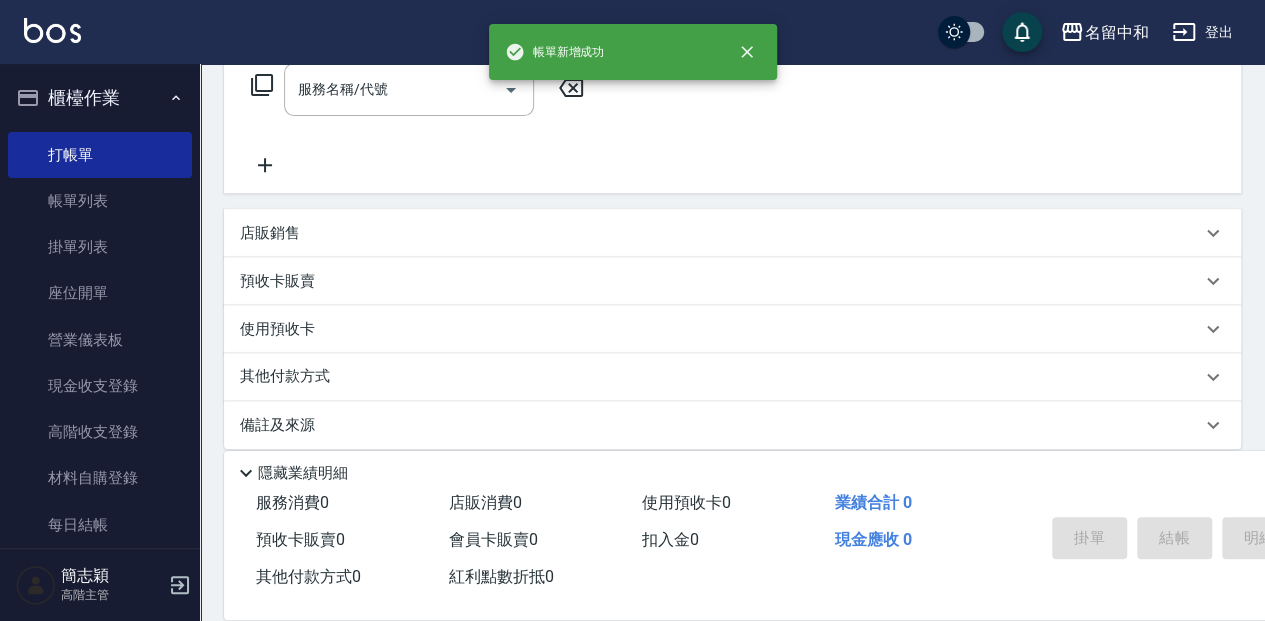 scroll, scrollTop: 0, scrollLeft: 0, axis: both 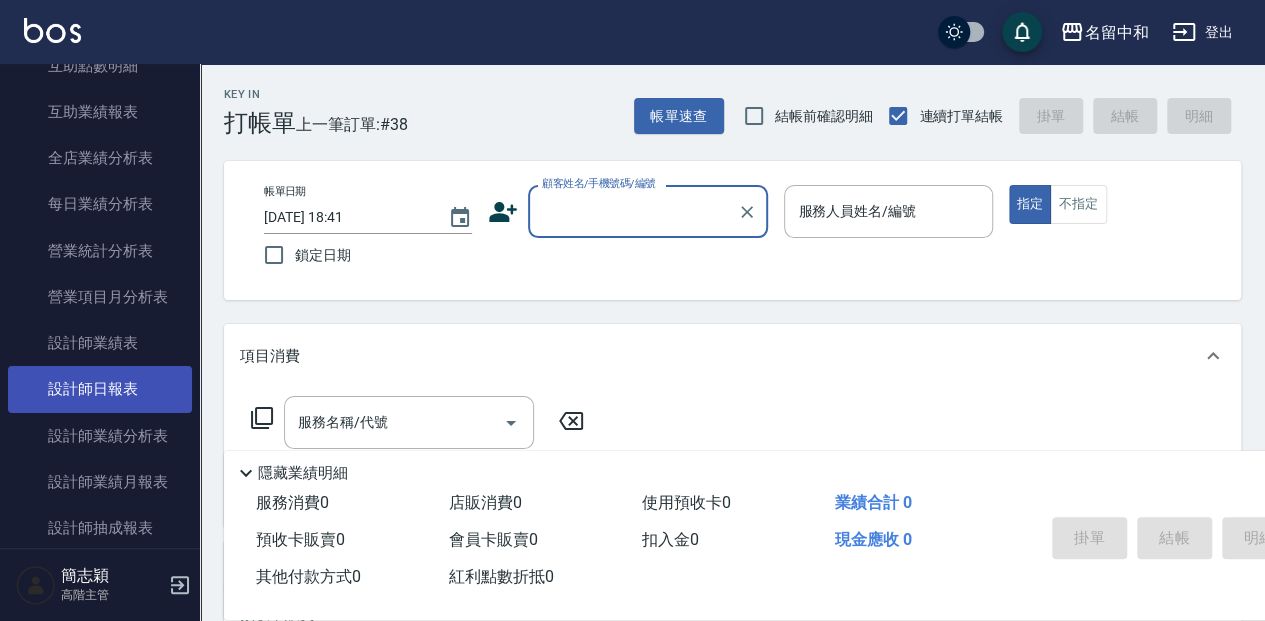 click on "設計師日報表" at bounding box center [100, 389] 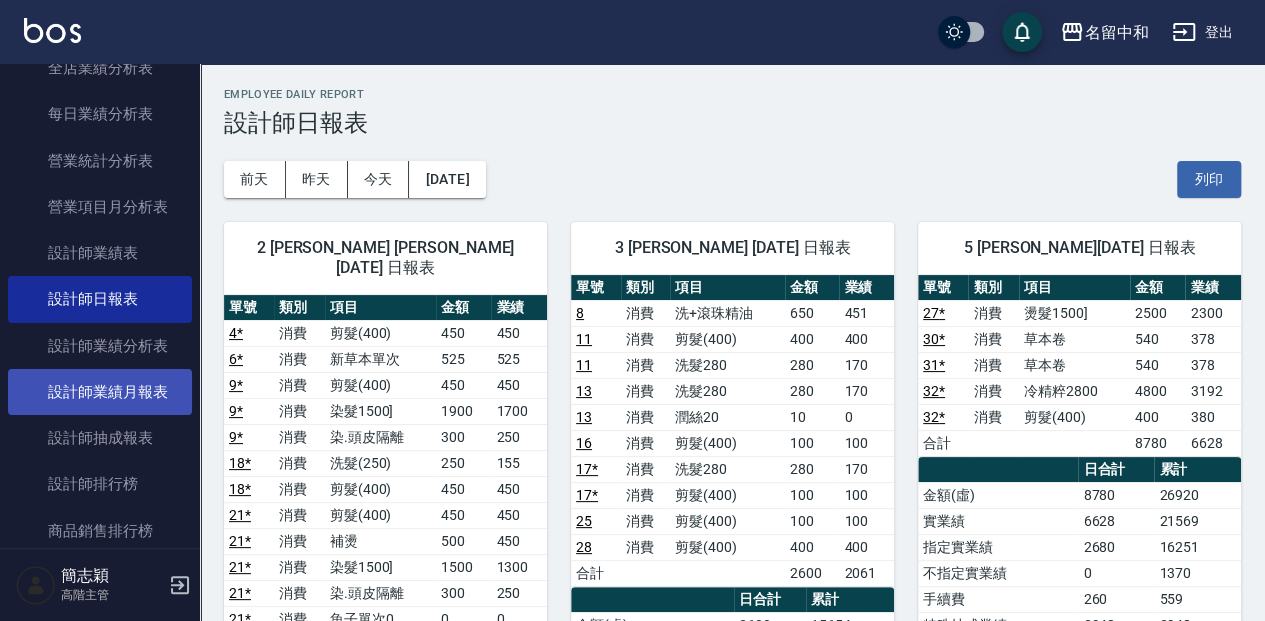 scroll, scrollTop: 1266, scrollLeft: 0, axis: vertical 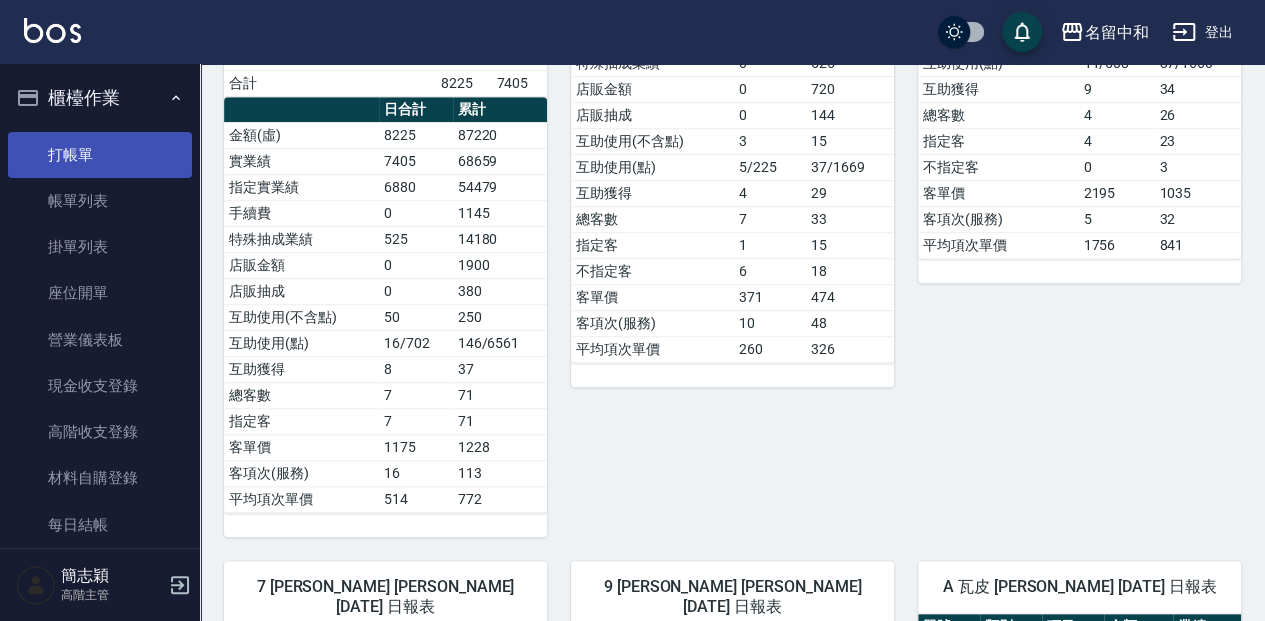 click on "打帳單" at bounding box center [100, 155] 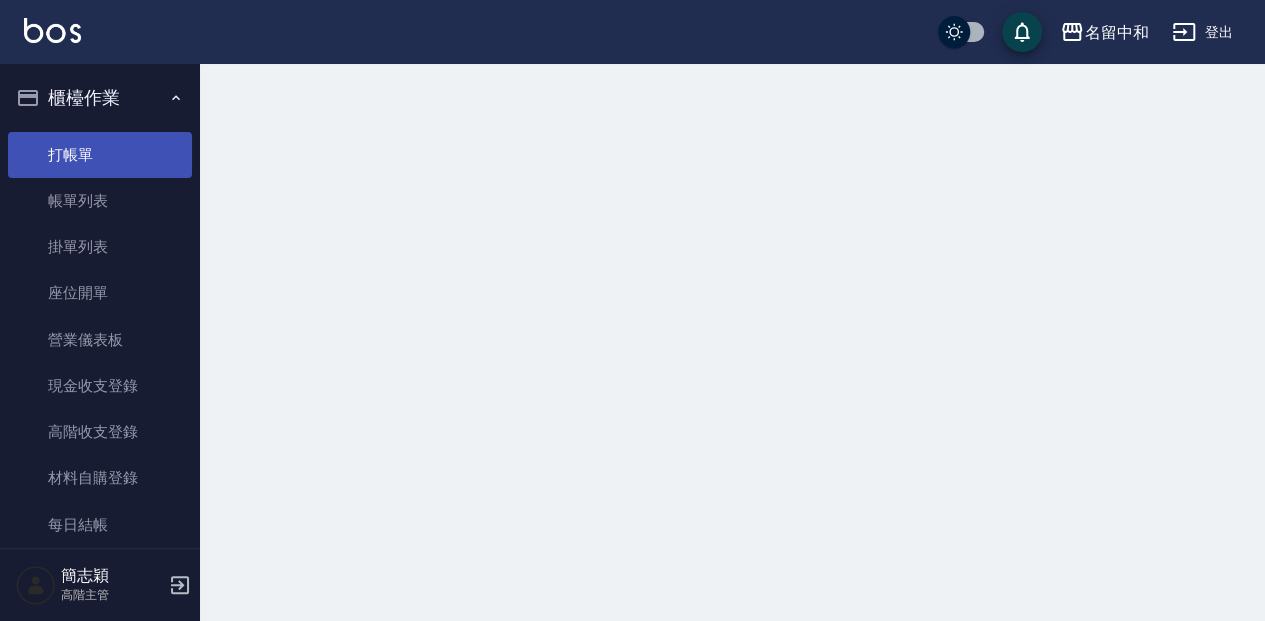 scroll, scrollTop: 0, scrollLeft: 0, axis: both 